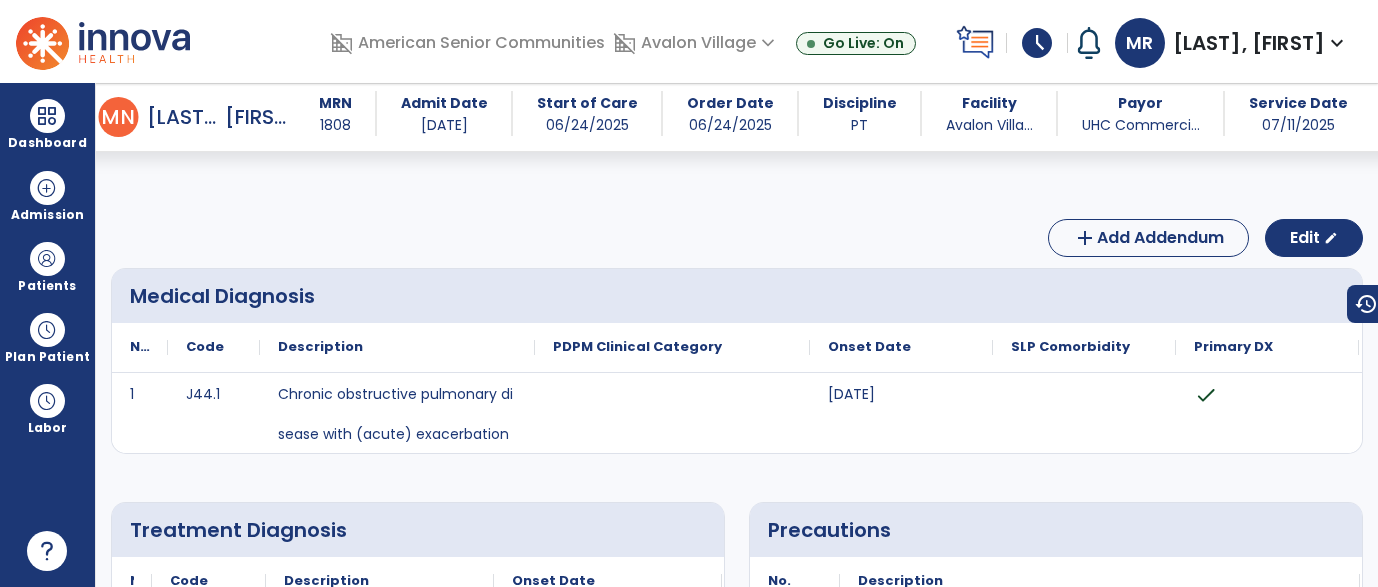 scroll, scrollTop: 0, scrollLeft: 0, axis: both 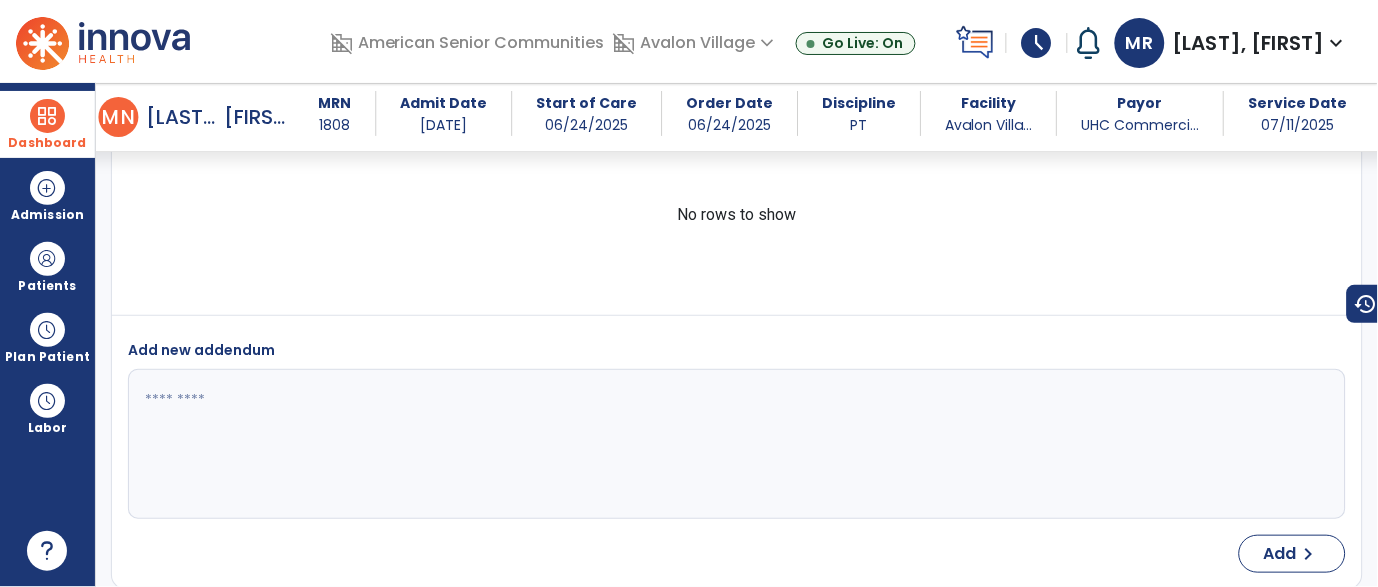 click at bounding box center (47, 116) 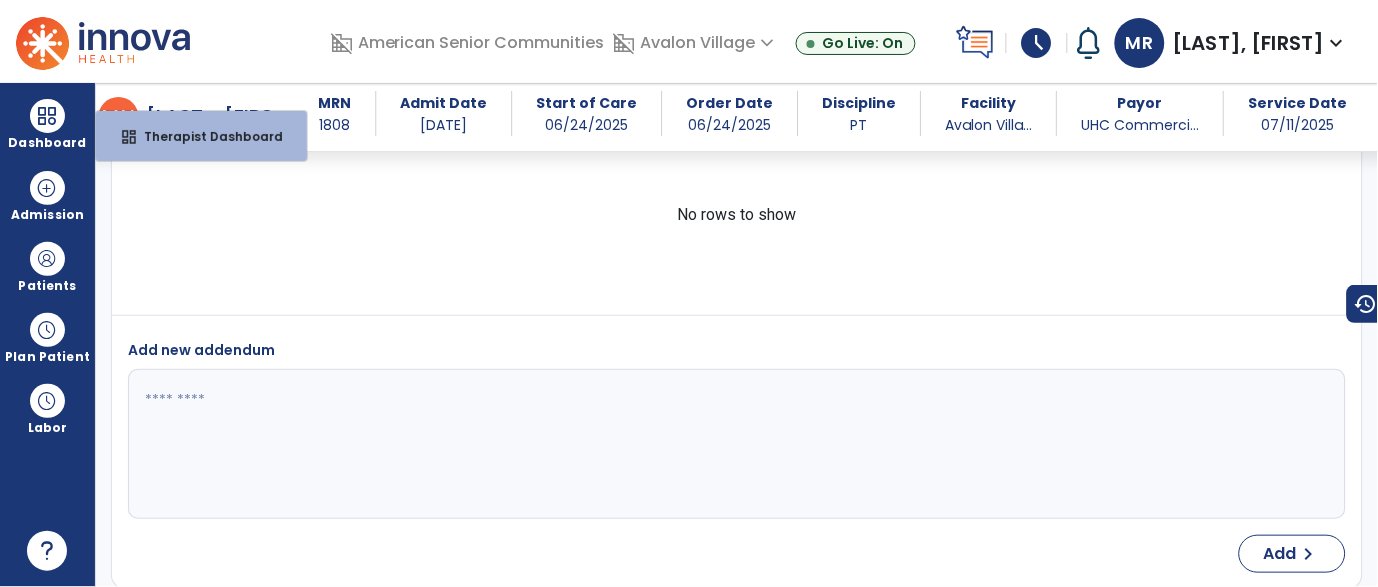 click on "domain_disabled   [FACILITY_NAME]   expand_more   [FACILITY_NAME]   [FACILITY_NAME]   [FACILITY_NAME]" at bounding box center [696, 43] 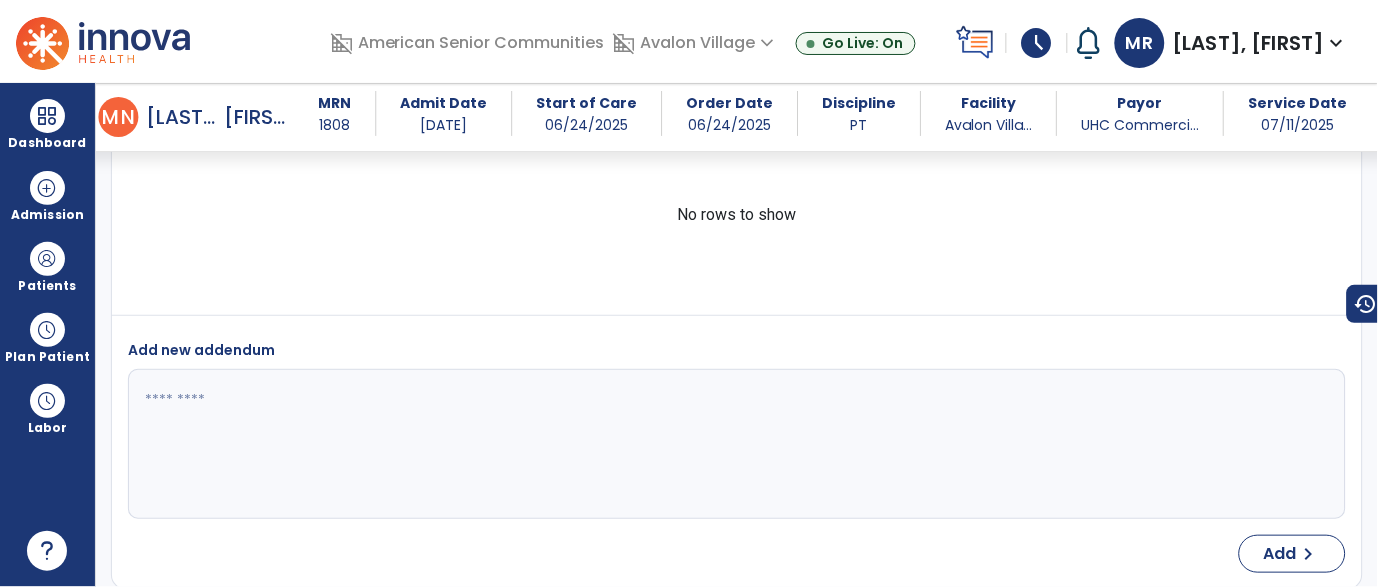 click on "domain_disabled   [COMPANY_NAME]   domain_disabled   [FACILITY_NAME]   expand_more   [FACILITY_NAME]   [FACILITY_NAME]   [FACILITY_NAME]  Go Live: On schedule My Time:   Monday, [DATE]   Open your timecard  arrow_right Notifications  No Notifications yet   MR   [LAST], [FIRST]   expand_more   home   Home   person   Profile   help   Help   logout   Log out  Dashboard  dashboard  Therapist Dashboard Admission Patients  format_list_bulleted  Patient List  space_dashboard  Patient Board  insert_chart  PDPM Board Plan Patient  event_note  Planner  content_paste_go  Scheduler  content_paste_go  Whiteboard Labor  content_paste_go  Timecards  arrow_back   Progress Note   arrow_back      M  N  [LAST],   [FIRST]  MRN 1808 Admit Date [DATE] Start of Care [DATE] Order Date [DATE] Discipline PT Facility [FACILITY_NAME]... Payor UHC Commerci... Service Date [DATE]  add  Add Addendum Edit  edit  Medical Diagnosis
No. Code" at bounding box center (689, 293) 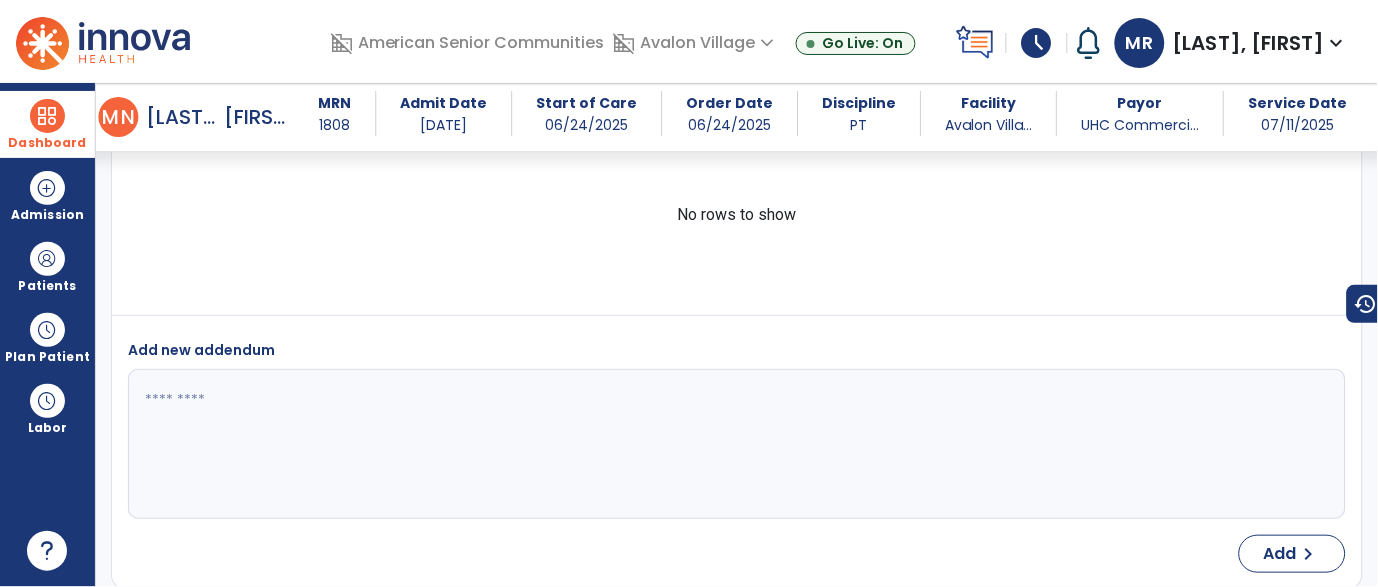 click at bounding box center [47, 116] 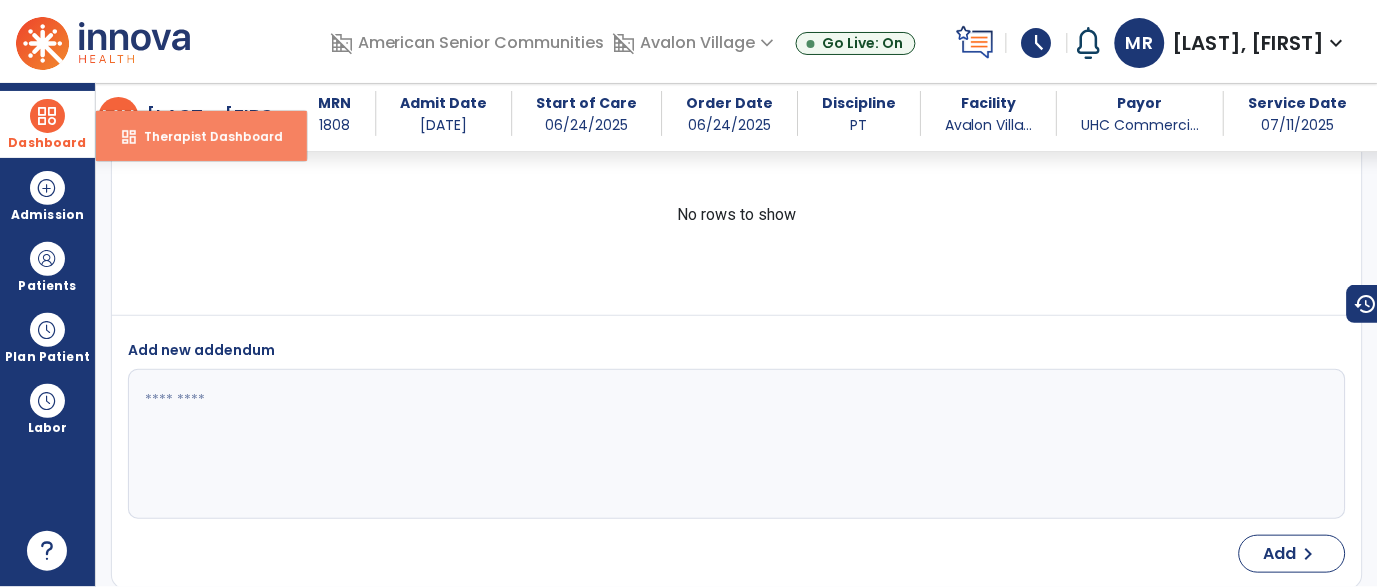 click on "dashboard  Therapist Dashboard" at bounding box center [201, 136] 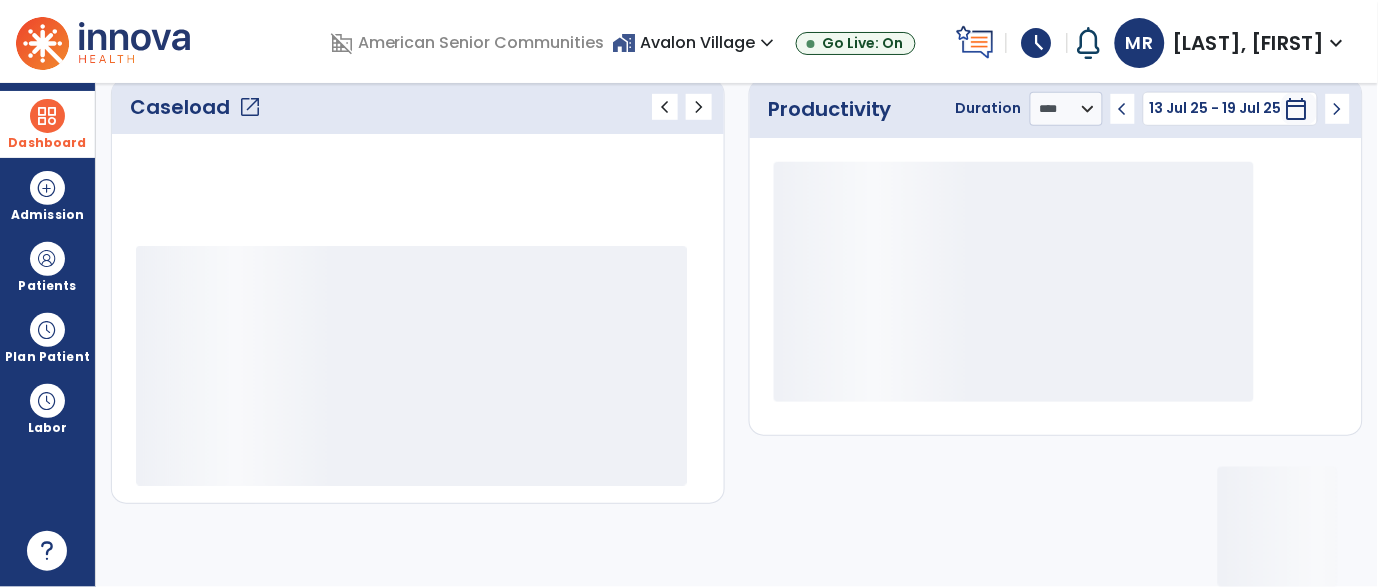 scroll, scrollTop: 288, scrollLeft: 0, axis: vertical 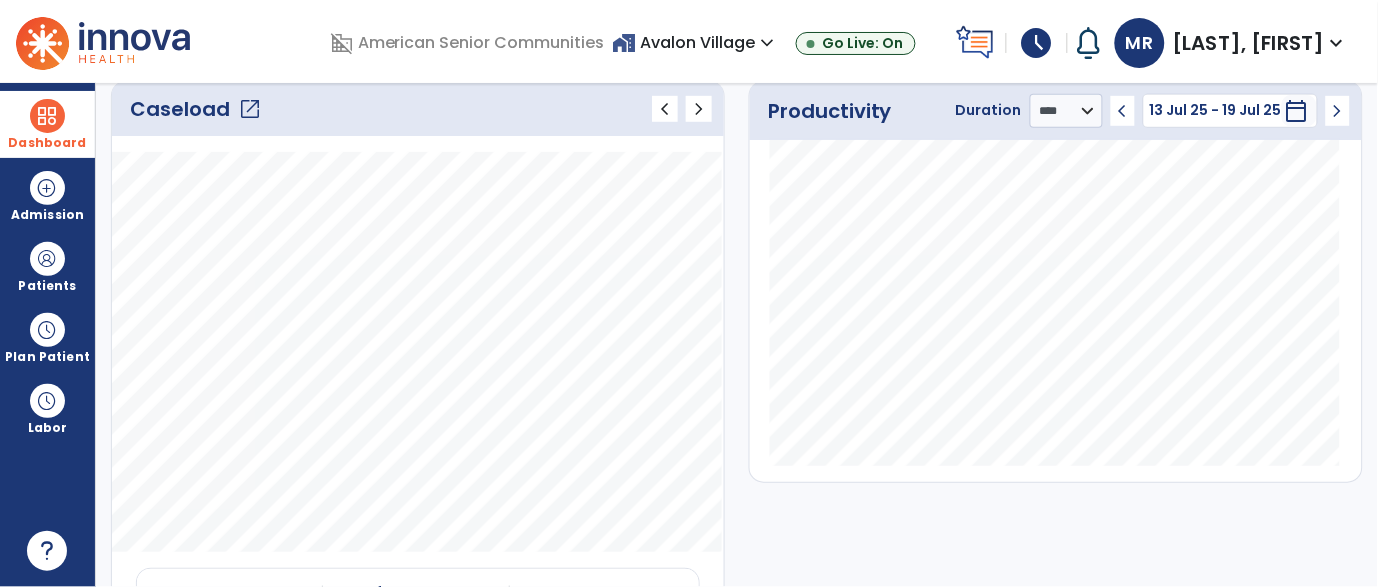 click on "expand_more" at bounding box center [768, 43] 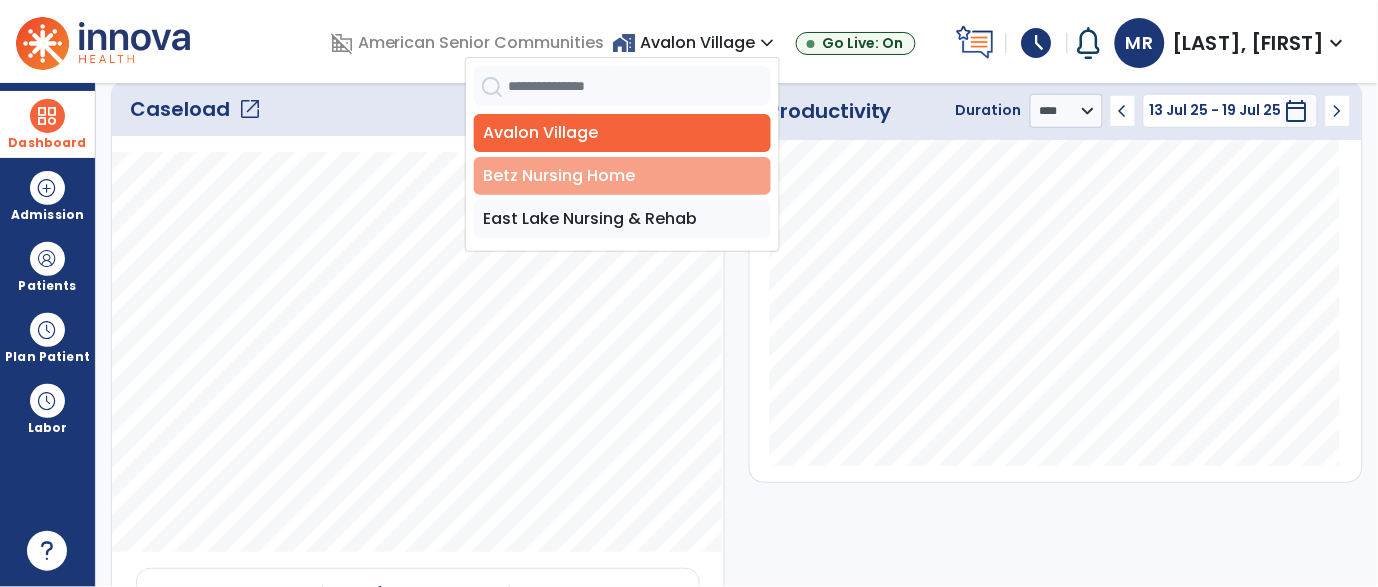 click on "Betz Nursing Home" at bounding box center (622, 176) 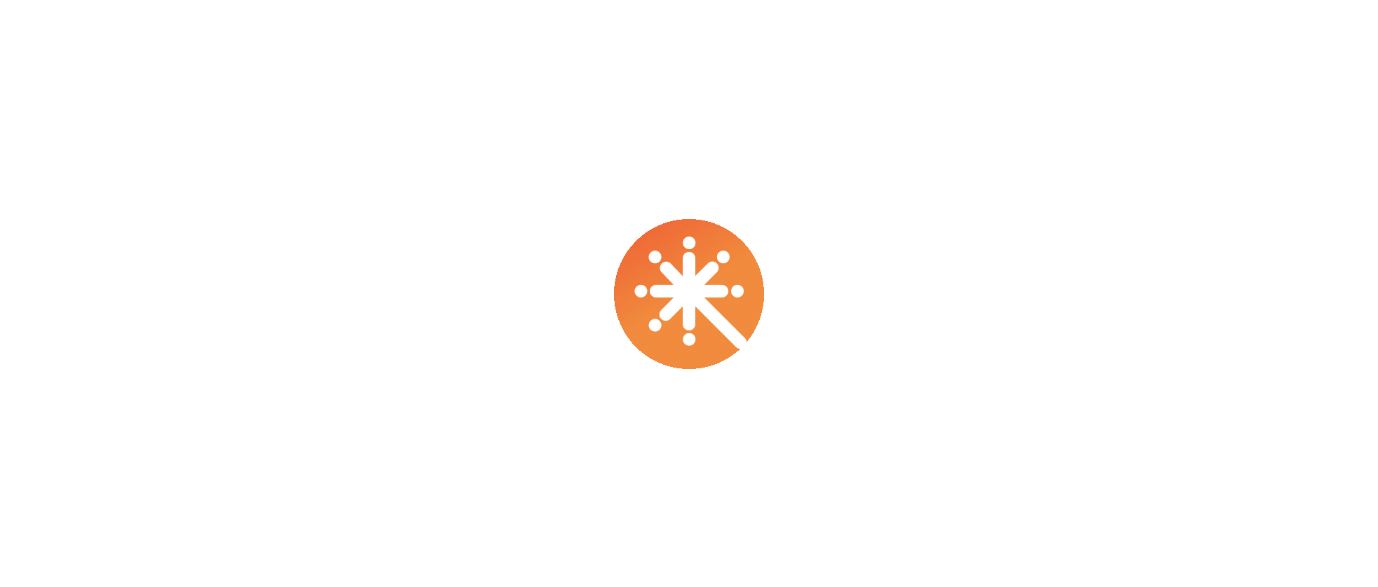 scroll, scrollTop: 0, scrollLeft: 0, axis: both 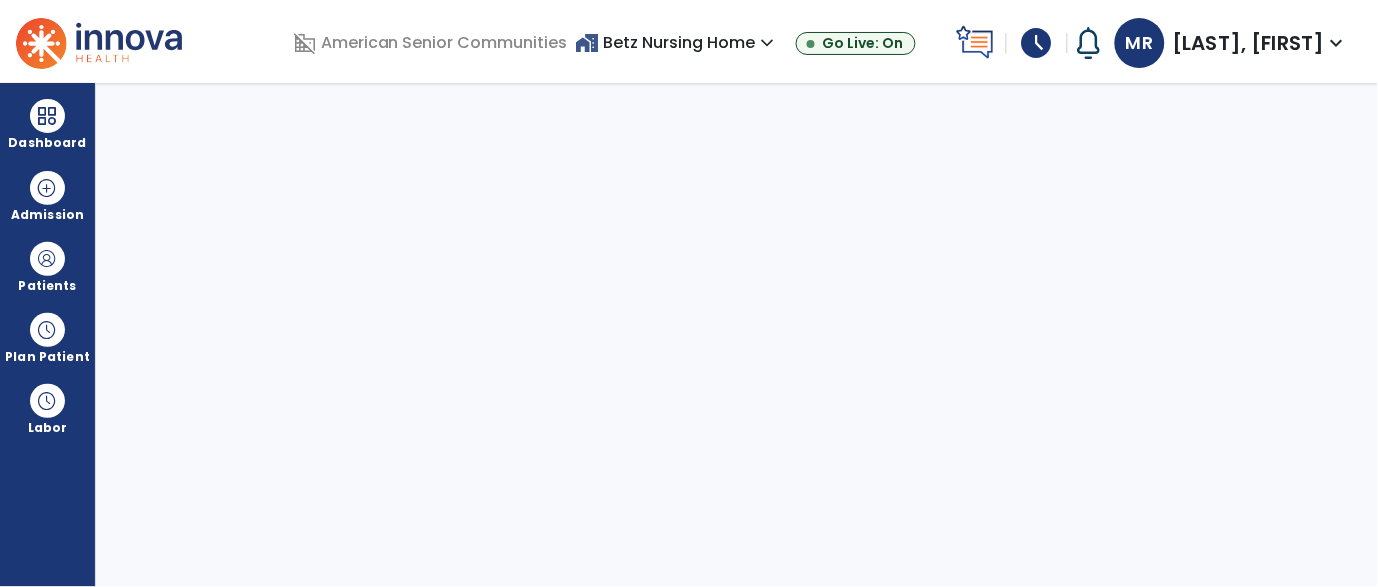 select on "****" 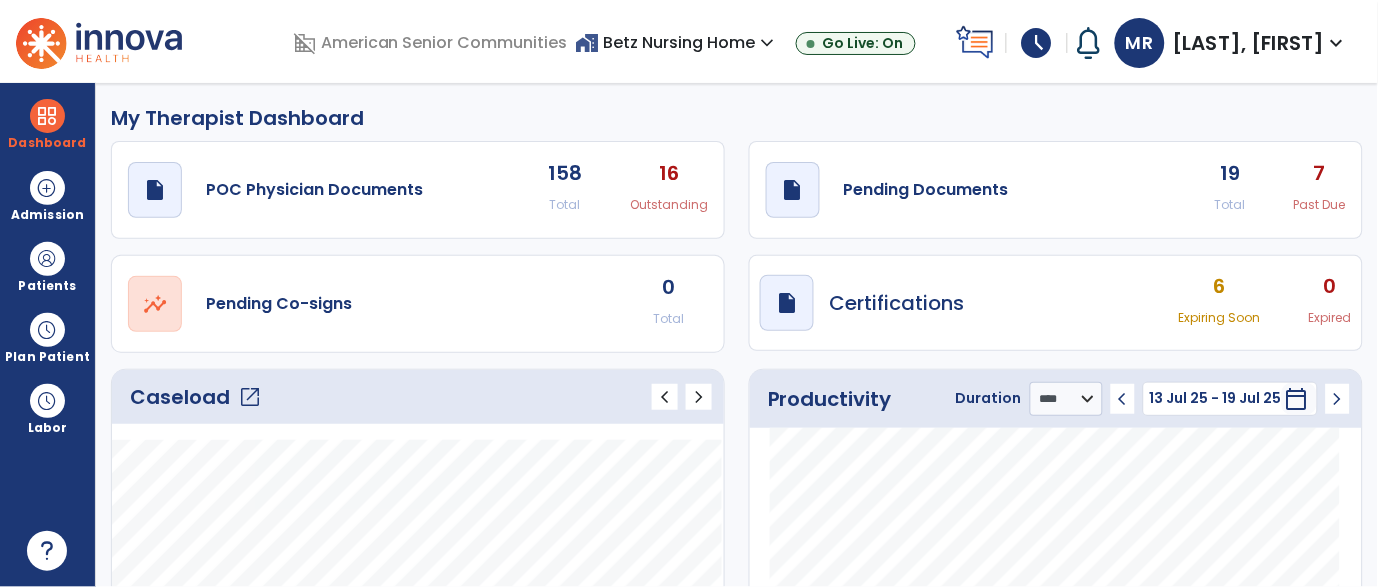 click on "19" 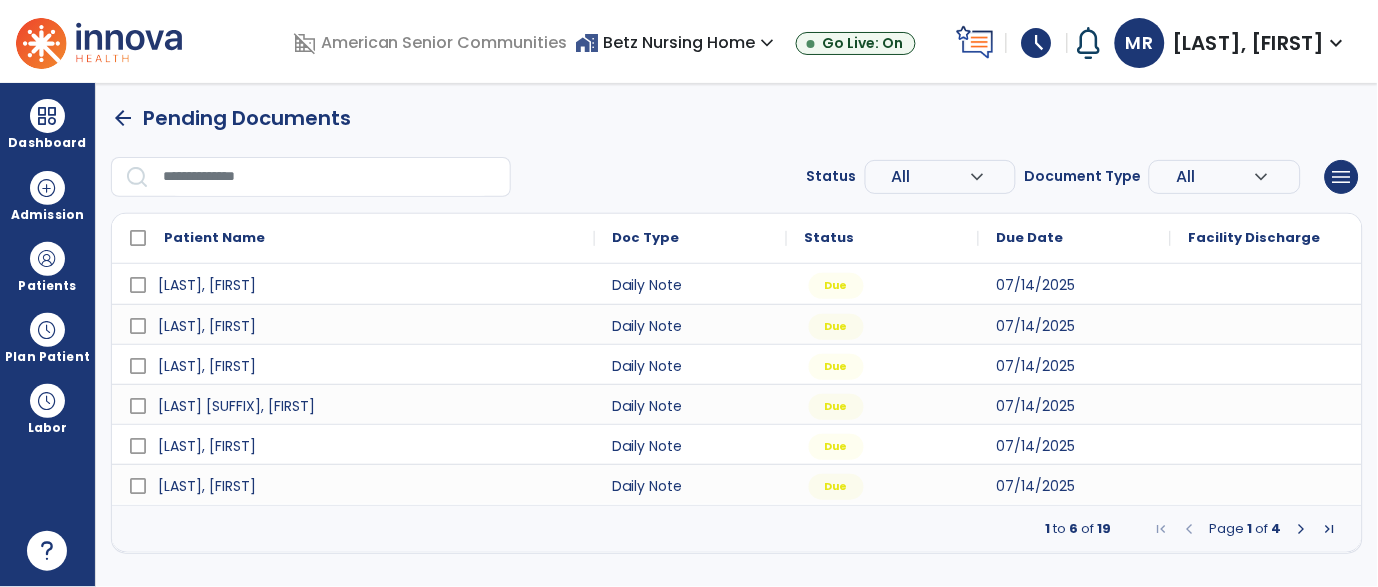 click at bounding box center [1302, 529] 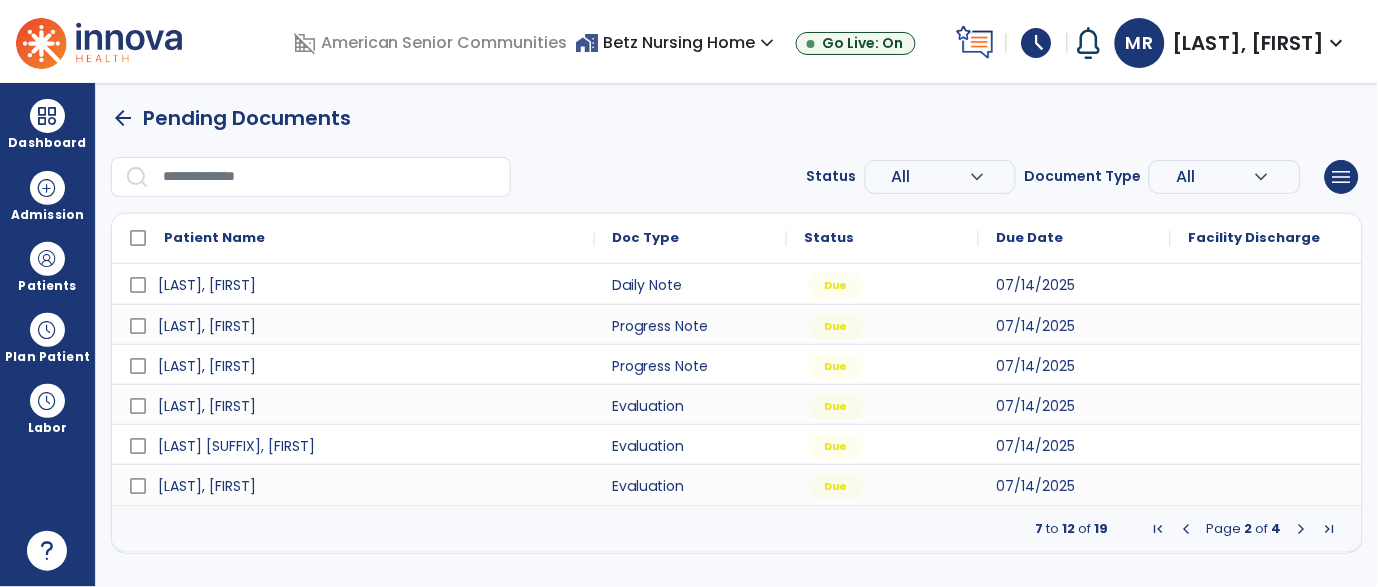 click at bounding box center (1302, 529) 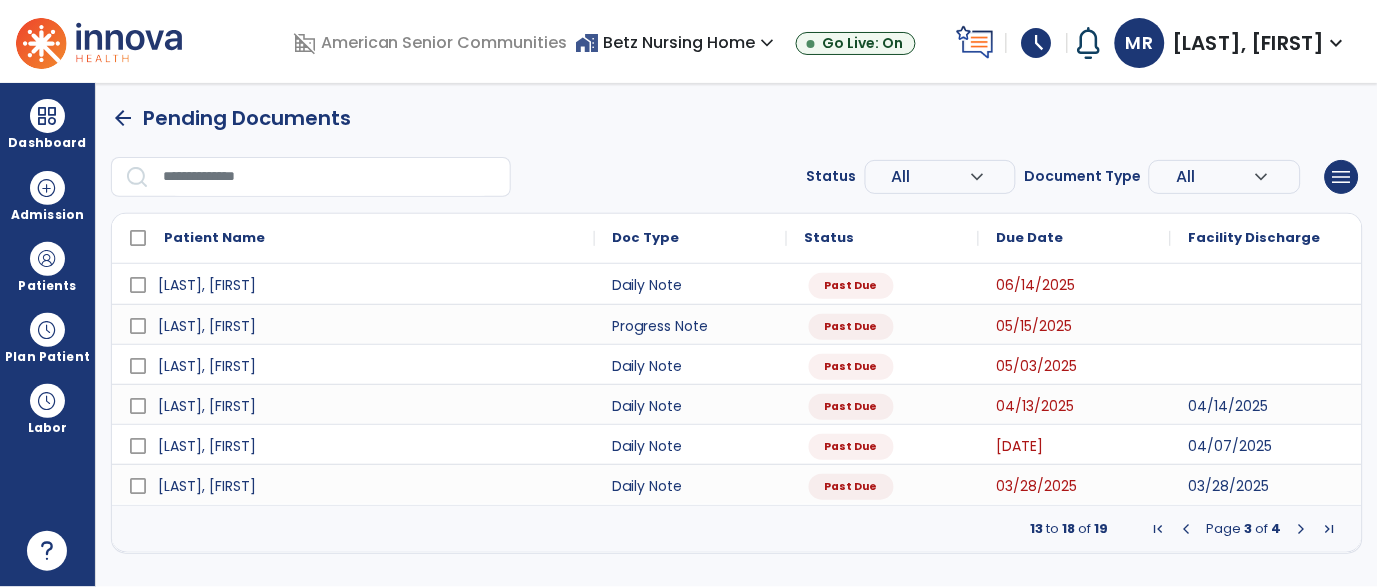 click at bounding box center [1187, 529] 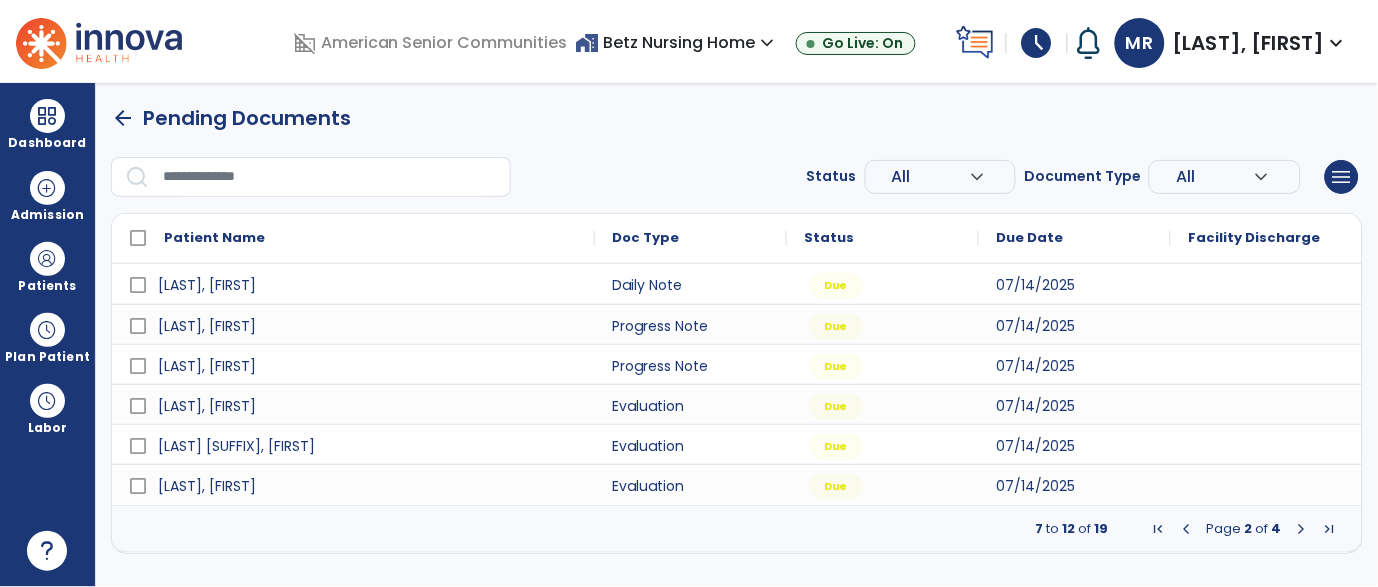 click at bounding box center (1187, 529) 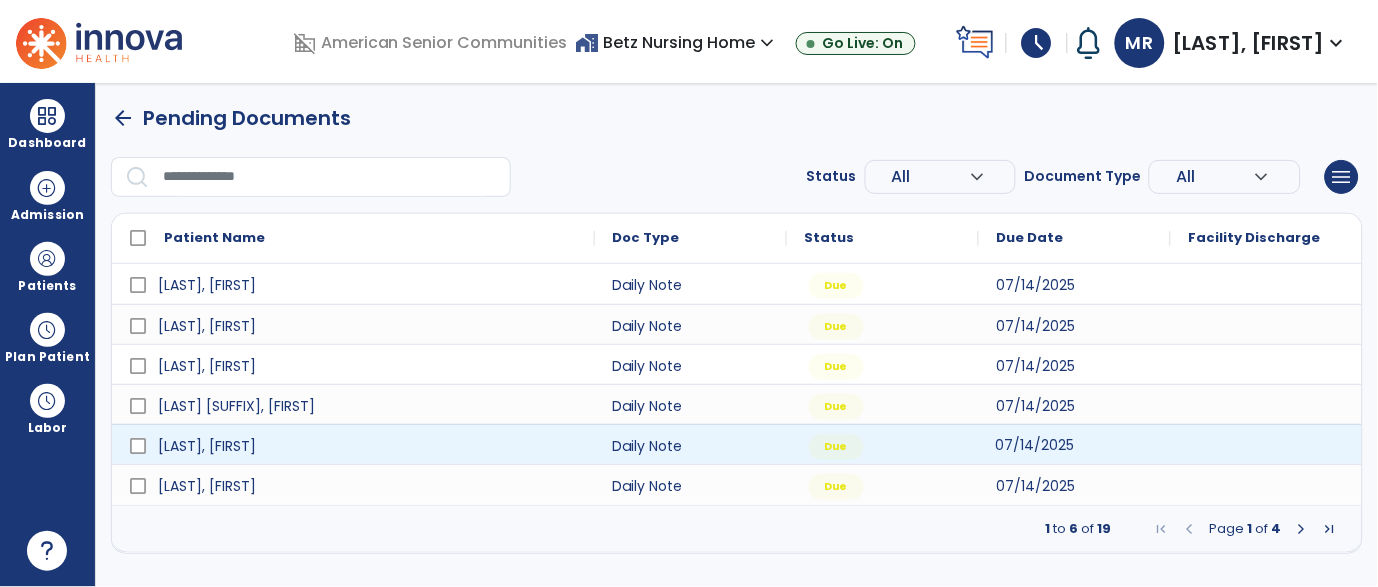 click on "07/14/2025" at bounding box center [1035, 445] 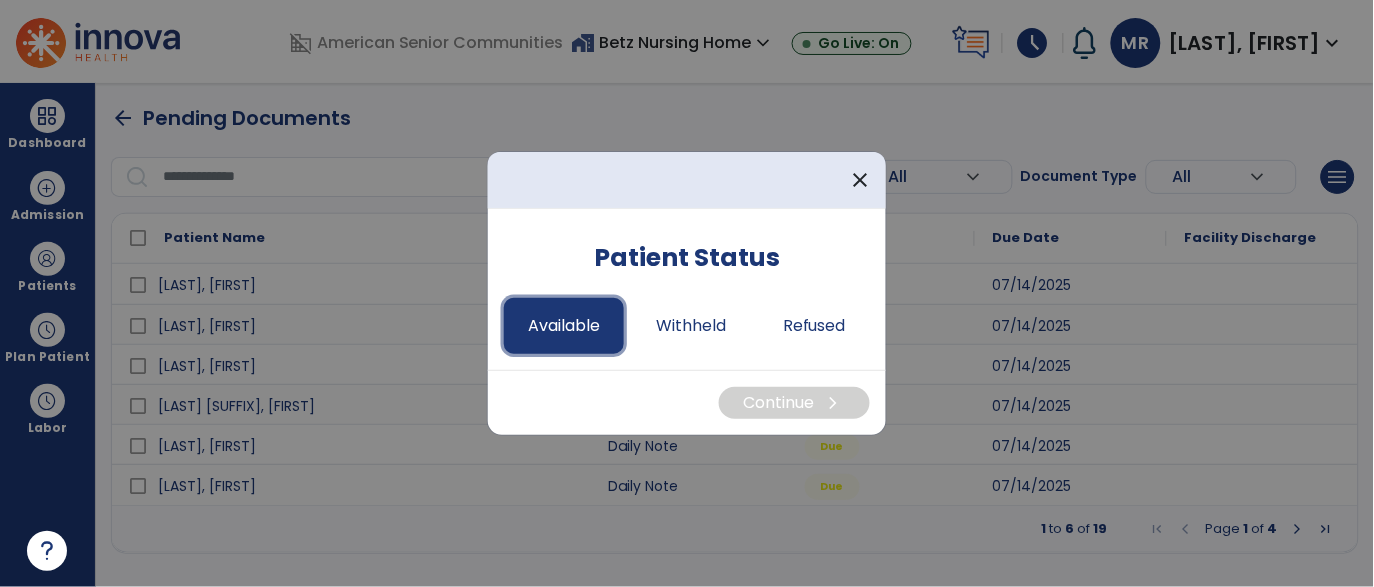 click on "Available" at bounding box center [564, 326] 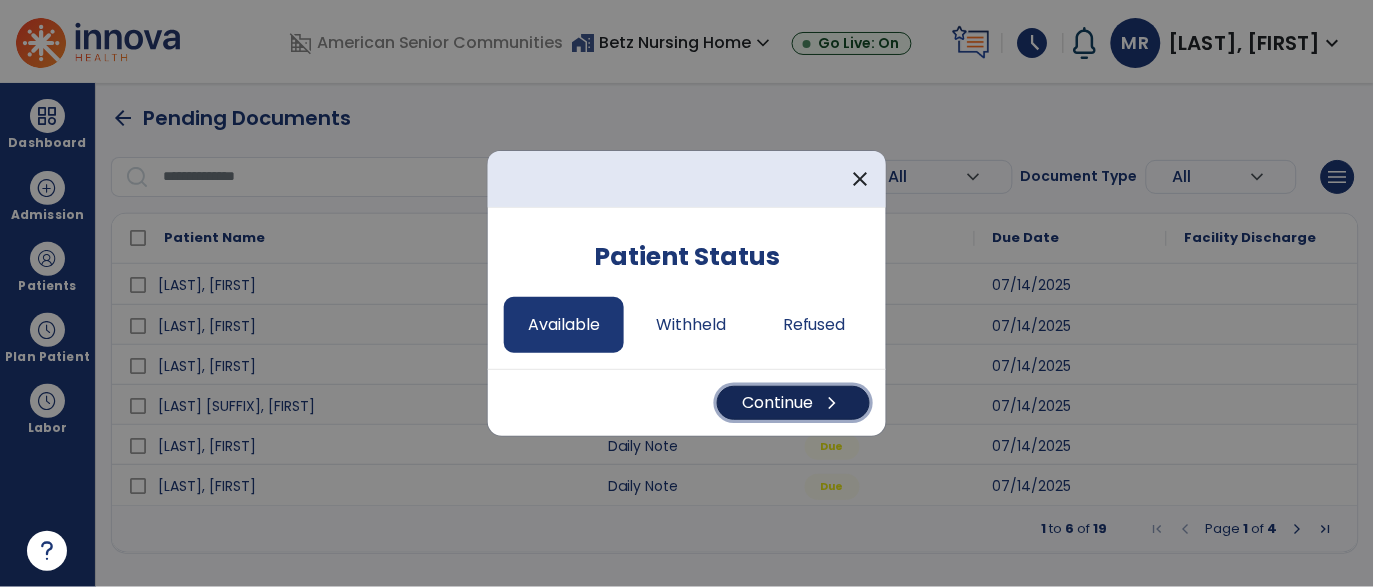 click on "Continue   chevron_right" at bounding box center (793, 403) 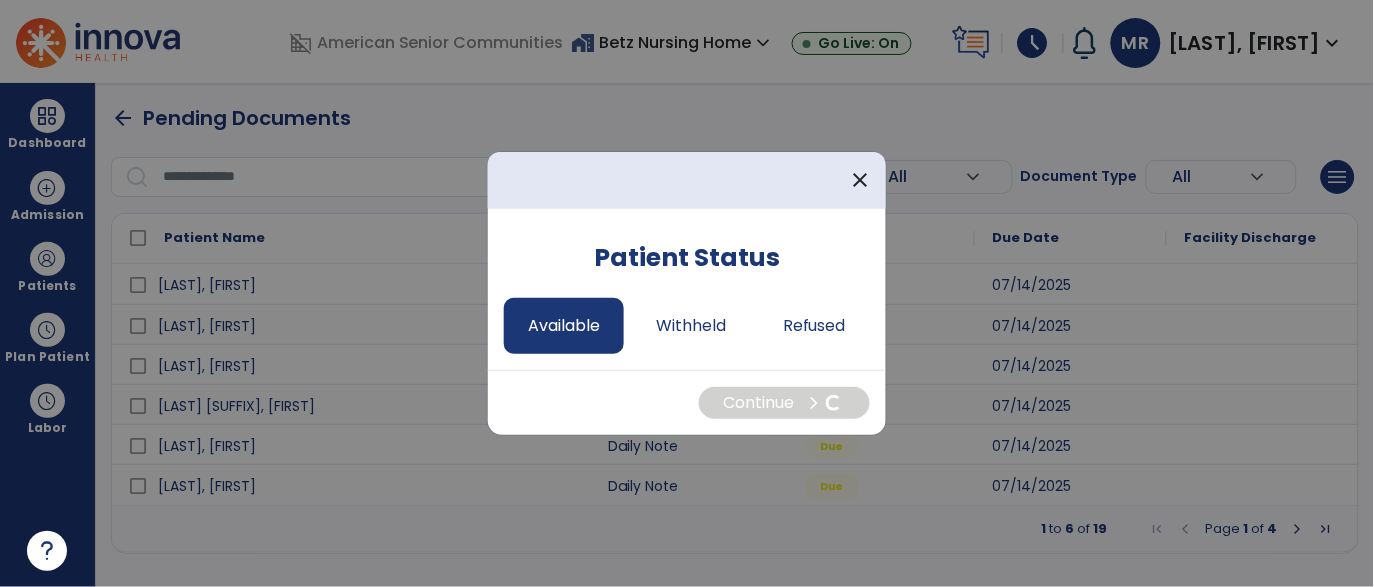 select on "*" 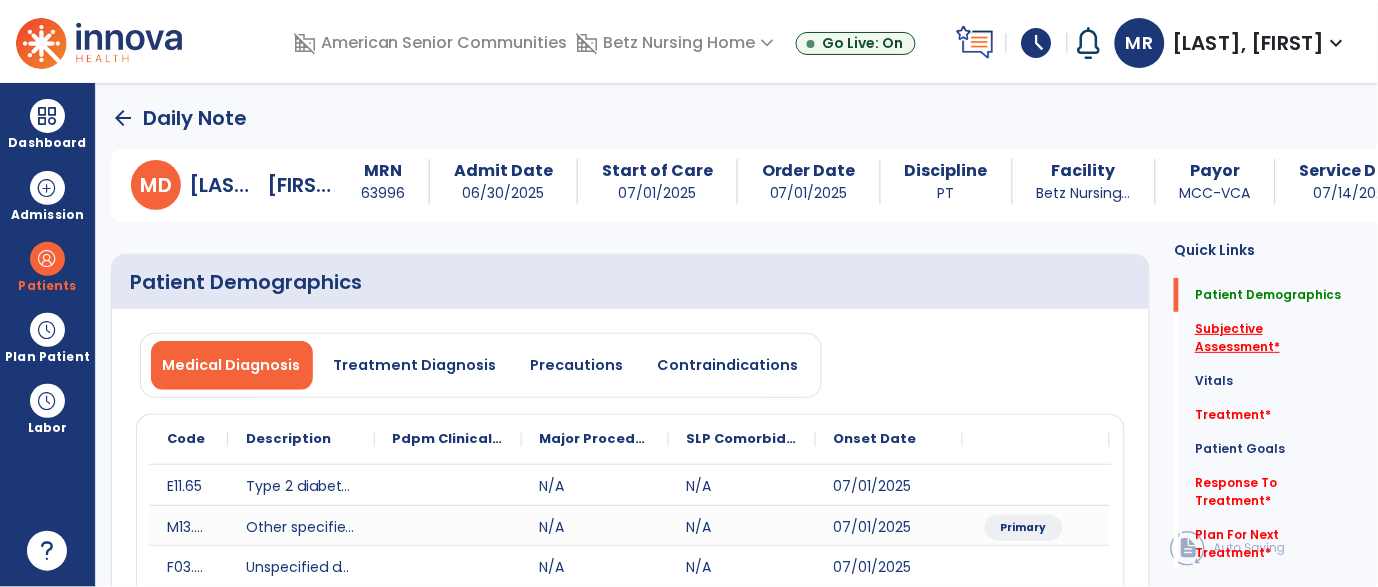 click on "Subjective Assessment   *" 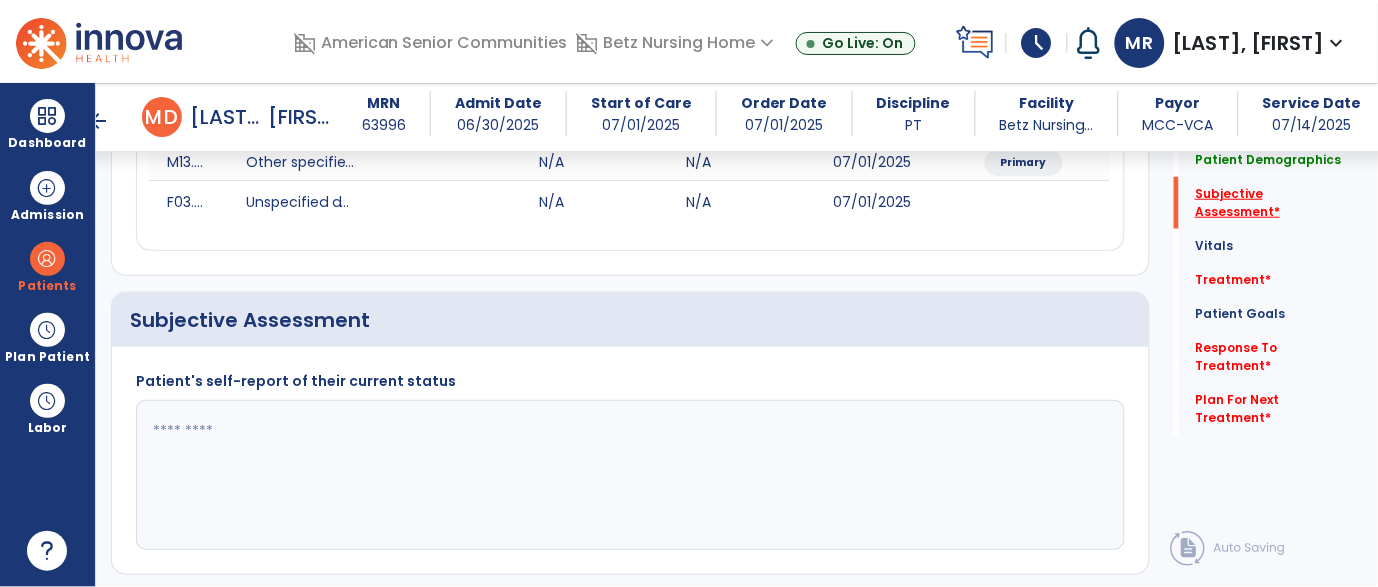 scroll, scrollTop: 463, scrollLeft: 0, axis: vertical 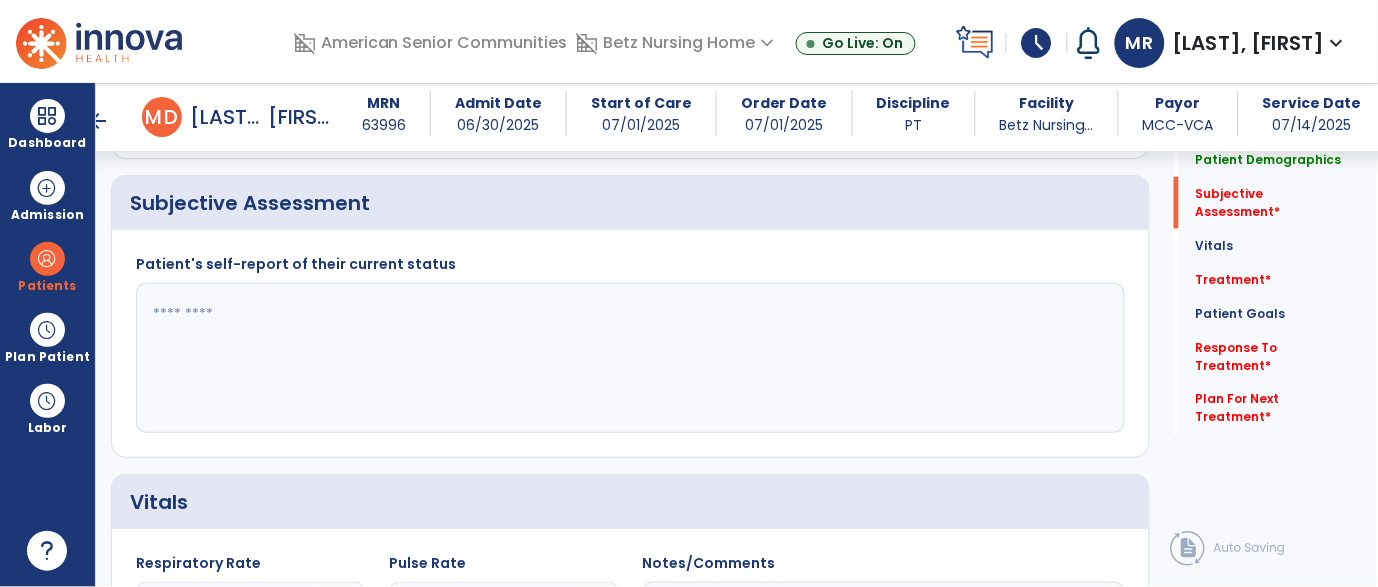 click 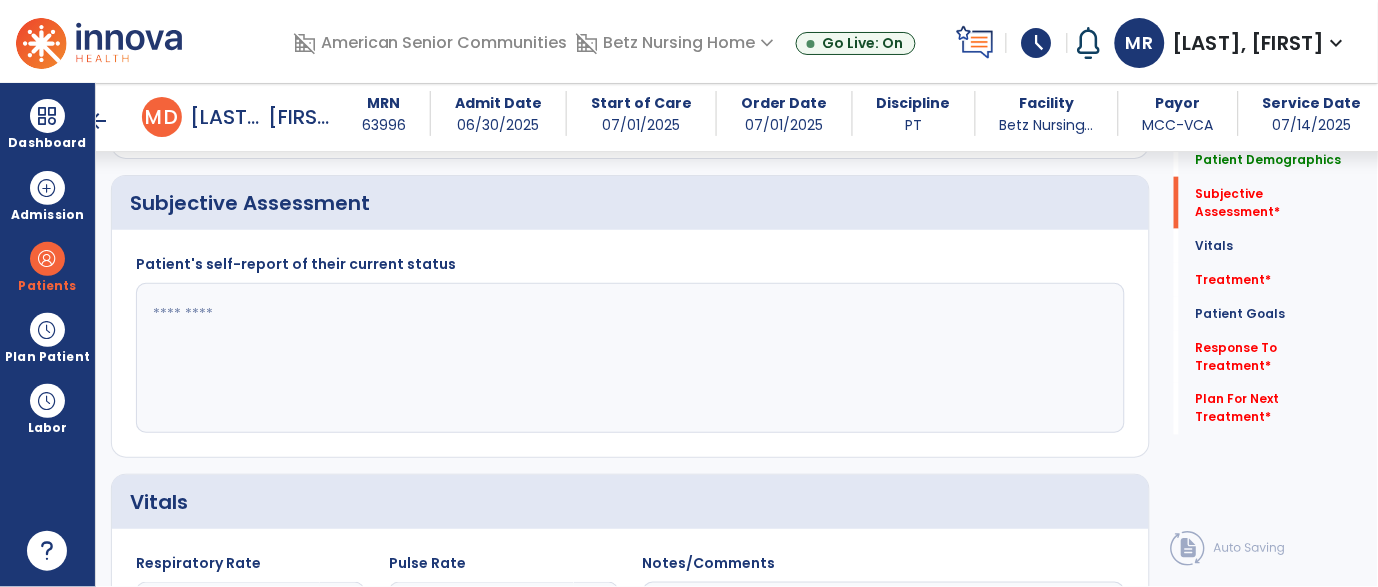 paste on "**********" 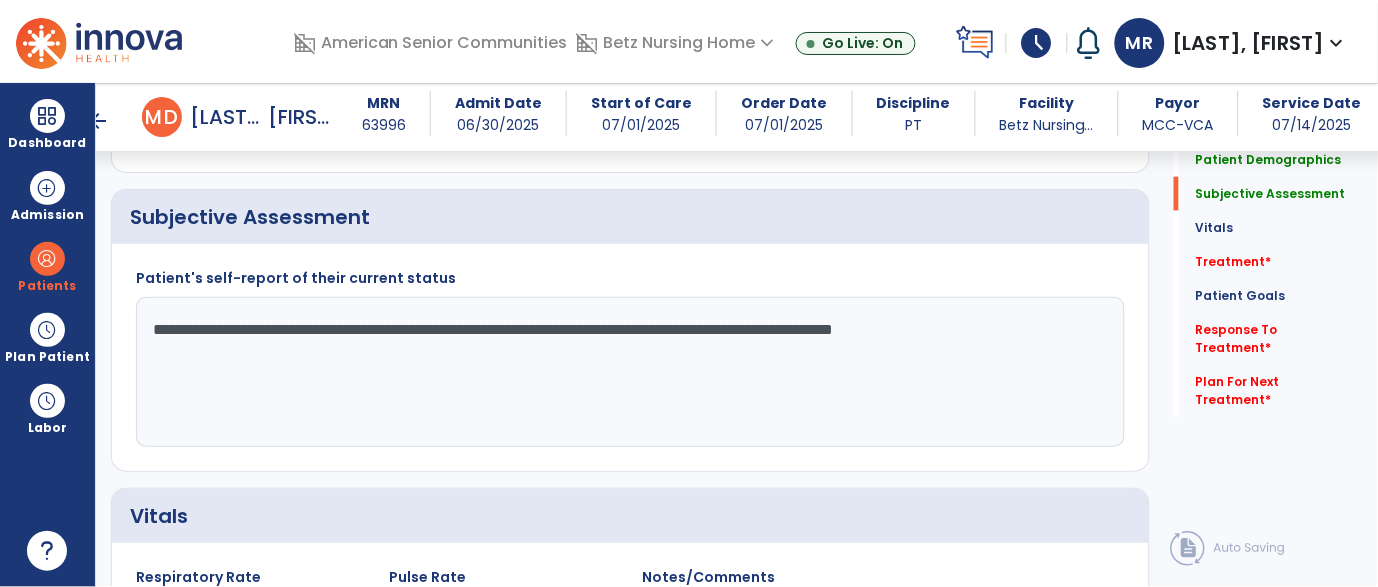 scroll, scrollTop: 448, scrollLeft: 0, axis: vertical 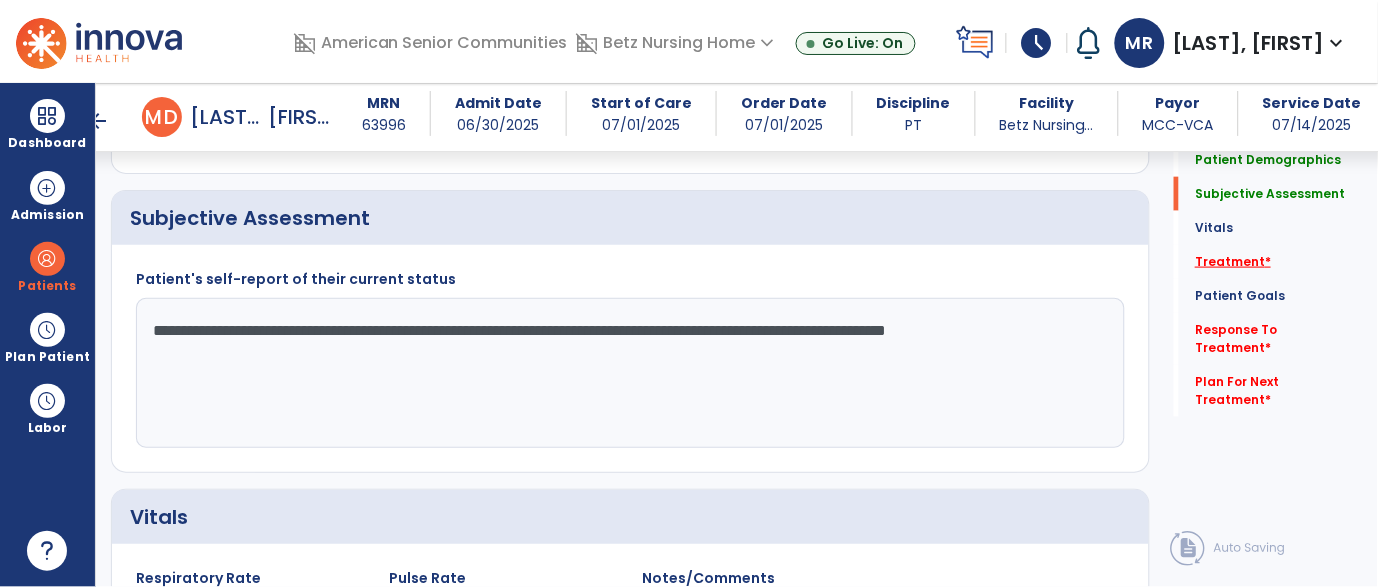 type on "**********" 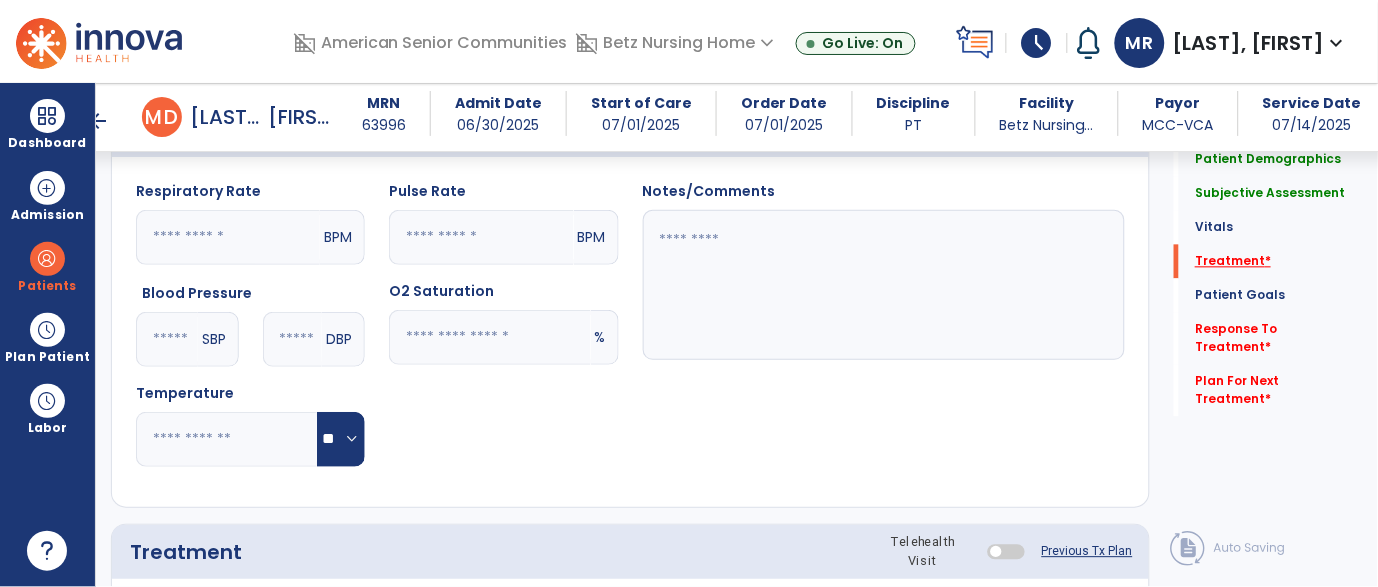 scroll, scrollTop: 1151, scrollLeft: 0, axis: vertical 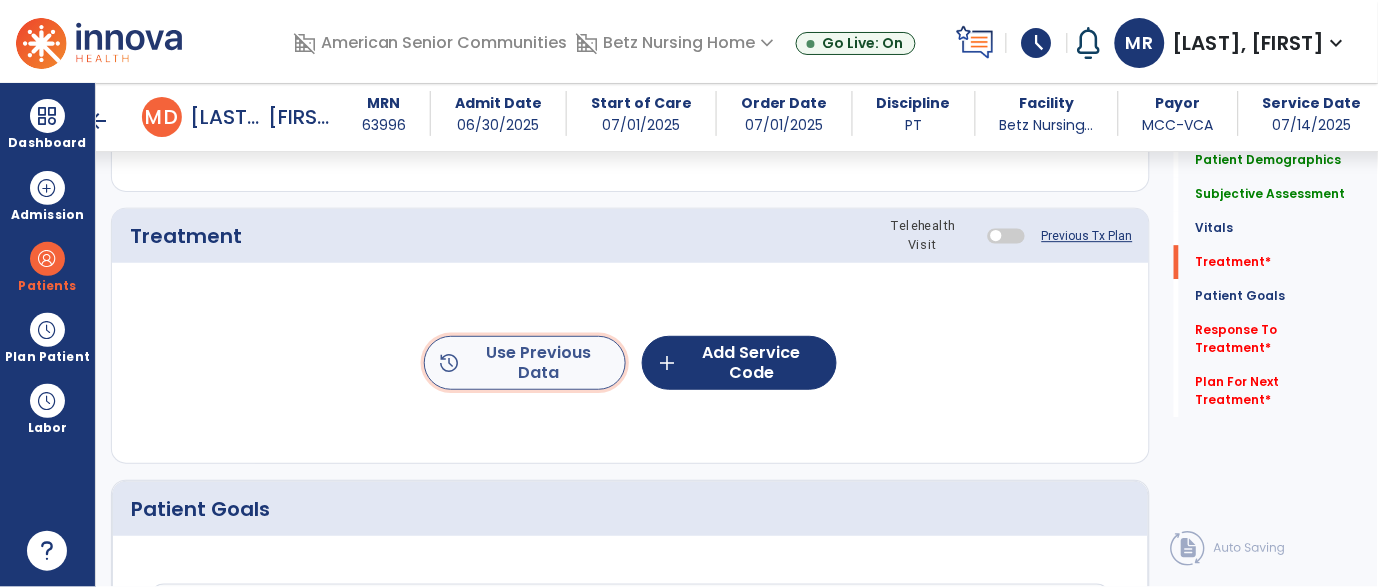 click on "history  Use Previous Data" 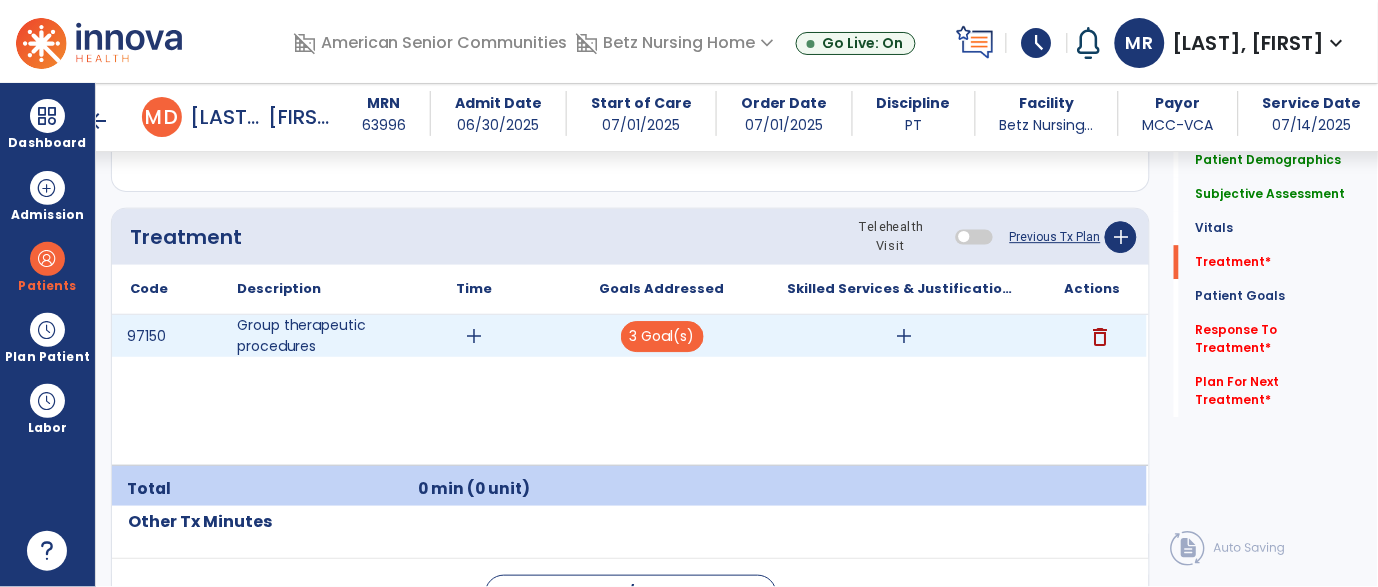 click on "delete" at bounding box center [1101, 337] 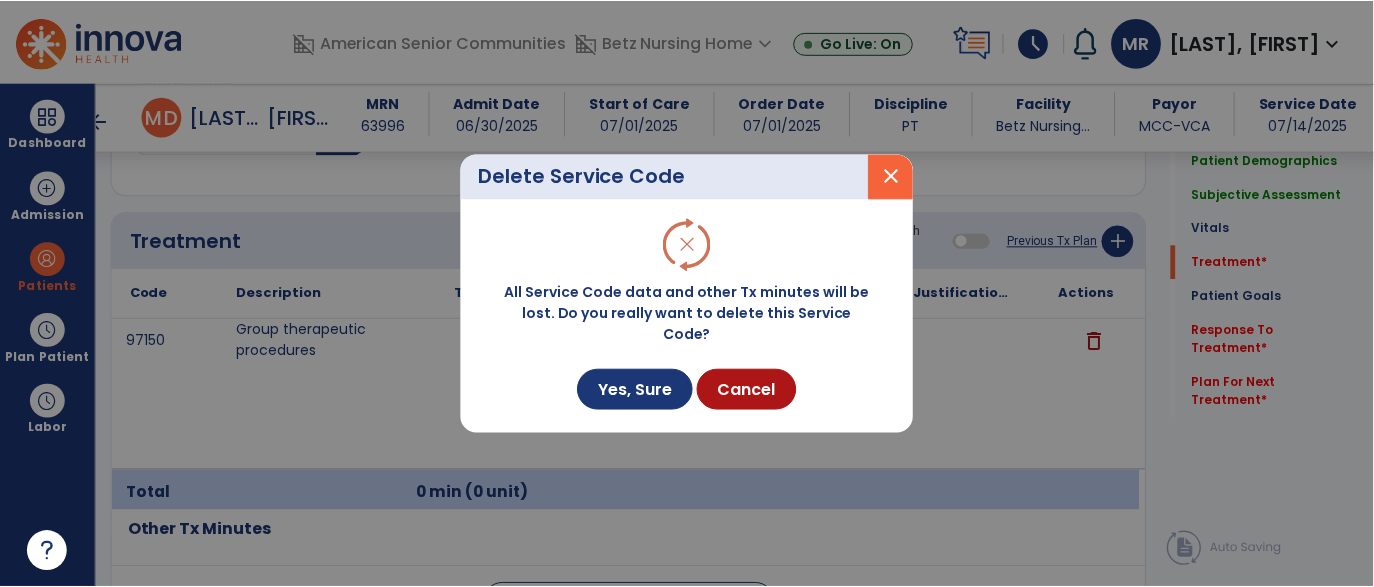 scroll, scrollTop: 1151, scrollLeft: 0, axis: vertical 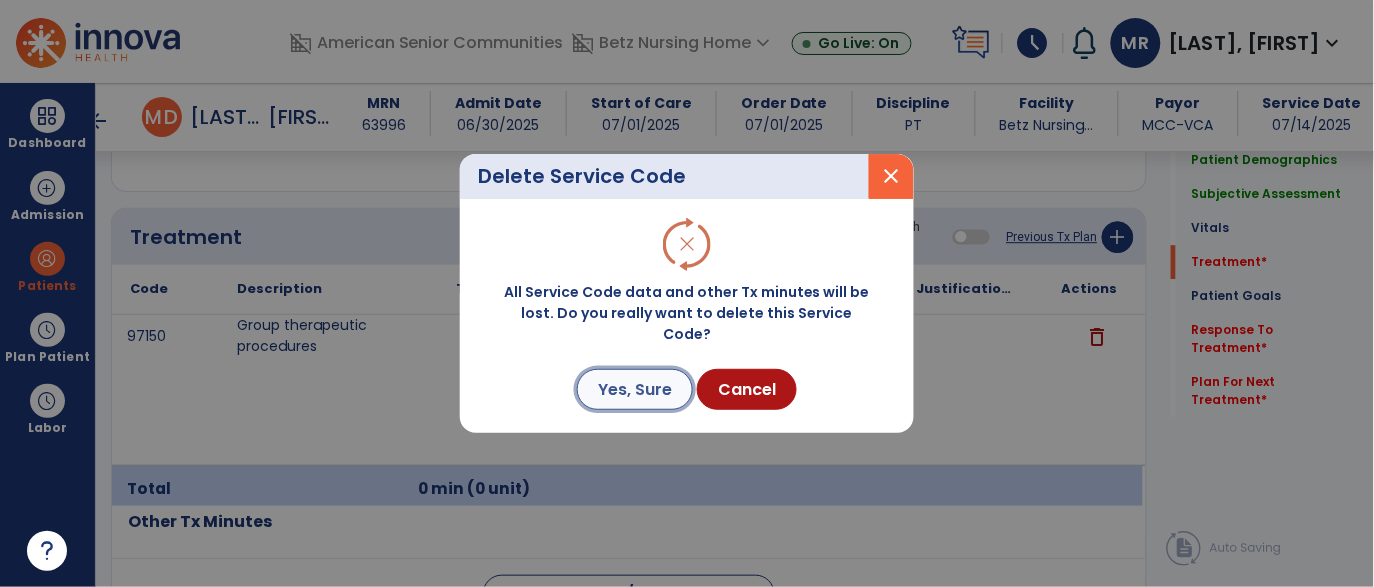 click on "Yes, Sure" at bounding box center (635, 389) 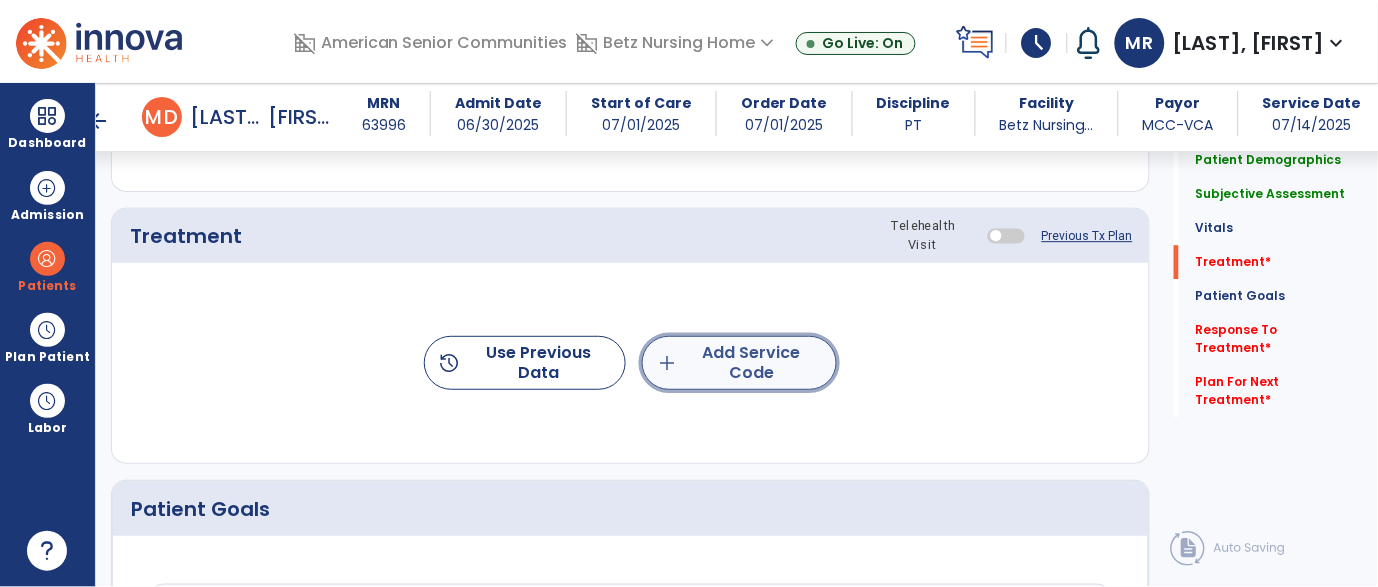 click on "add  Add Service Code" 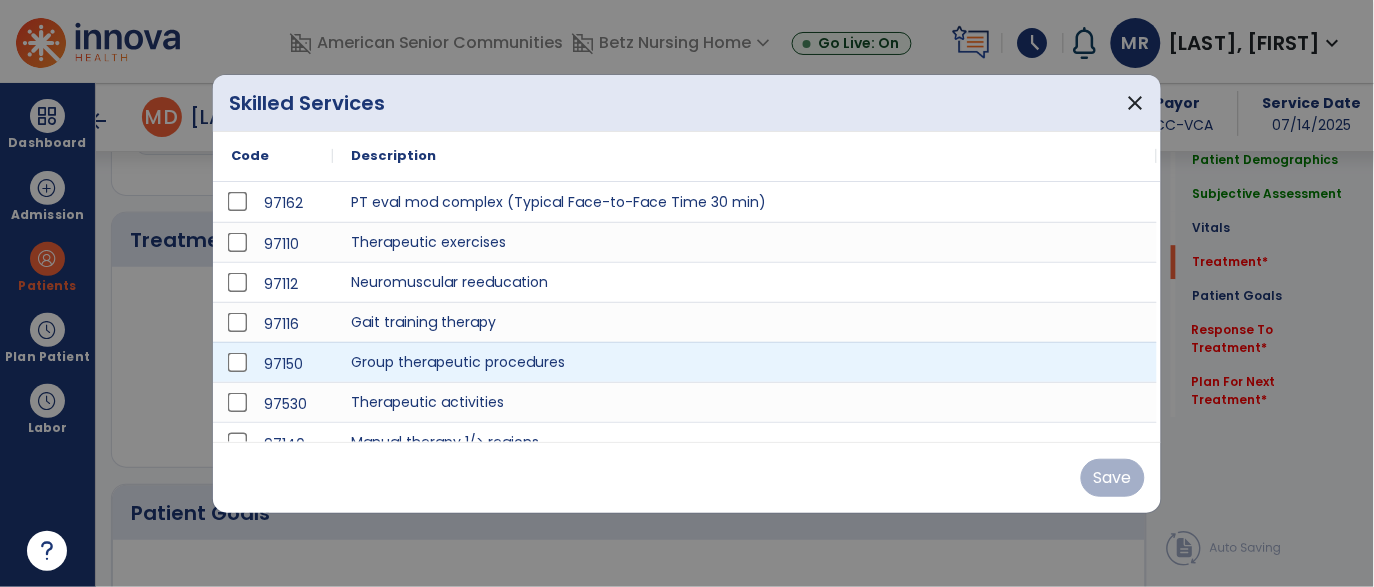 scroll, scrollTop: 1151, scrollLeft: 0, axis: vertical 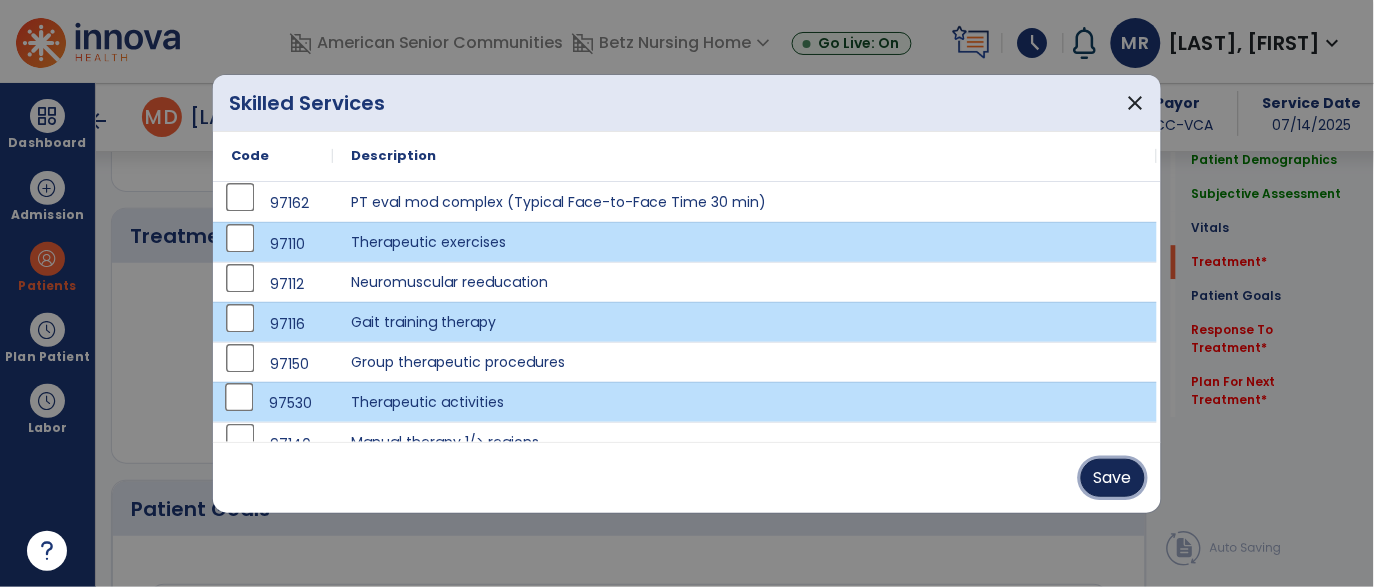 click on "Save" at bounding box center (1113, 478) 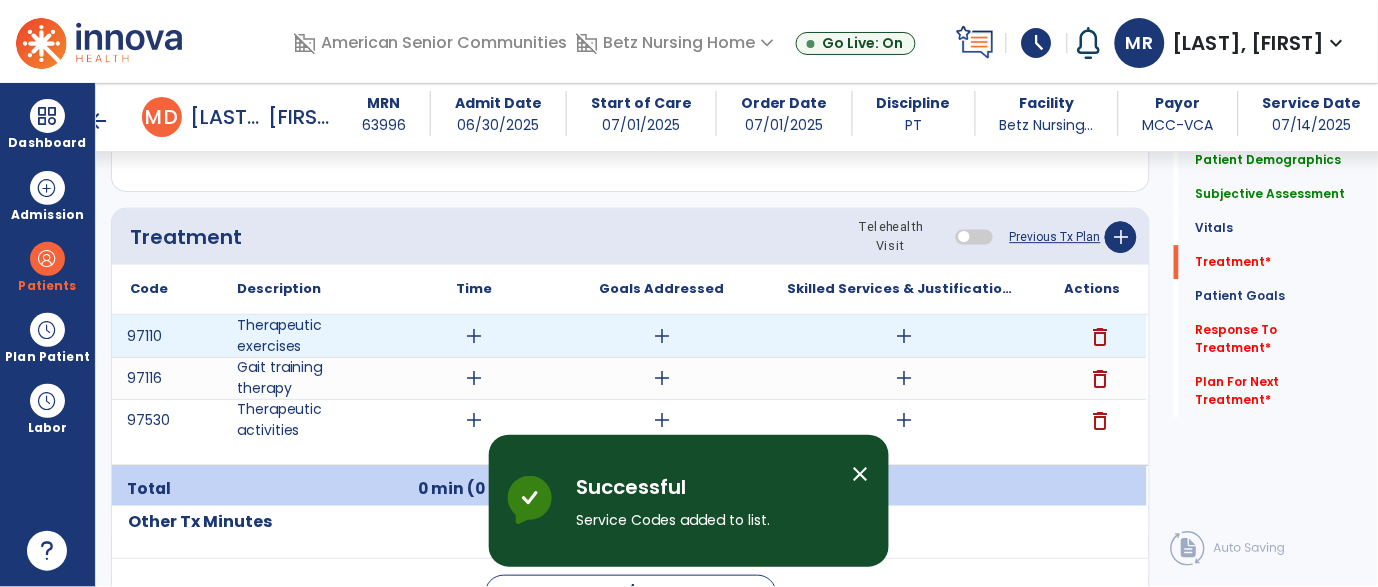 click on "add" at bounding box center (474, 336) 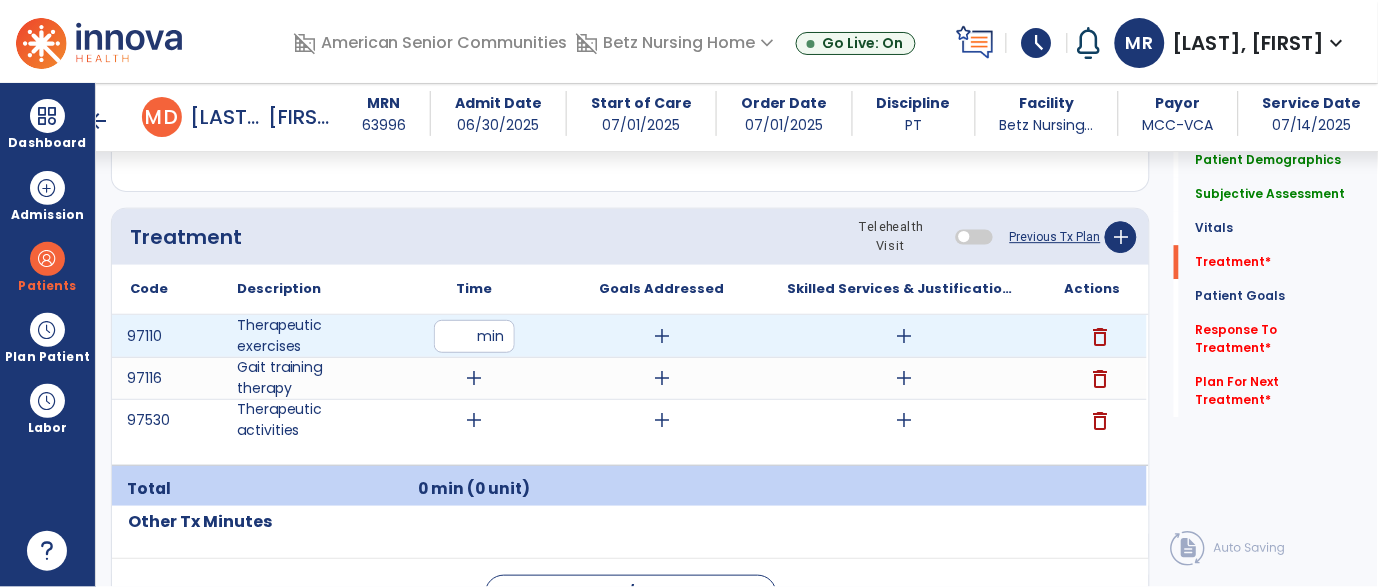 type on "**" 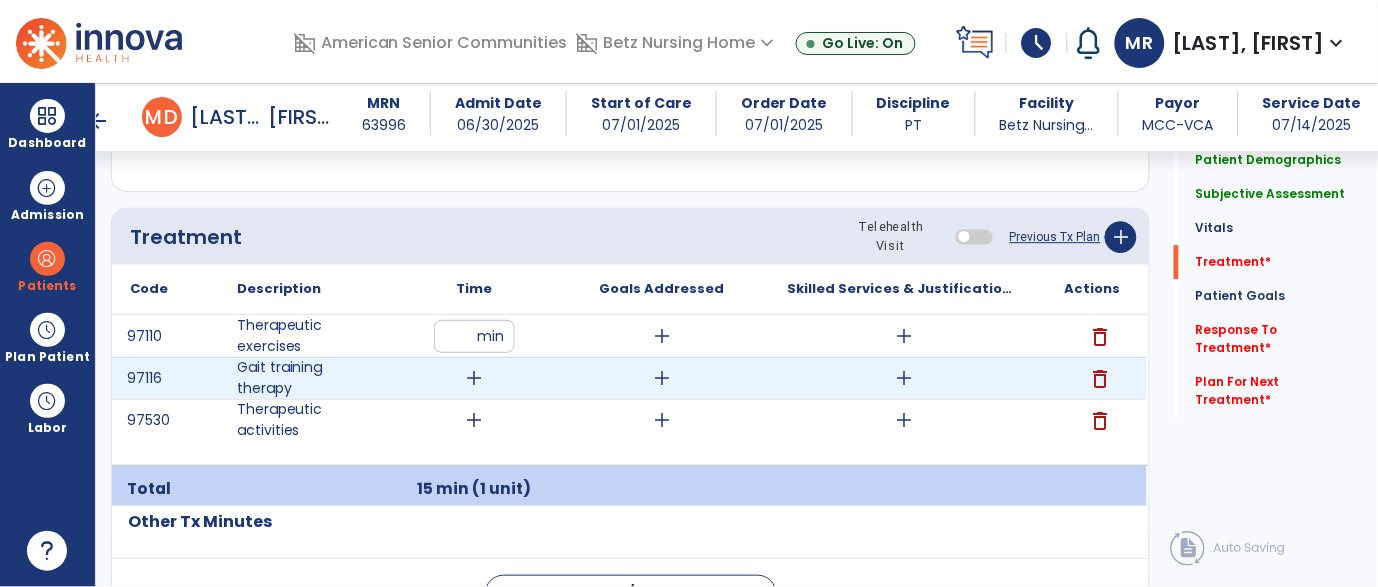 click on "add" at bounding box center (474, 378) 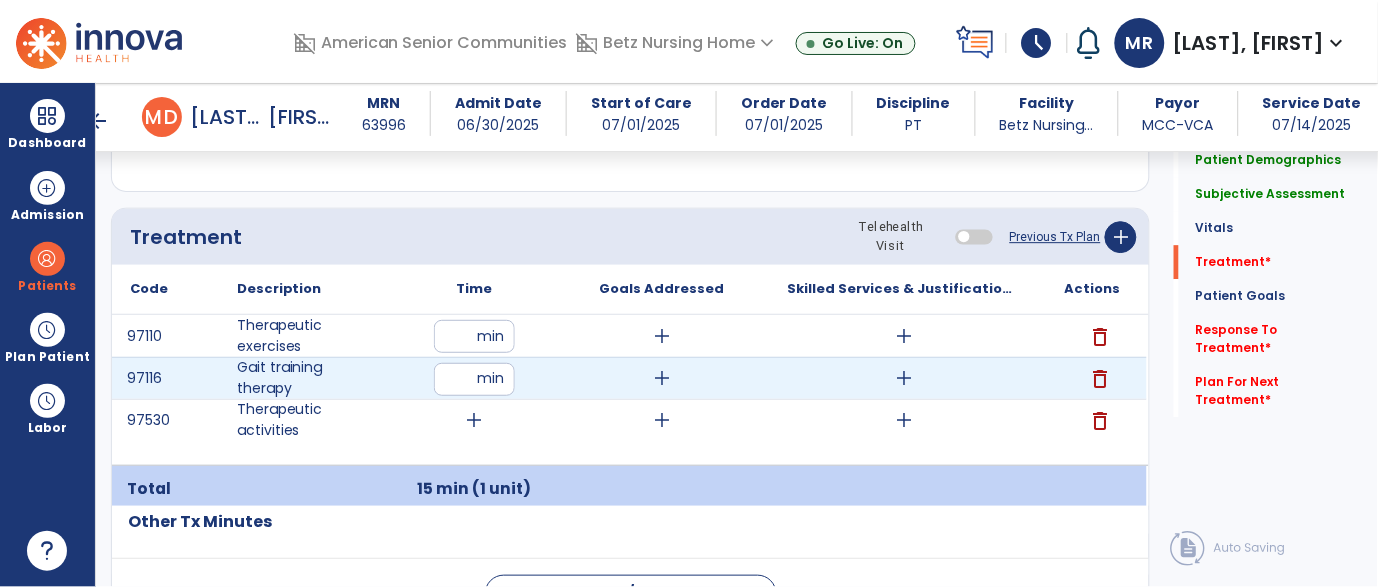 type on "**" 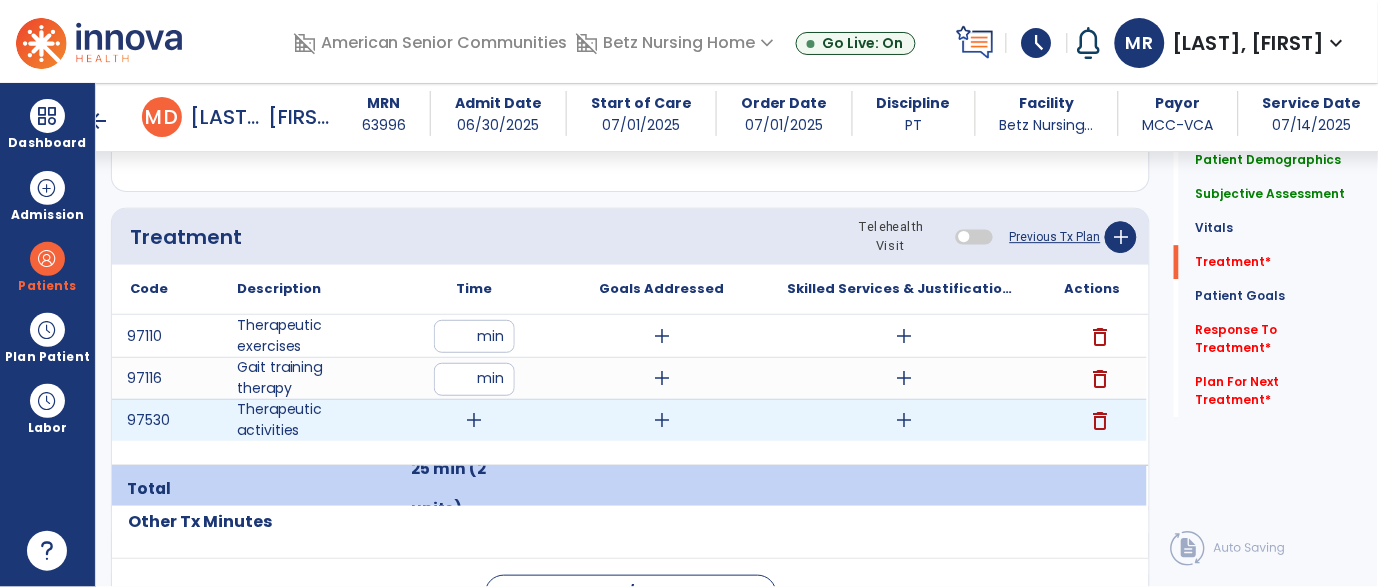 click on "add" at bounding box center (474, 420) 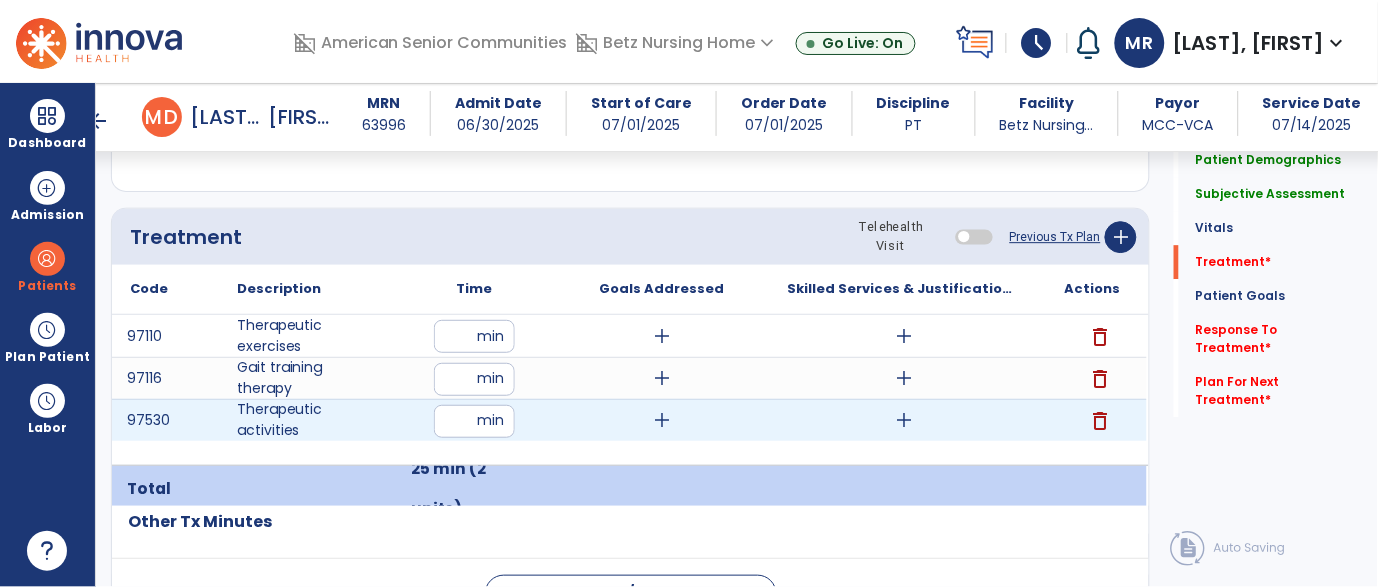 type on "*" 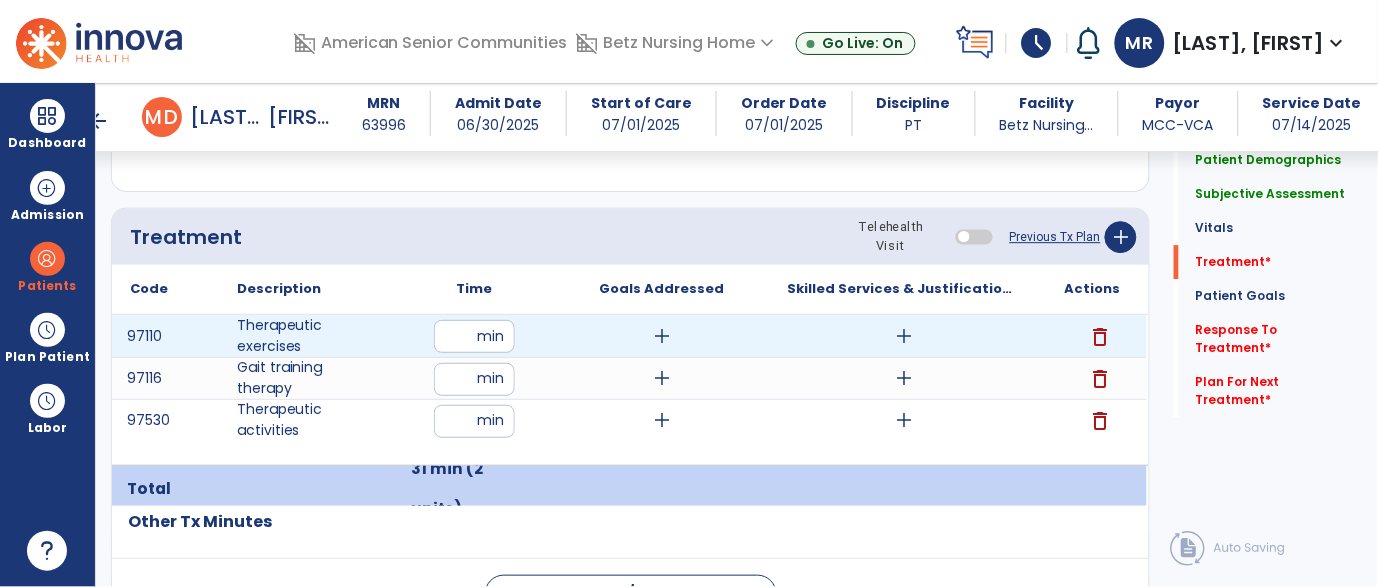 click on "add" at bounding box center [662, 336] 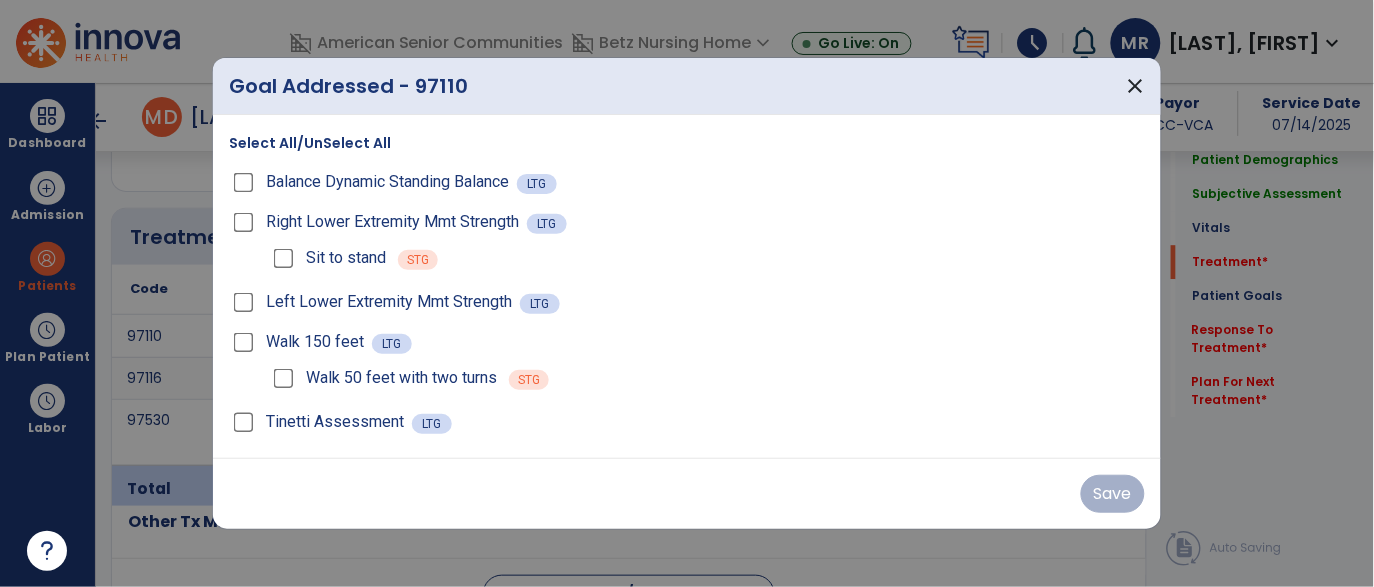 scroll, scrollTop: 1151, scrollLeft: 0, axis: vertical 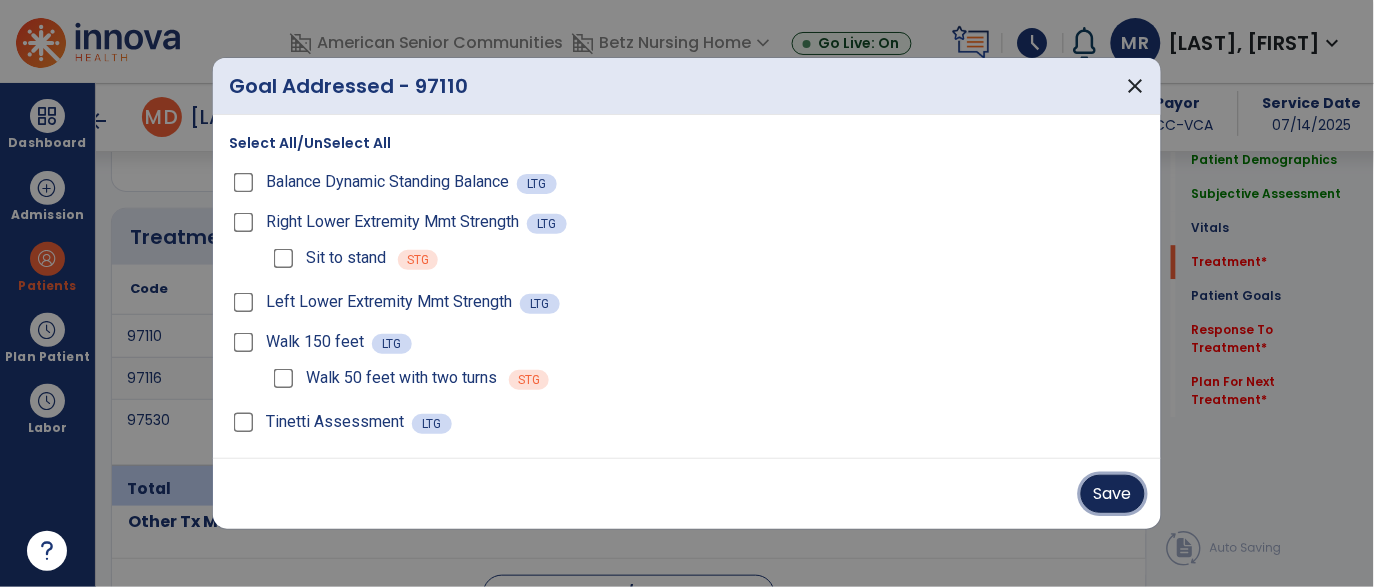 click on "Save" at bounding box center (1113, 494) 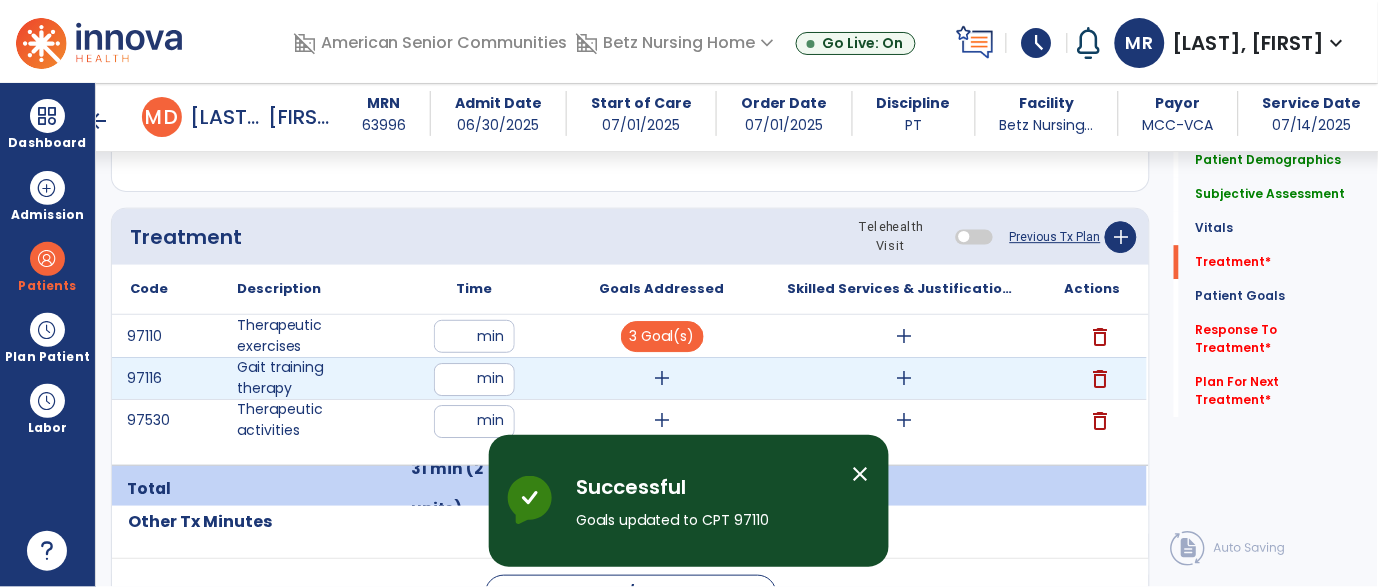 click on "add" at bounding box center [662, 378] 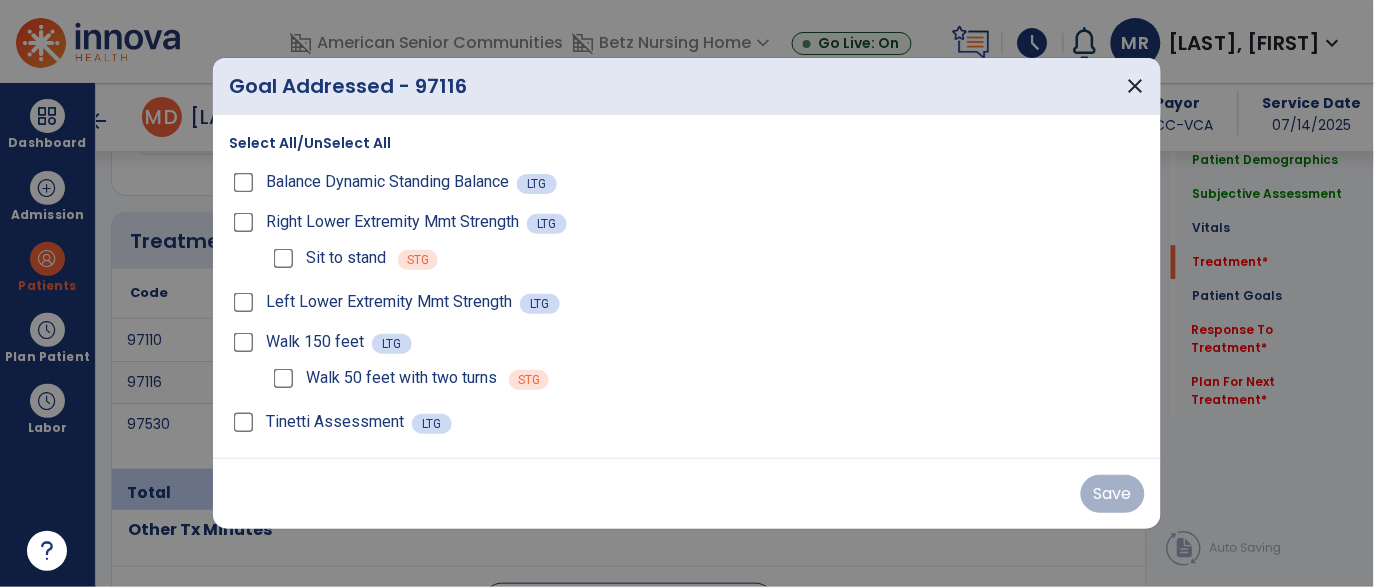 scroll, scrollTop: 1151, scrollLeft: 0, axis: vertical 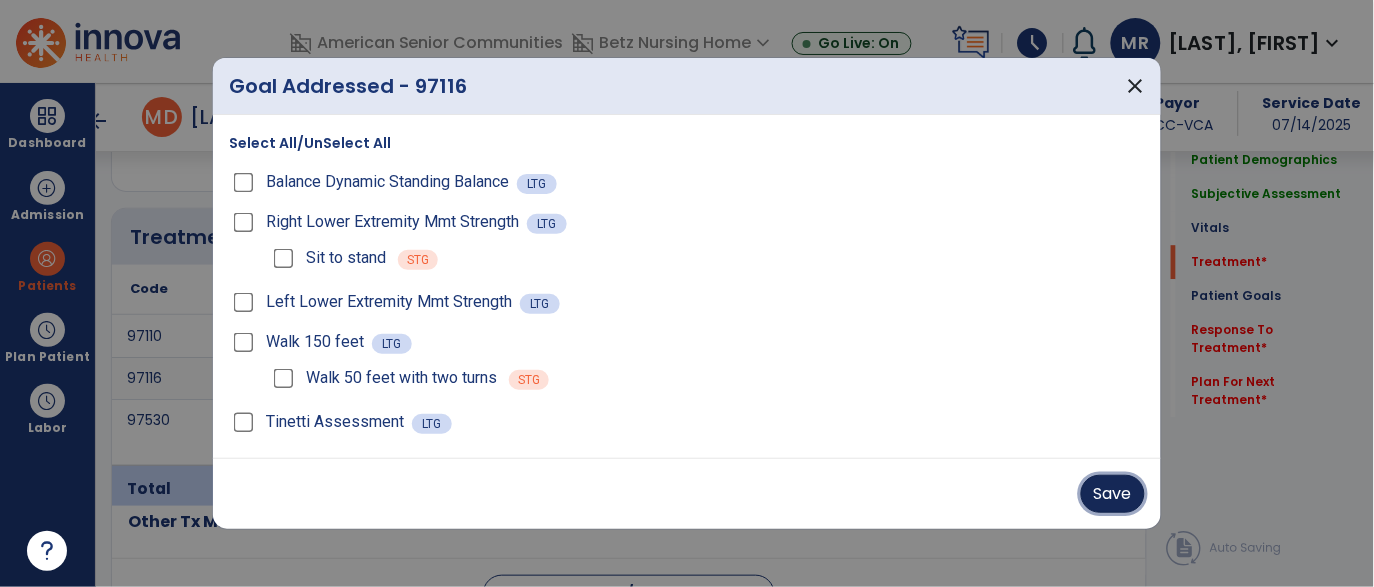 click on "Save" at bounding box center (1113, 494) 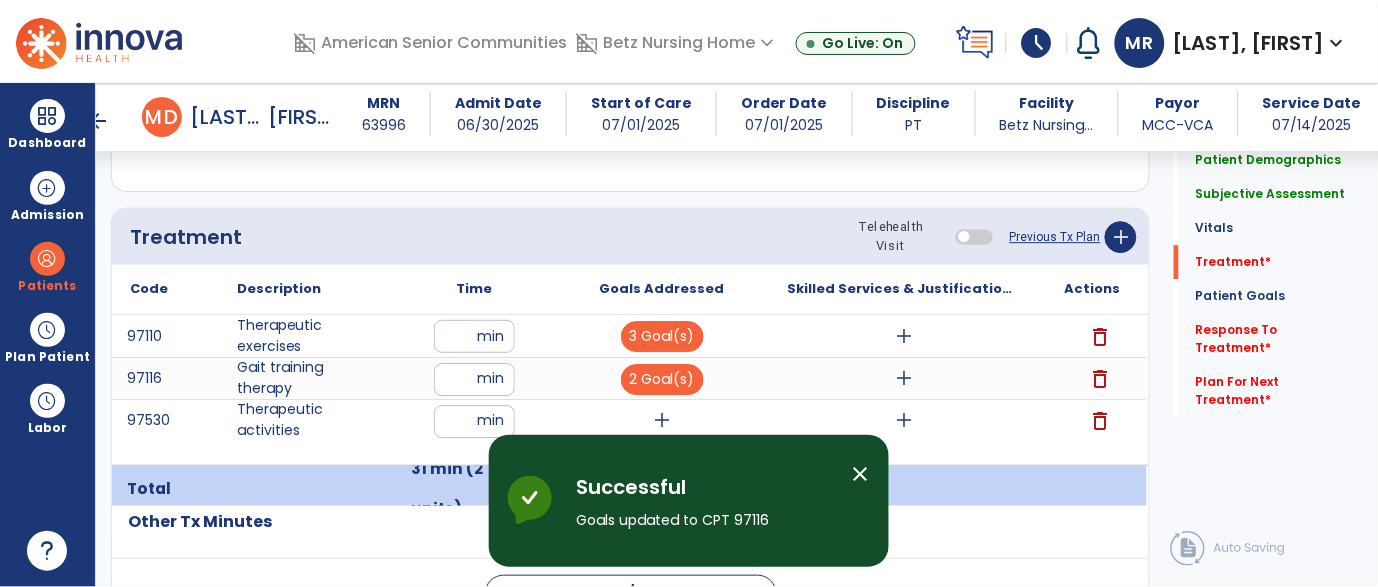click on "close" at bounding box center (861, 474) 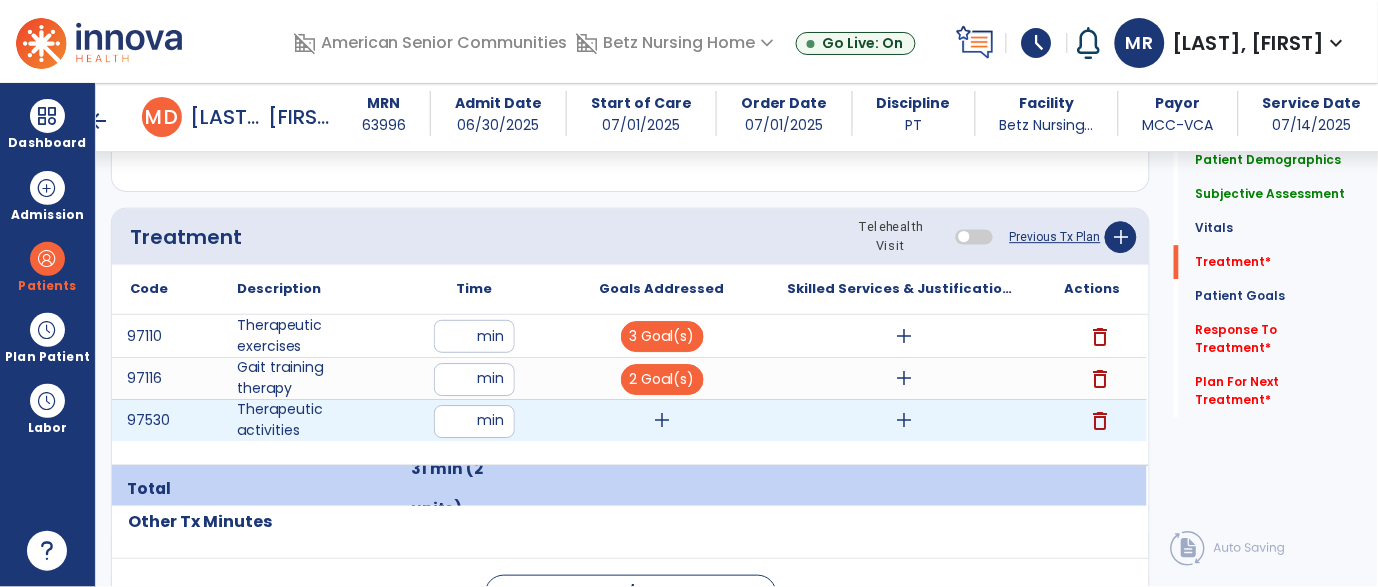 click on "add" at bounding box center [662, 420] 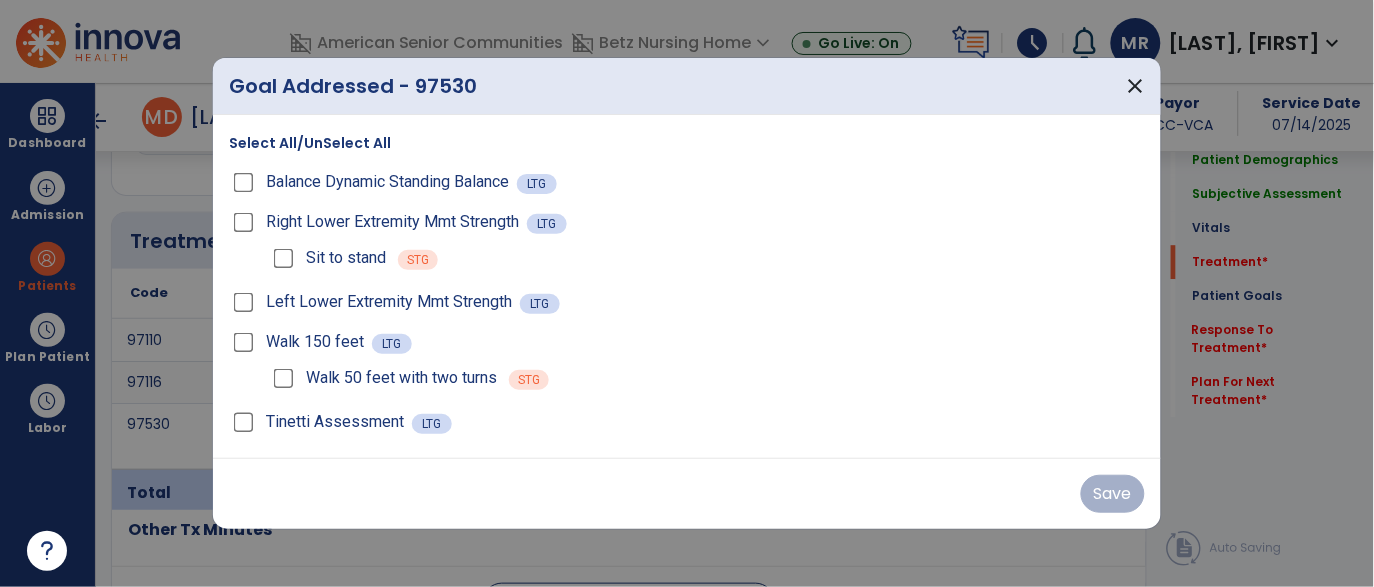 scroll, scrollTop: 1151, scrollLeft: 0, axis: vertical 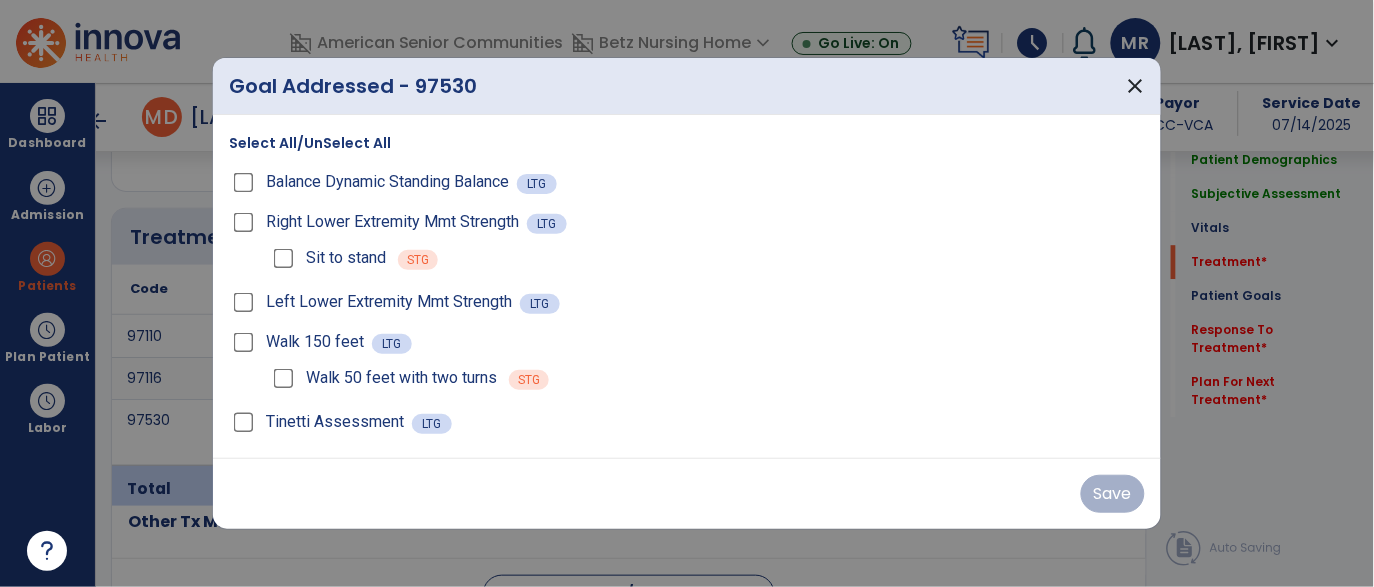click on "Sit to stand  STG" at bounding box center [707, 258] 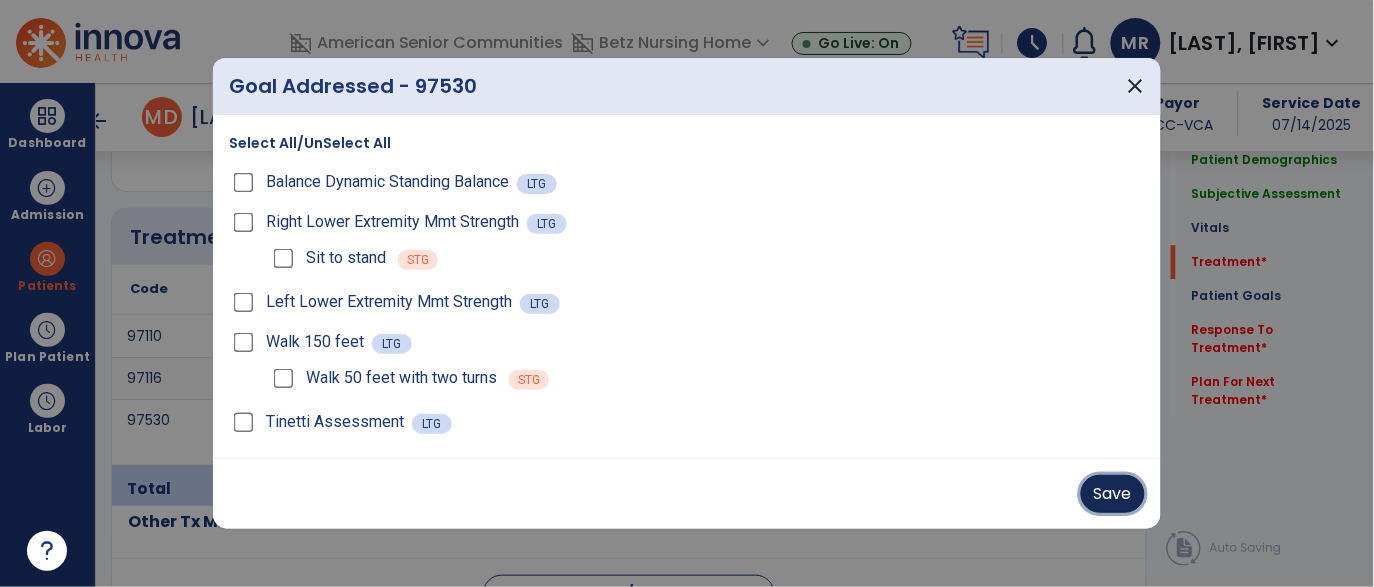 click on "Save" at bounding box center (1113, 494) 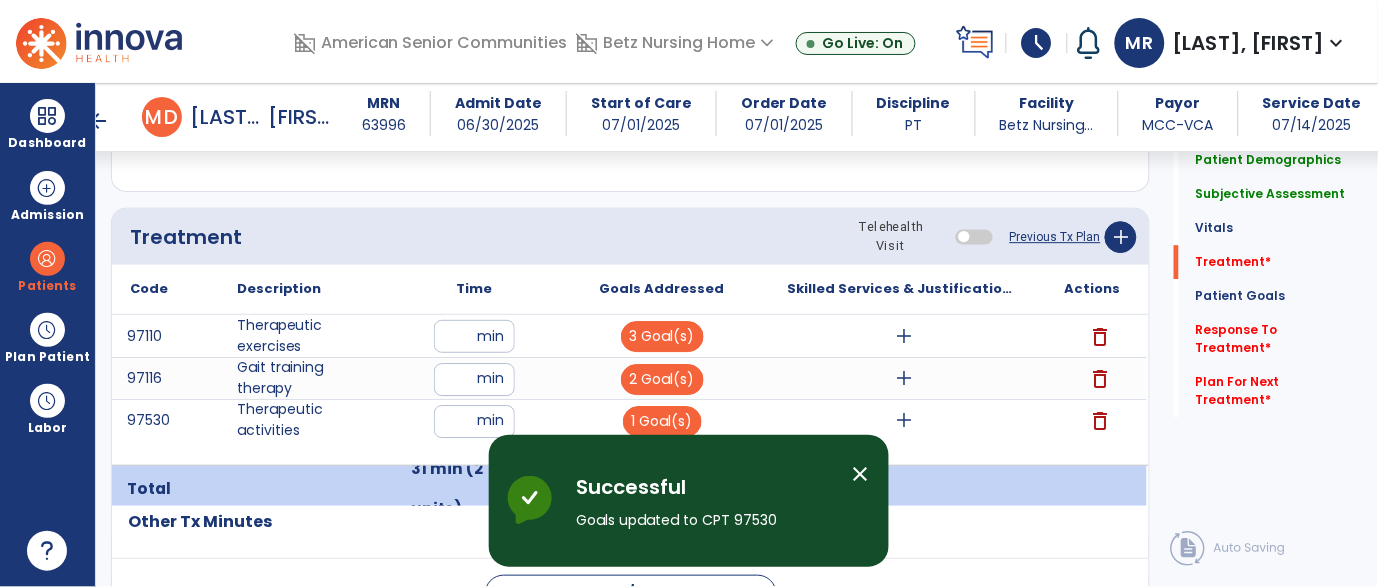 click on "close" at bounding box center (861, 474) 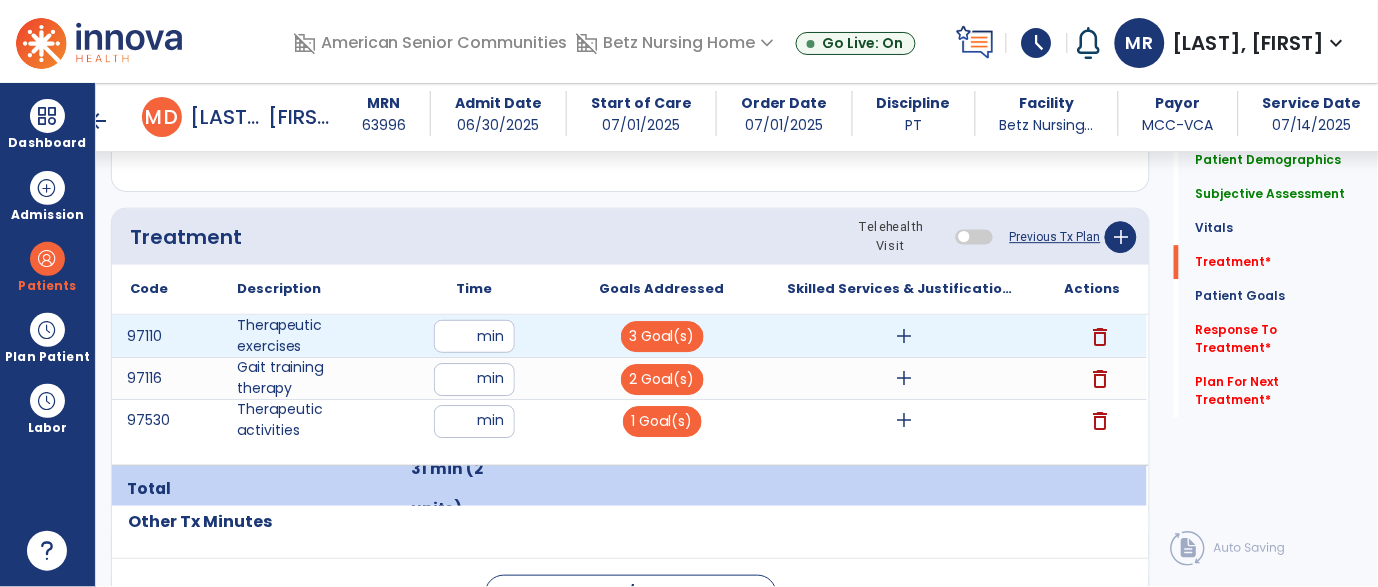 click on "add" at bounding box center (904, 336) 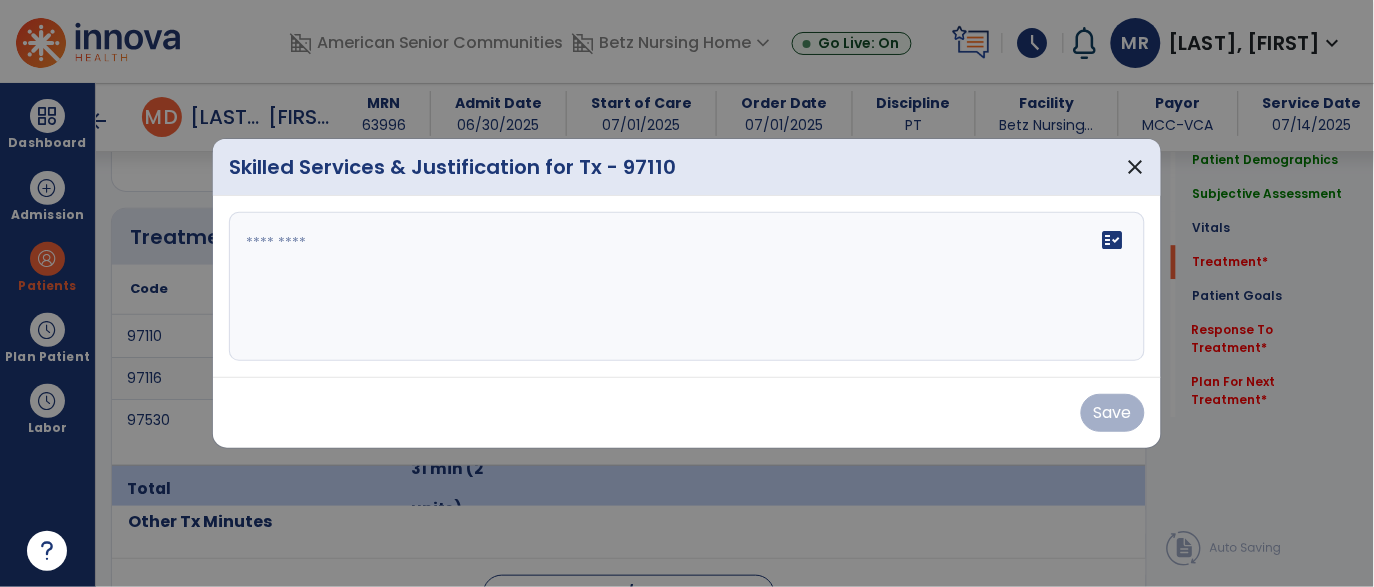 scroll, scrollTop: 1151, scrollLeft: 0, axis: vertical 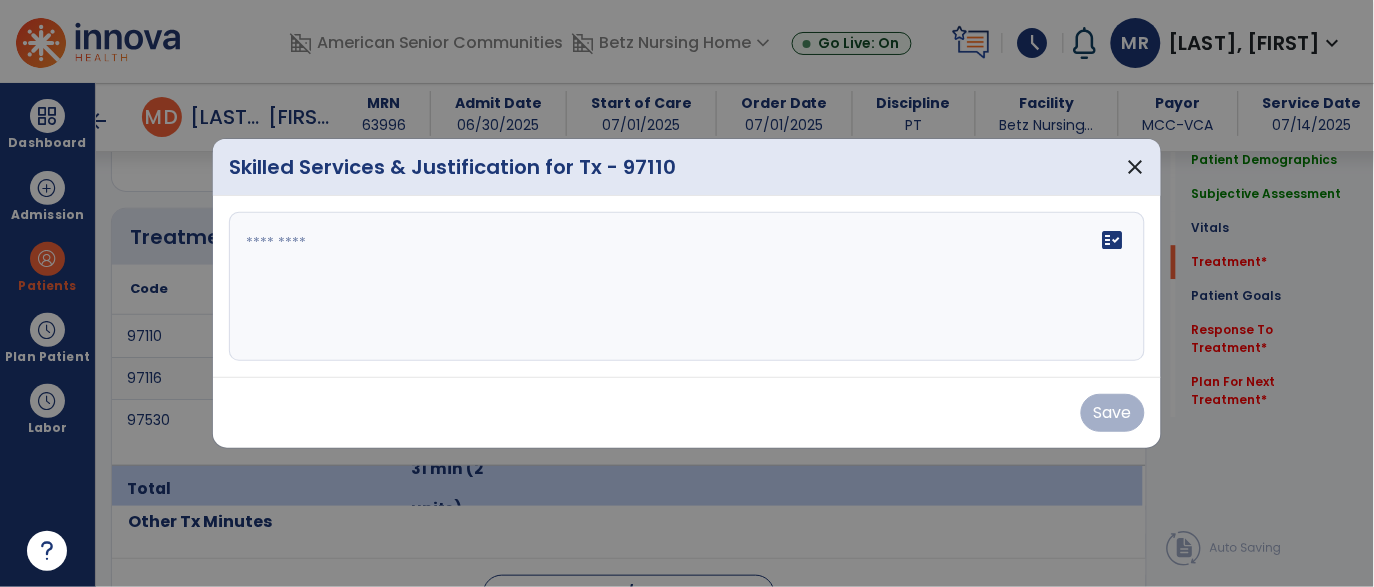 click on "fact_check" at bounding box center (687, 287) 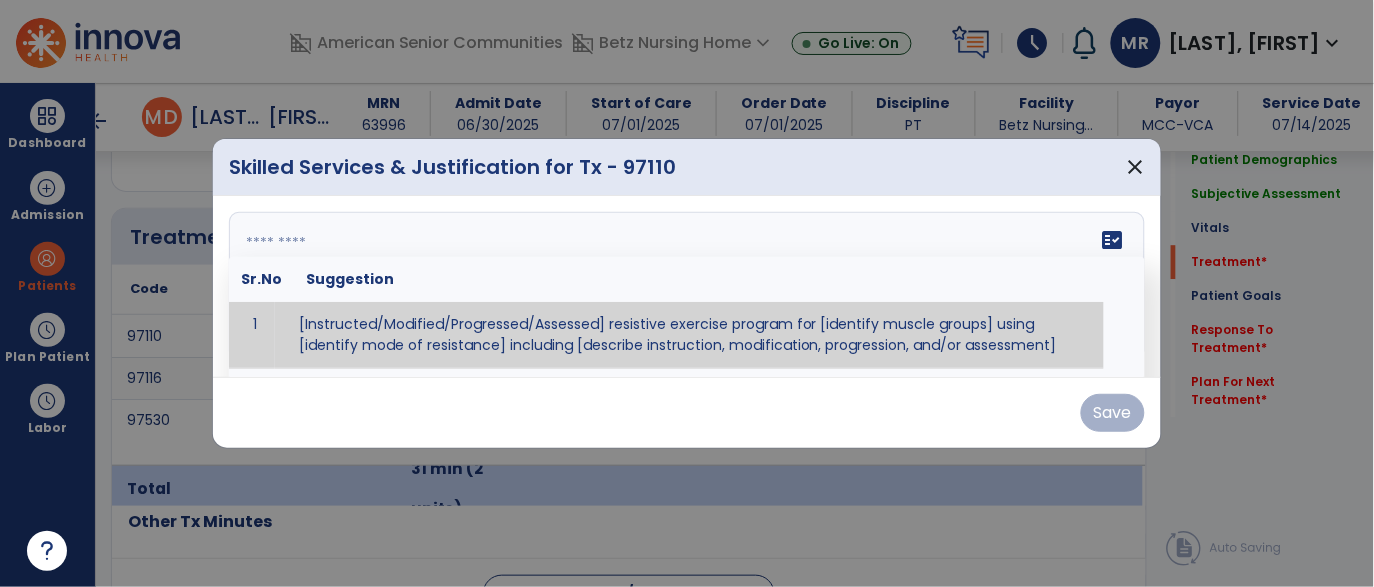 paste on "**********" 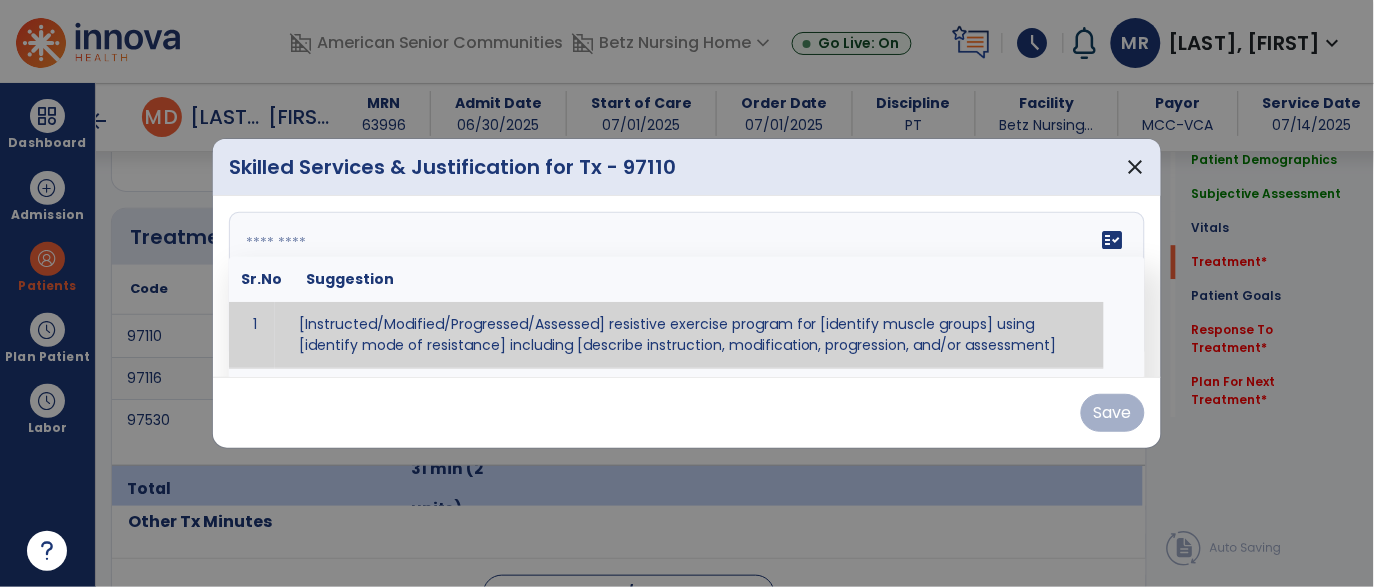 type on "**********" 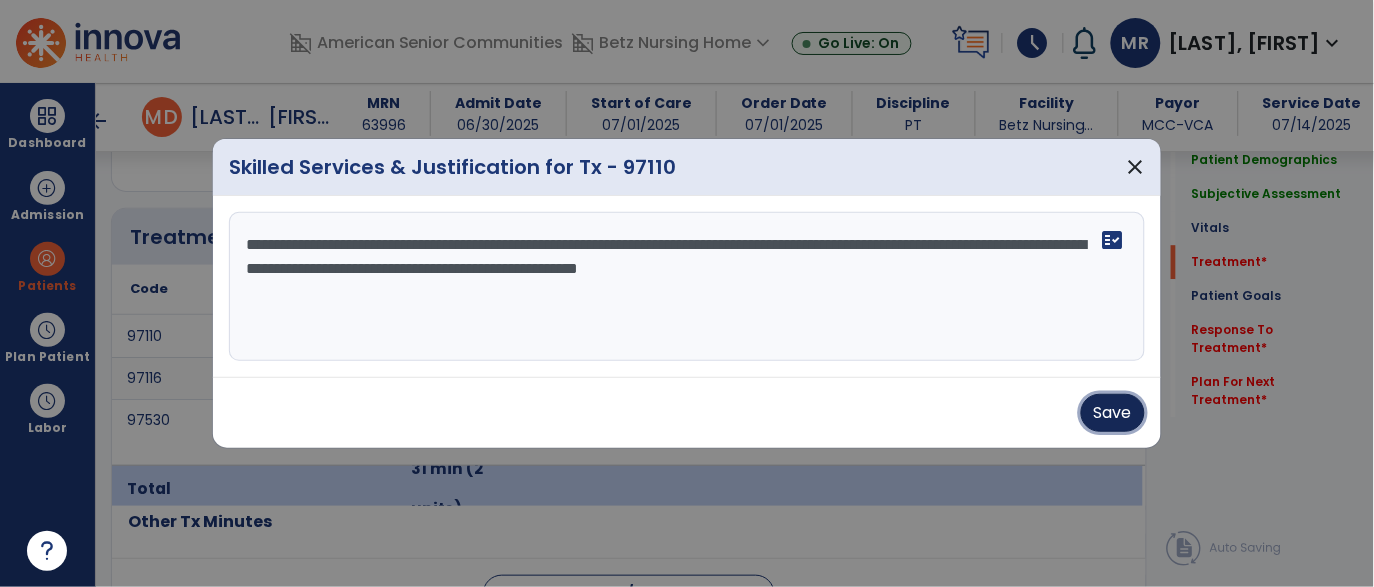 click on "Save" at bounding box center (1113, 413) 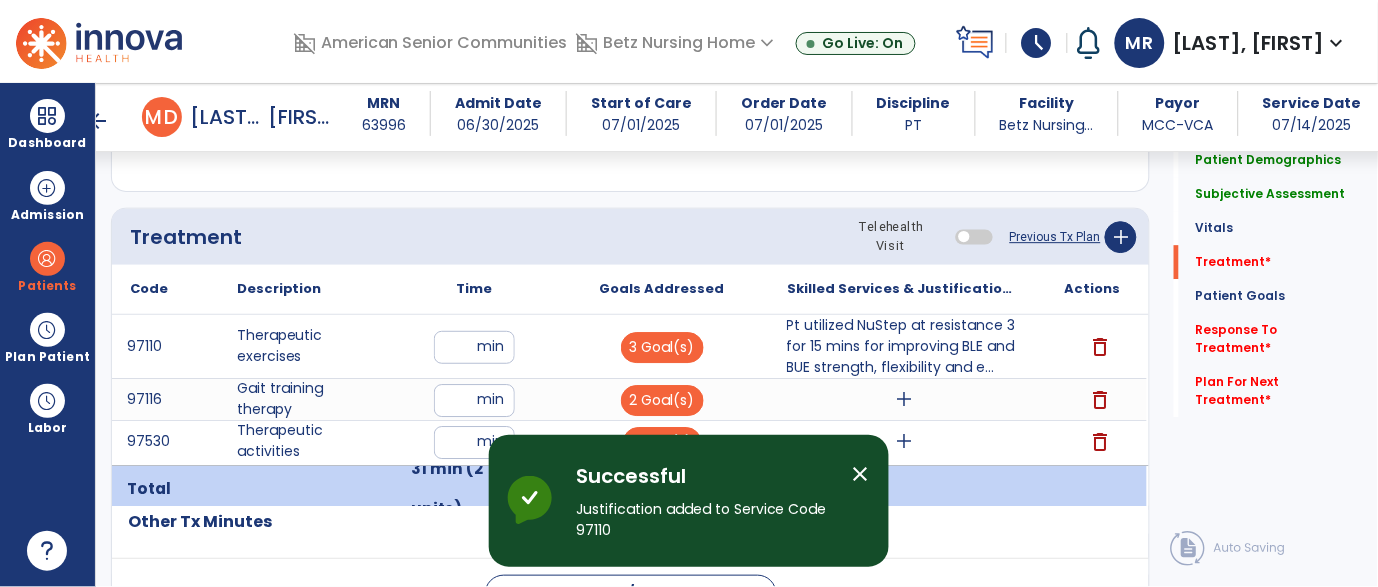 click on "close" at bounding box center [861, 474] 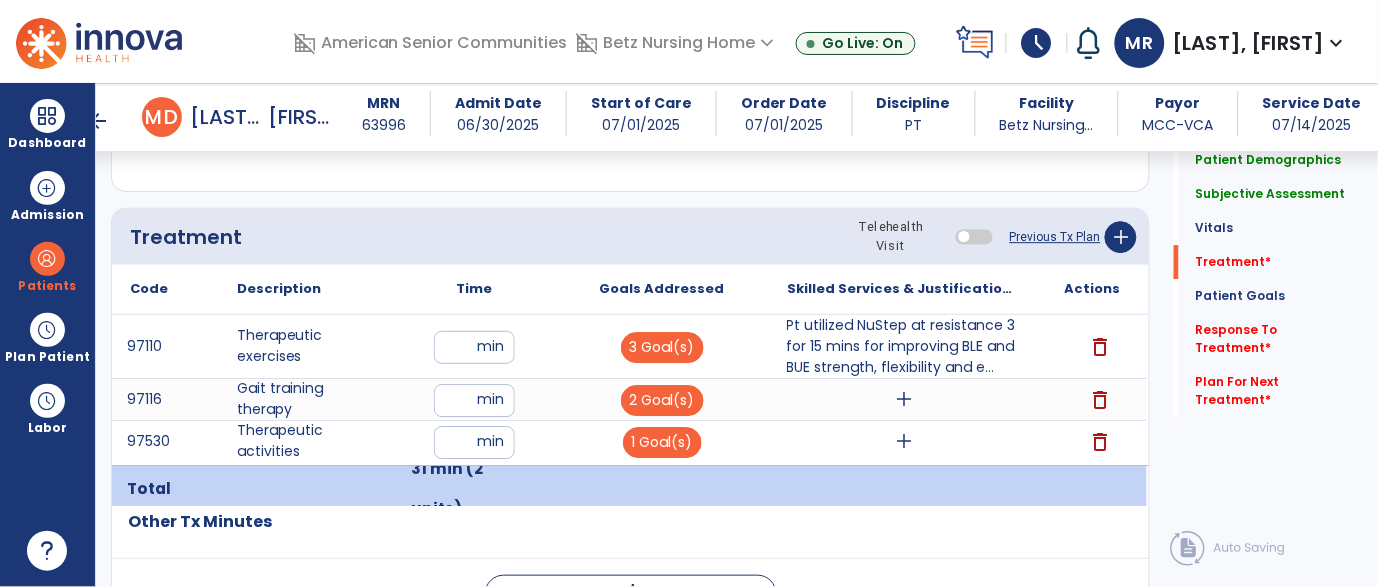click on "add" at bounding box center (904, 399) 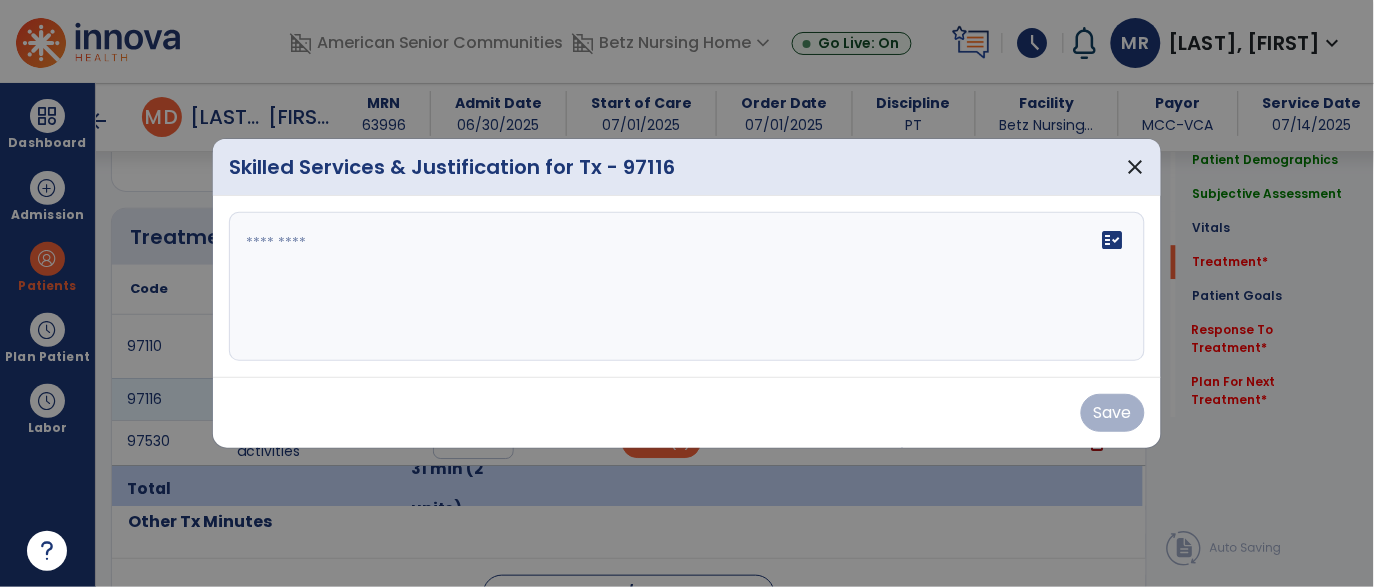 scroll, scrollTop: 1151, scrollLeft: 0, axis: vertical 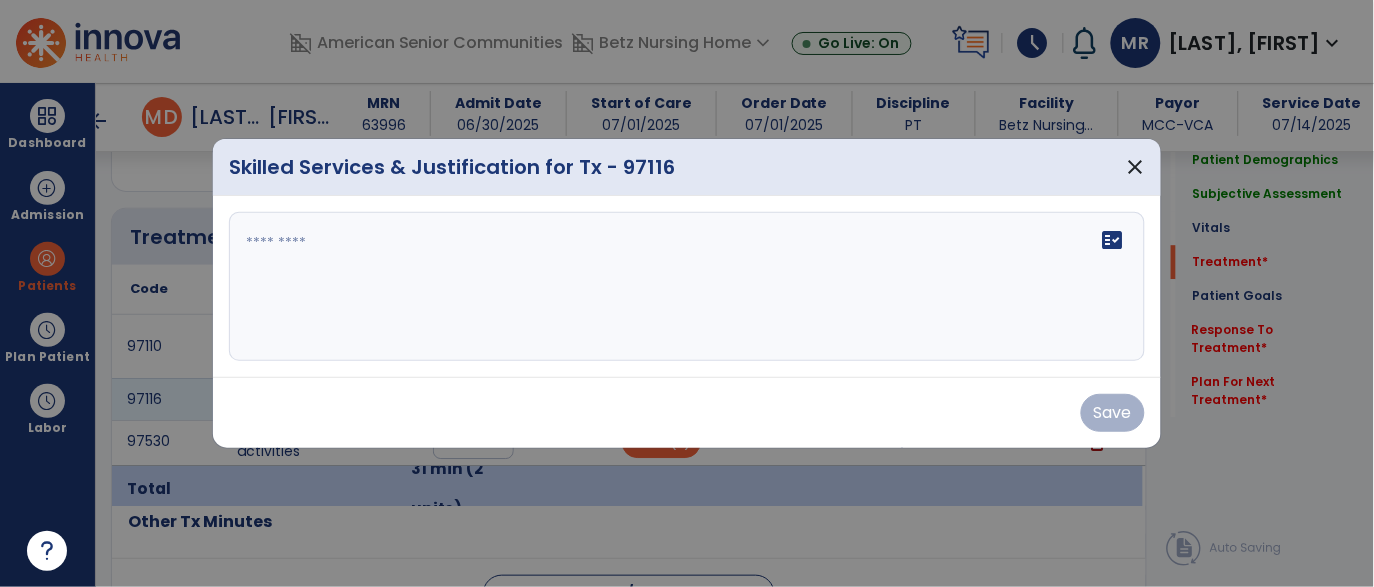 click at bounding box center [687, 287] 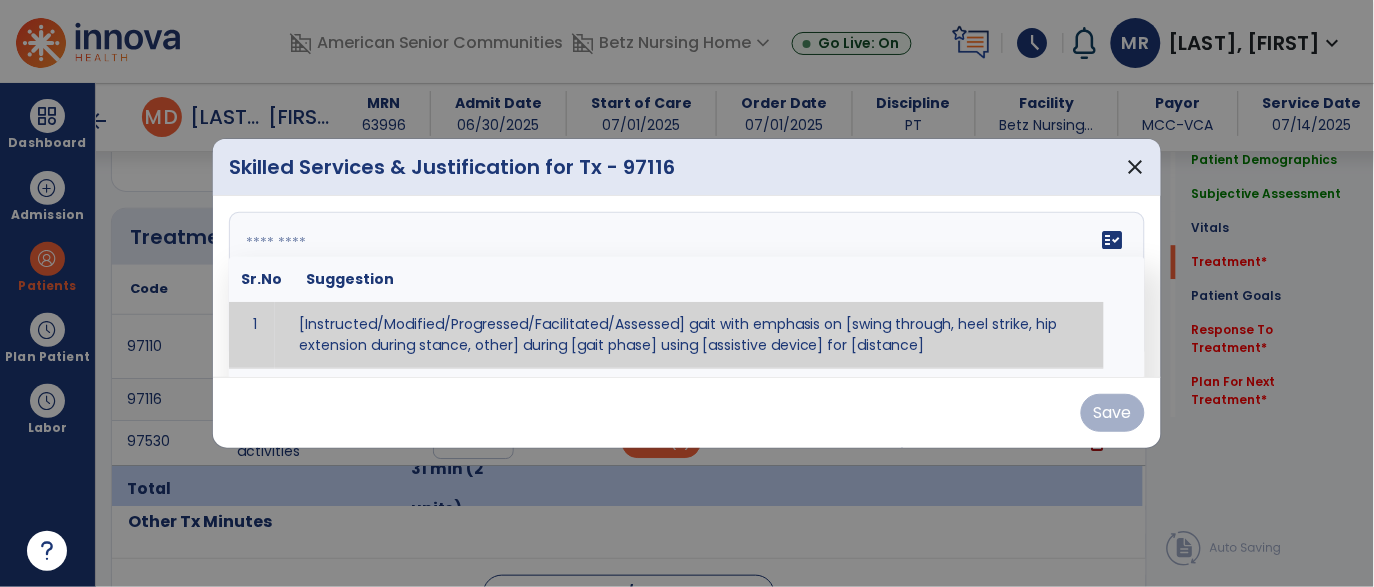 paste on "**********" 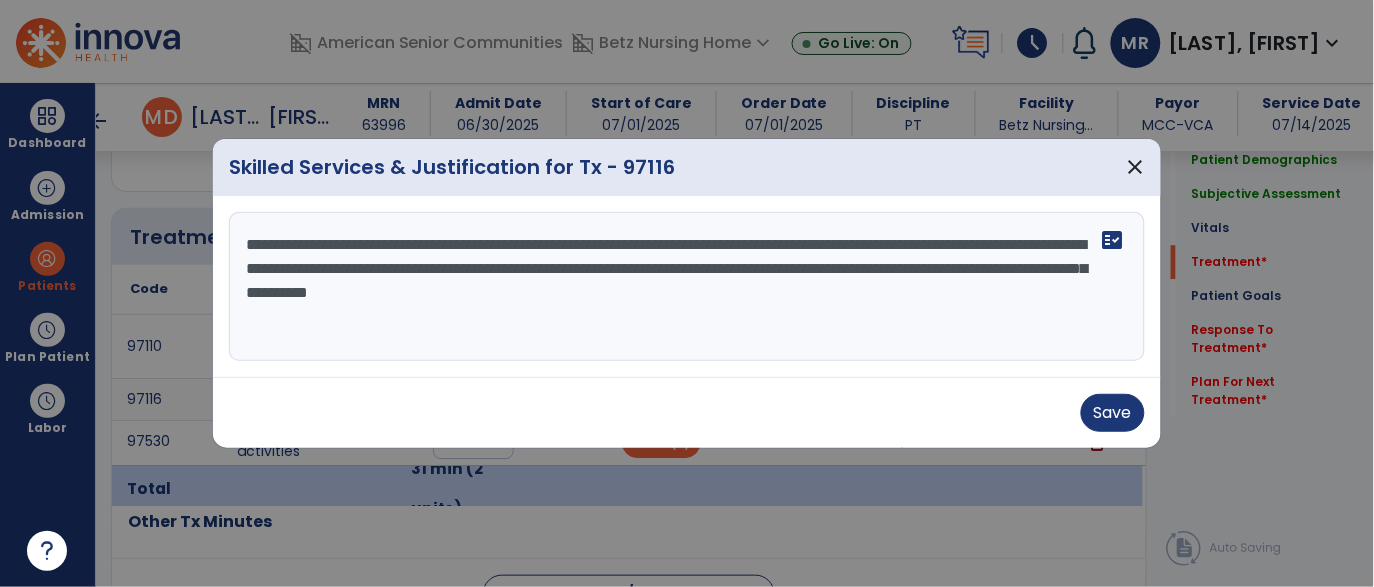click on "**********" at bounding box center (687, 287) 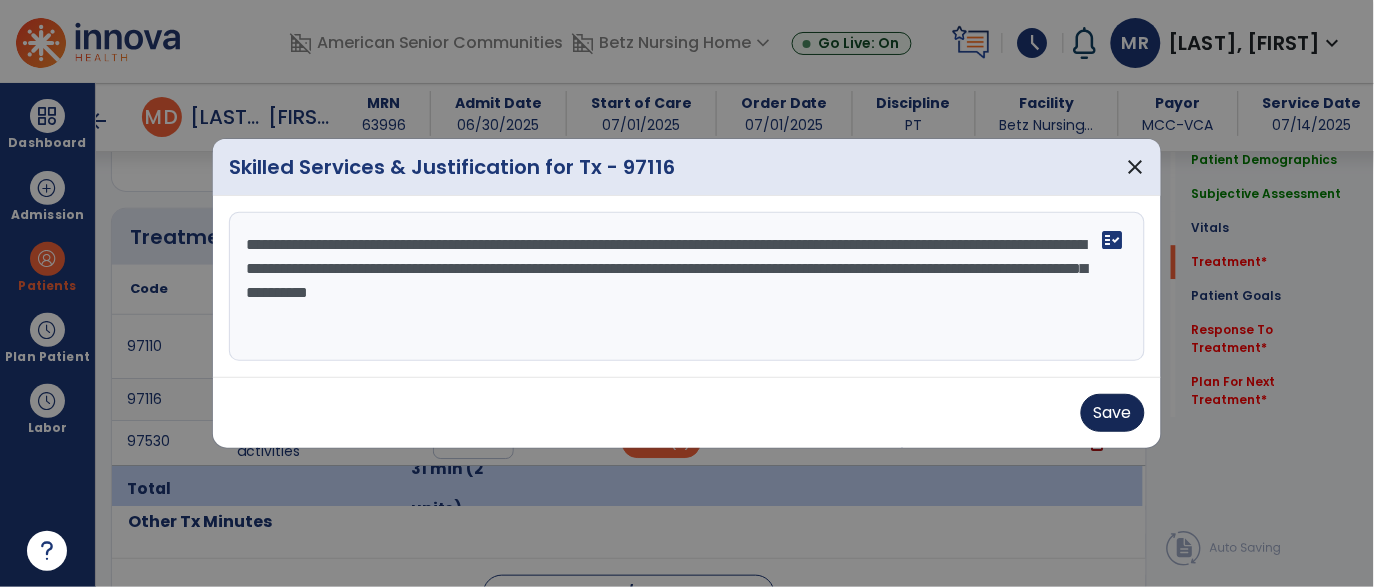 type on "**********" 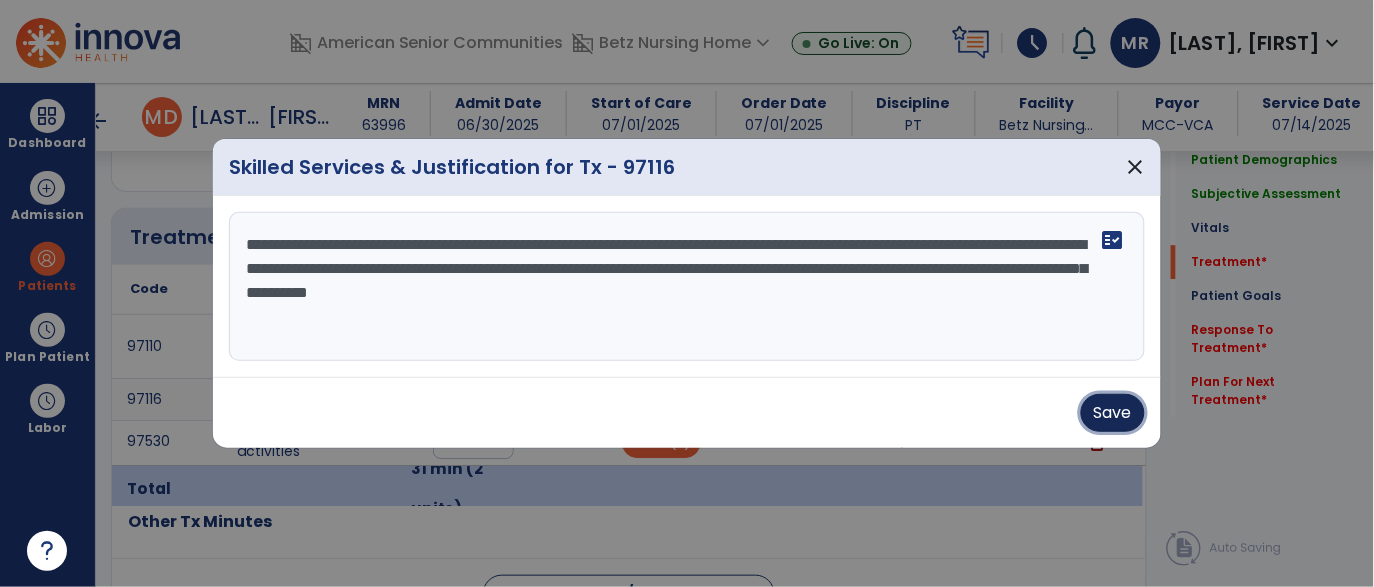 click on "Save" at bounding box center (1113, 413) 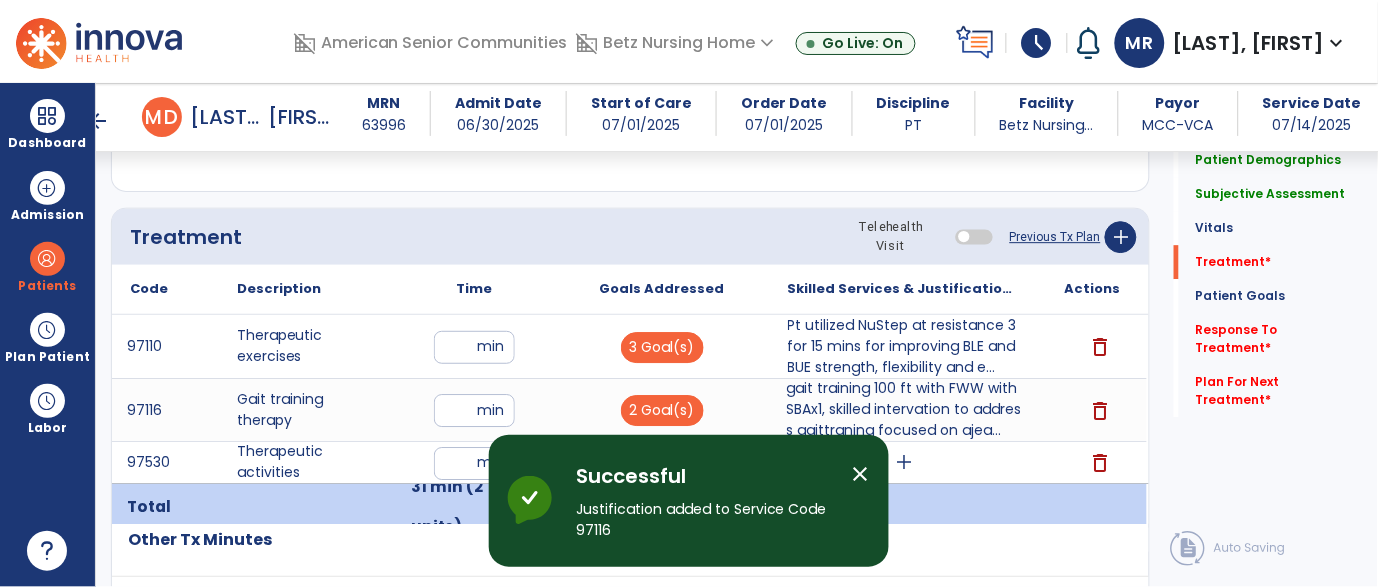 click on "close" at bounding box center [861, 474] 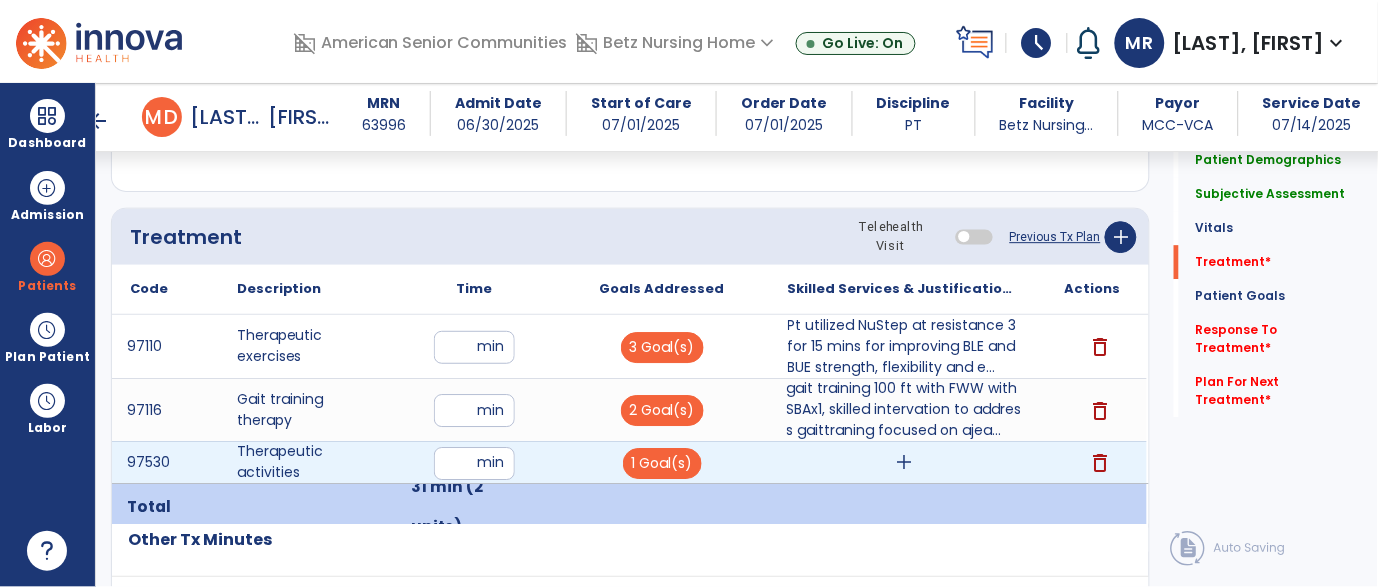 click on "add" at bounding box center (904, 462) 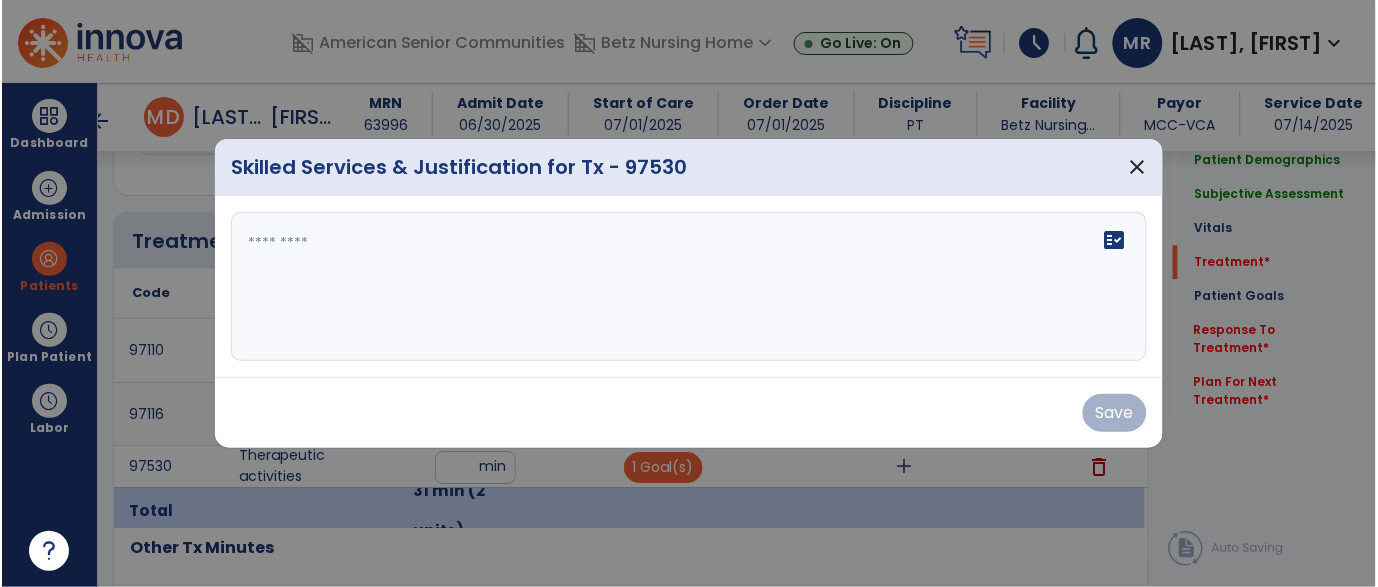 scroll, scrollTop: 1151, scrollLeft: 0, axis: vertical 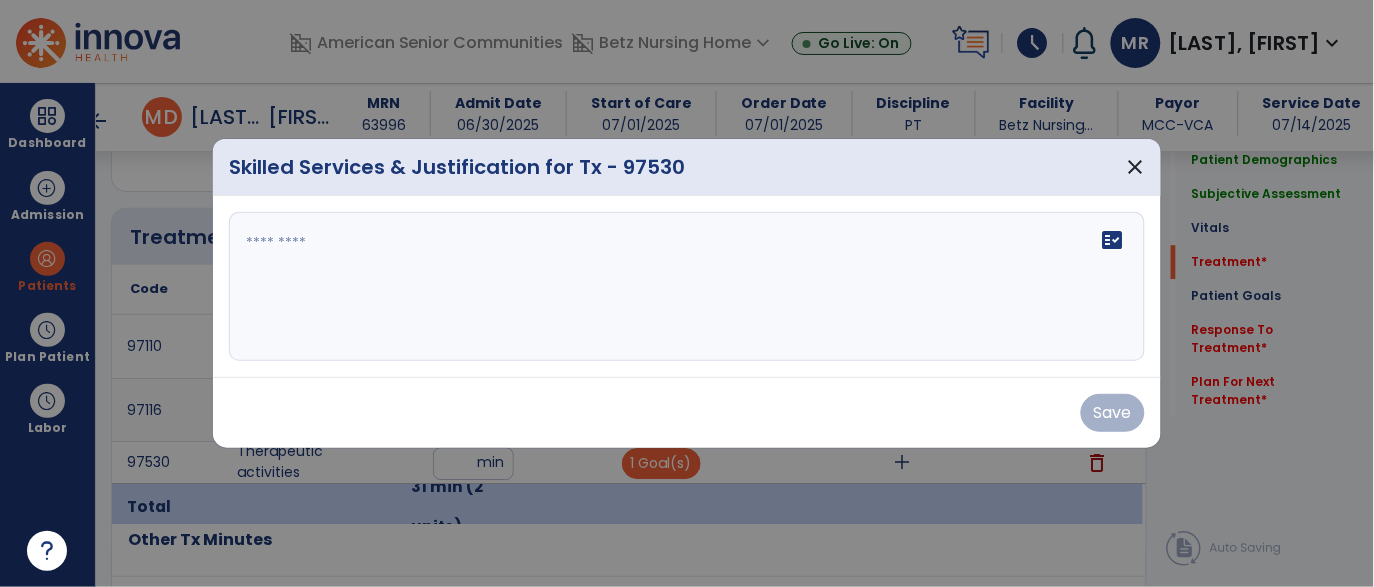click on "fact_check" at bounding box center [687, 287] 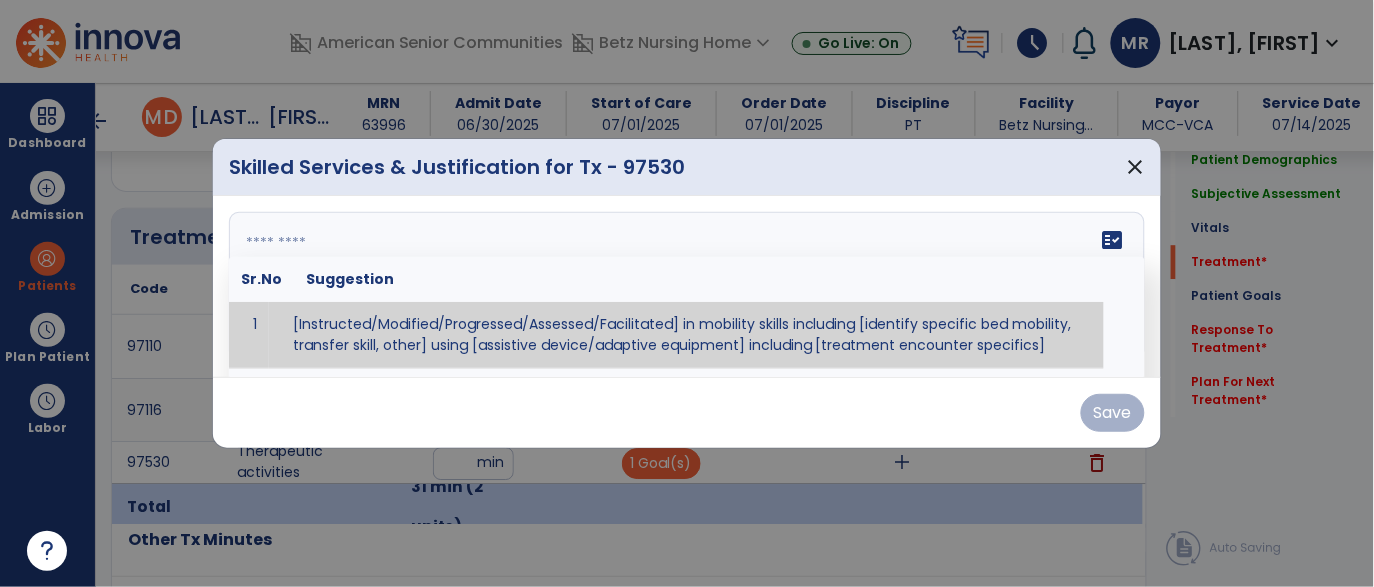 paste on "**********" 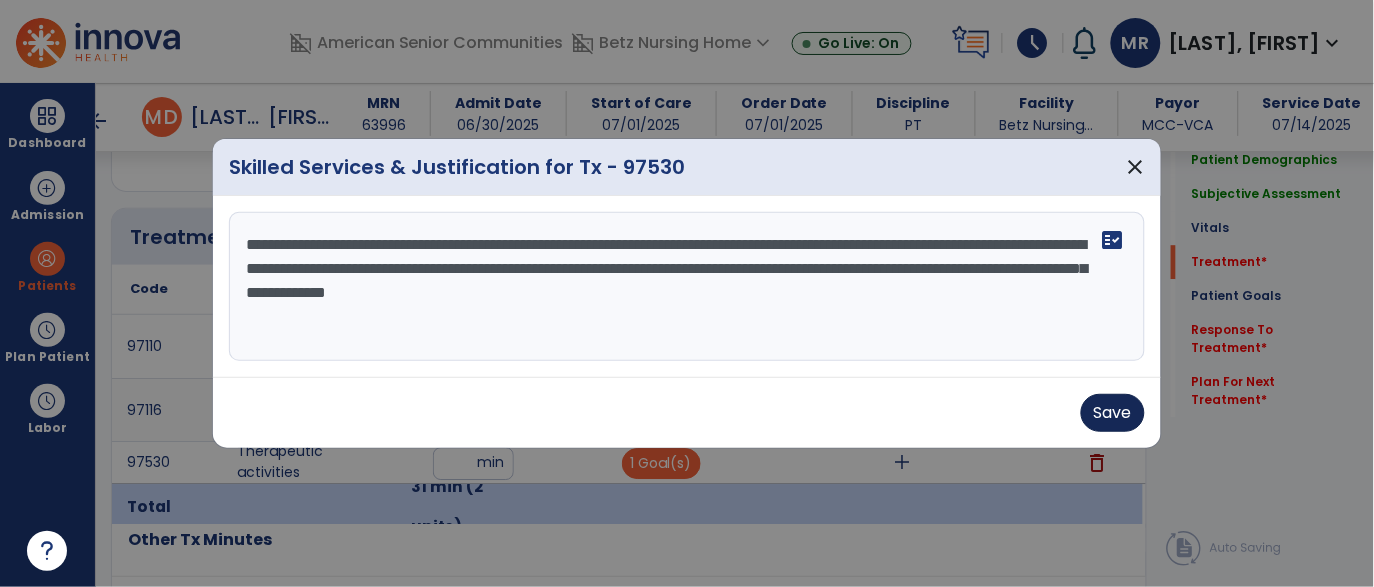 type on "**********" 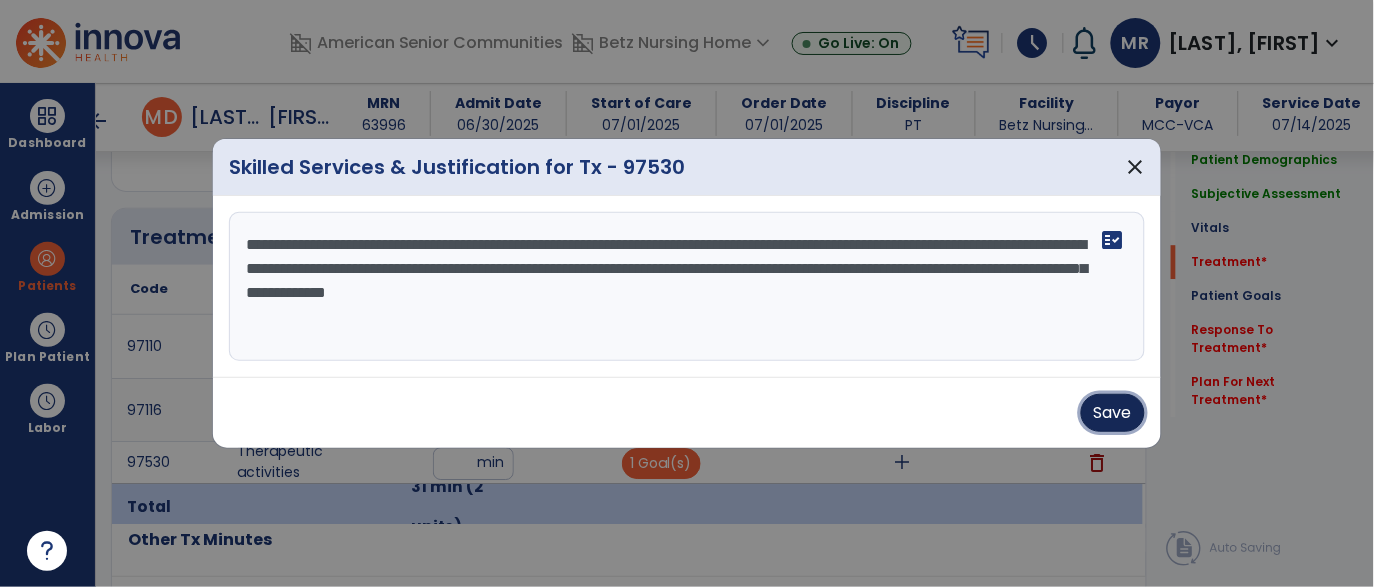 click on "Save" at bounding box center [1113, 413] 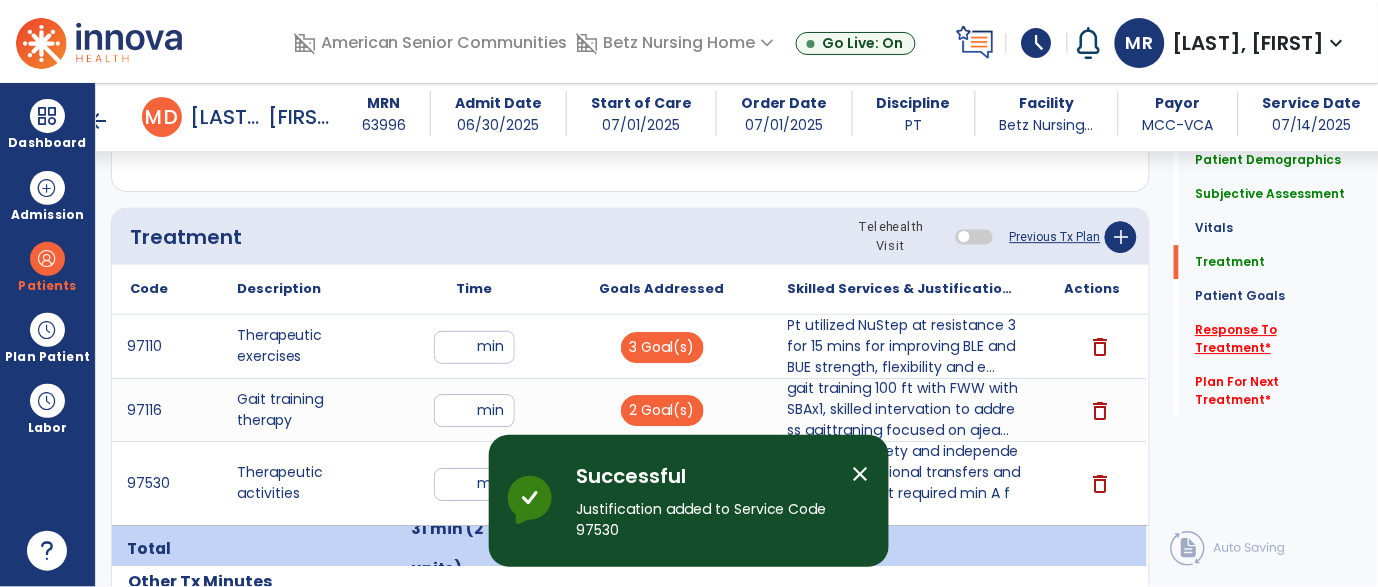 click on "Response To Treatment   *" 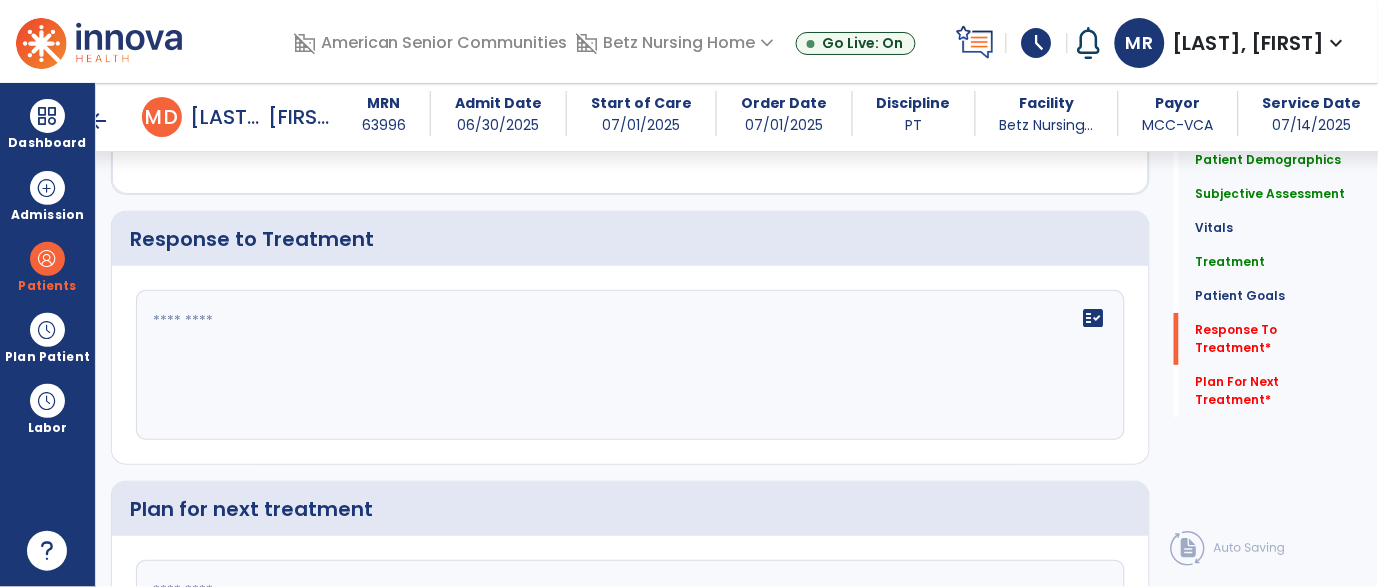 scroll, scrollTop: 2950, scrollLeft: 0, axis: vertical 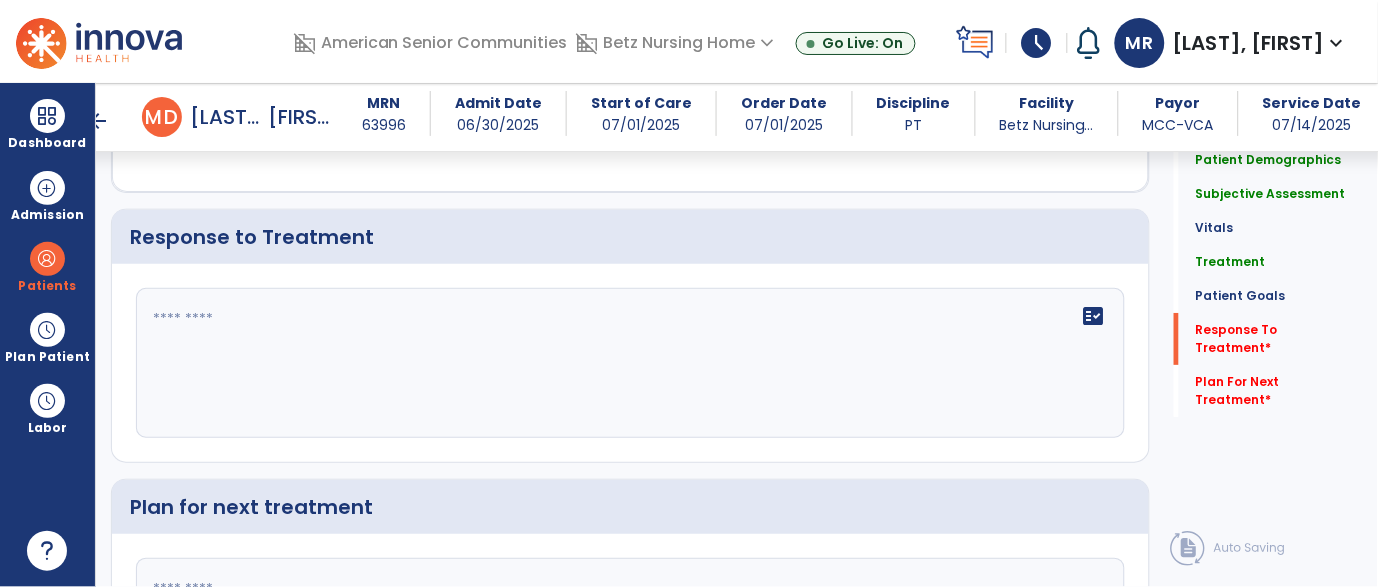 click on "fact_check" 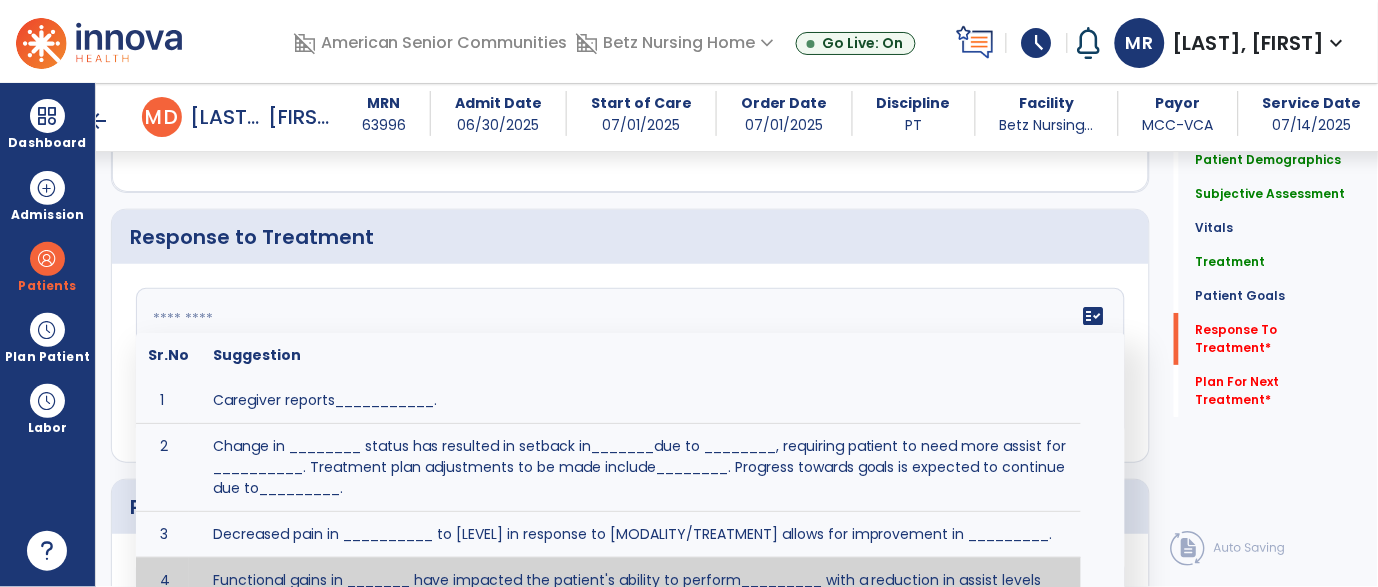 scroll, scrollTop: 2989, scrollLeft: 0, axis: vertical 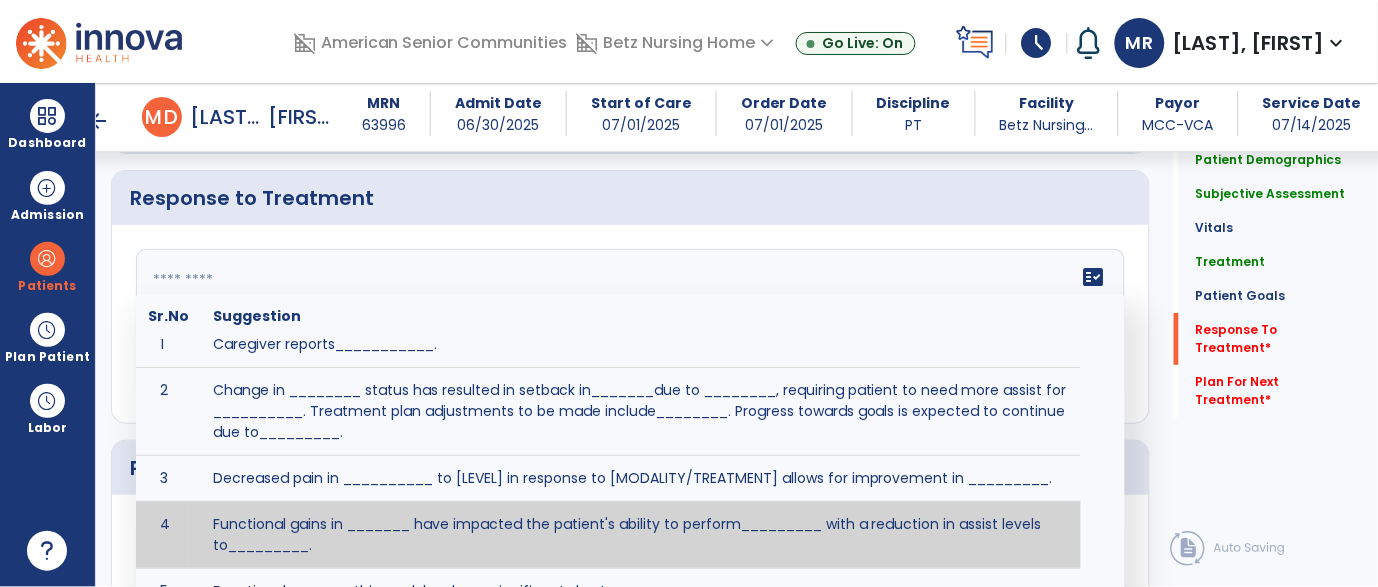 paste on "**********" 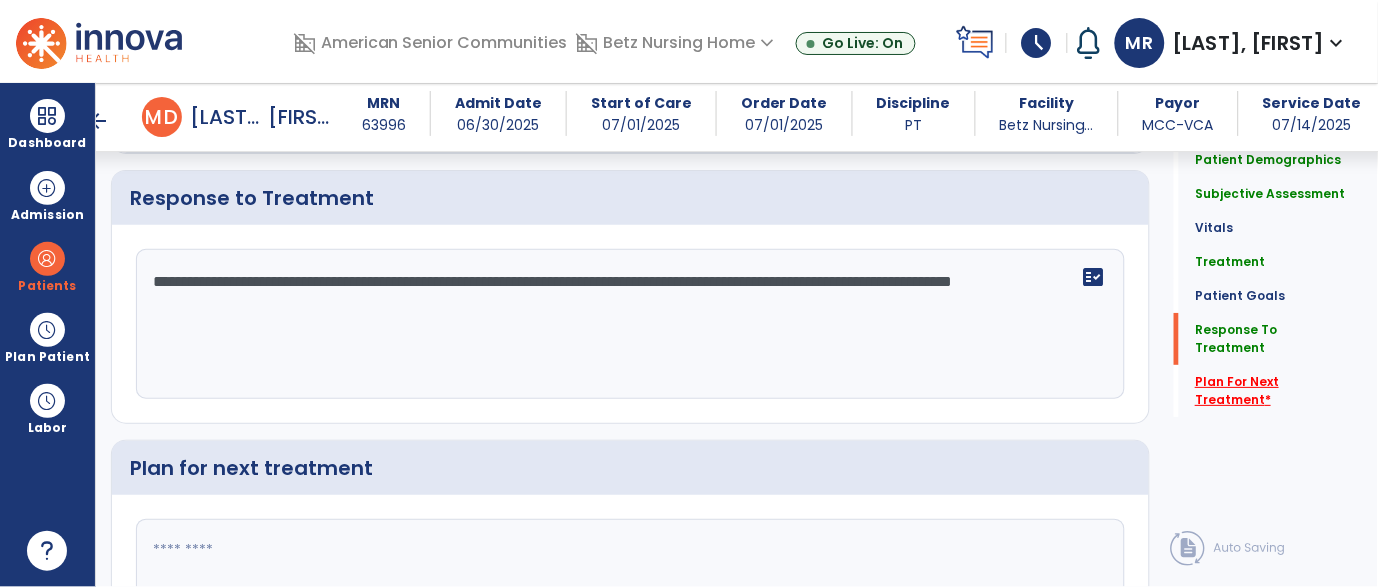 type on "**********" 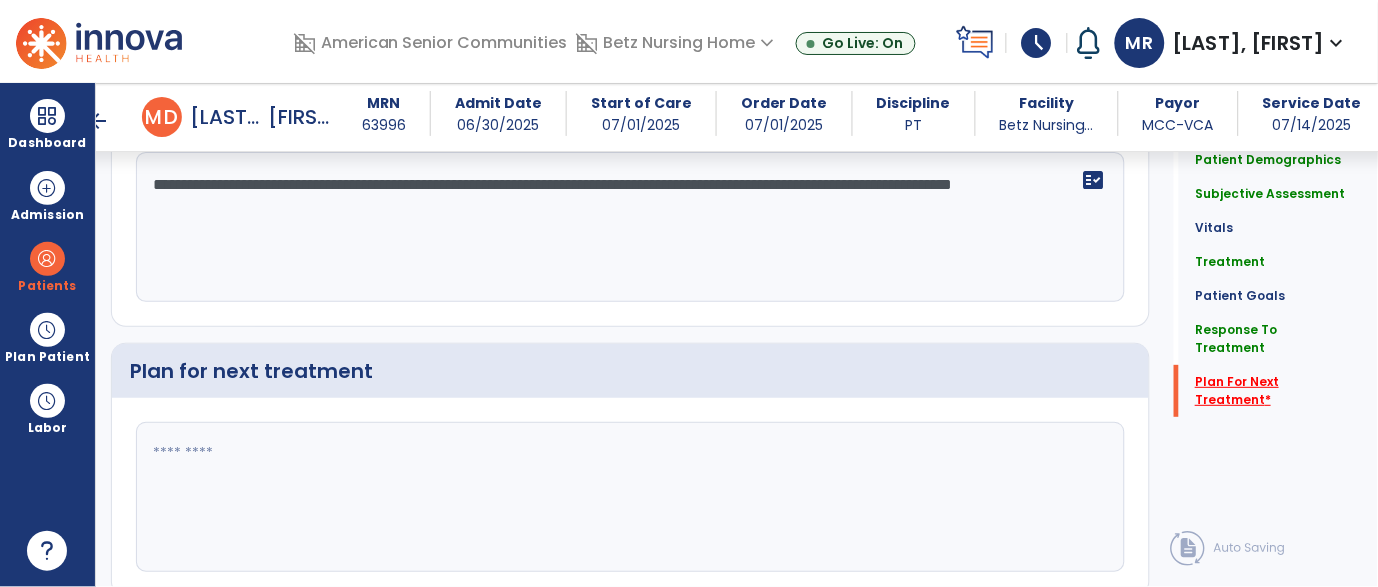 scroll, scrollTop: 3160, scrollLeft: 0, axis: vertical 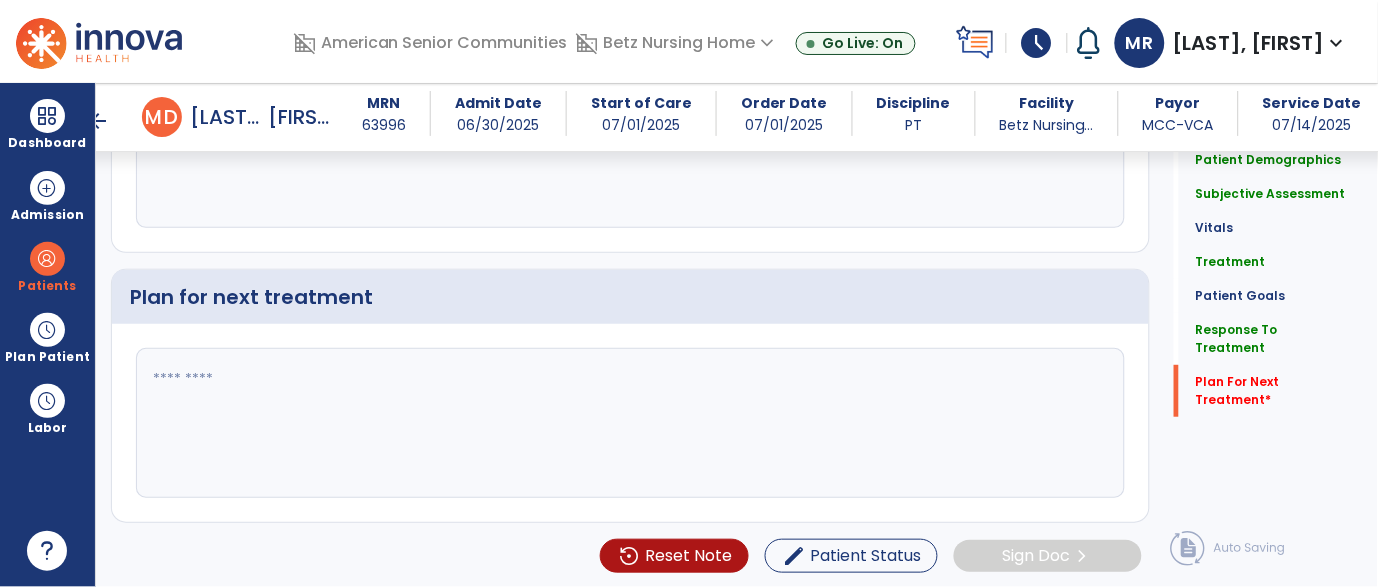 click 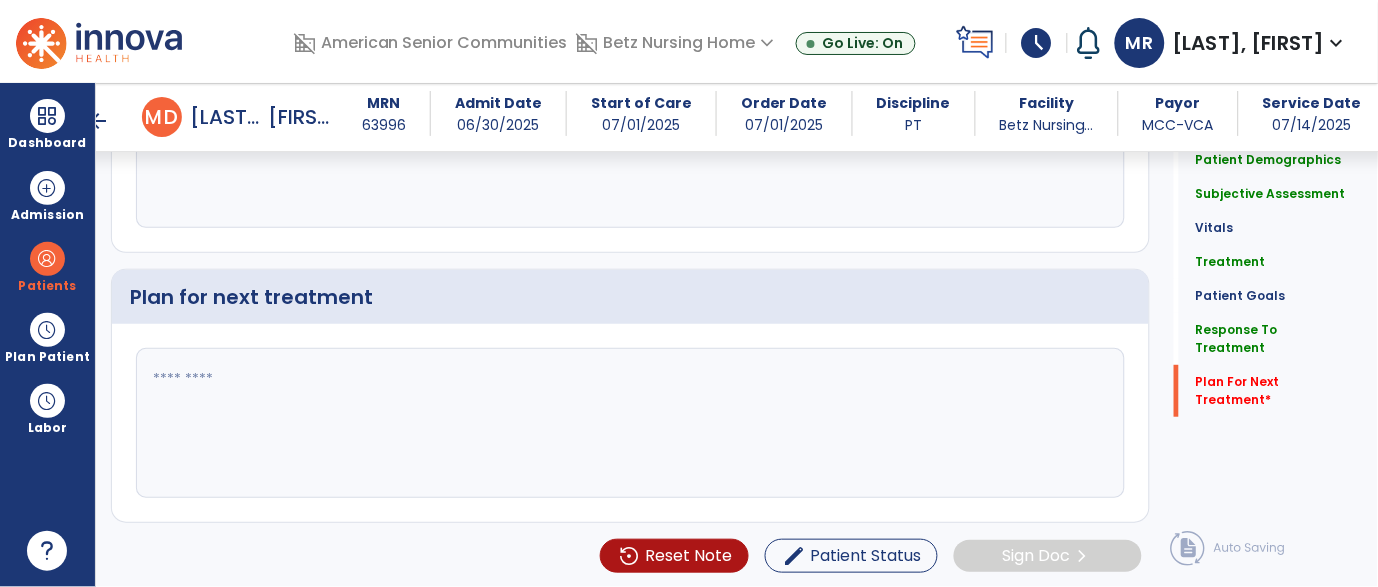 paste on "**********" 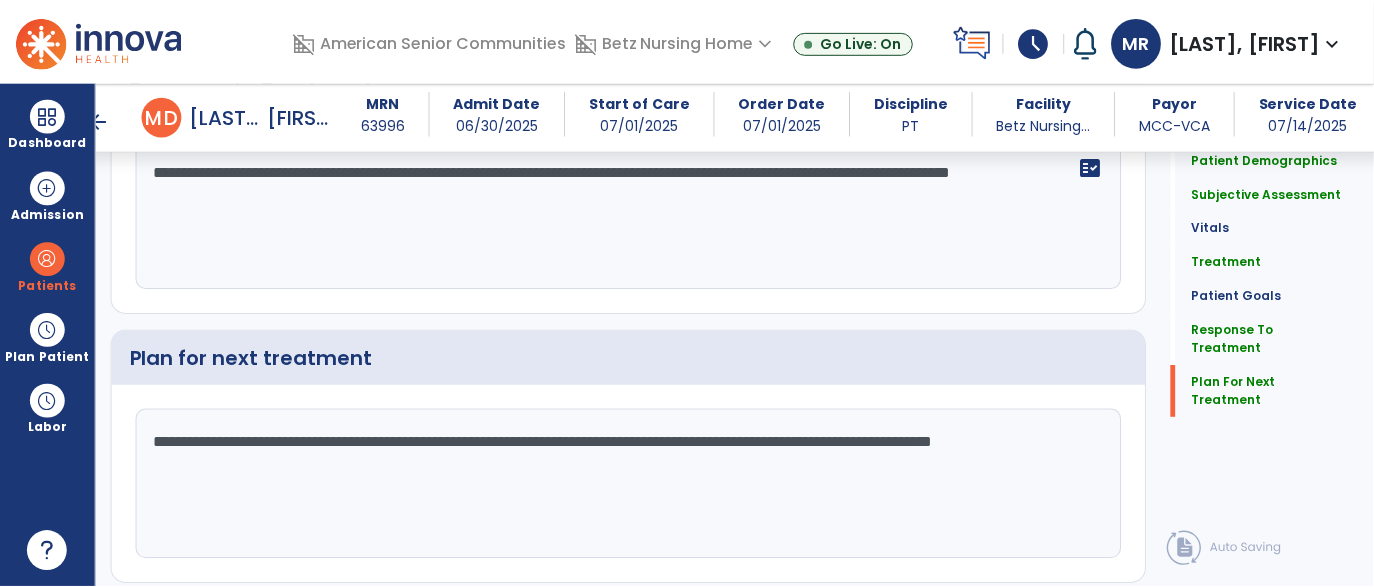 scroll, scrollTop: 3160, scrollLeft: 0, axis: vertical 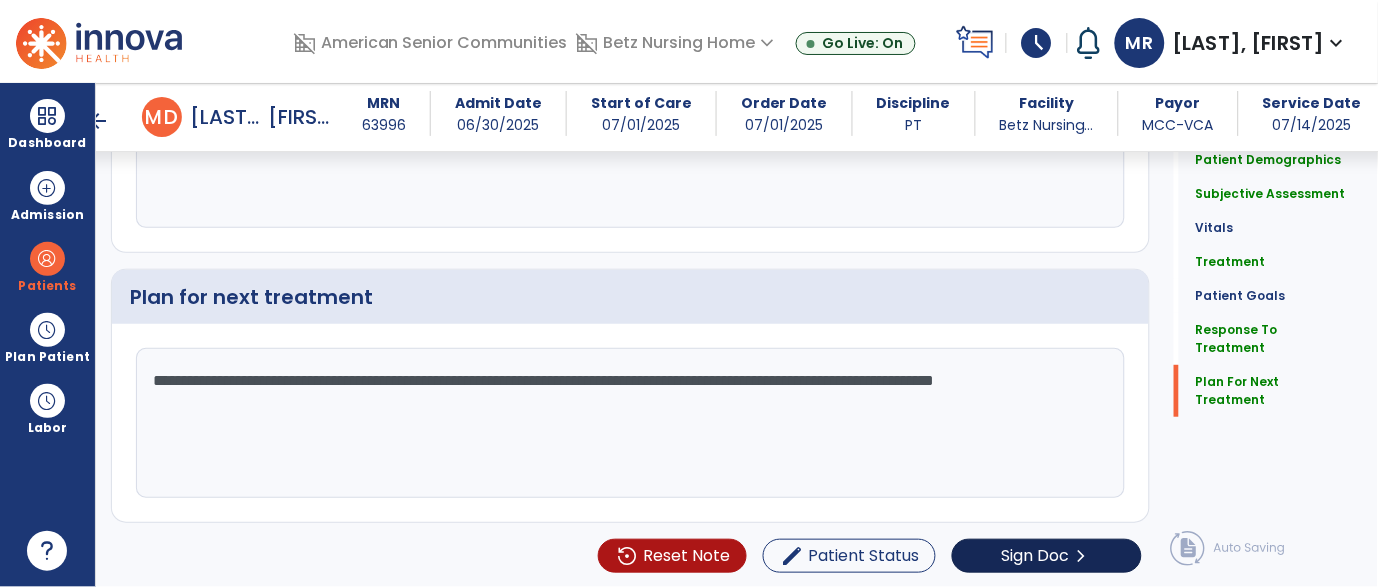 type on "**********" 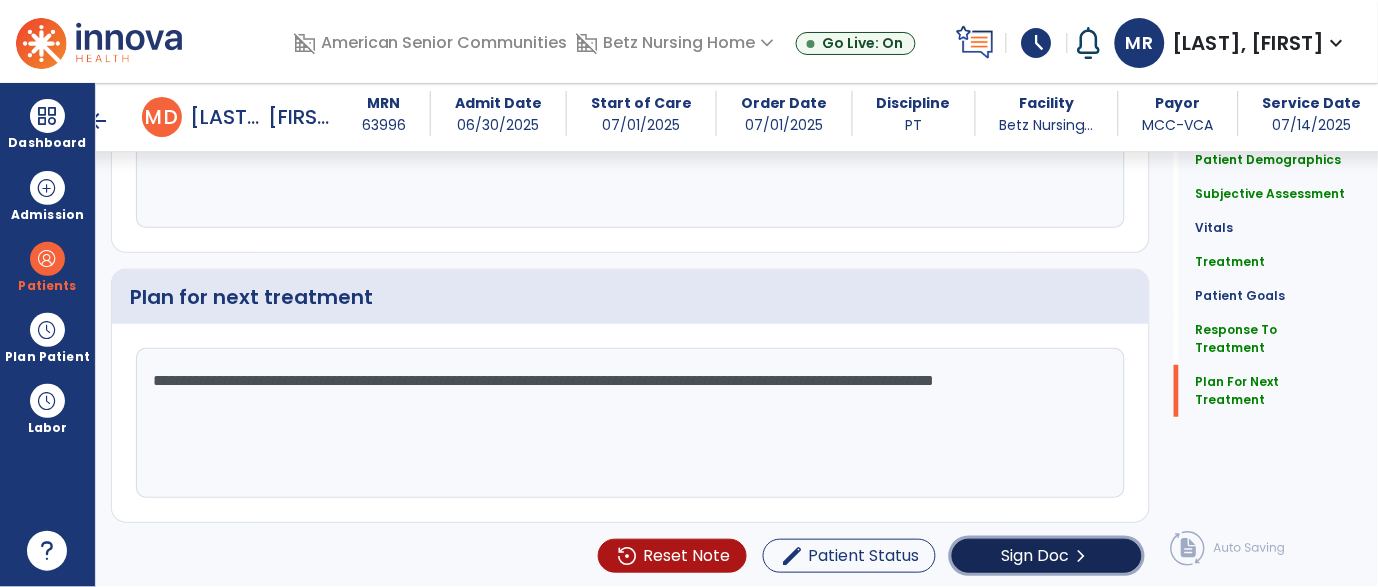 click on "Sign Doc" 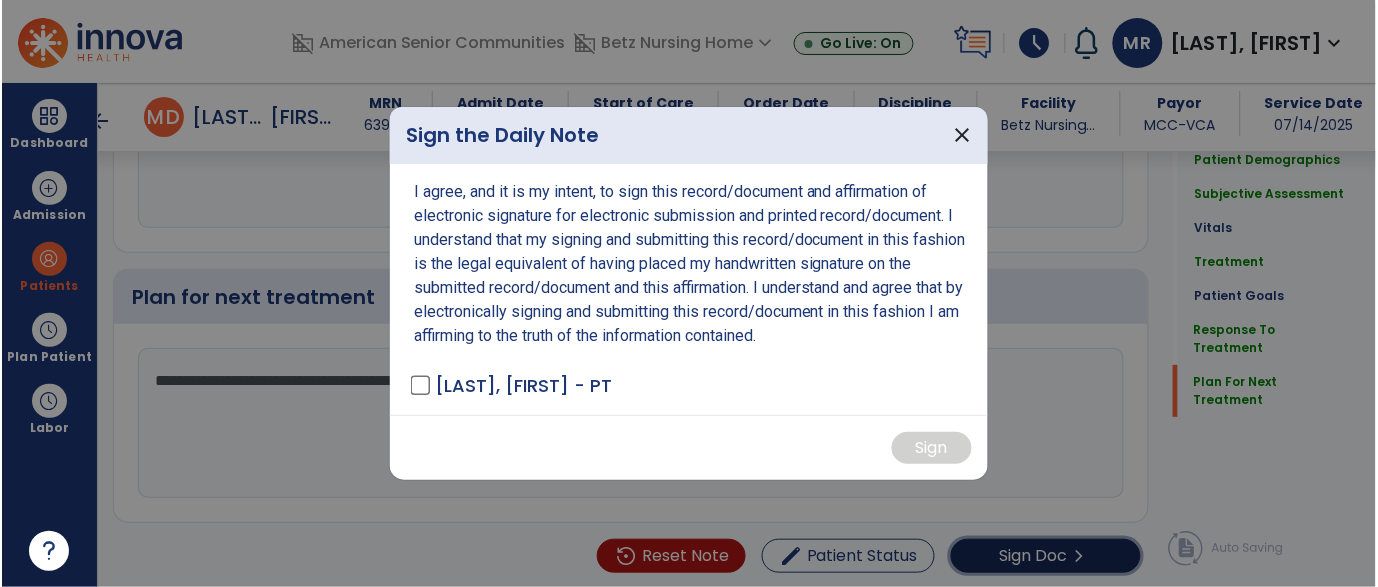 scroll, scrollTop: 3160, scrollLeft: 0, axis: vertical 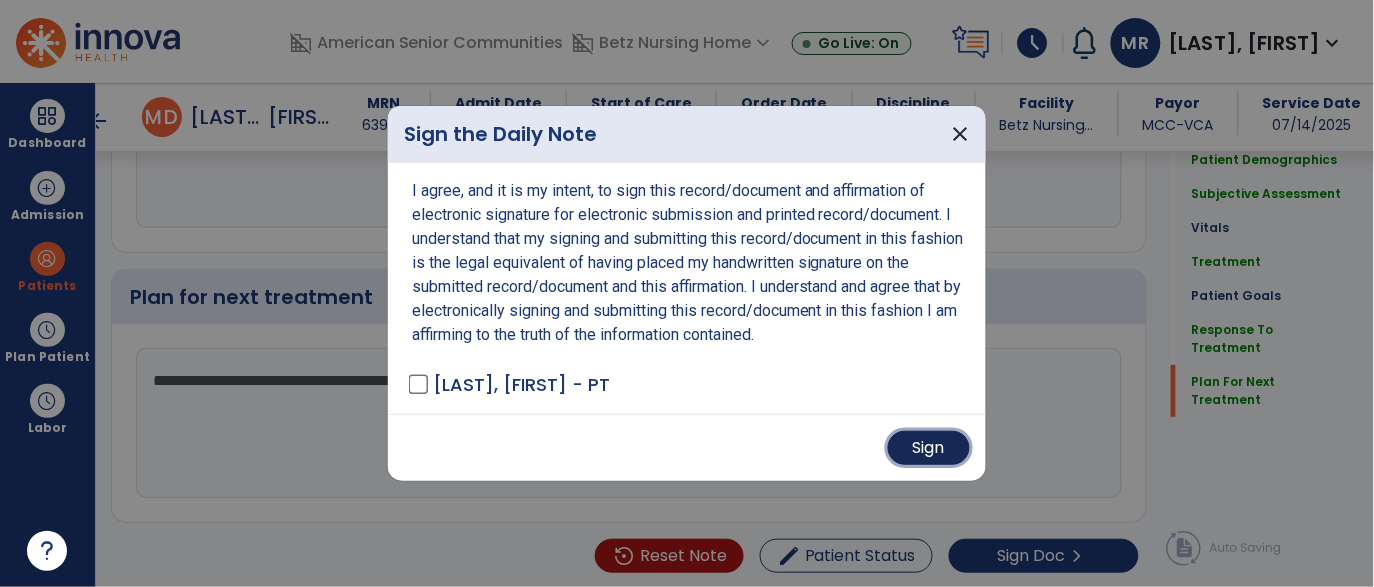click on "Sign" at bounding box center (929, 448) 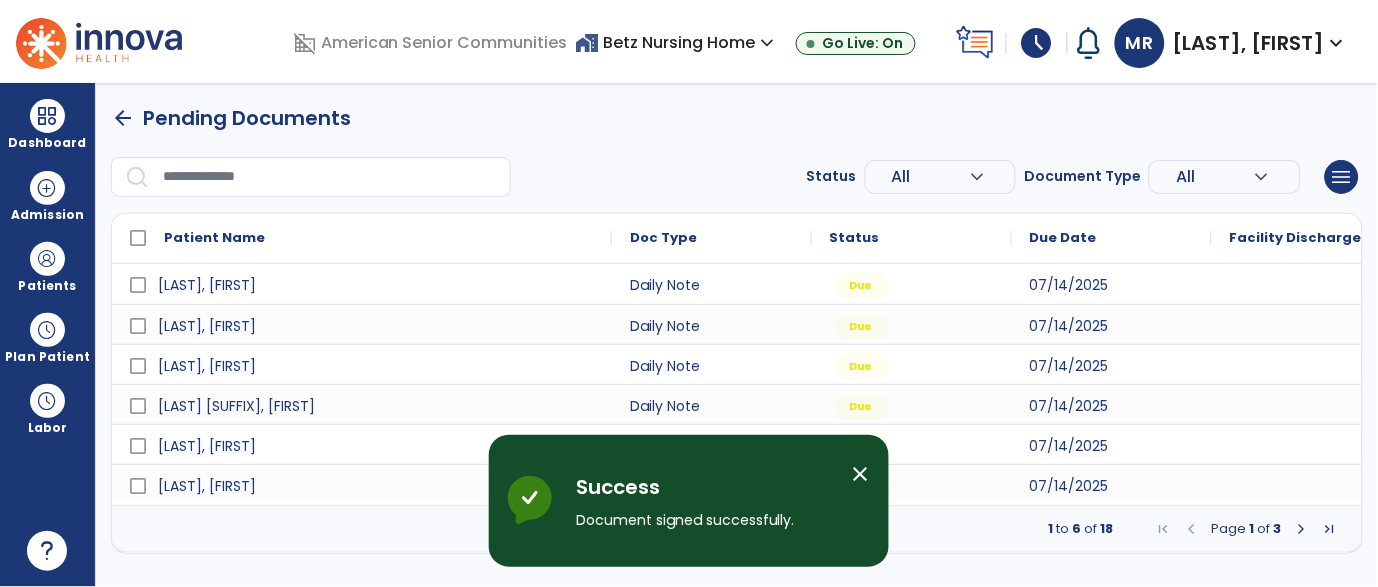 scroll, scrollTop: 0, scrollLeft: 0, axis: both 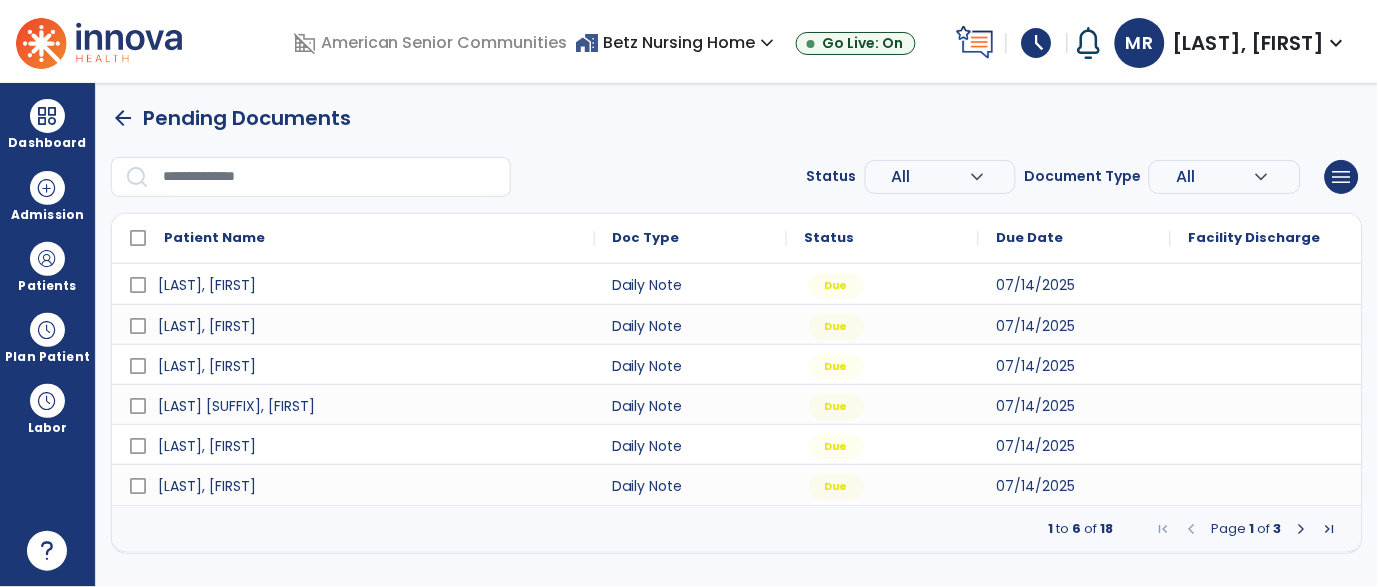 click at bounding box center (1302, 529) 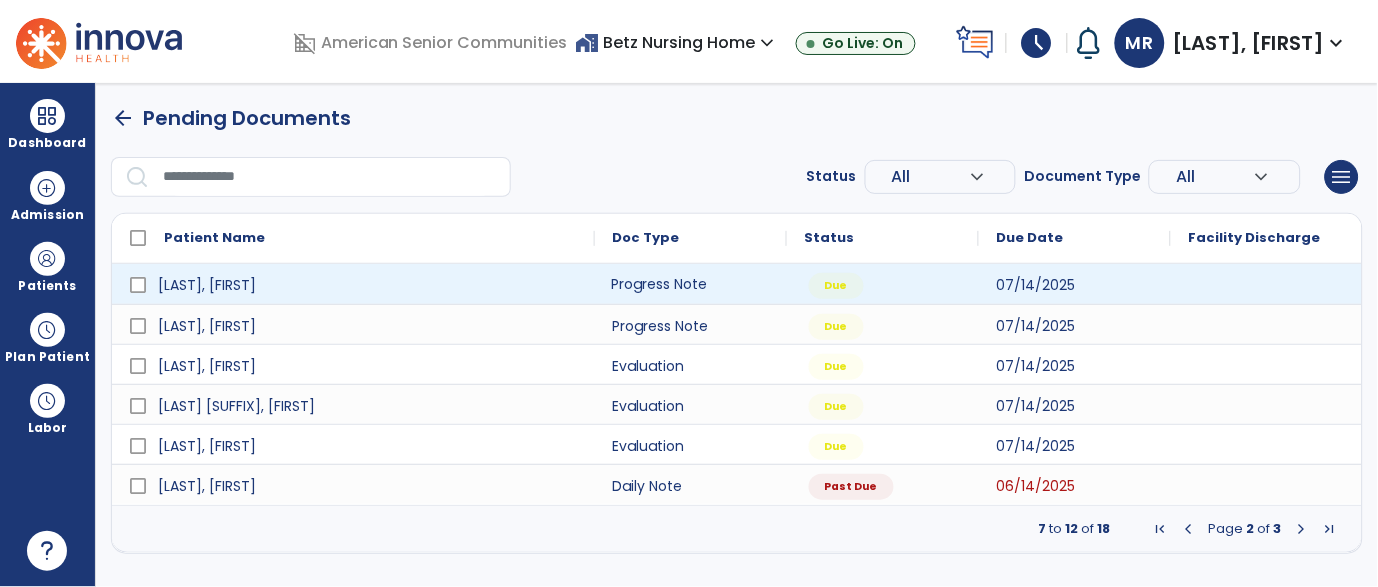 click on "Progress Note" at bounding box center (691, 284) 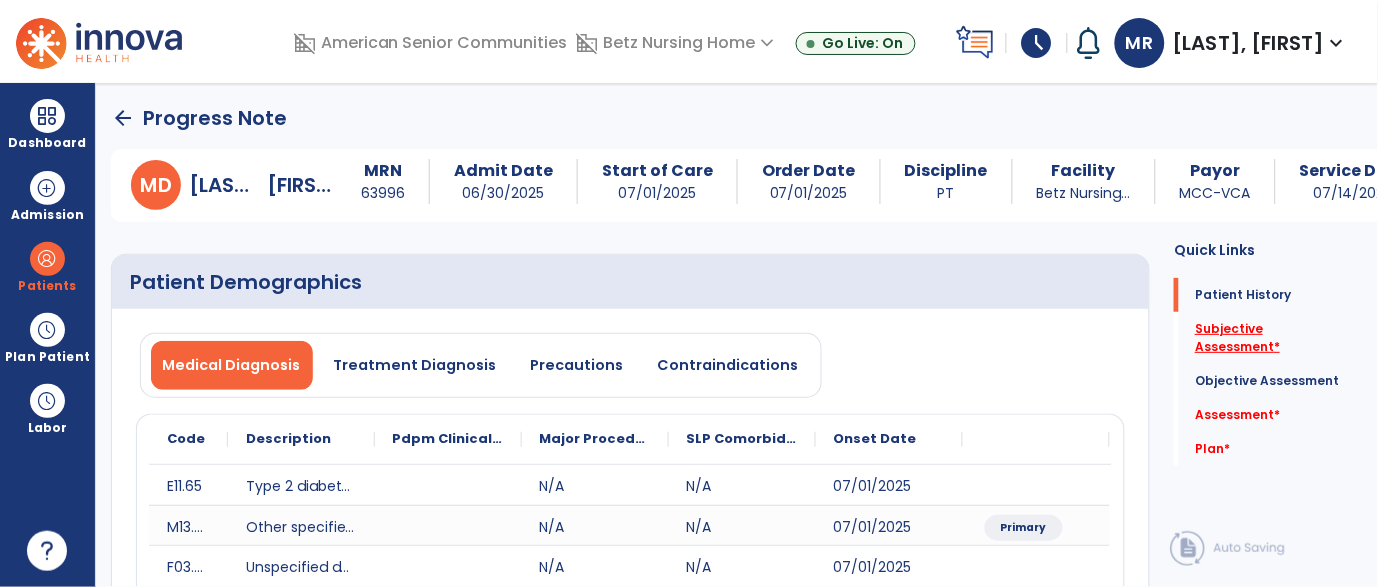 click on "Subjective Assessment   *" 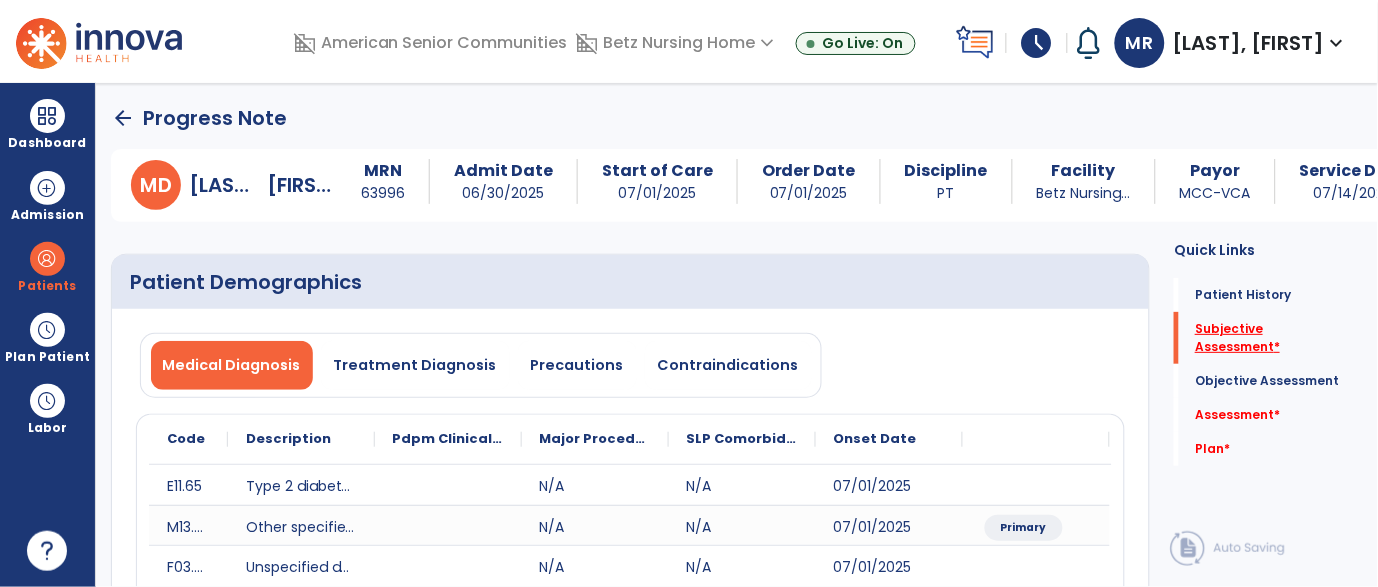 scroll, scrollTop: 134, scrollLeft: 0, axis: vertical 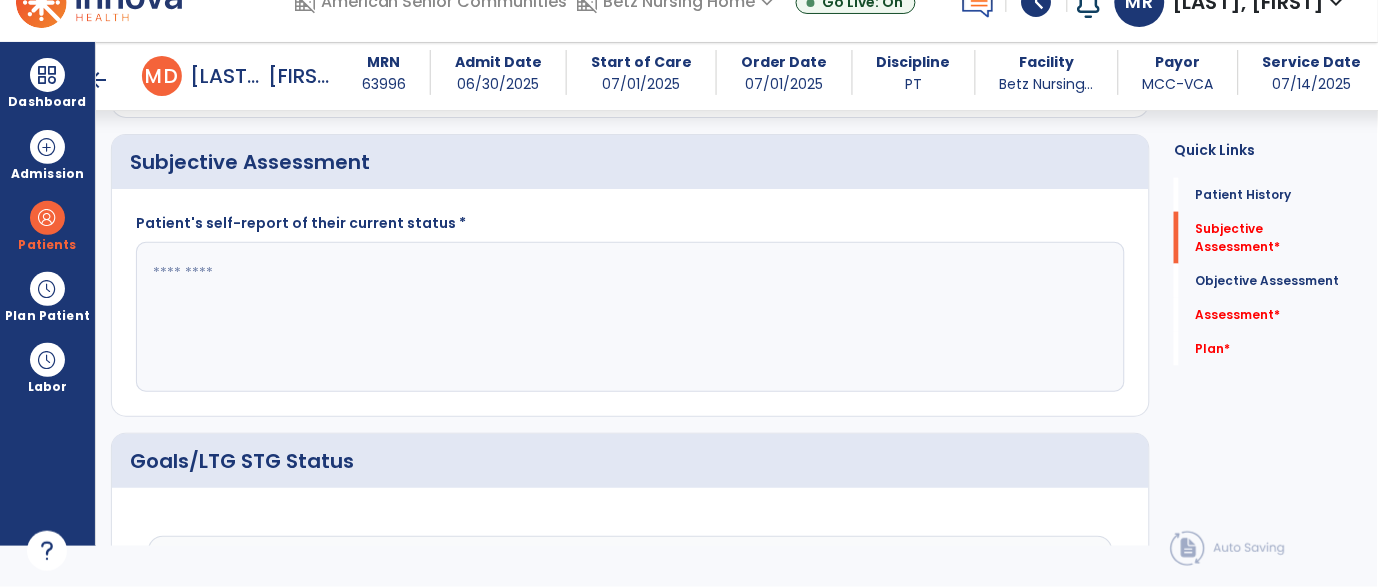 click 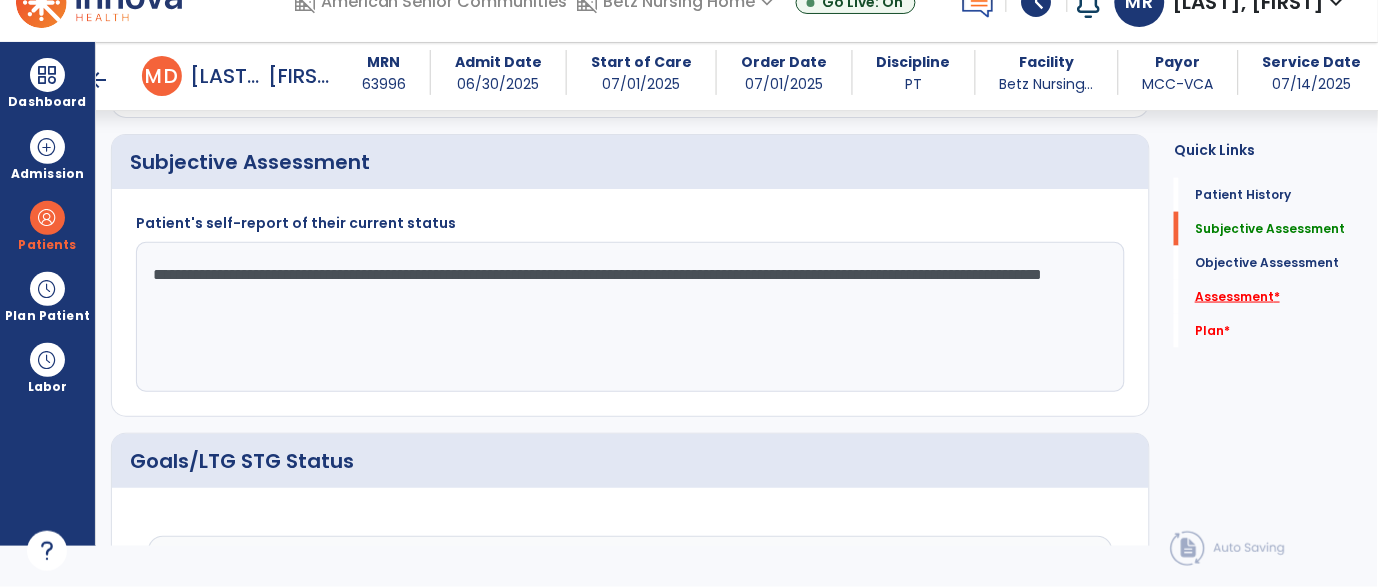 type on "**********" 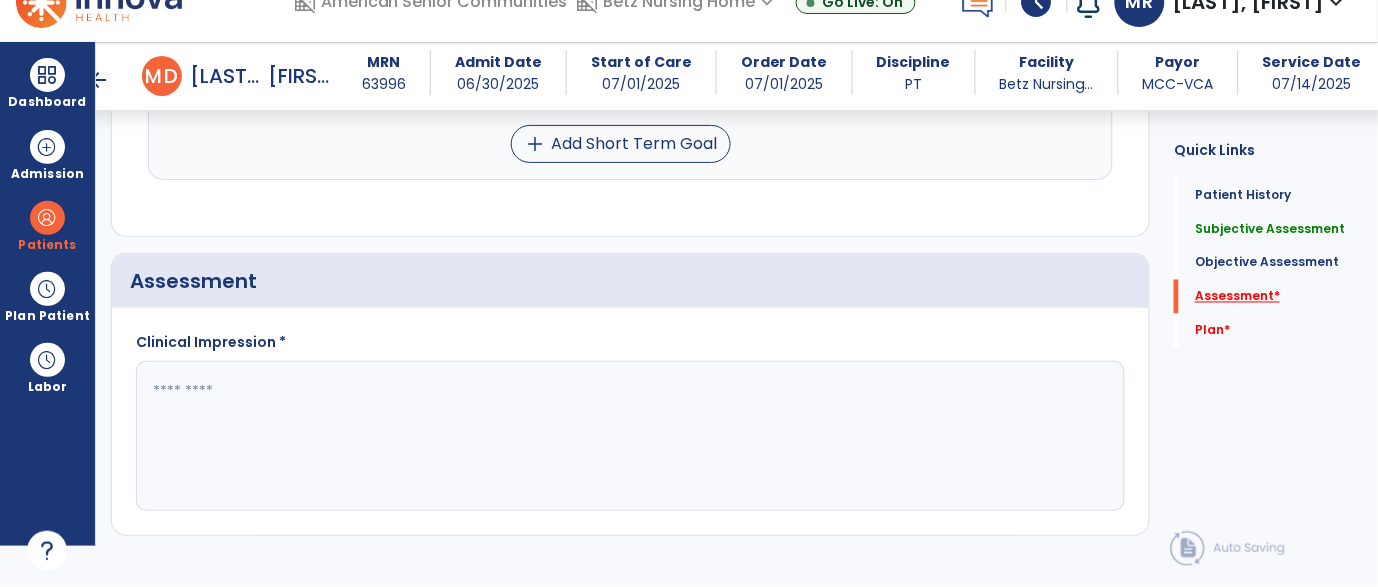 scroll, scrollTop: 2232, scrollLeft: 0, axis: vertical 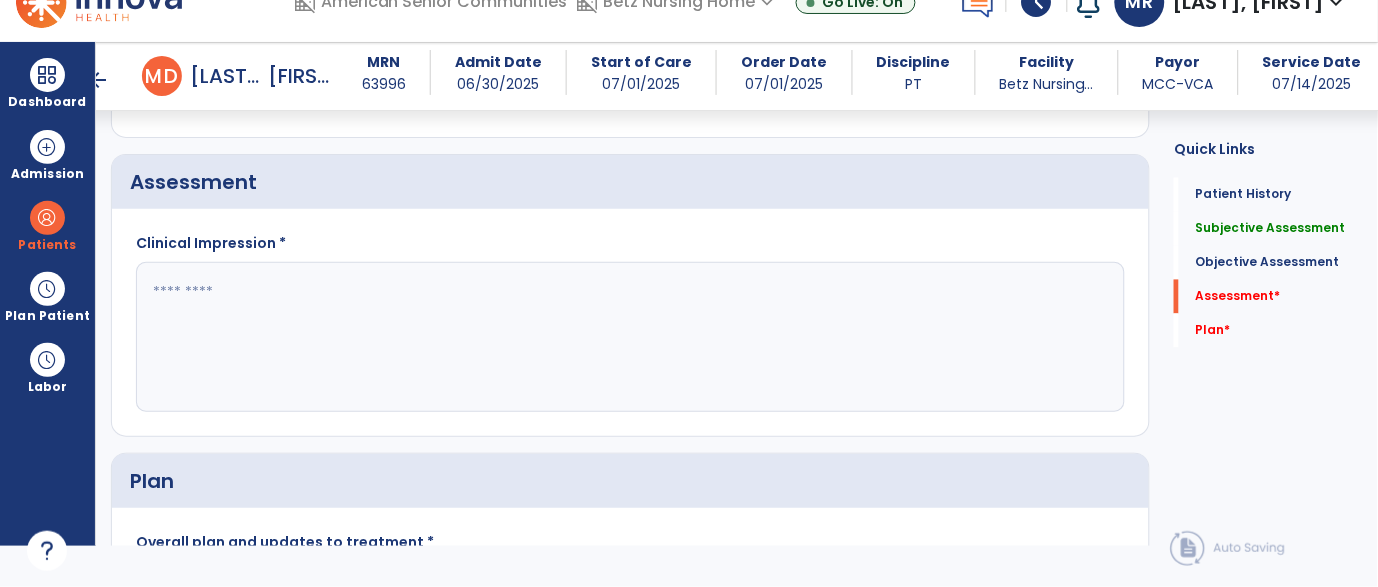 click 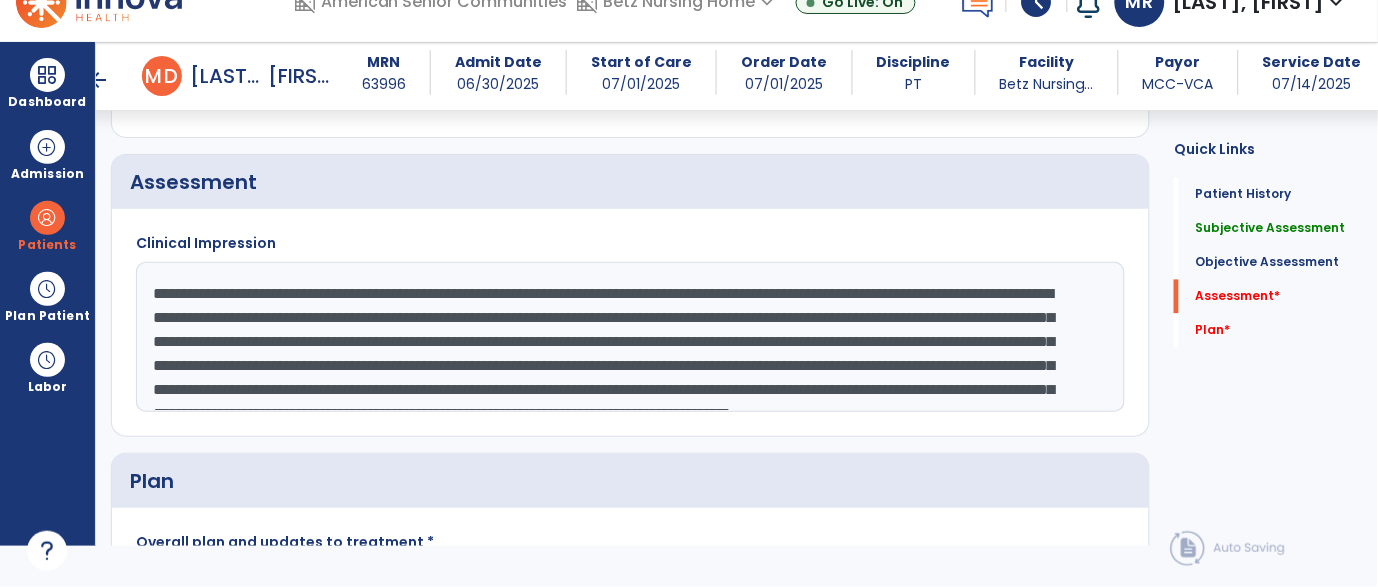 scroll, scrollTop: 63, scrollLeft: 0, axis: vertical 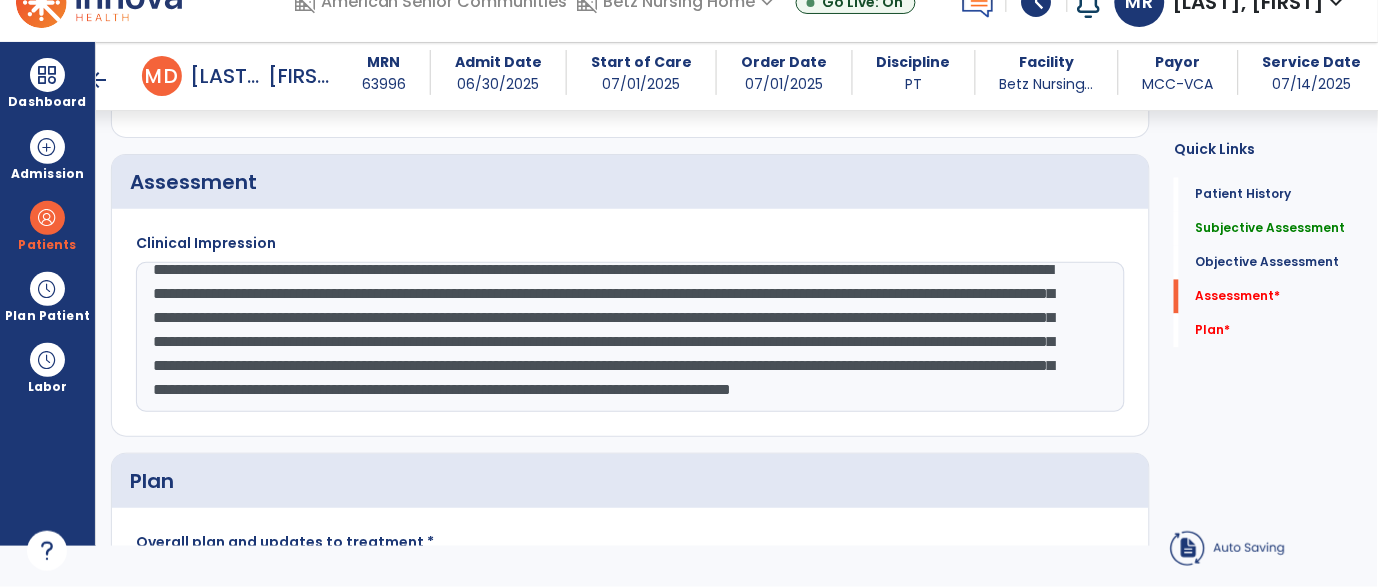 click on "**********" 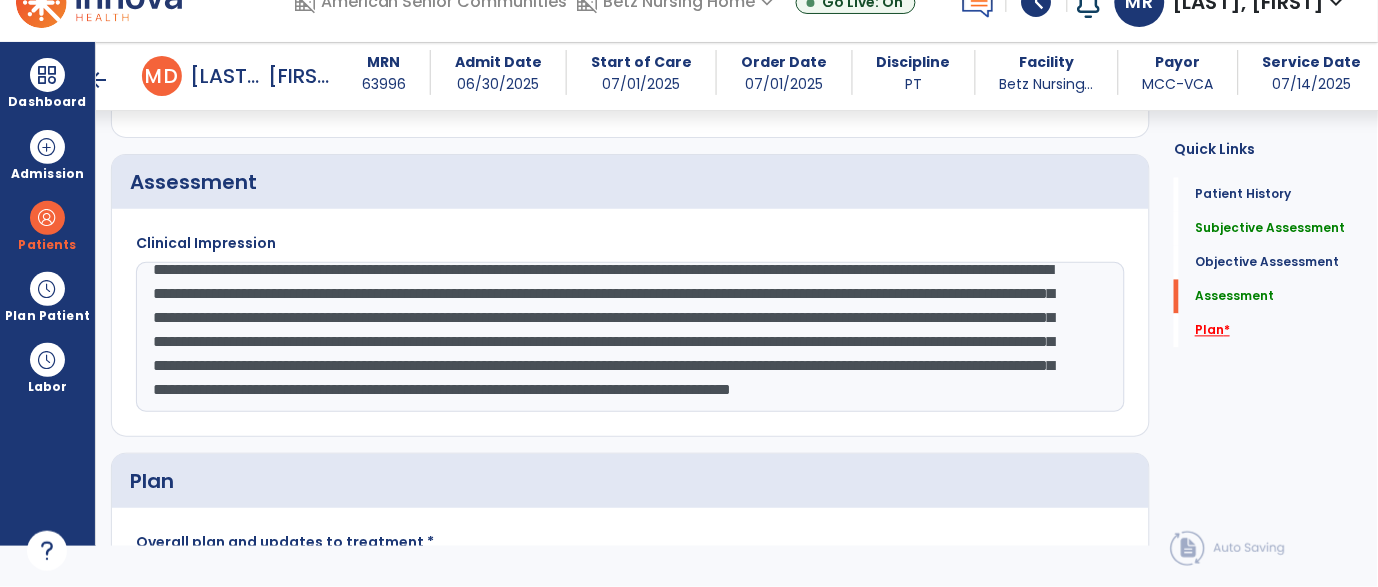 type on "**********" 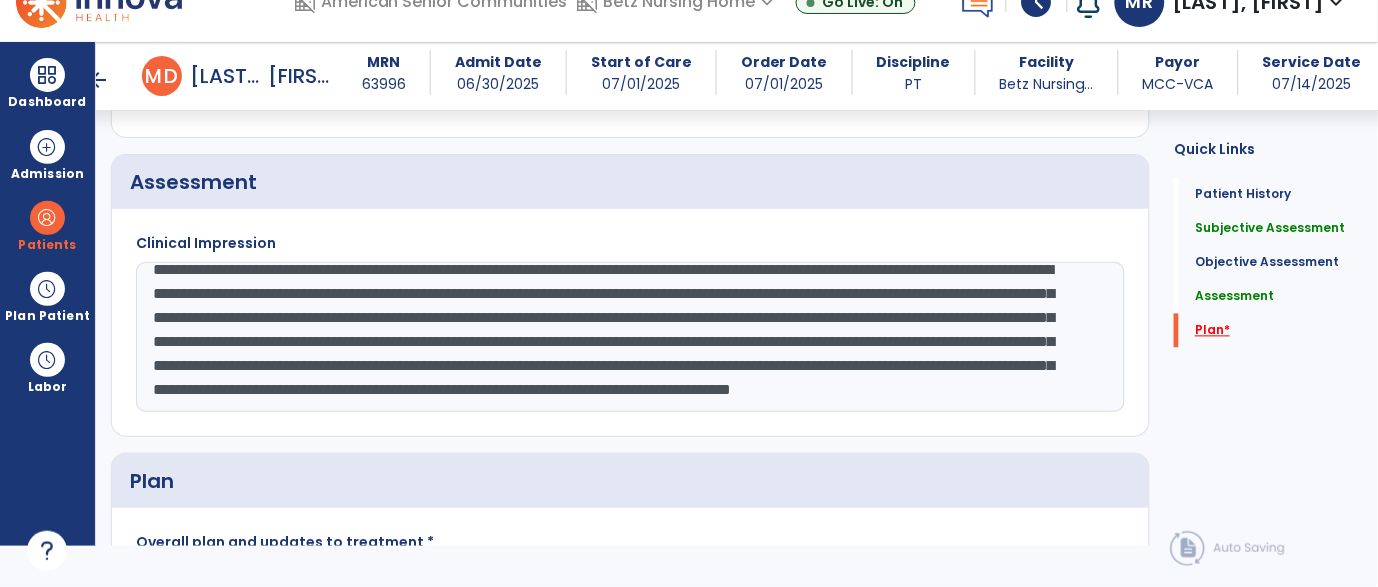 scroll, scrollTop: 2362, scrollLeft: 0, axis: vertical 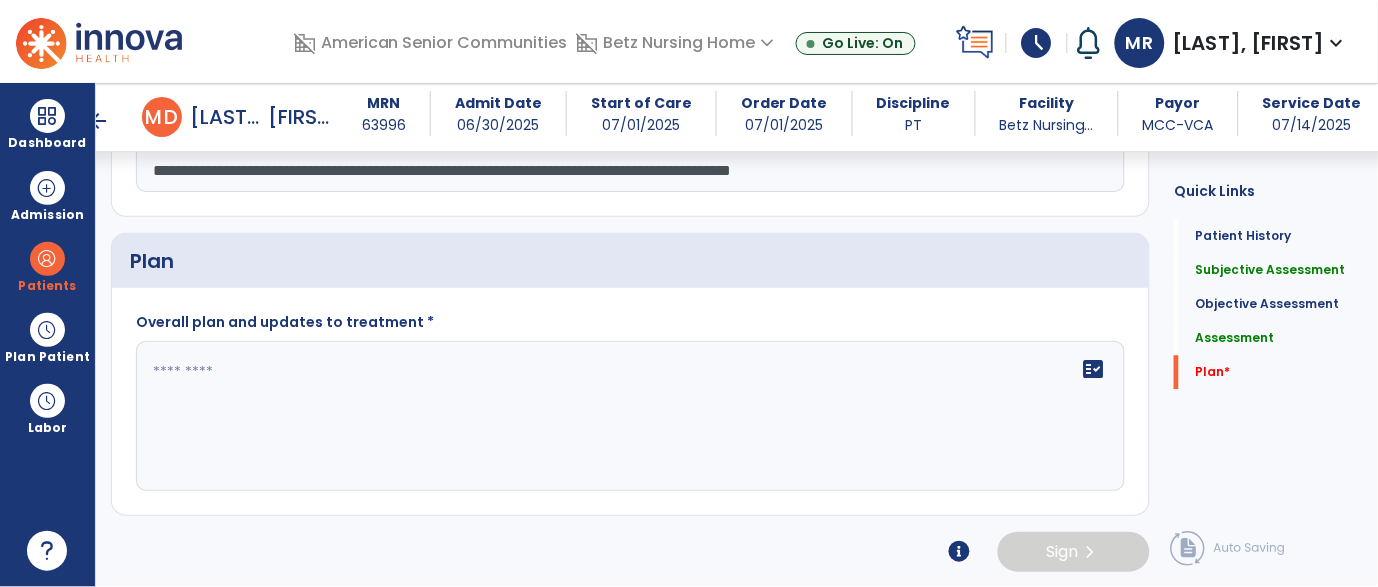 click on "fact_check" 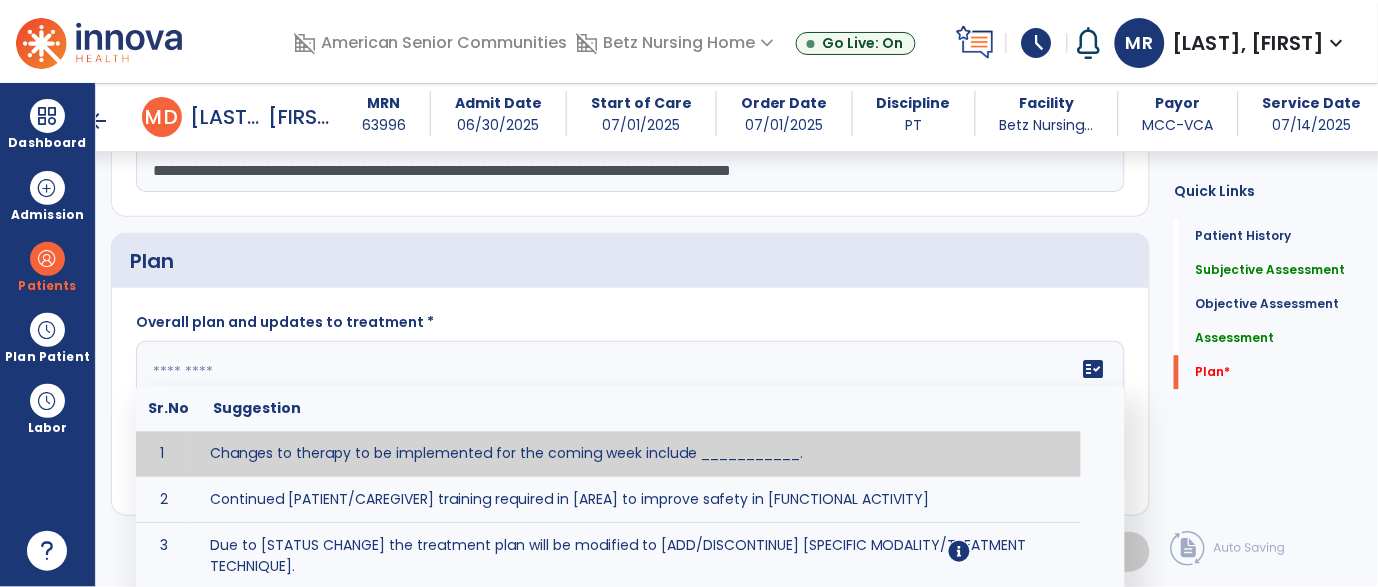 paste on "**********" 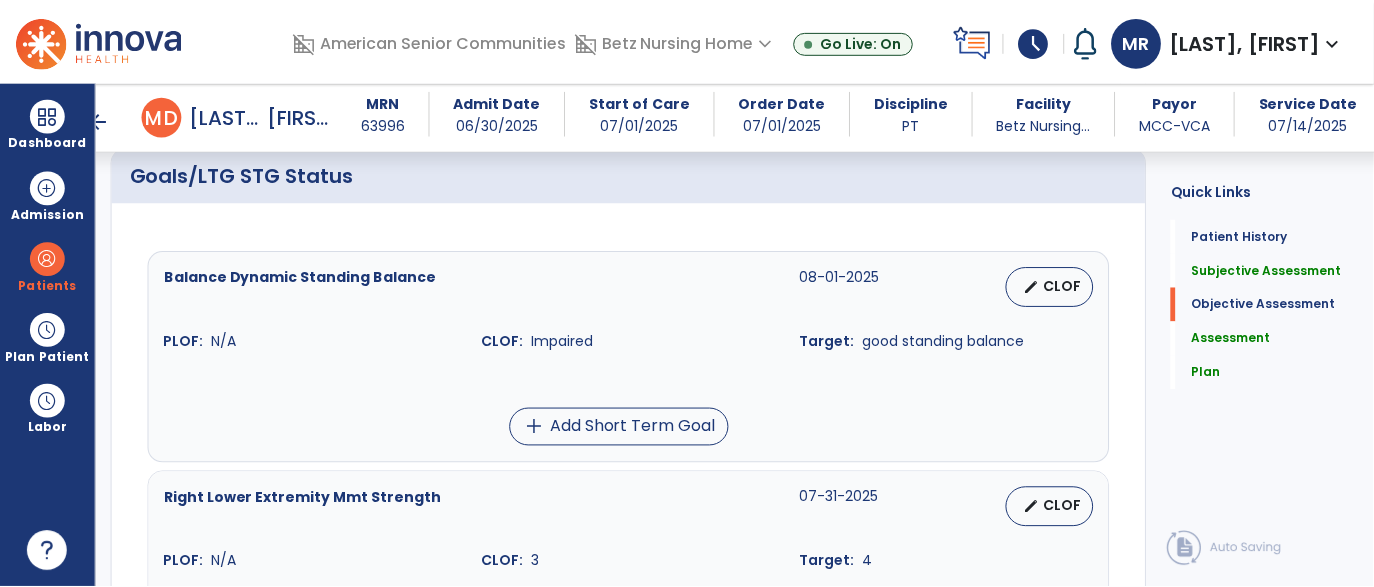 scroll, scrollTop: 788, scrollLeft: 0, axis: vertical 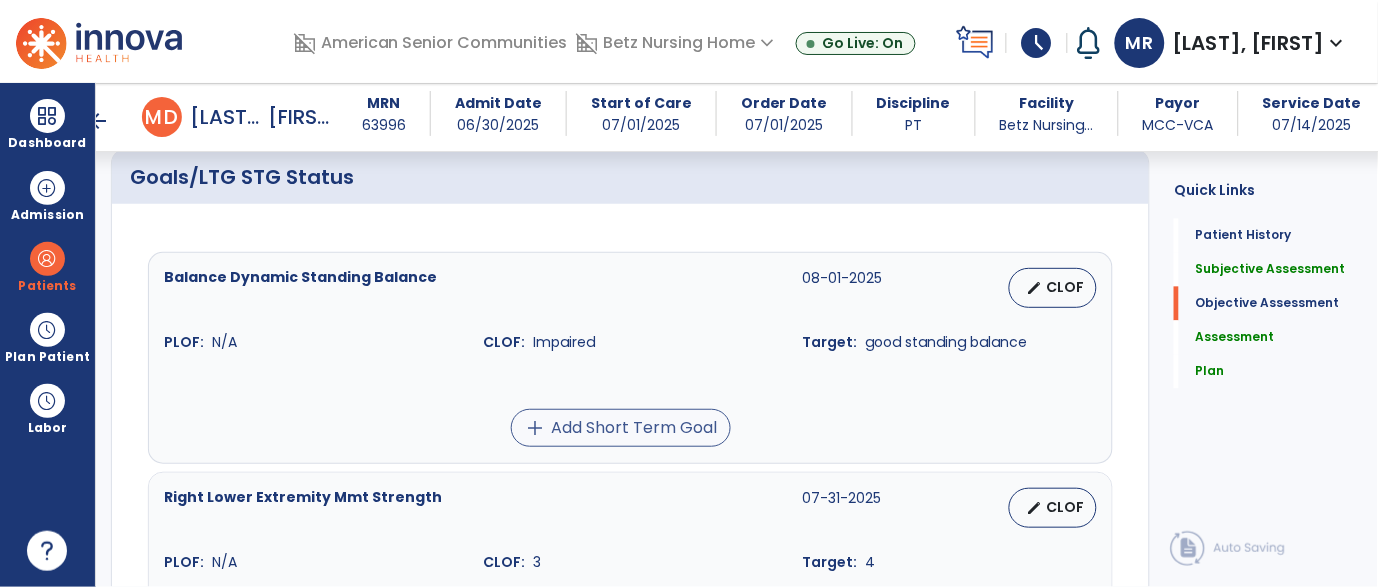 type on "**********" 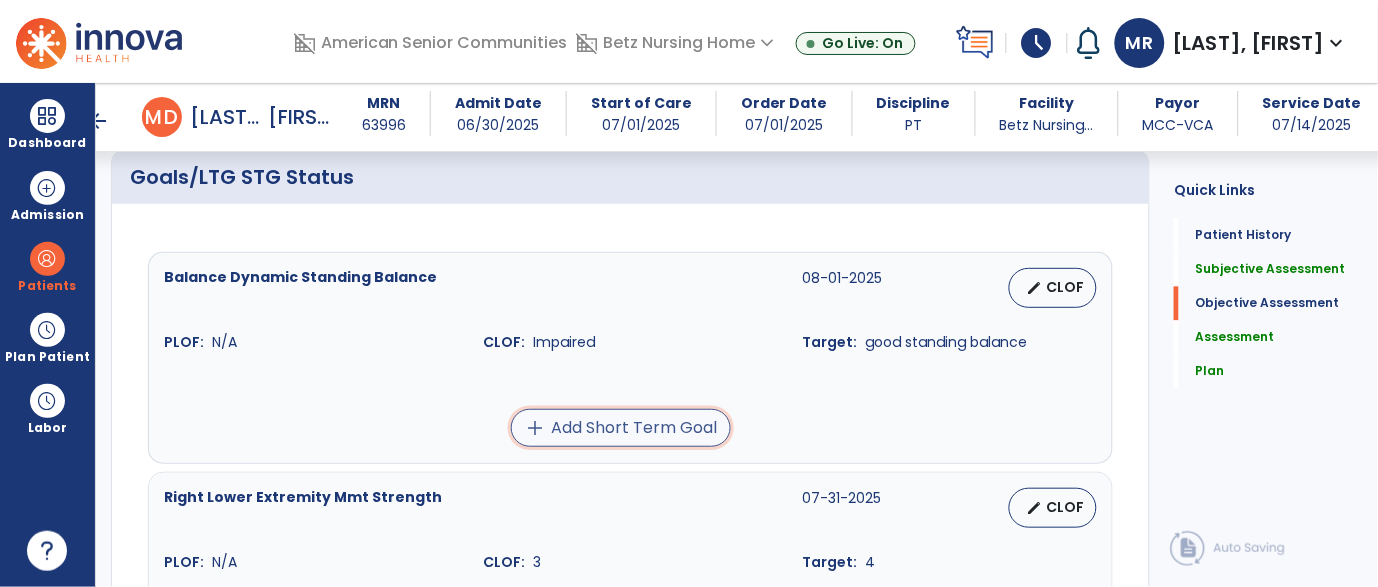 click on "add  Add Short Term Goal" at bounding box center (621, 428) 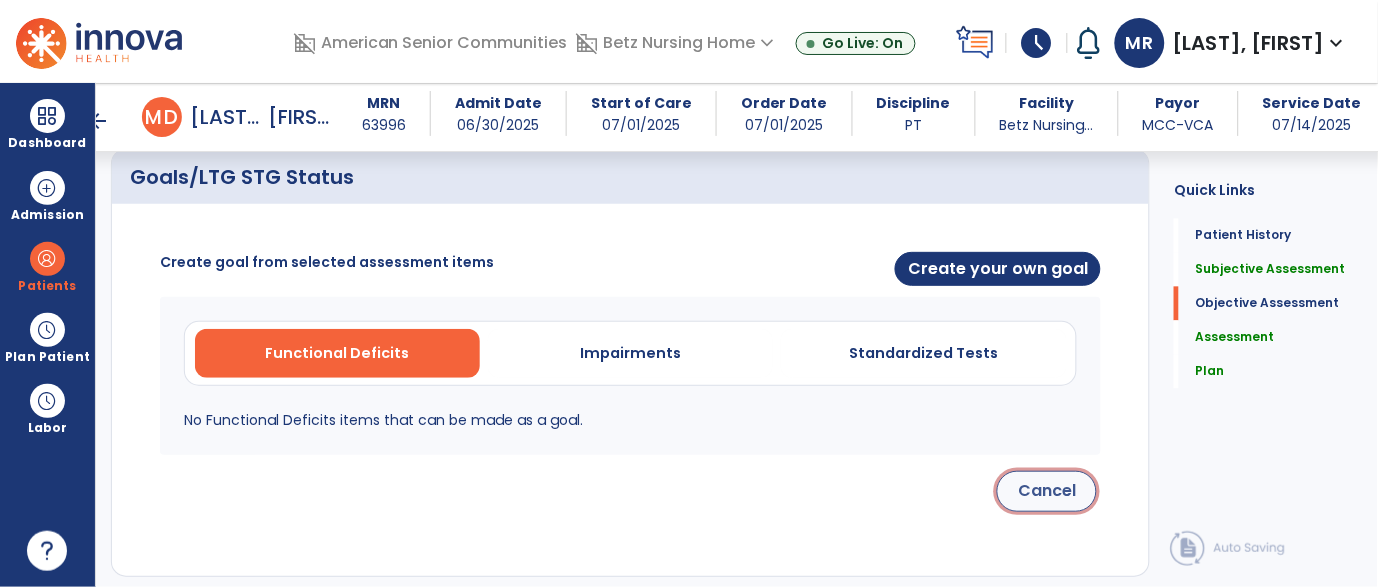 click on "Cancel" 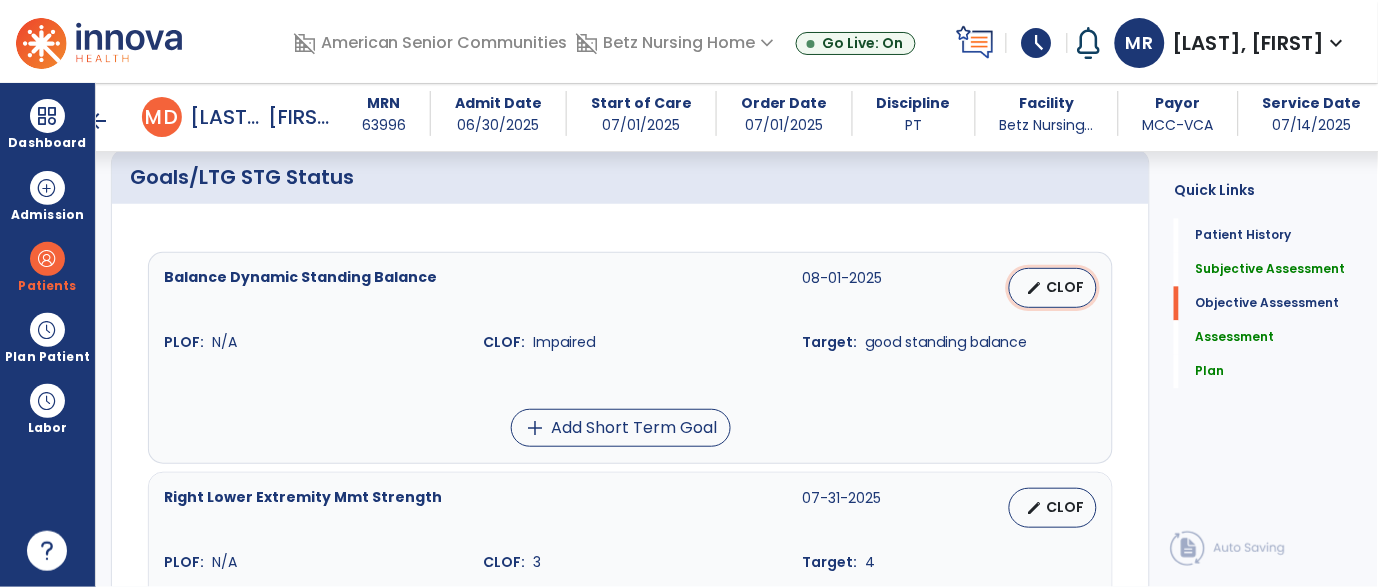 click on "edit   CLOF" at bounding box center (1053, 288) 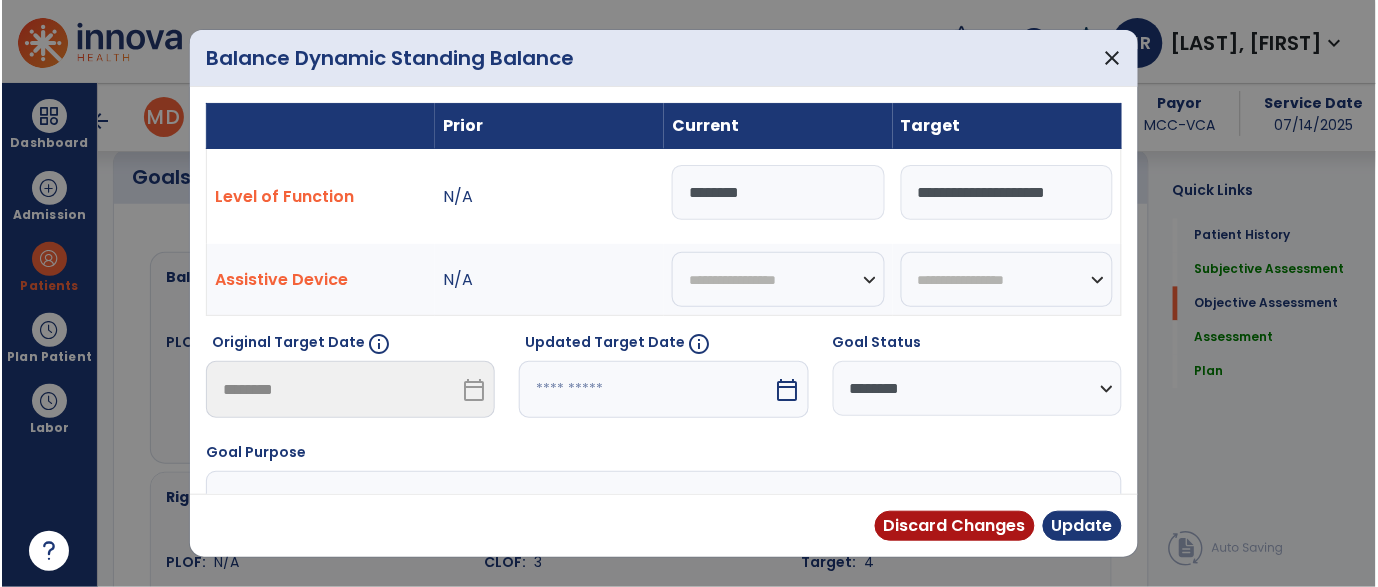 scroll, scrollTop: 788, scrollLeft: 0, axis: vertical 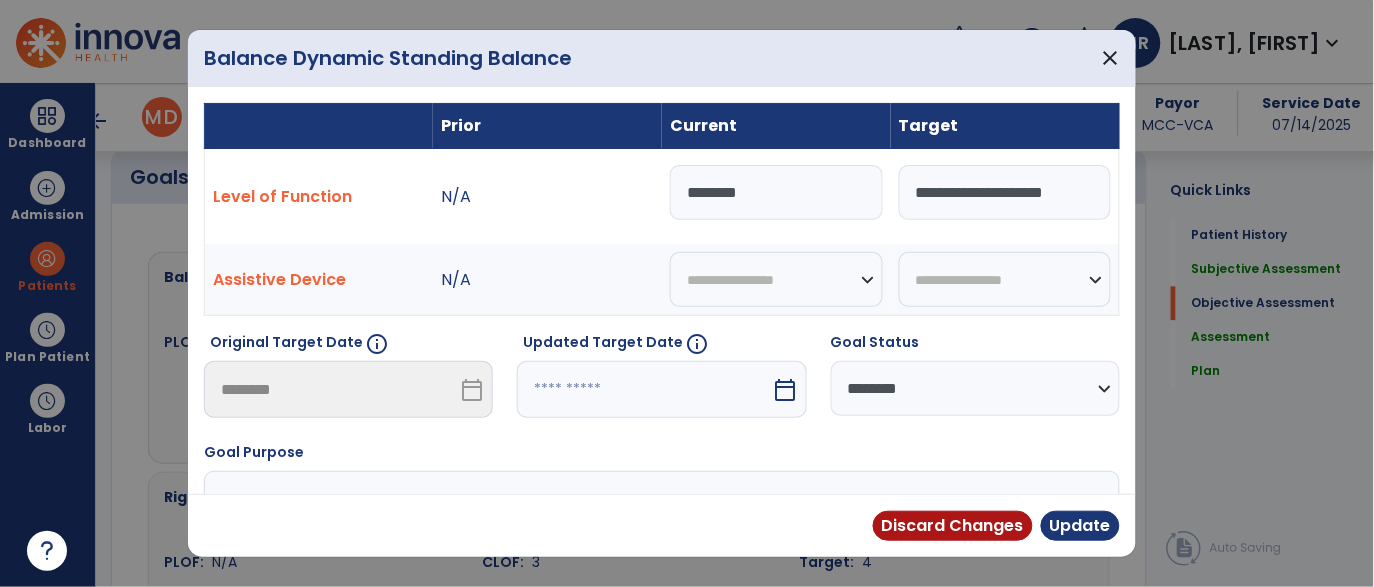 click on "********" at bounding box center (776, 192) 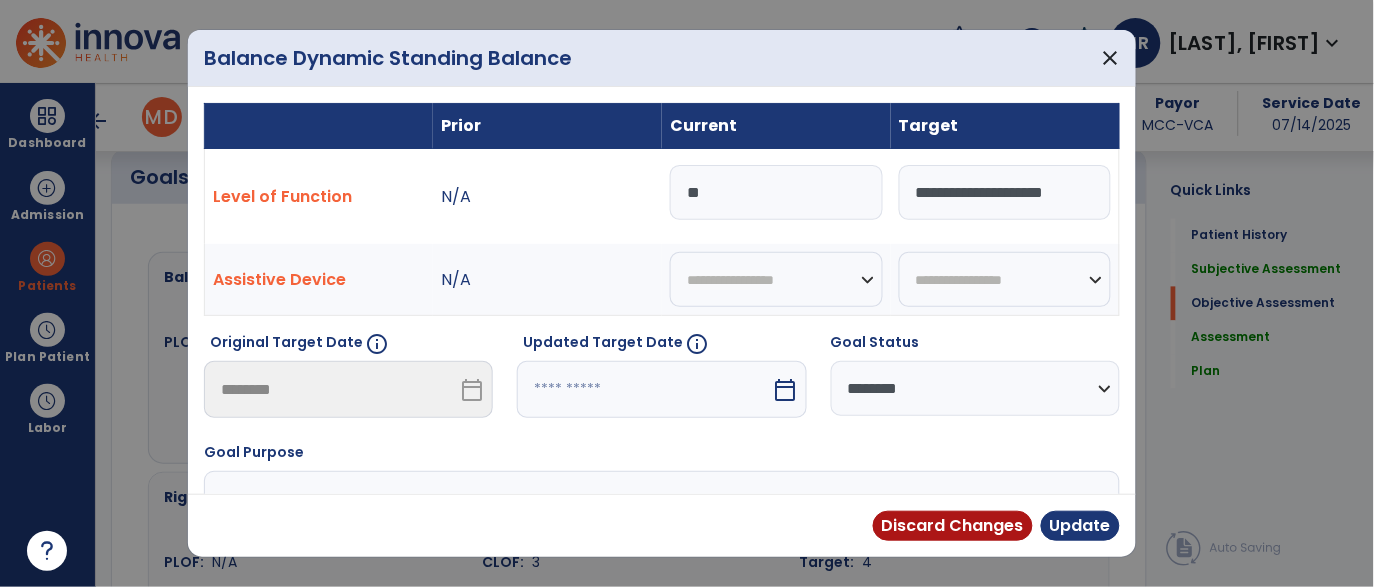 type on "*" 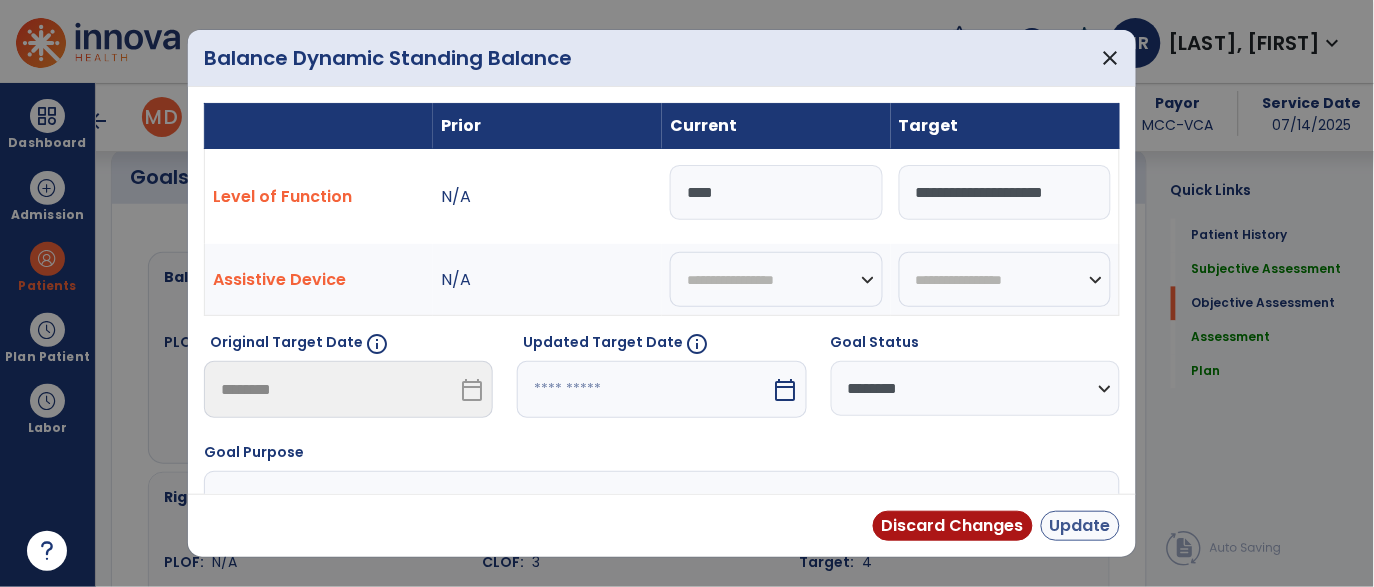 type on "****" 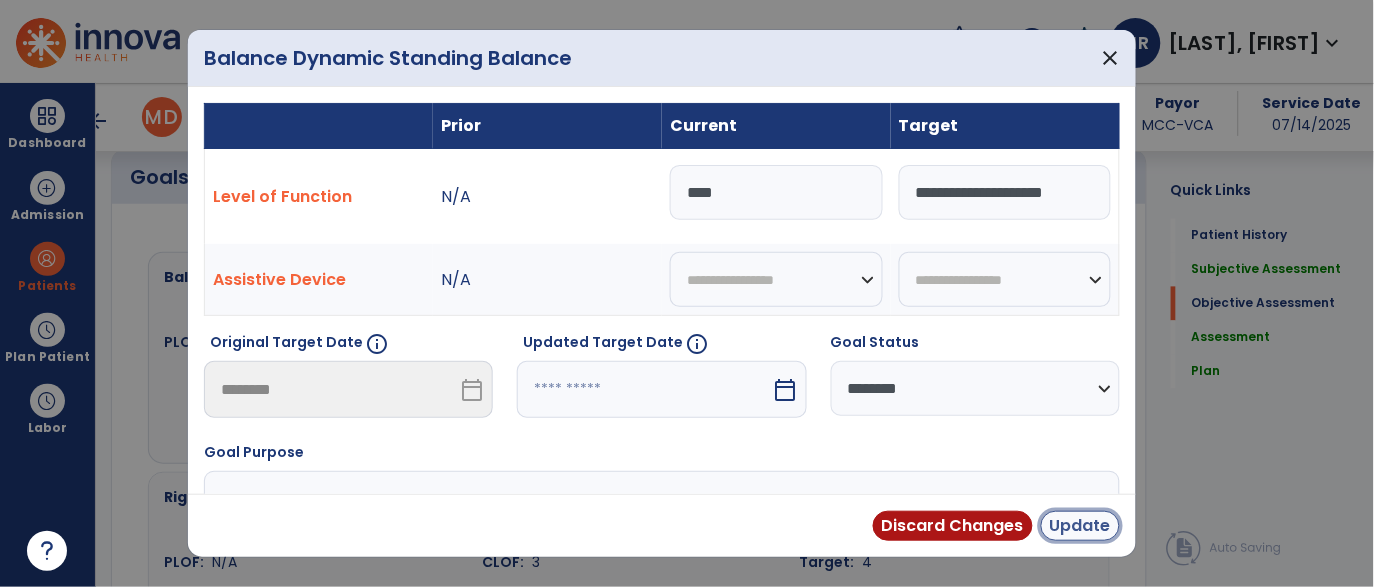 click on "Update" at bounding box center (1080, 526) 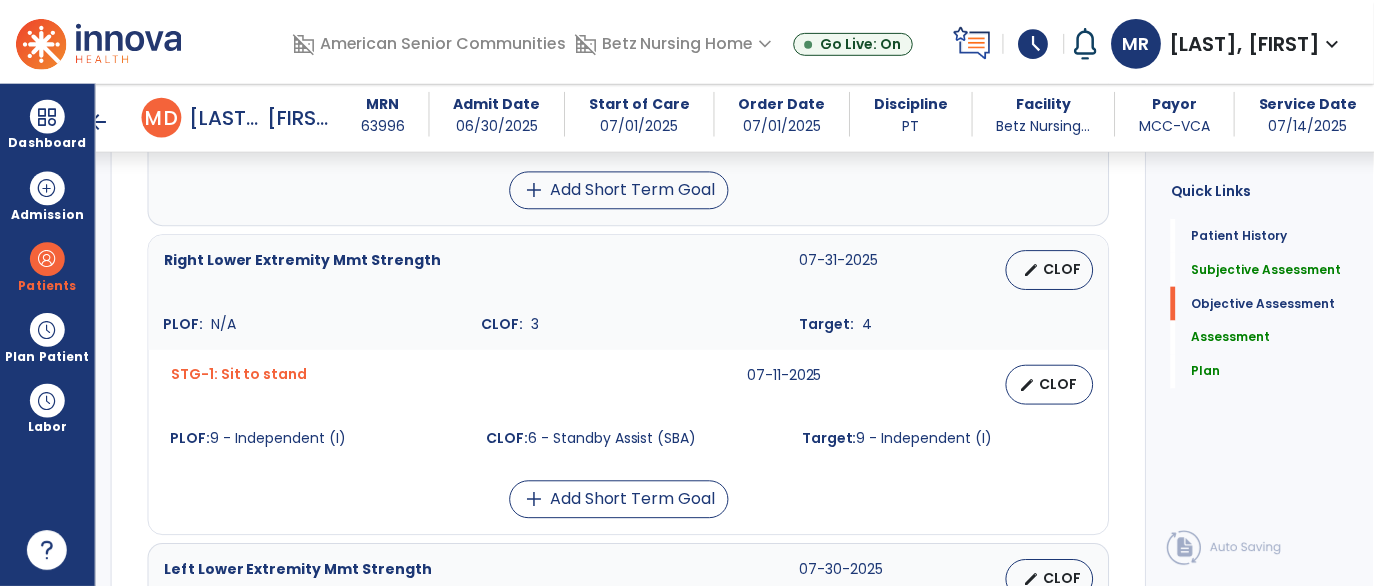 scroll, scrollTop: 1027, scrollLeft: 0, axis: vertical 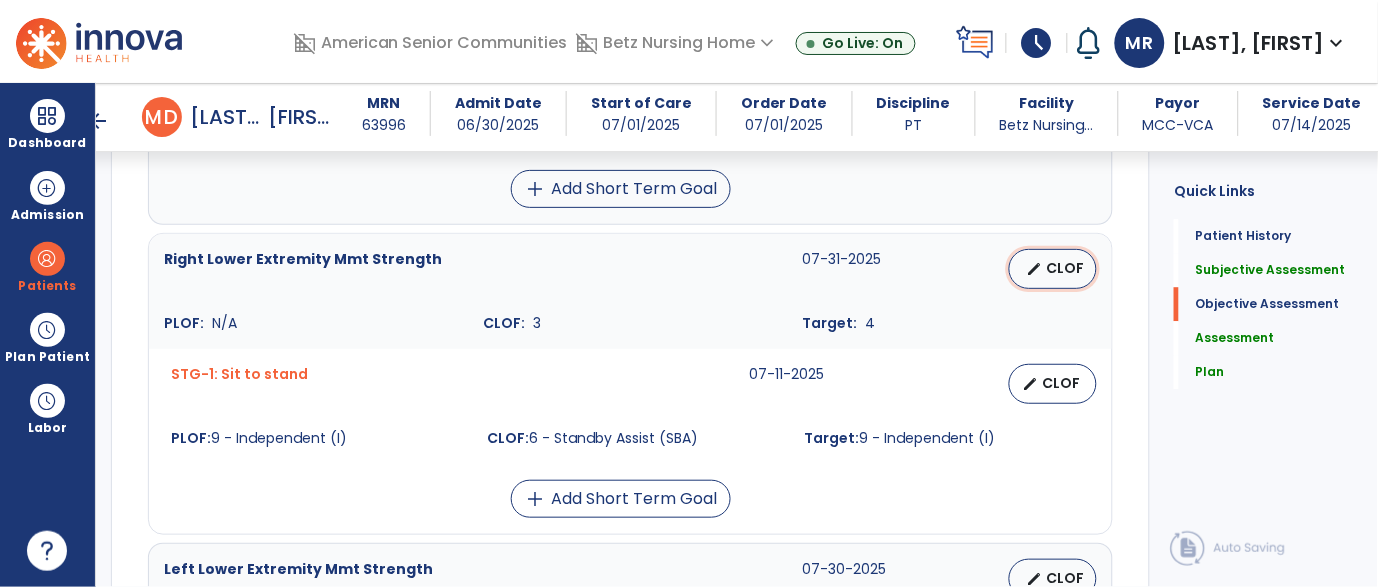 click on "edit   CLOF" at bounding box center (1053, 269) 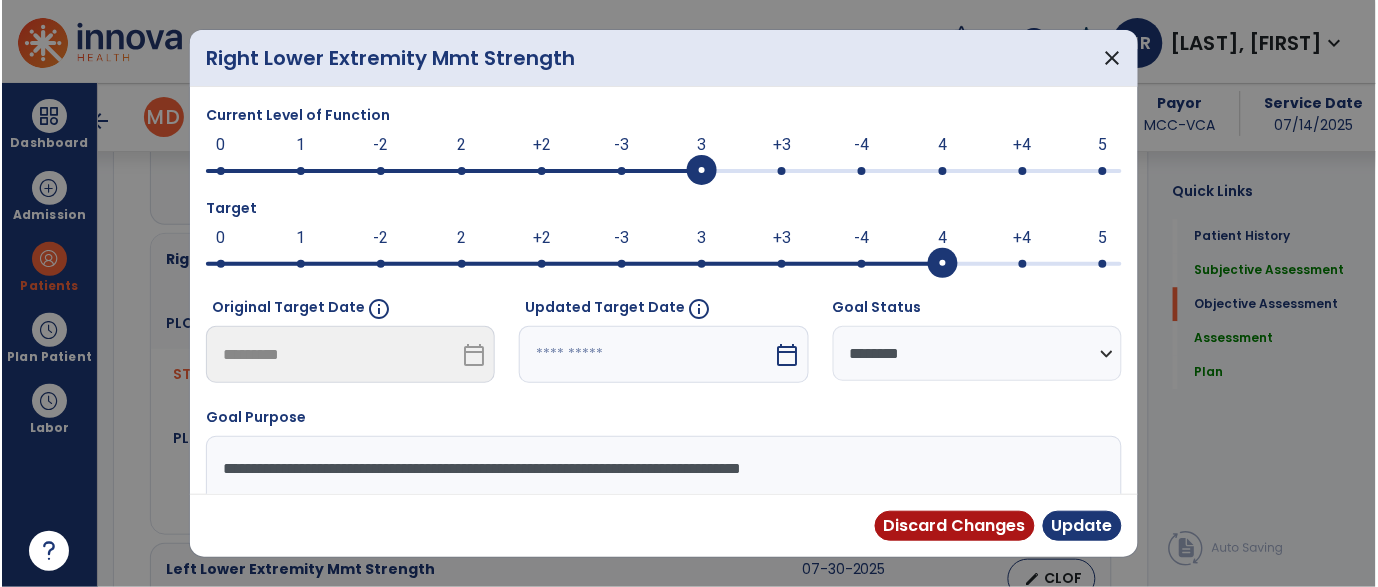 scroll, scrollTop: 1027, scrollLeft: 0, axis: vertical 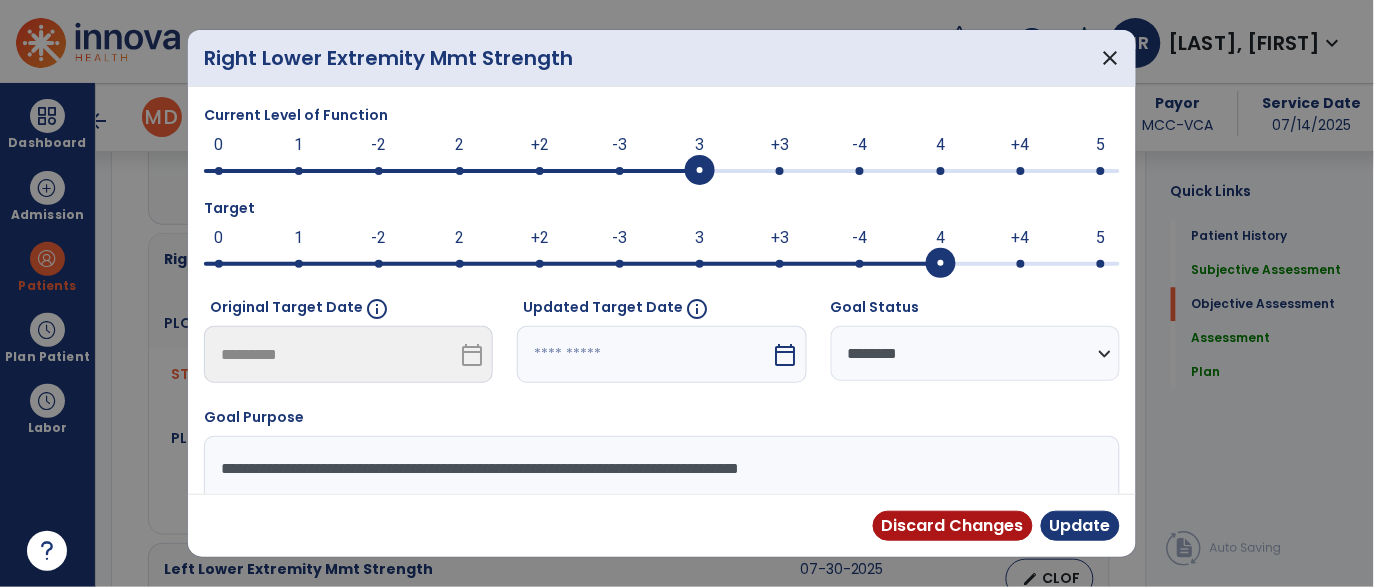 click at bounding box center [662, 169] 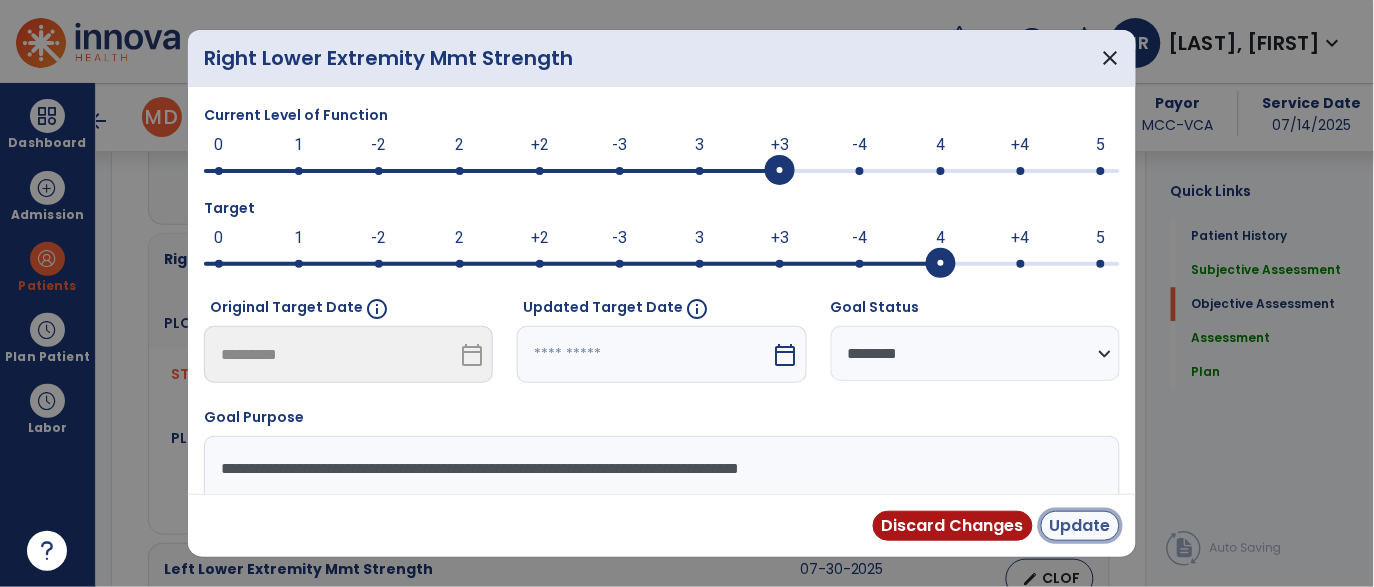 click on "Update" at bounding box center [1080, 526] 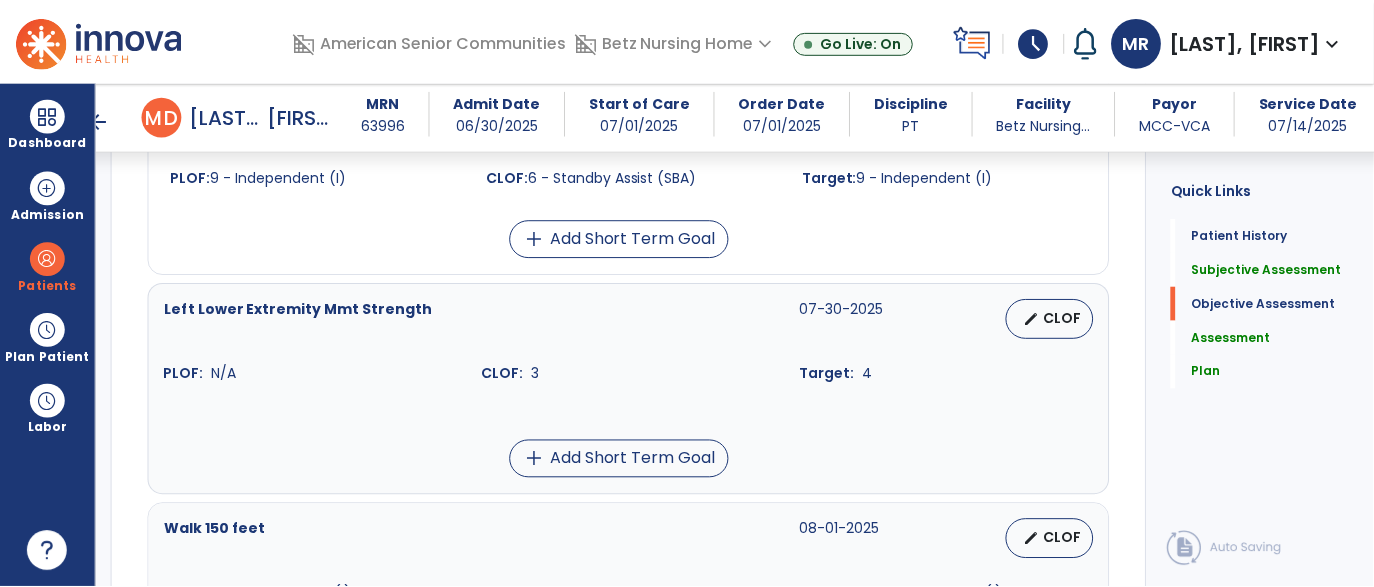 scroll, scrollTop: 1293, scrollLeft: 0, axis: vertical 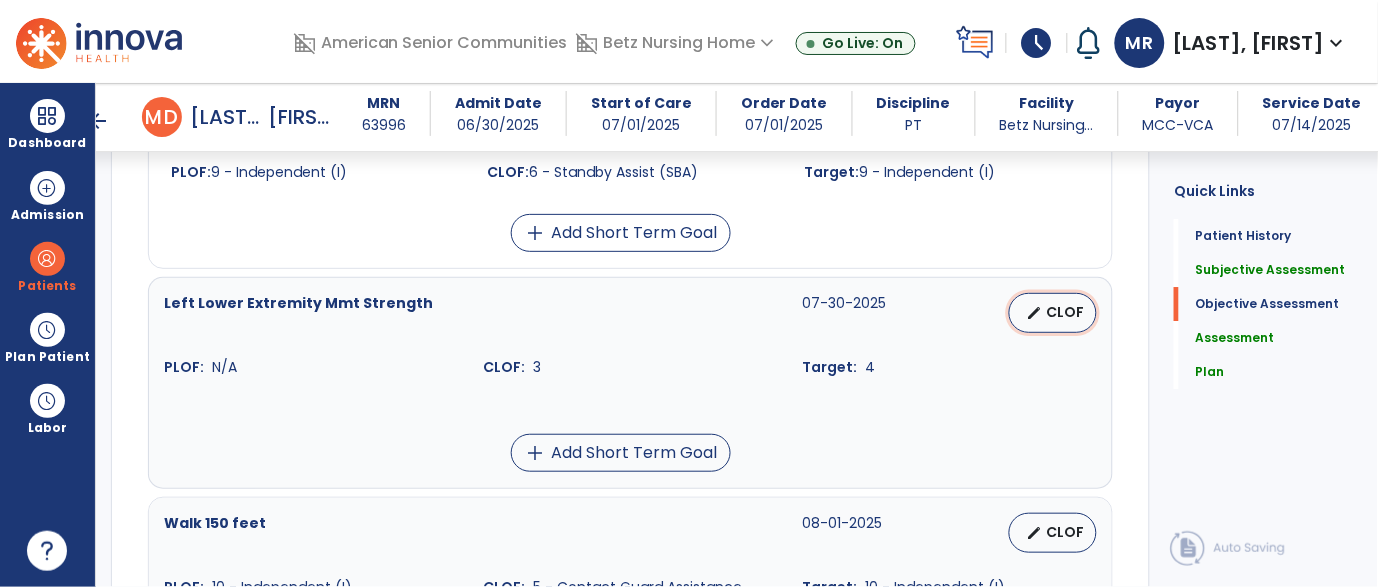 click on "edit" at bounding box center (1034, 313) 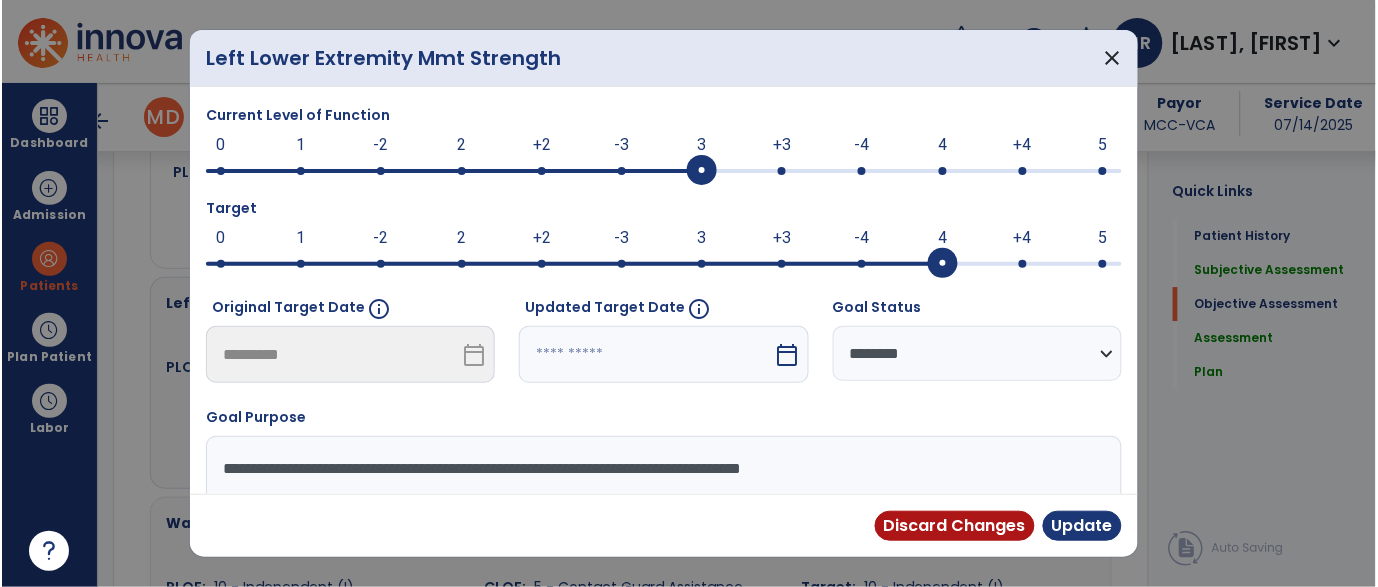 scroll, scrollTop: 1293, scrollLeft: 0, axis: vertical 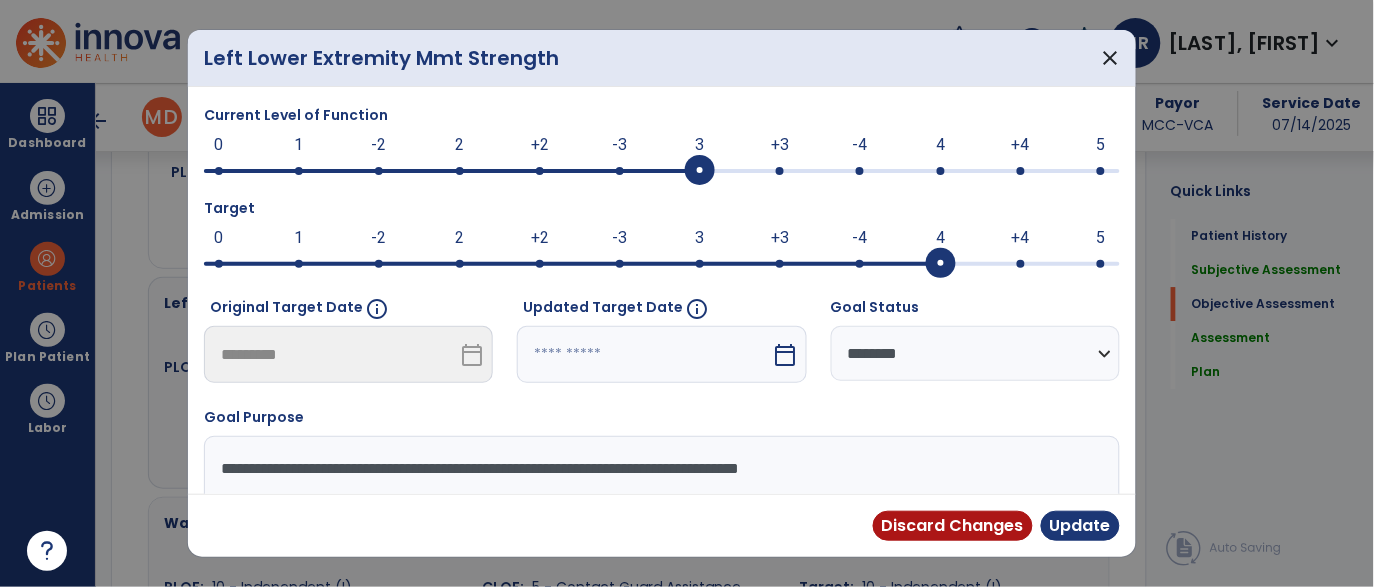 click at bounding box center [662, 169] 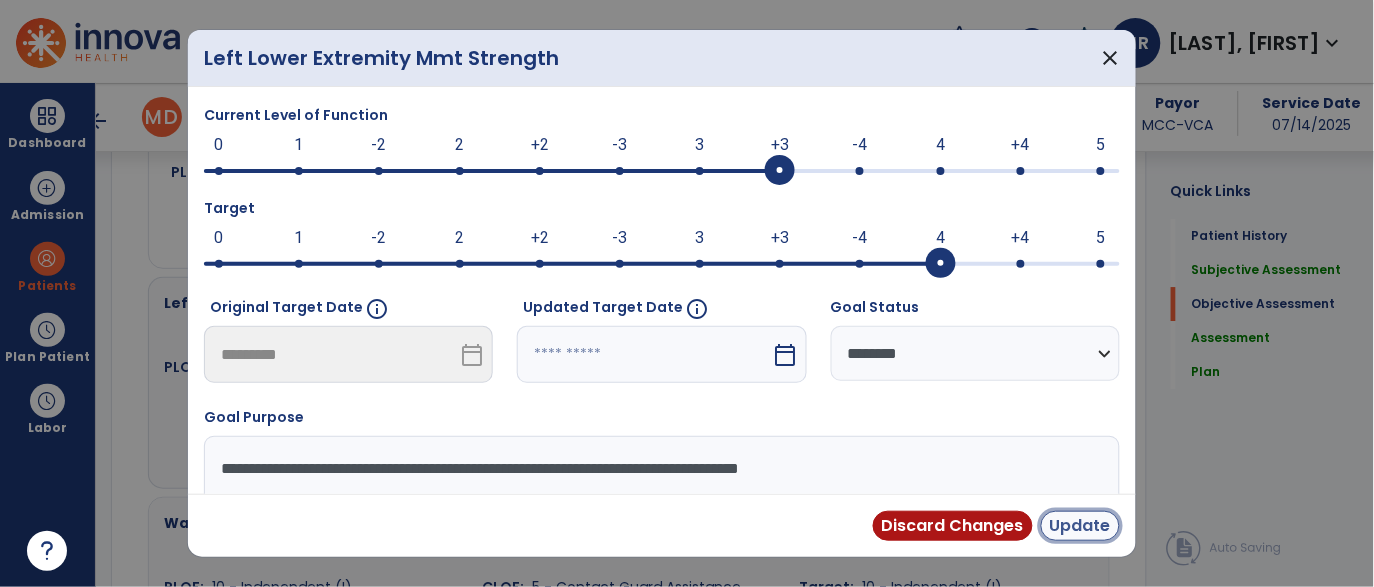 click on "Update" at bounding box center (1080, 526) 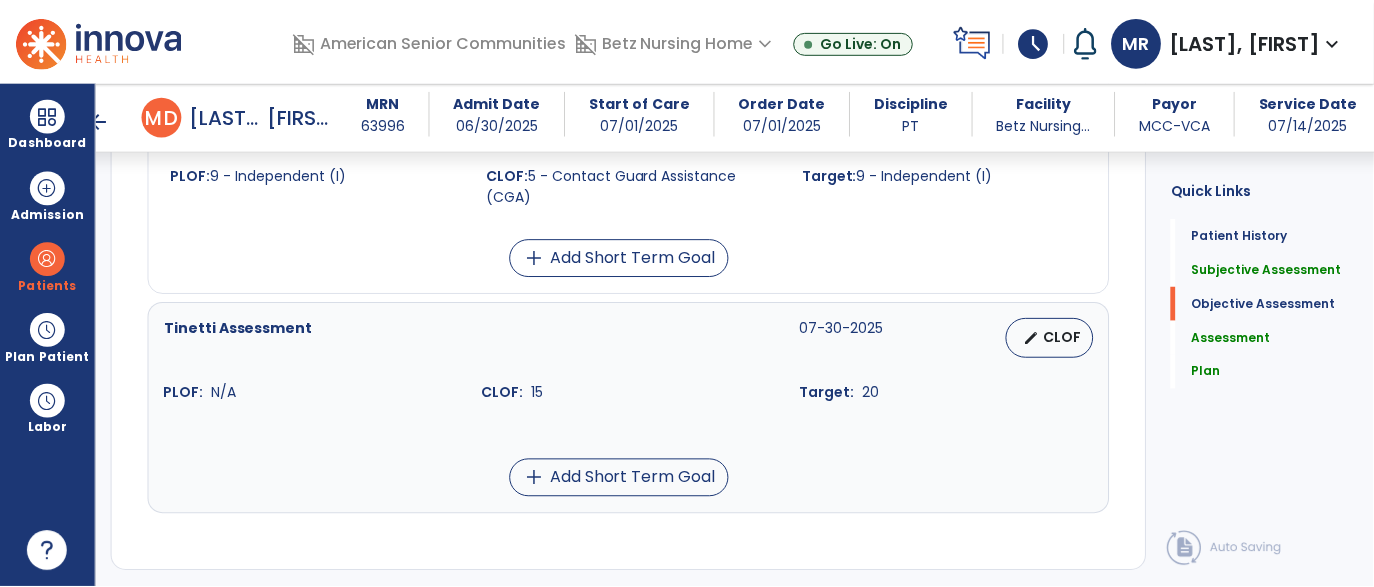 scroll, scrollTop: 1842, scrollLeft: 0, axis: vertical 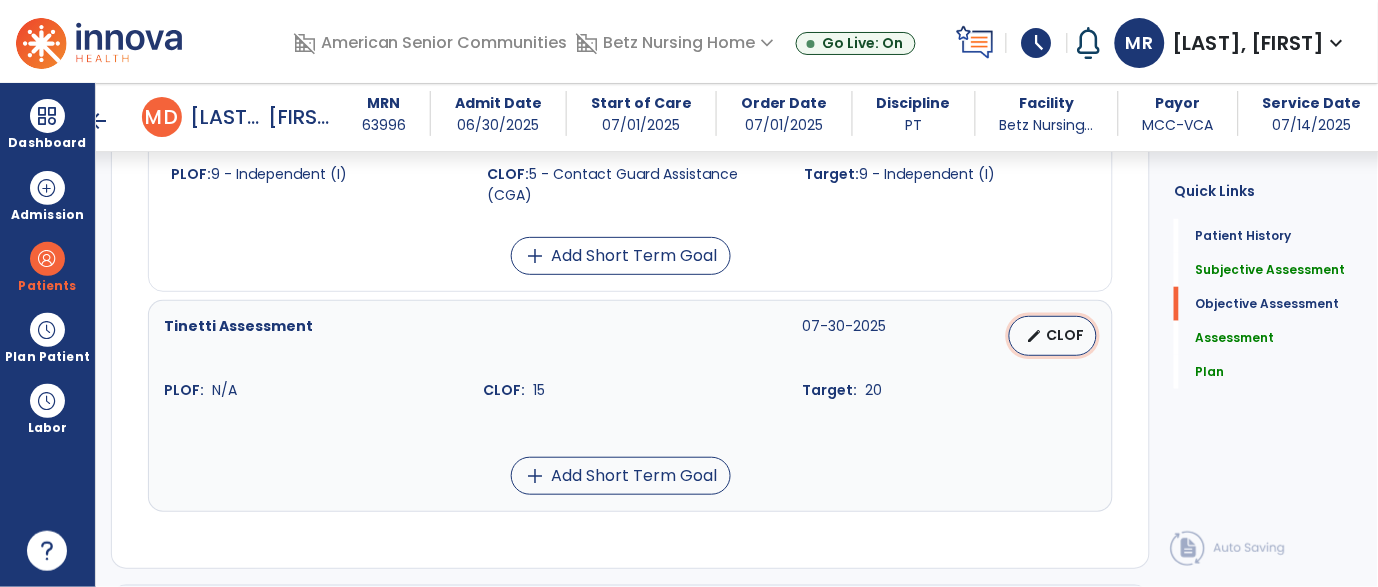 click on "CLOF" at bounding box center (1065, 335) 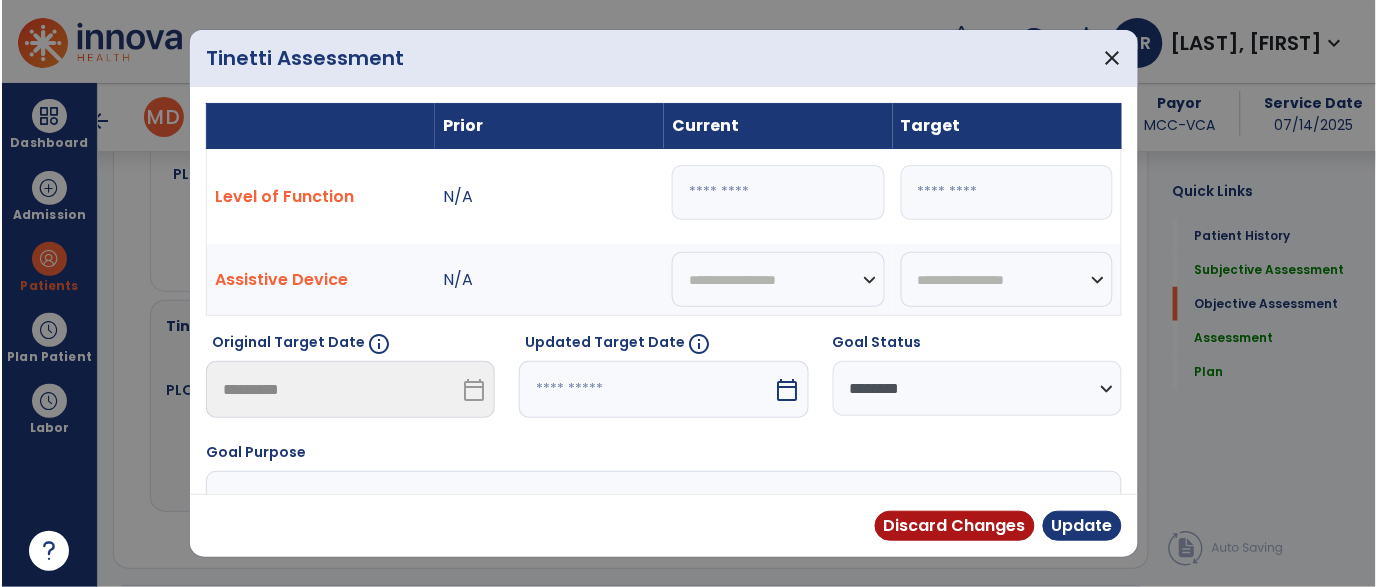 scroll, scrollTop: 1842, scrollLeft: 0, axis: vertical 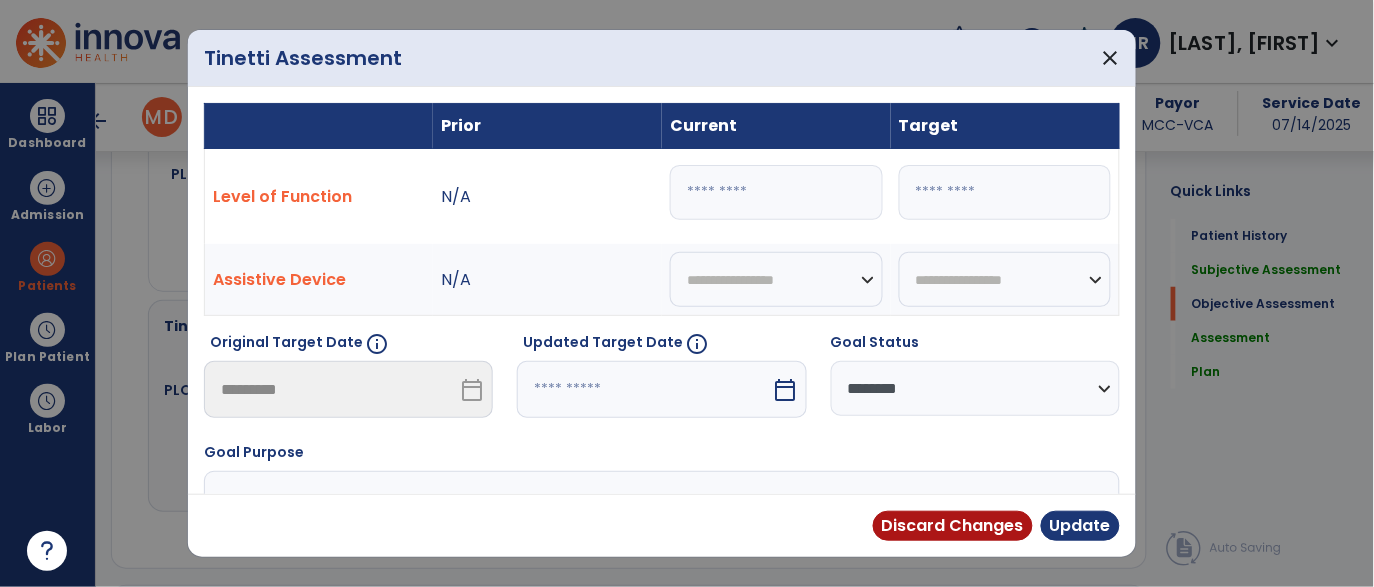 click on "**" at bounding box center (776, 192) 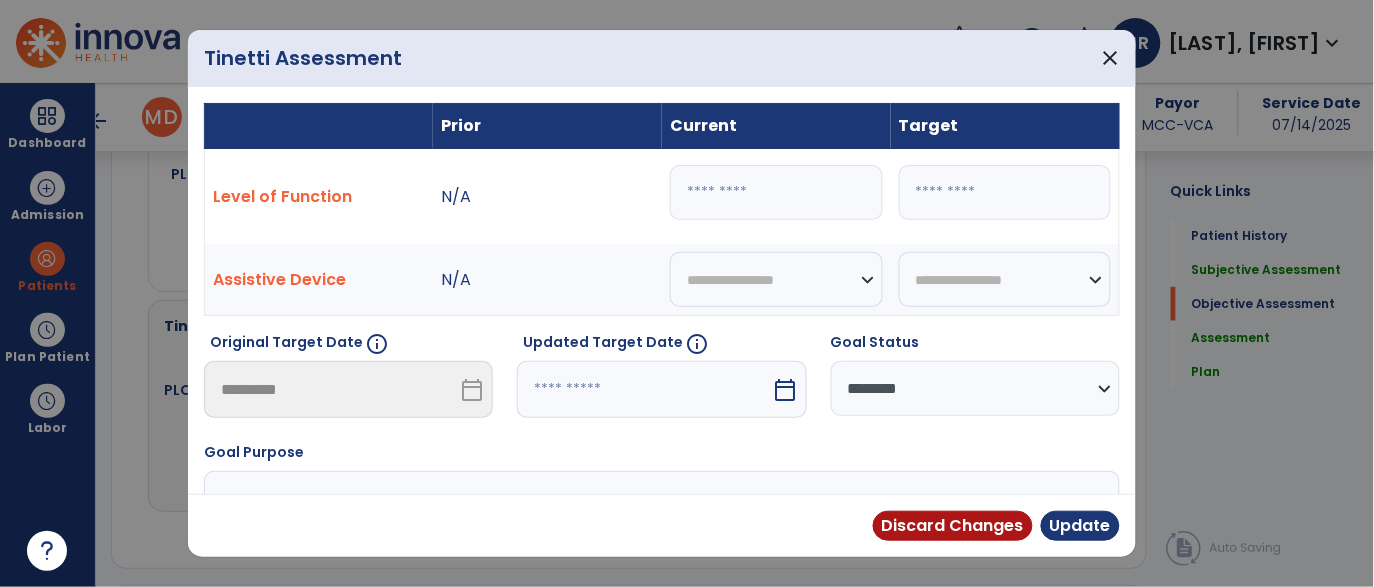 type on "**" 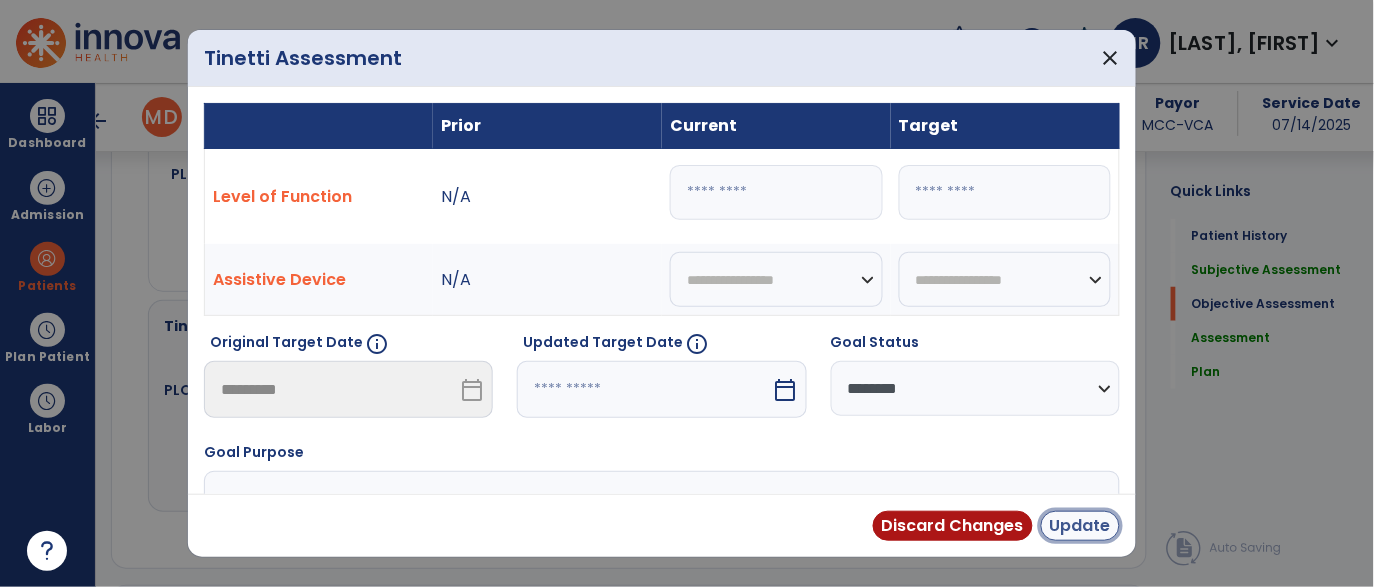 click on "Update" at bounding box center [1080, 526] 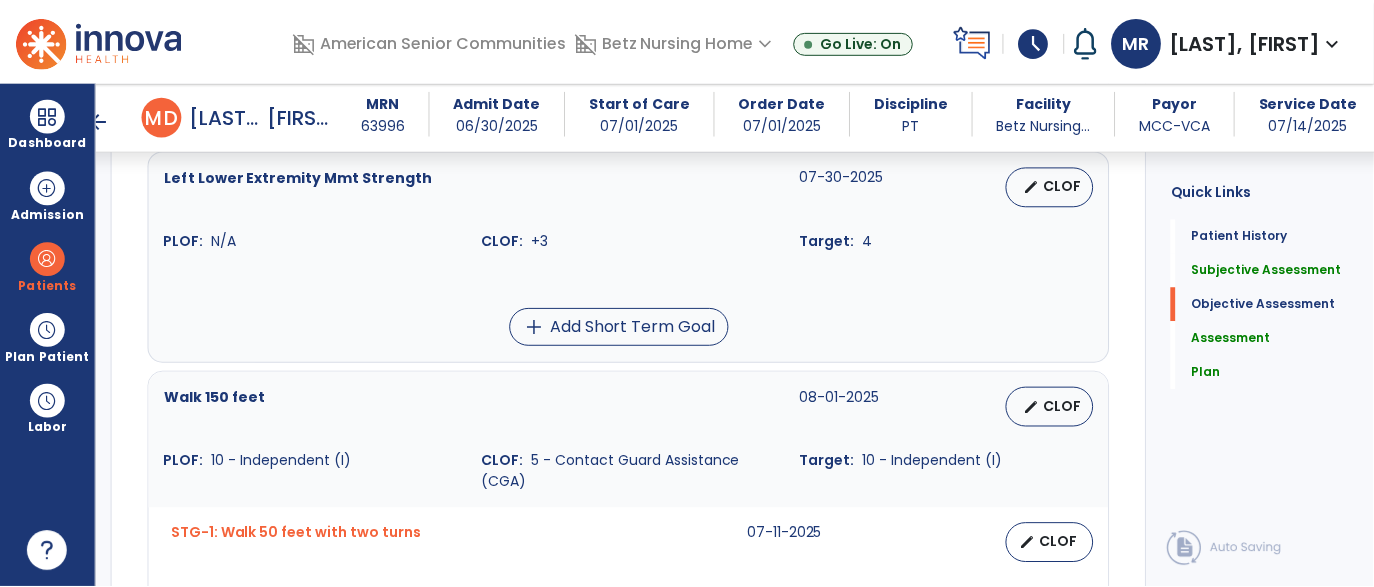 scroll, scrollTop: 1418, scrollLeft: 0, axis: vertical 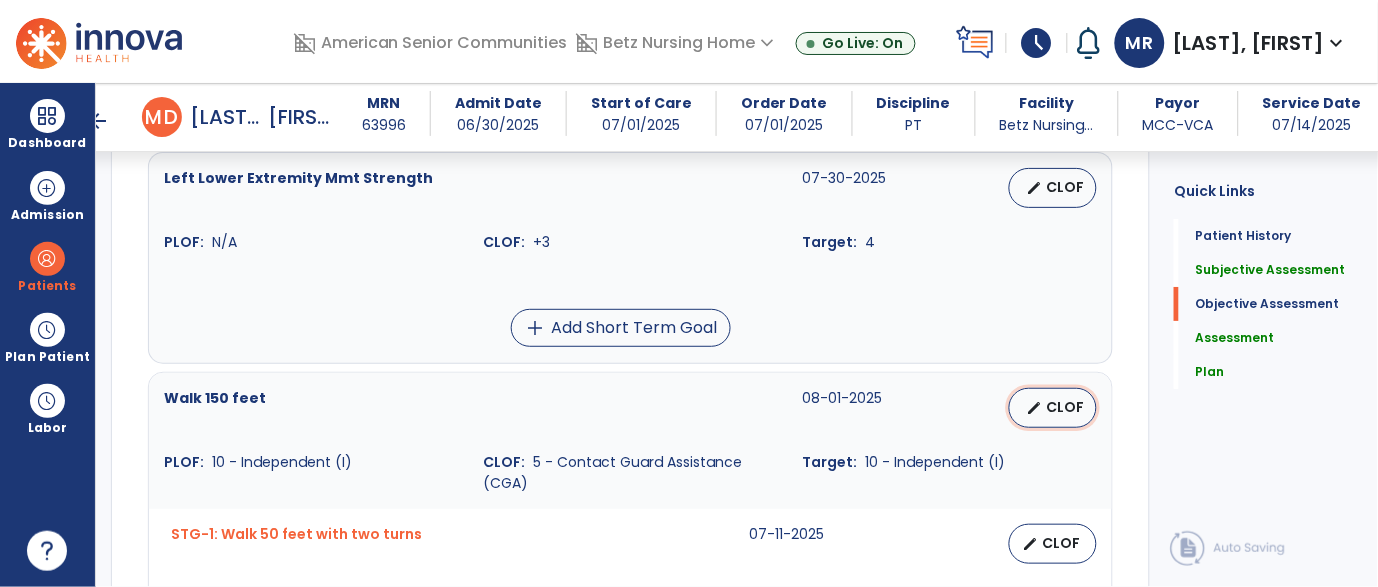 click on "CLOF" at bounding box center (1065, 407) 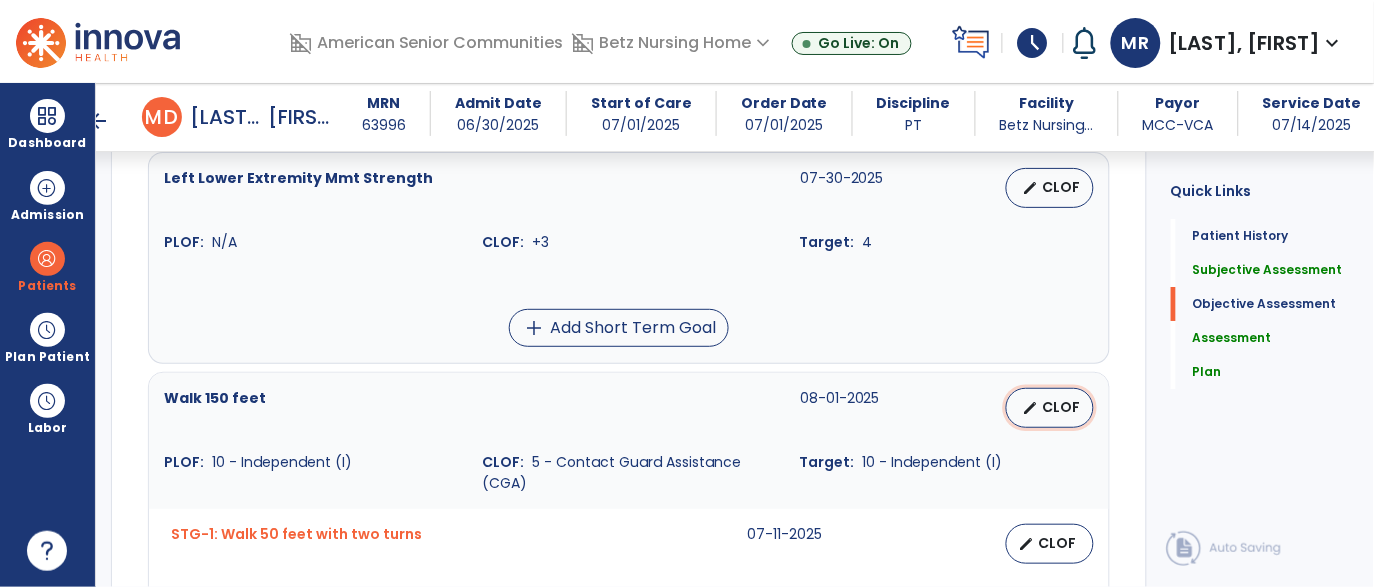 select on "**********" 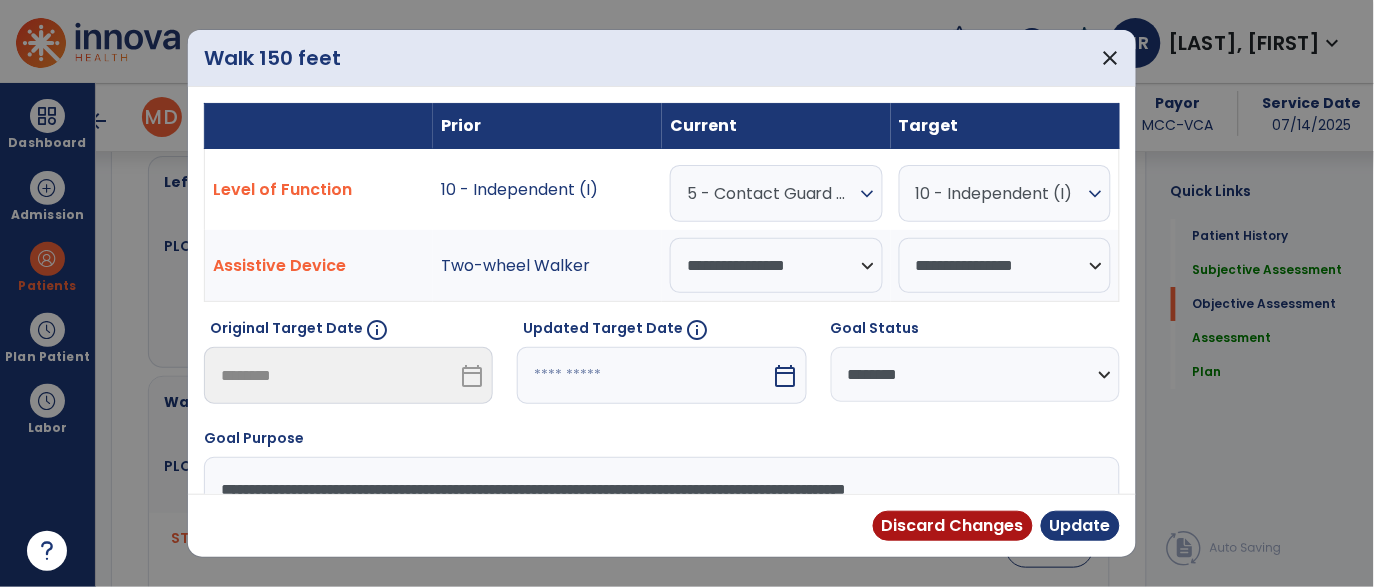 scroll, scrollTop: 1418, scrollLeft: 0, axis: vertical 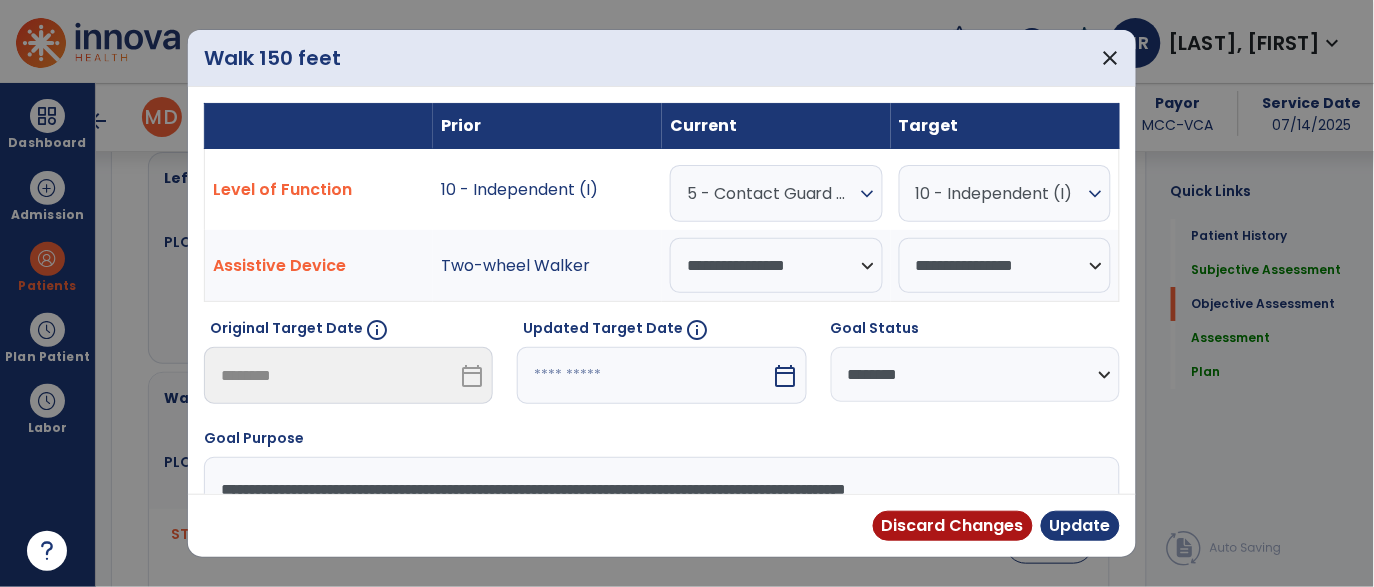 click on "expand_more" at bounding box center [868, 194] 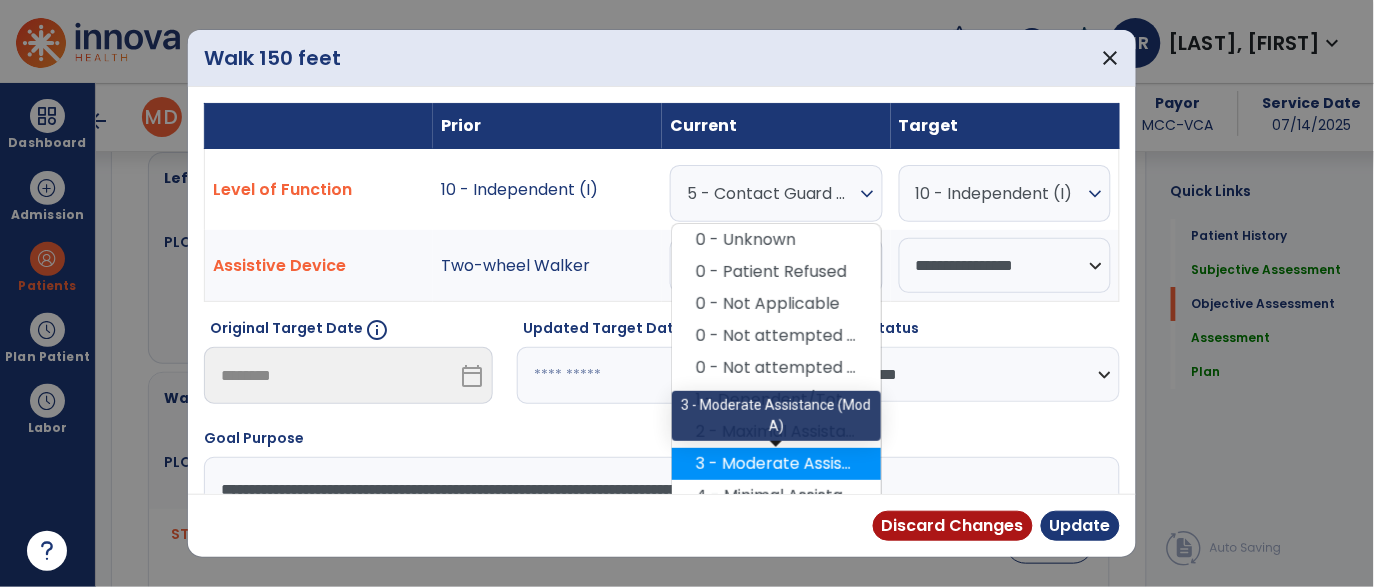 click on "3 - Moderate Assistance (Mod A)" at bounding box center [776, 464] 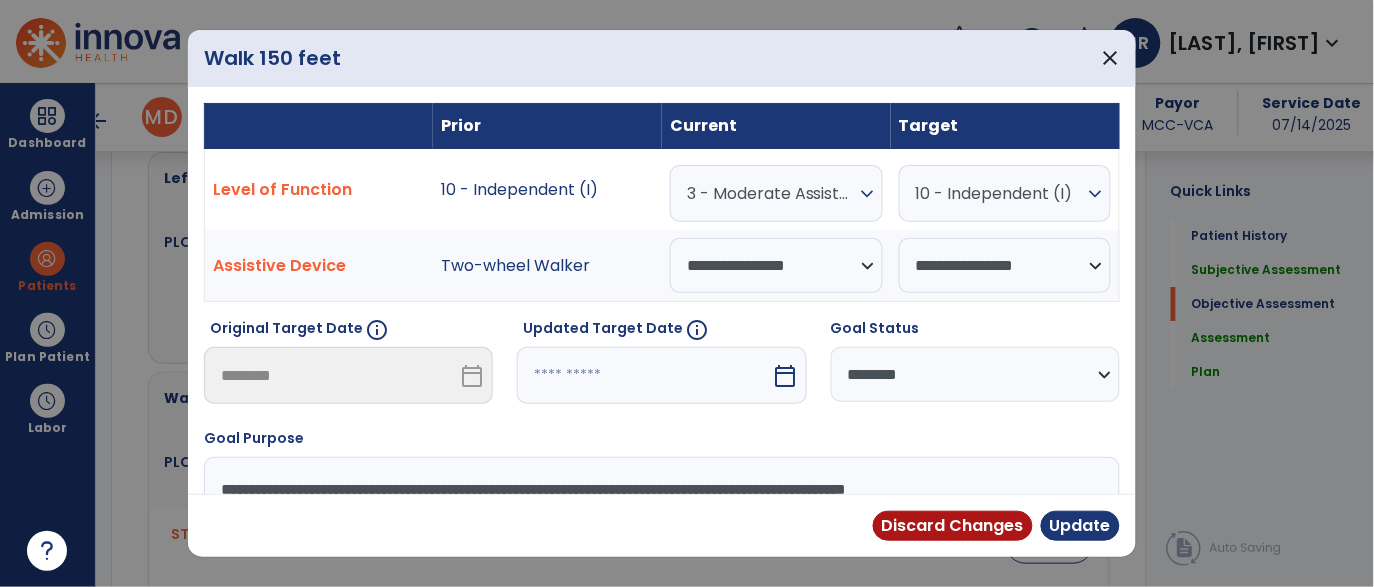 click on "expand_more" at bounding box center (868, 194) 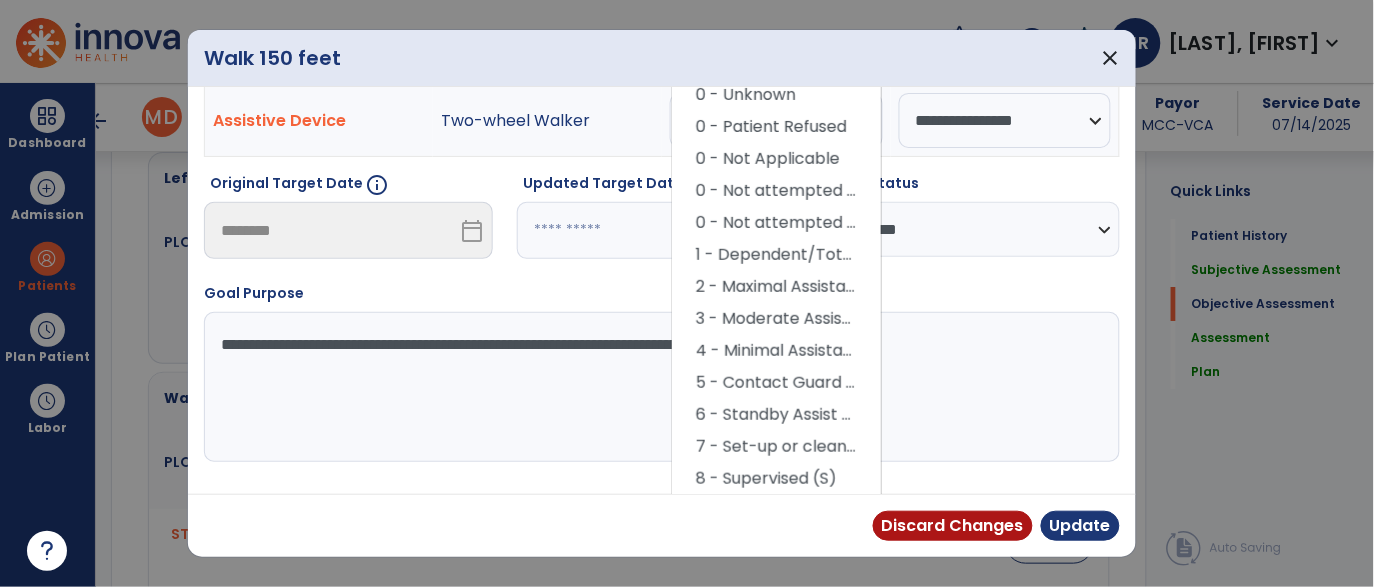 scroll, scrollTop: 152, scrollLeft: 0, axis: vertical 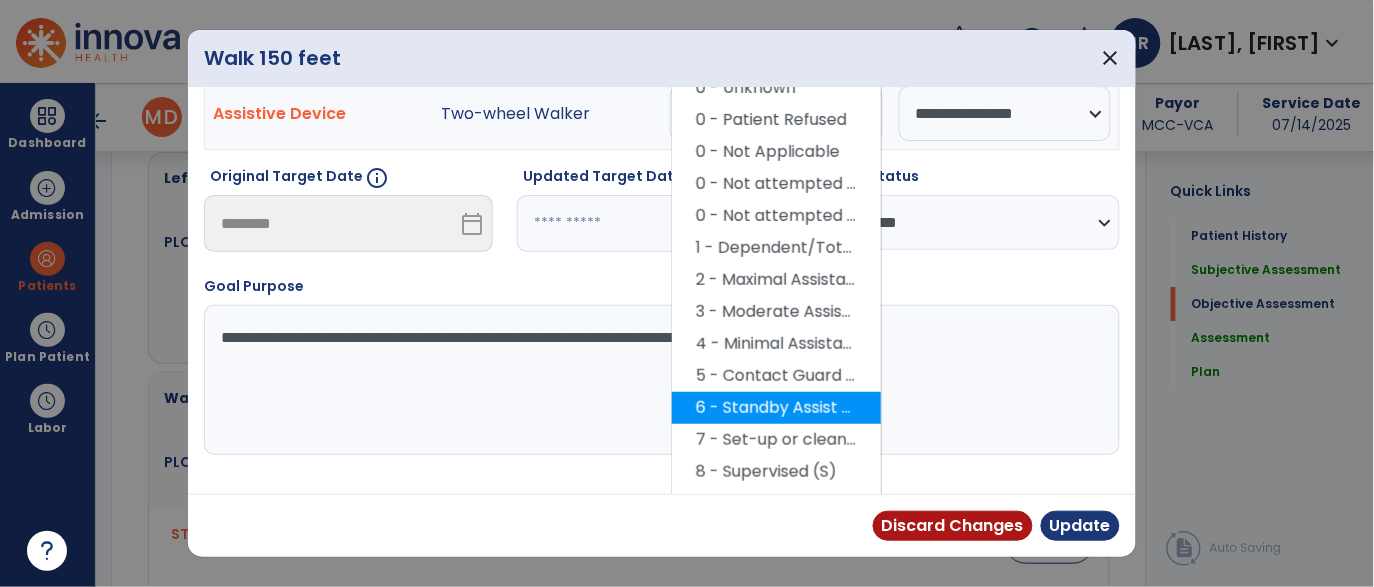 click on "6 - Standby Assist (SBA)" at bounding box center [776, 408] 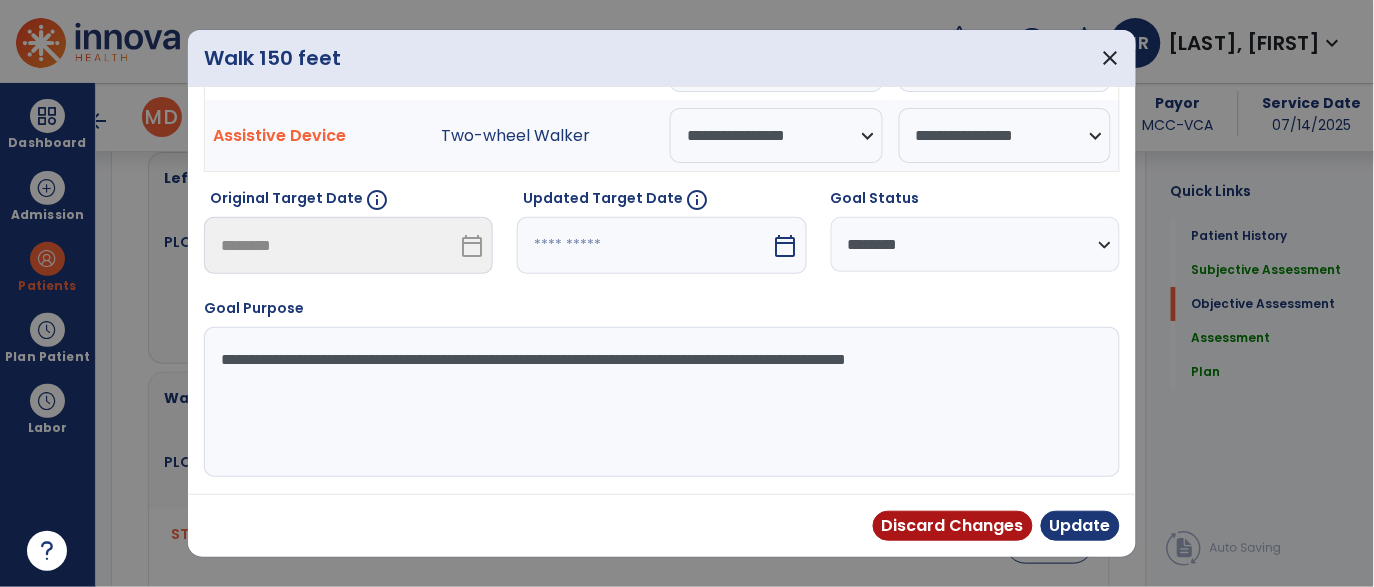 scroll, scrollTop: 129, scrollLeft: 0, axis: vertical 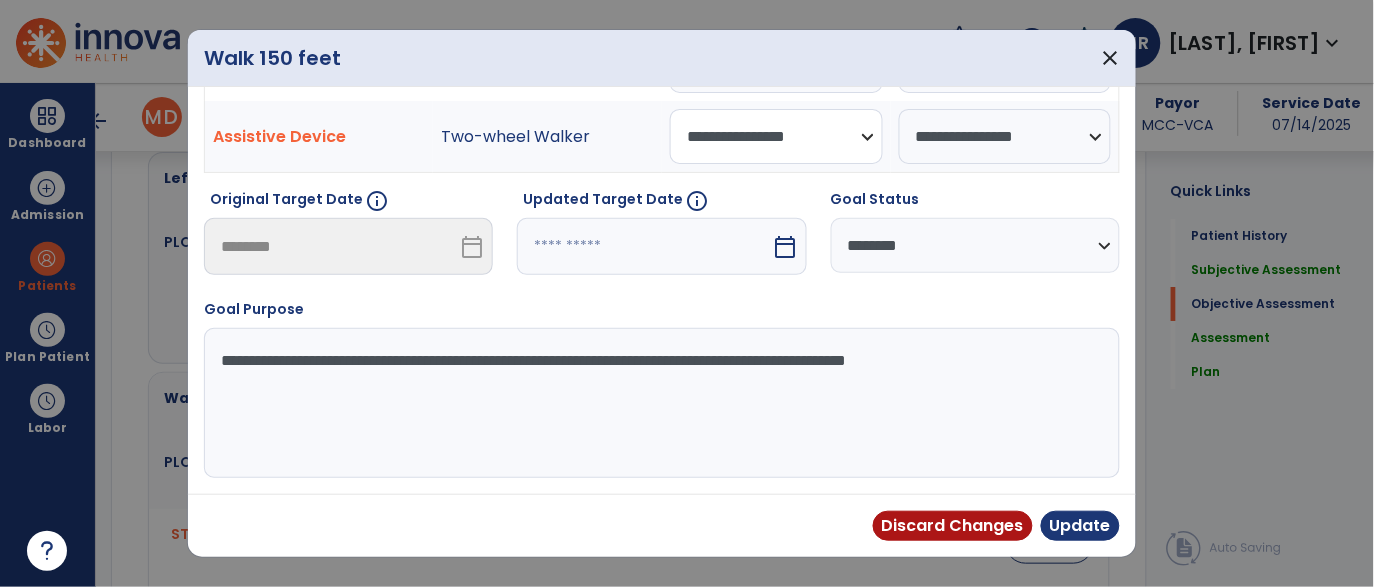 click on "**********" at bounding box center [776, 136] 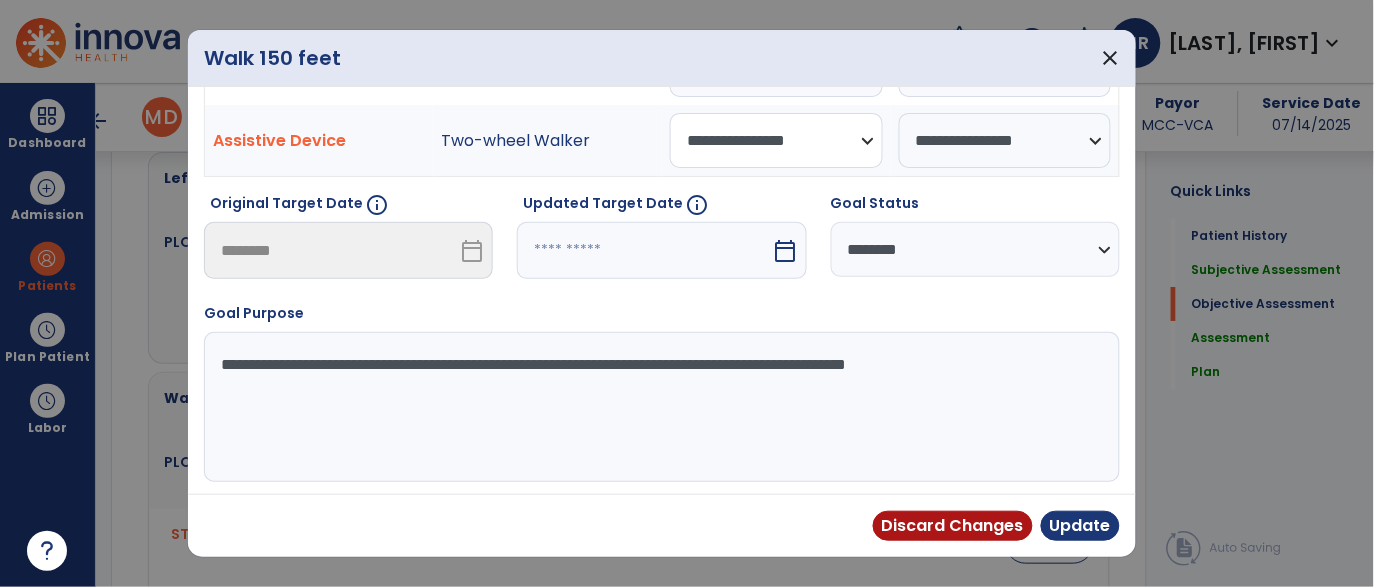 scroll, scrollTop: 124, scrollLeft: 0, axis: vertical 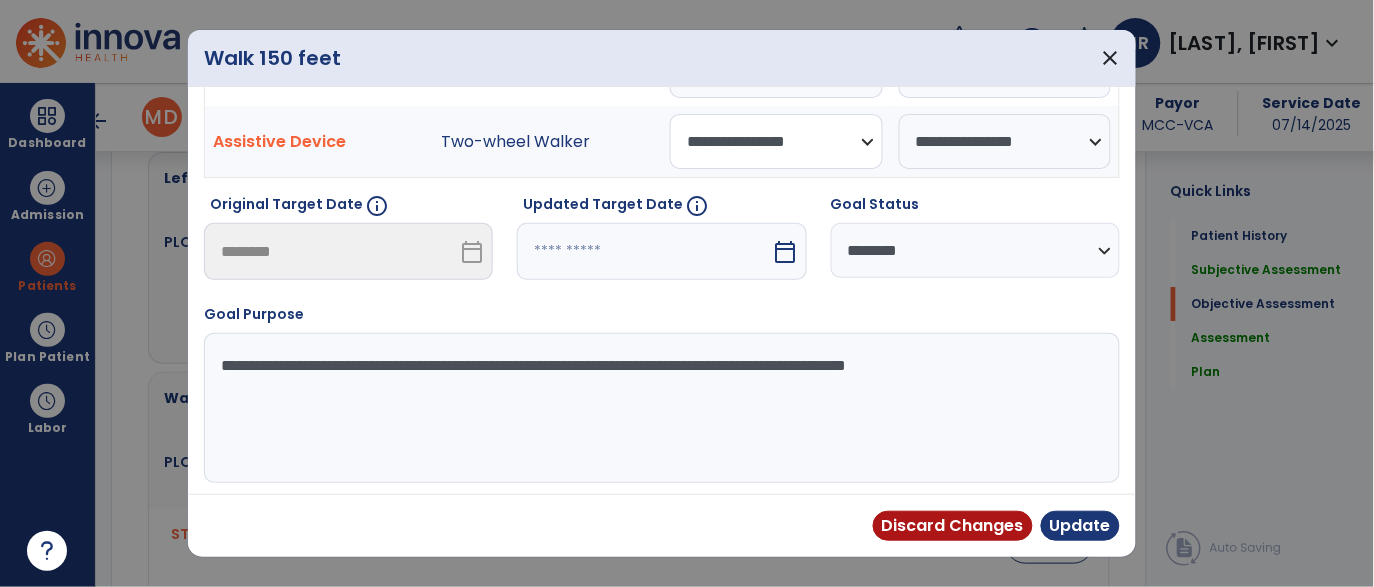 click on "**********" at bounding box center (776, 141) 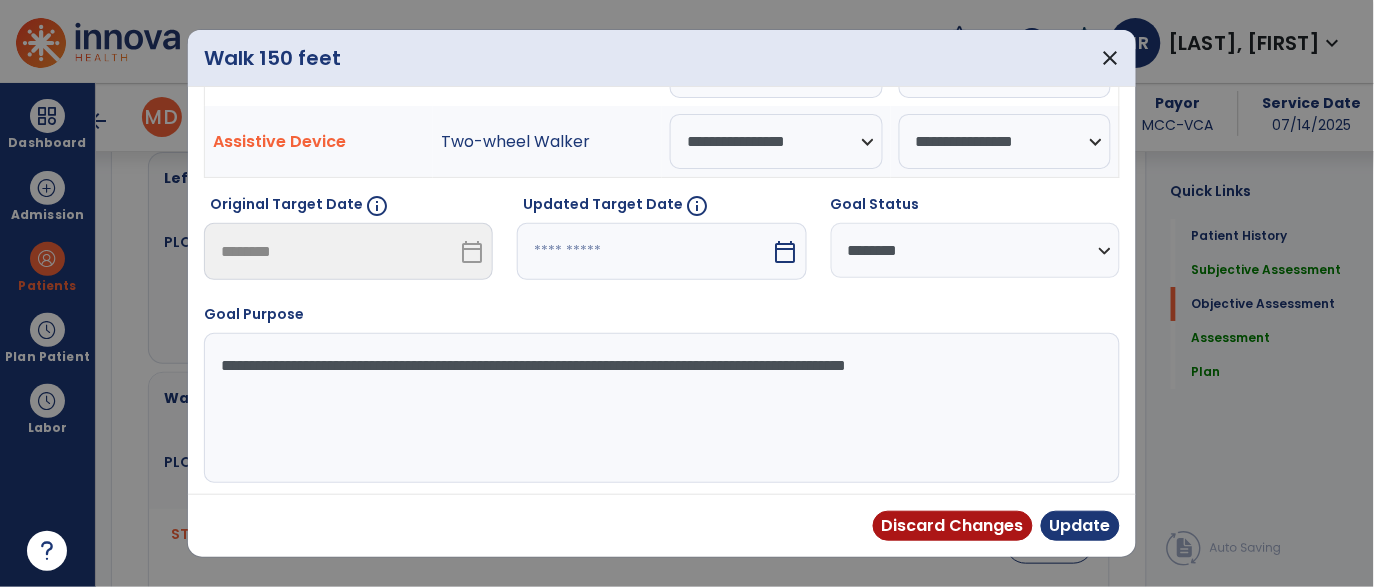 click on "Two-wheel Walker" at bounding box center (547, 142) 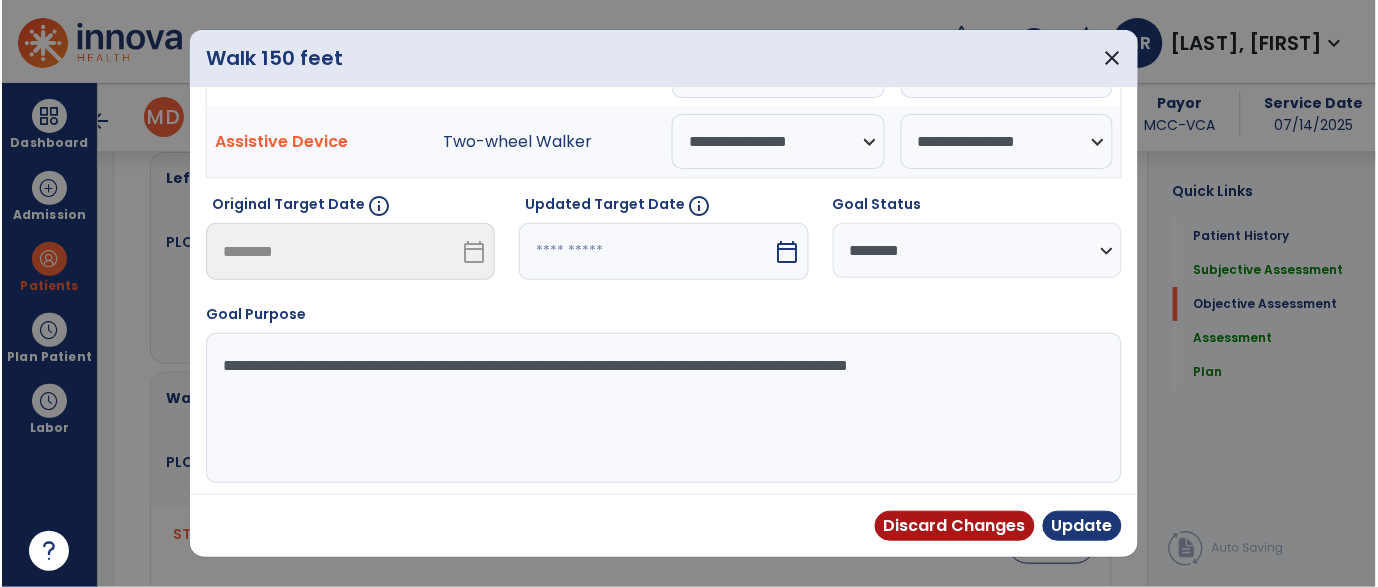 scroll, scrollTop: 129, scrollLeft: 0, axis: vertical 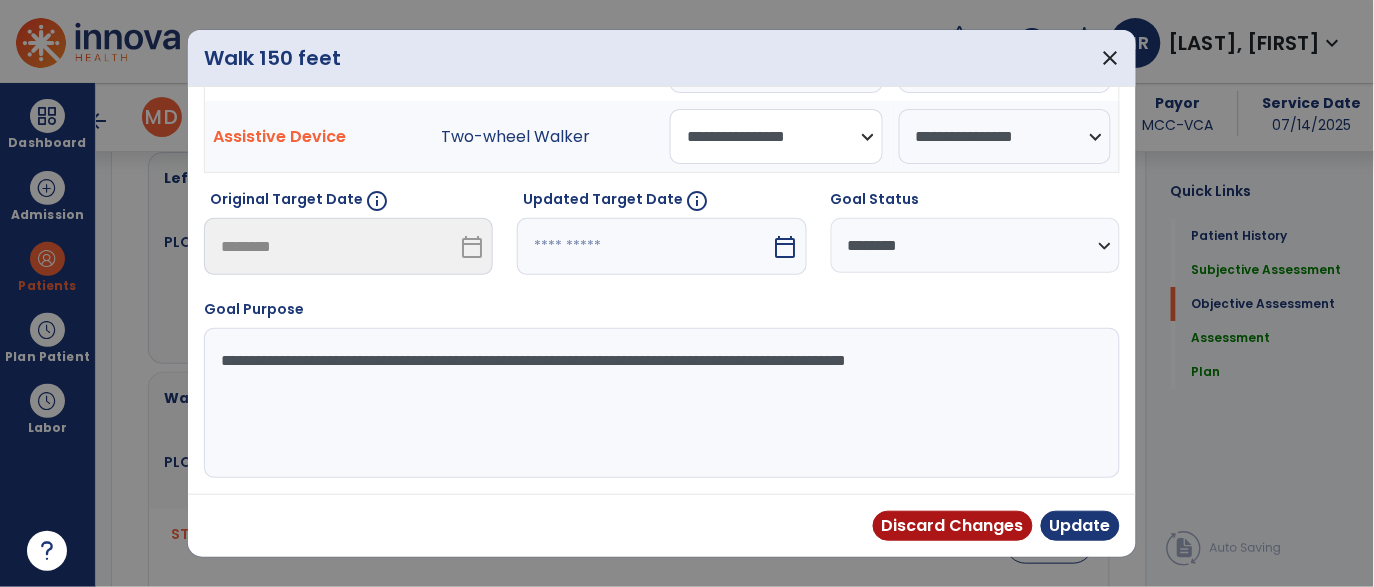 click on "**********" at bounding box center [776, 136] 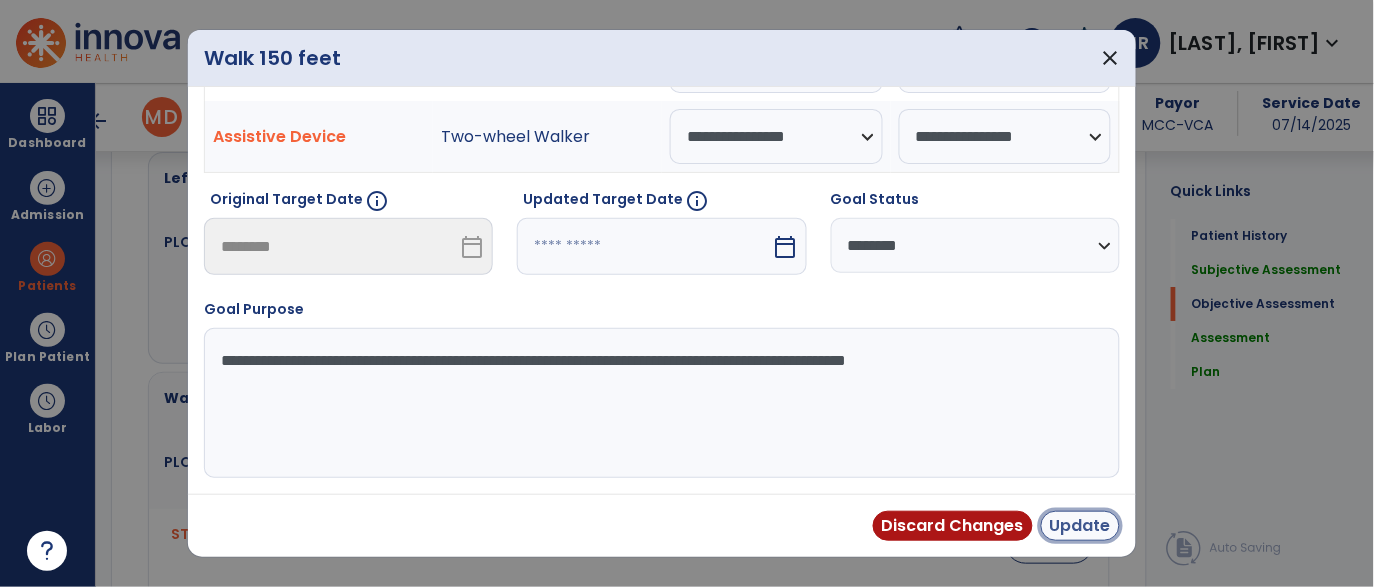 click on "Update" at bounding box center [1080, 526] 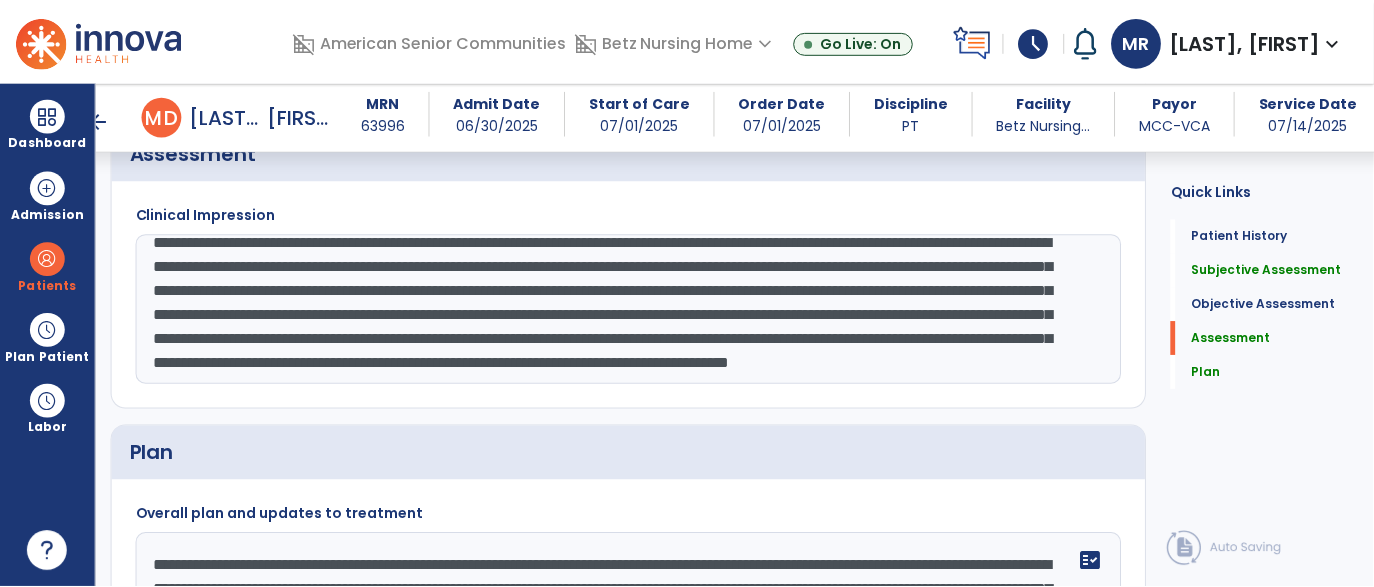 scroll, scrollTop: 2474, scrollLeft: 0, axis: vertical 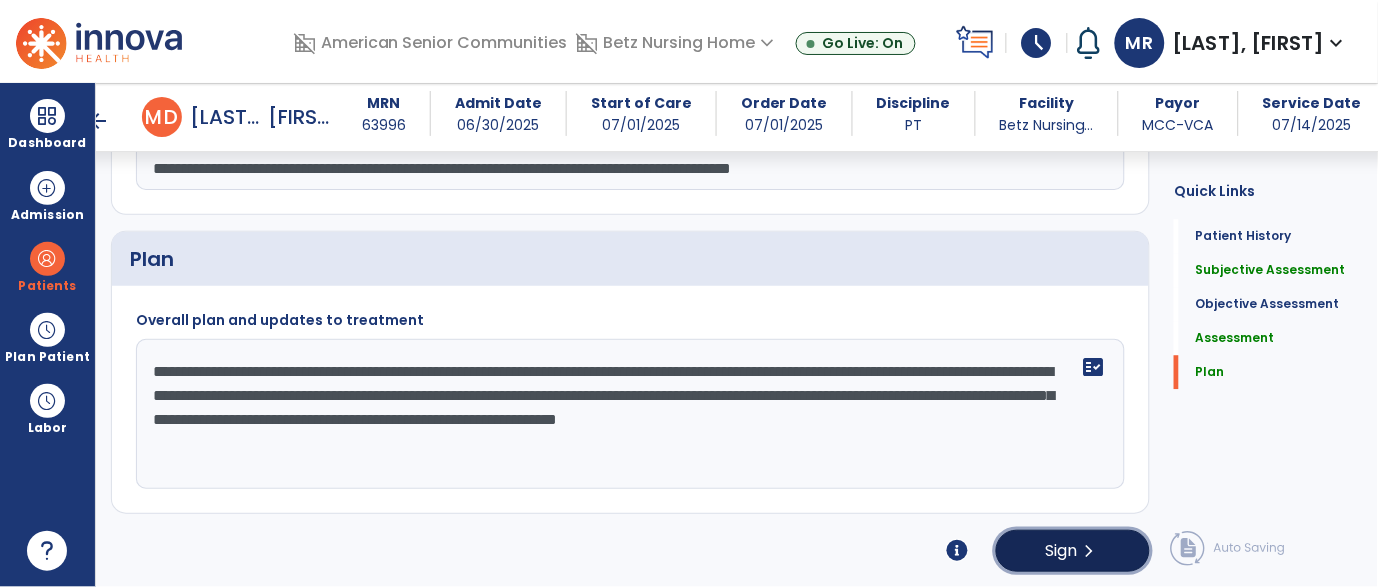 click on "chevron_right" 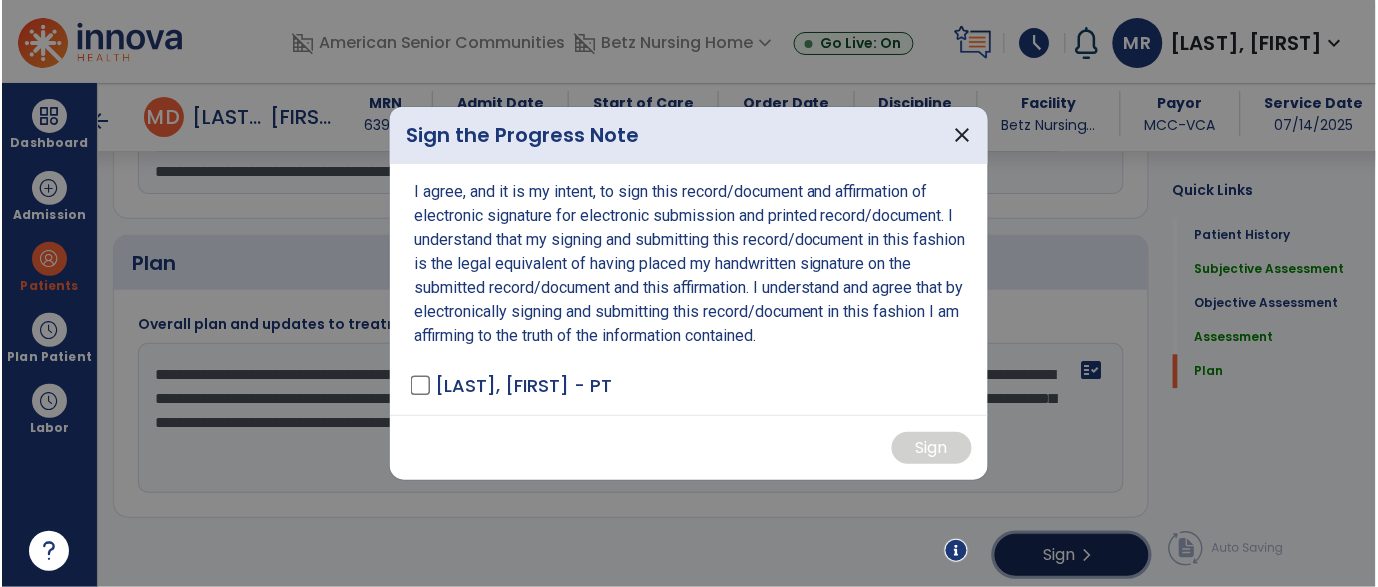 scroll, scrollTop: 2474, scrollLeft: 0, axis: vertical 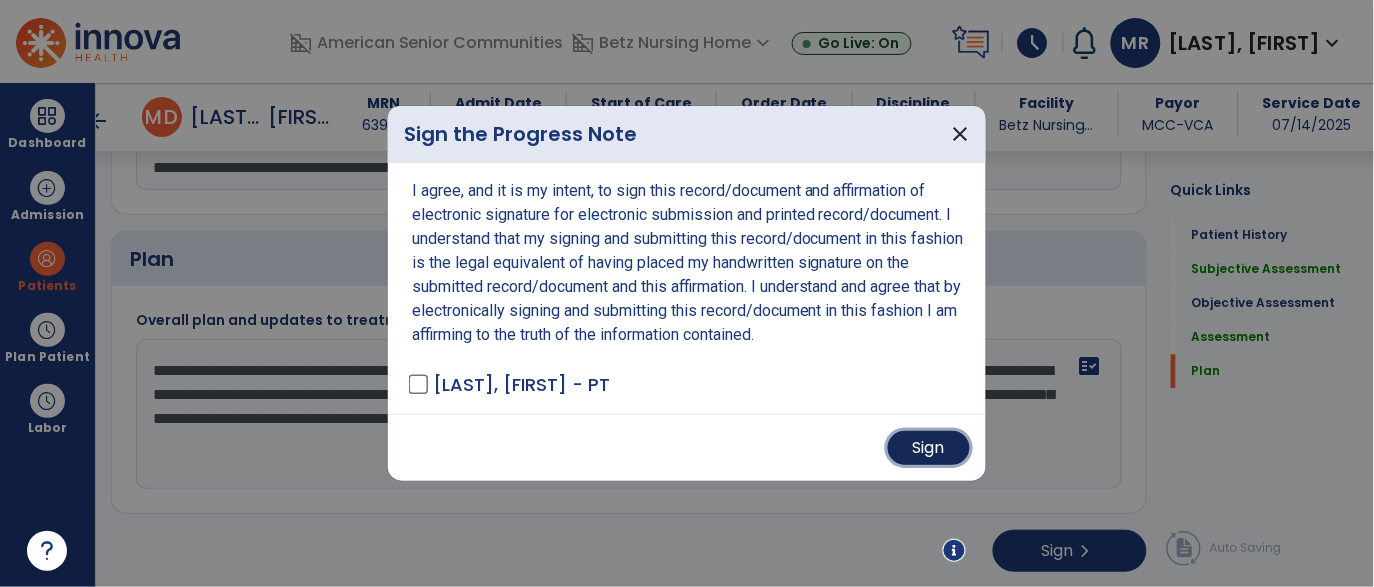 click on "Sign" at bounding box center [929, 448] 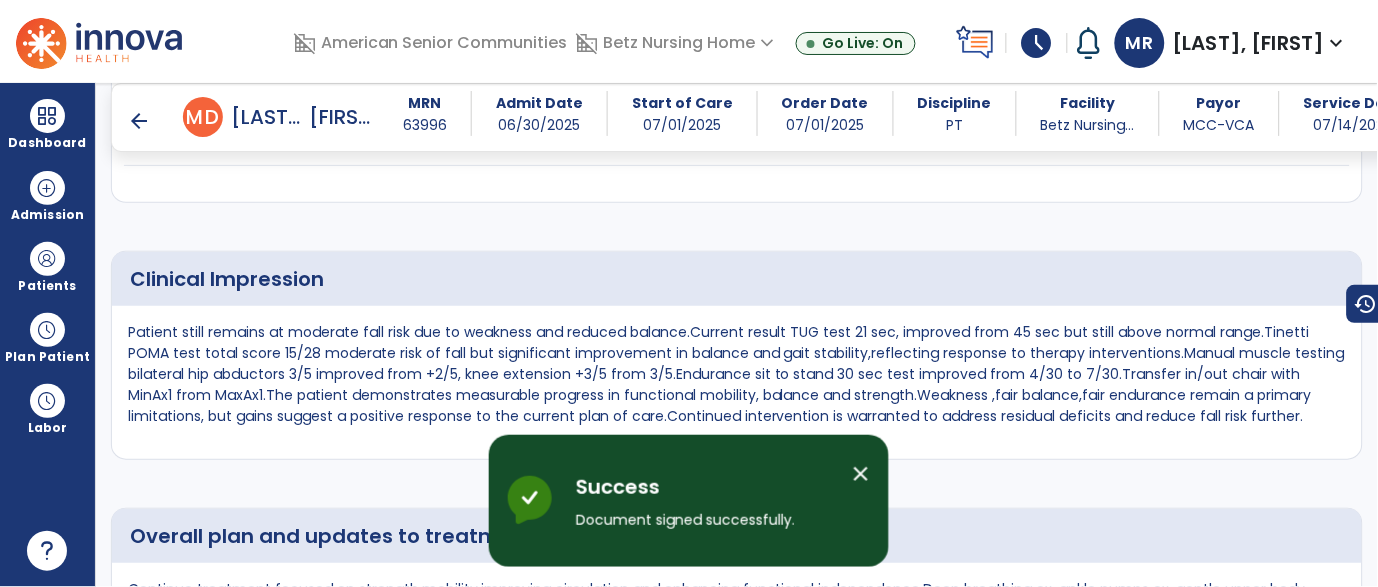 scroll, scrollTop: 3138, scrollLeft: 0, axis: vertical 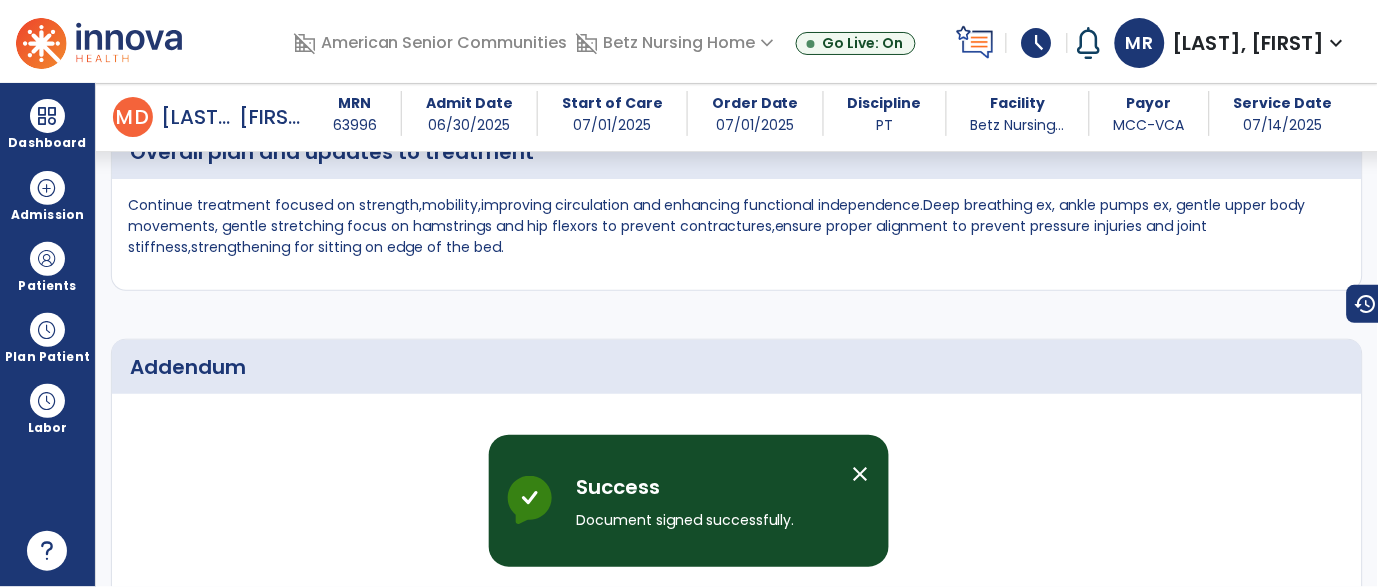 click on "close" at bounding box center (861, 474) 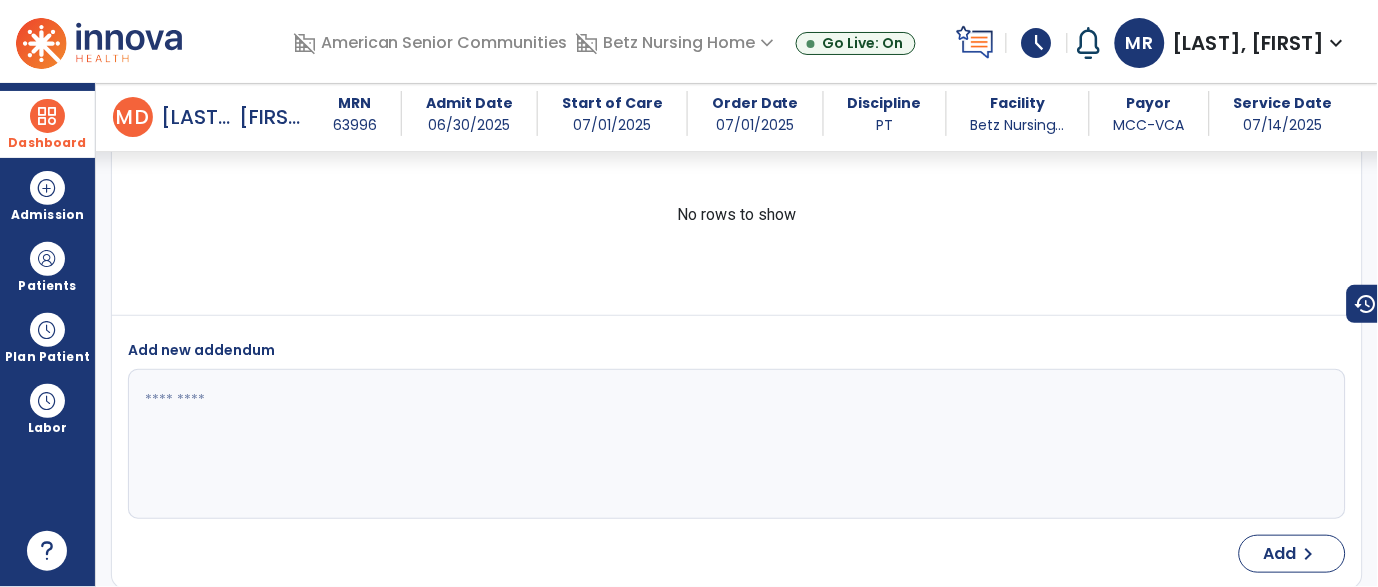 click at bounding box center (47, 116) 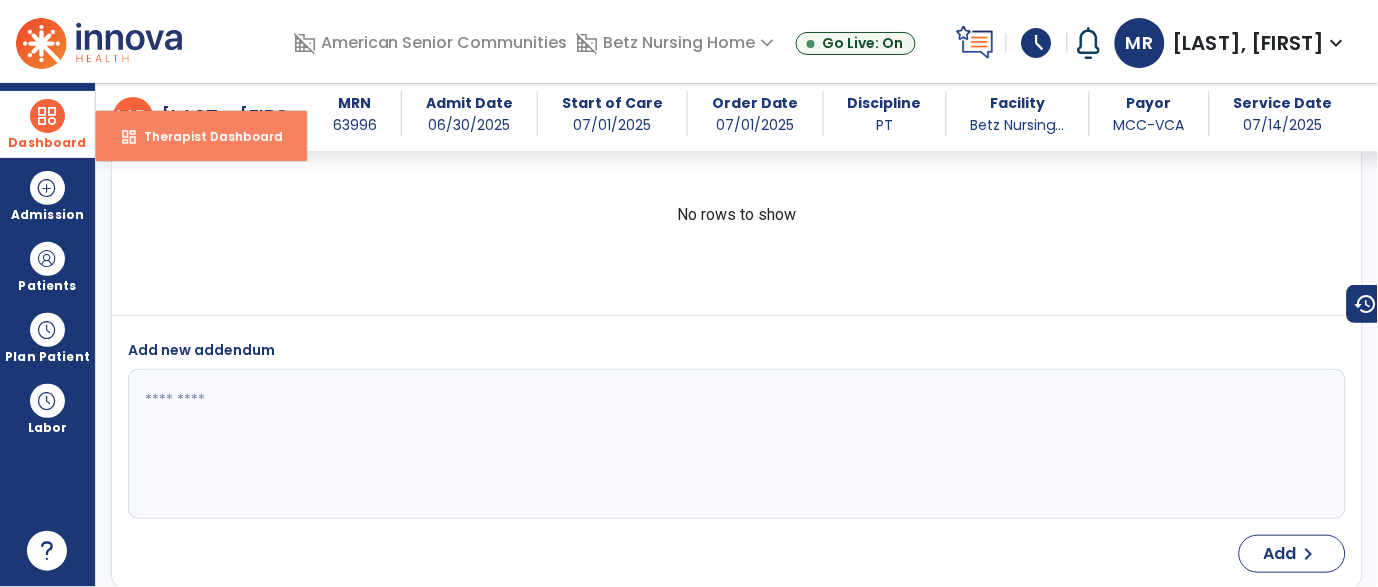 click on "Therapist Dashboard" at bounding box center [205, 136] 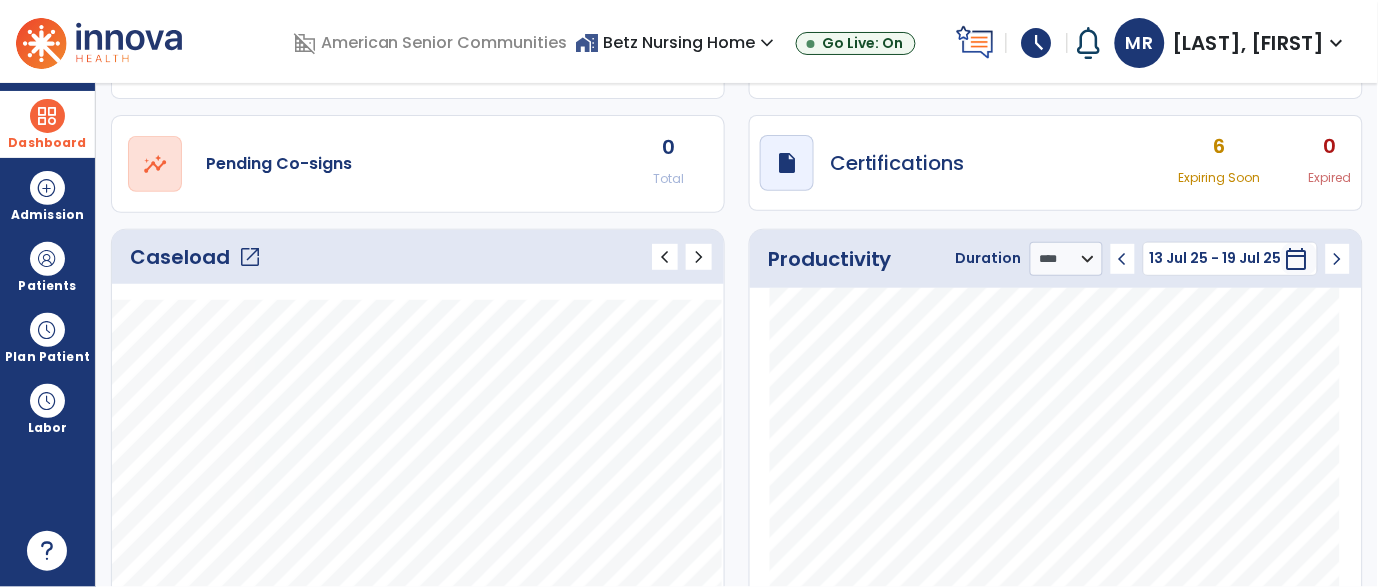 scroll, scrollTop: 127, scrollLeft: 0, axis: vertical 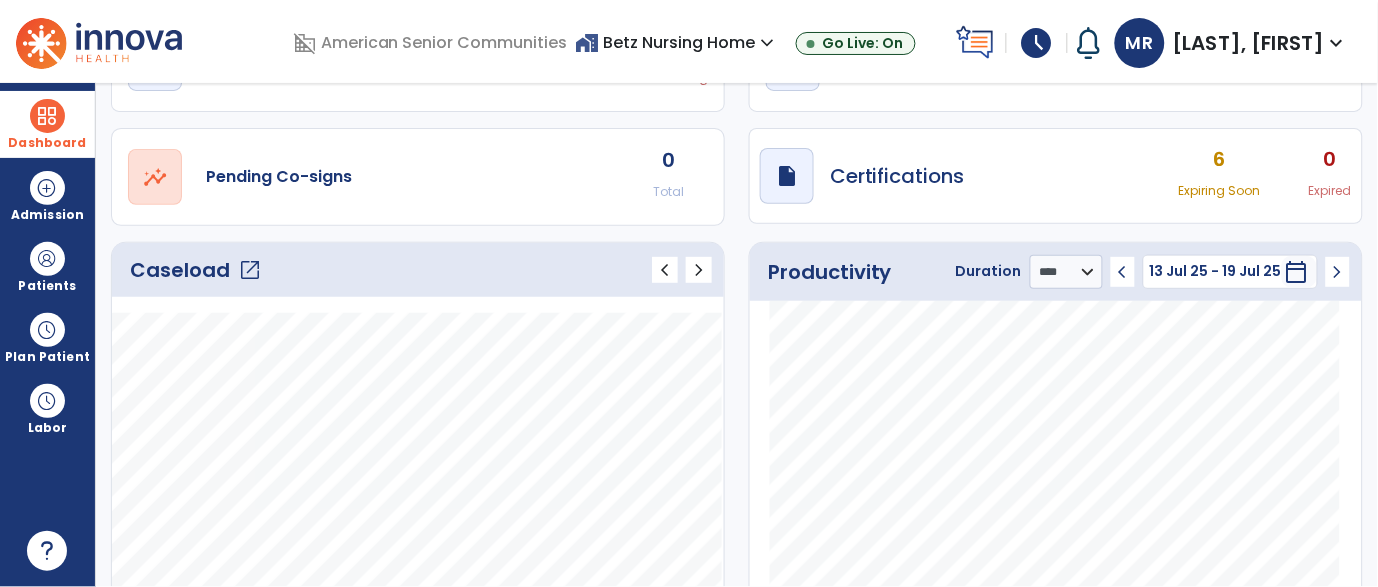 click on "chevron_left" 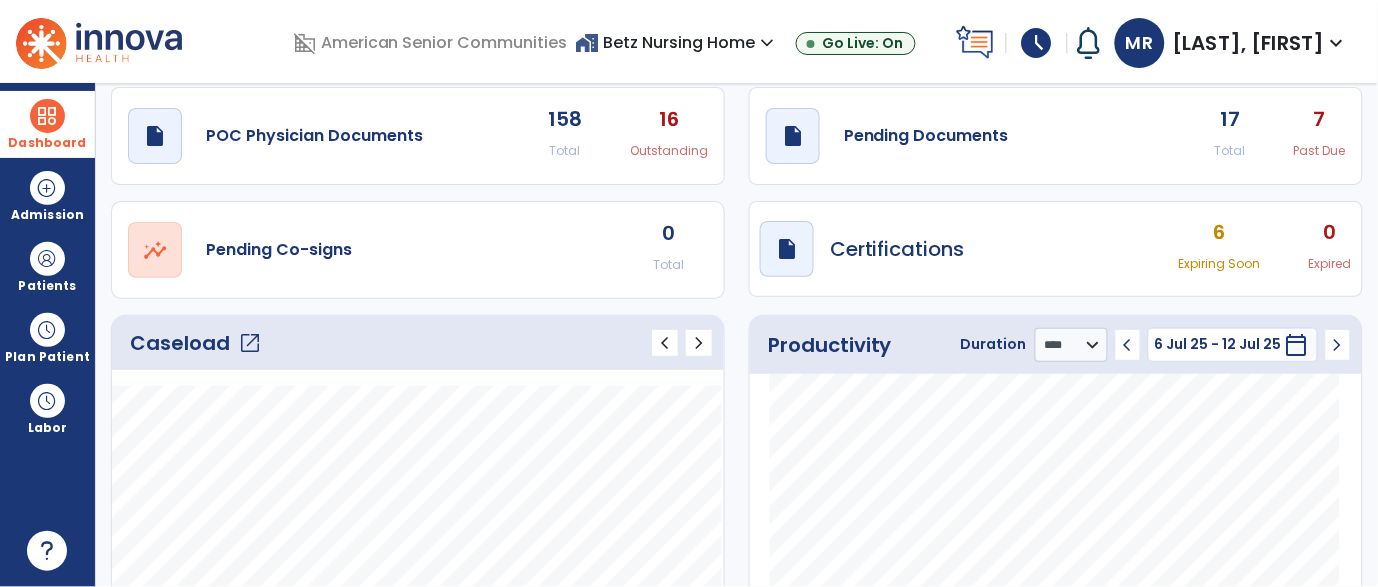 scroll, scrollTop: 66, scrollLeft: 0, axis: vertical 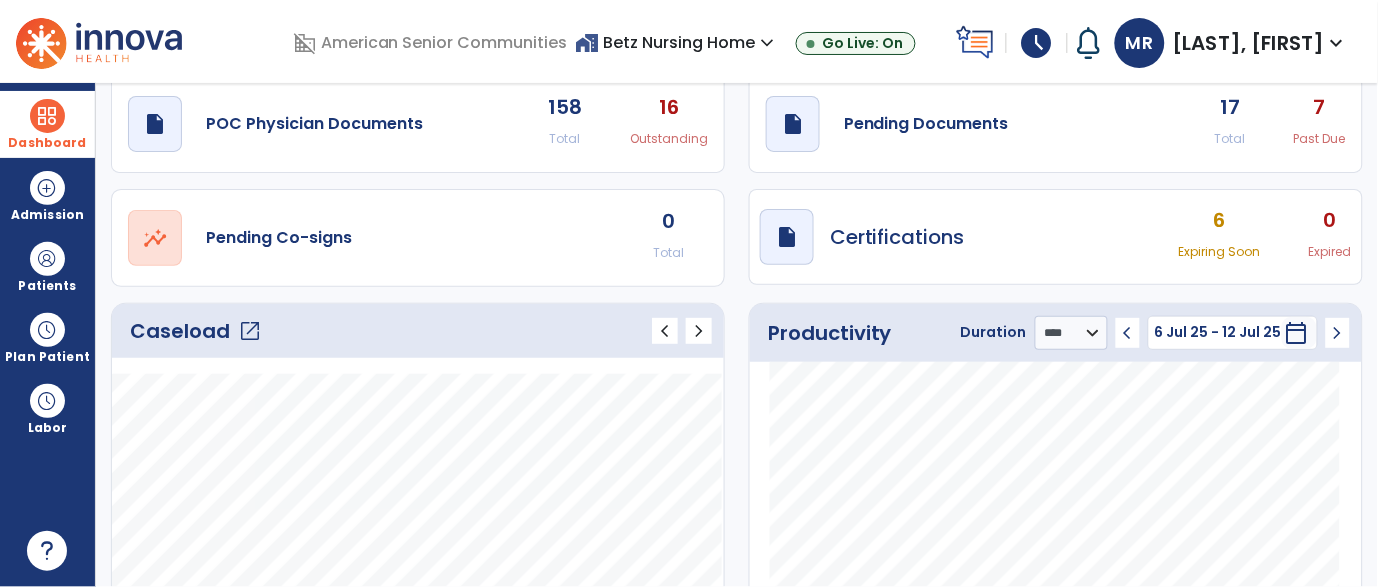 click on "chevron_right" 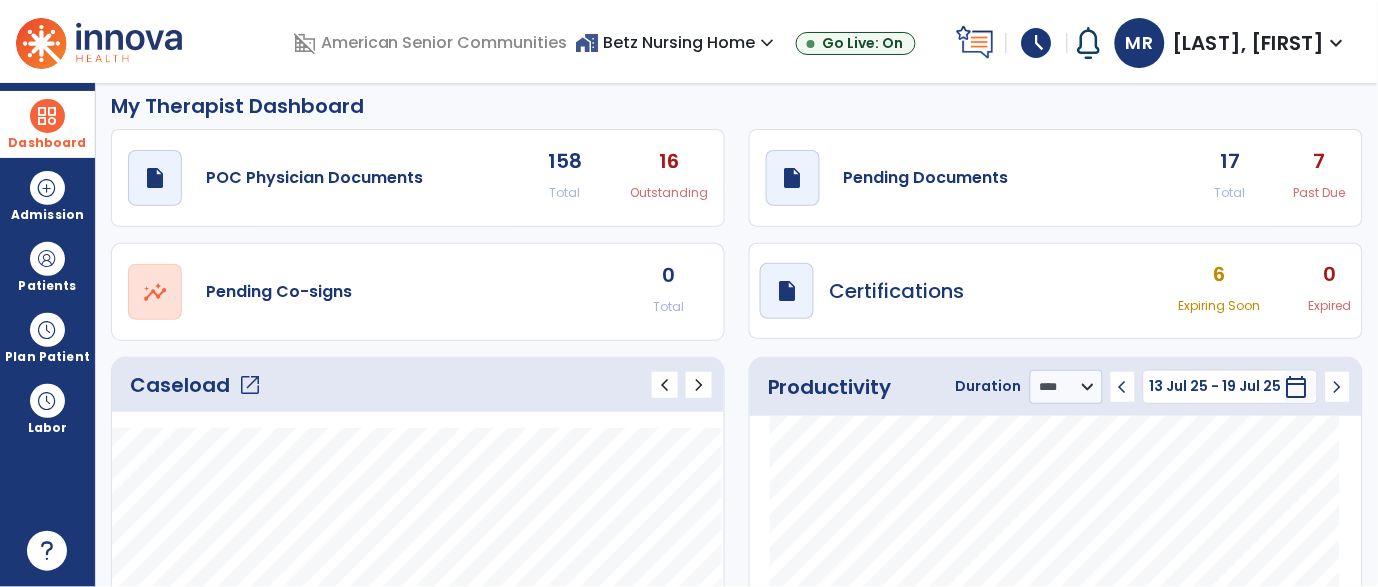 scroll, scrollTop: 0, scrollLeft: 0, axis: both 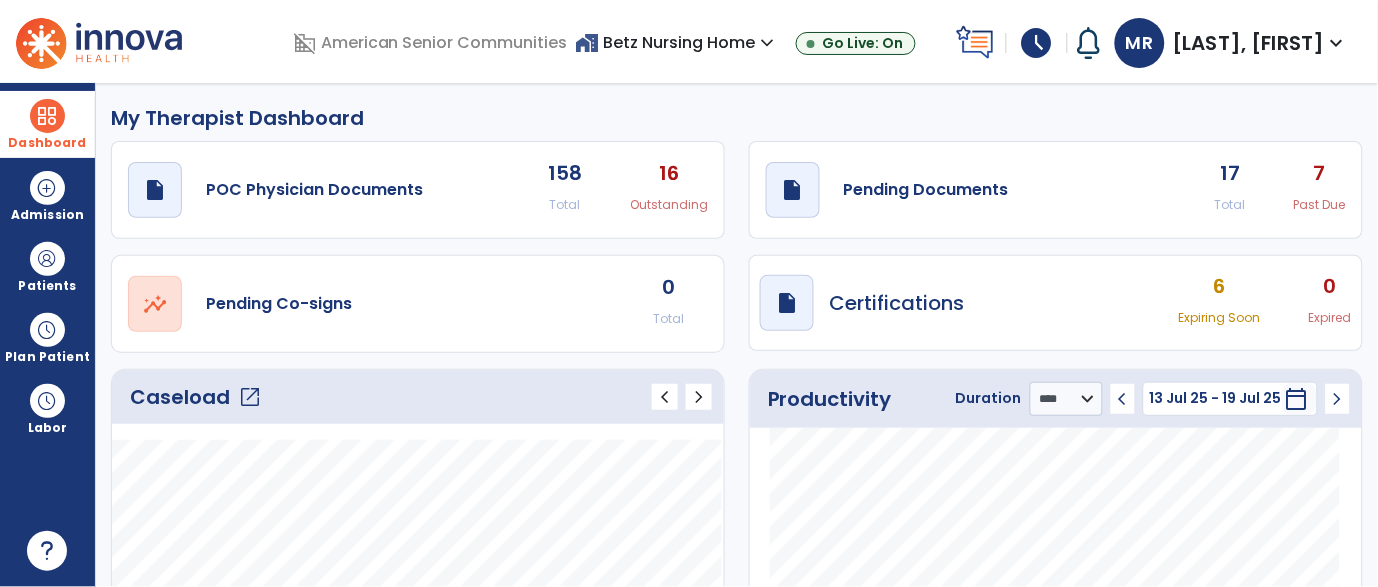 click on "chevron_left" 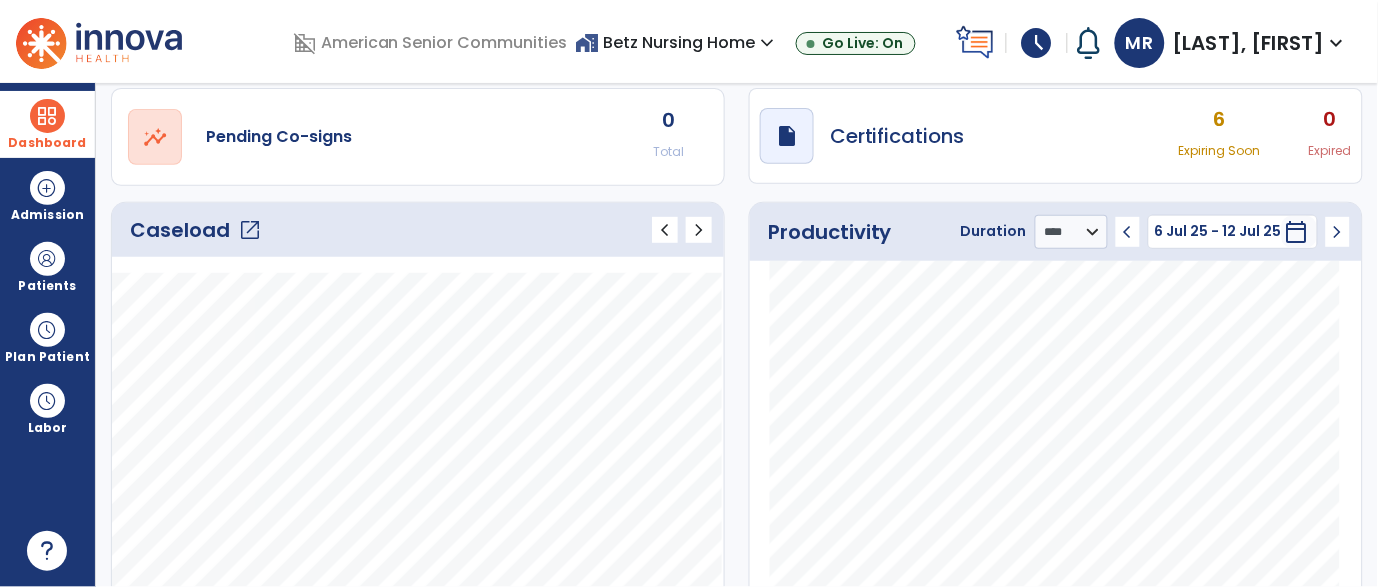 scroll, scrollTop: 160, scrollLeft: 0, axis: vertical 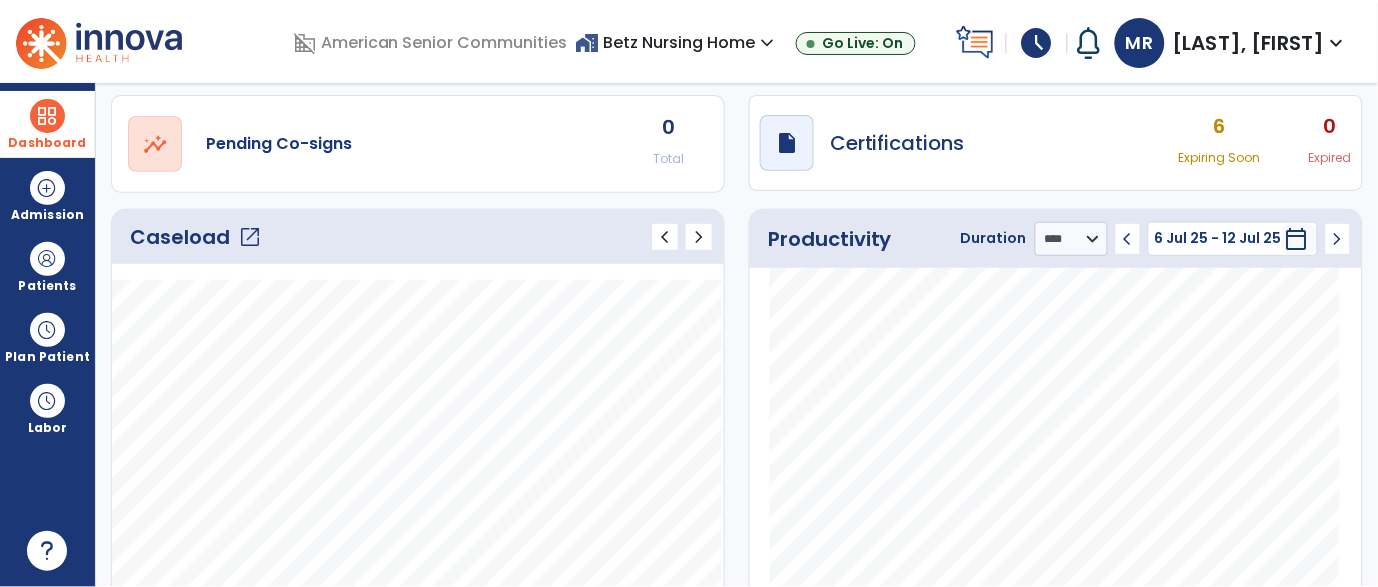 click on "chevron_left" 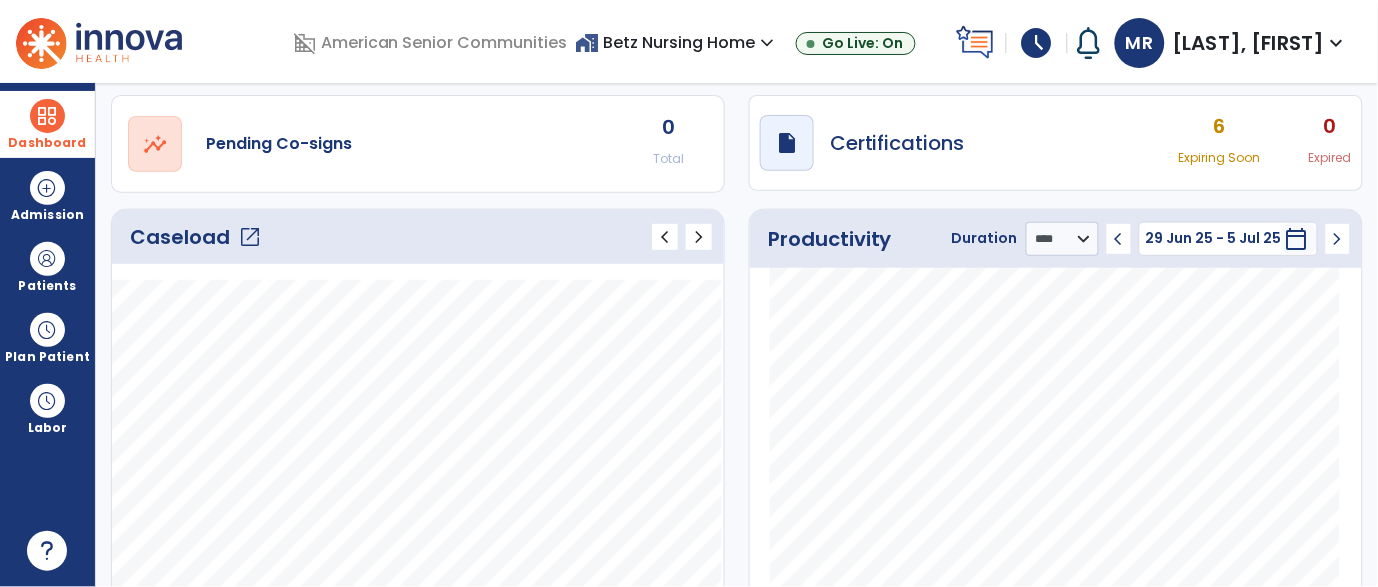 click at bounding box center (47, 116) 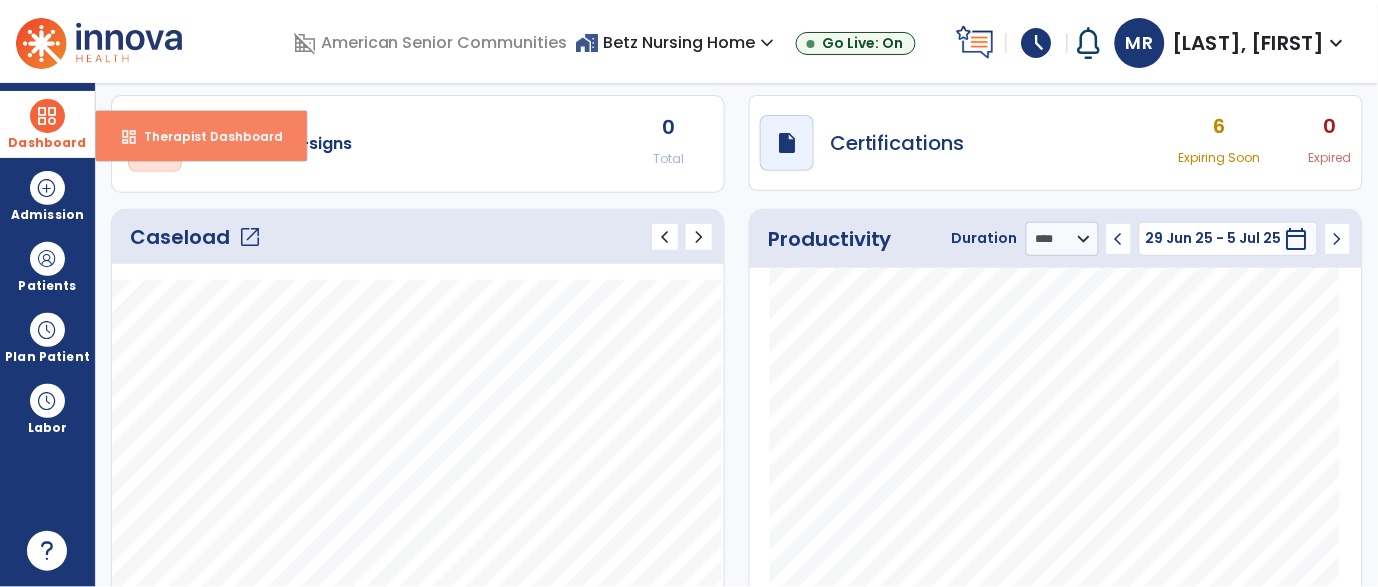 click on "Therapist Dashboard" at bounding box center [205, 136] 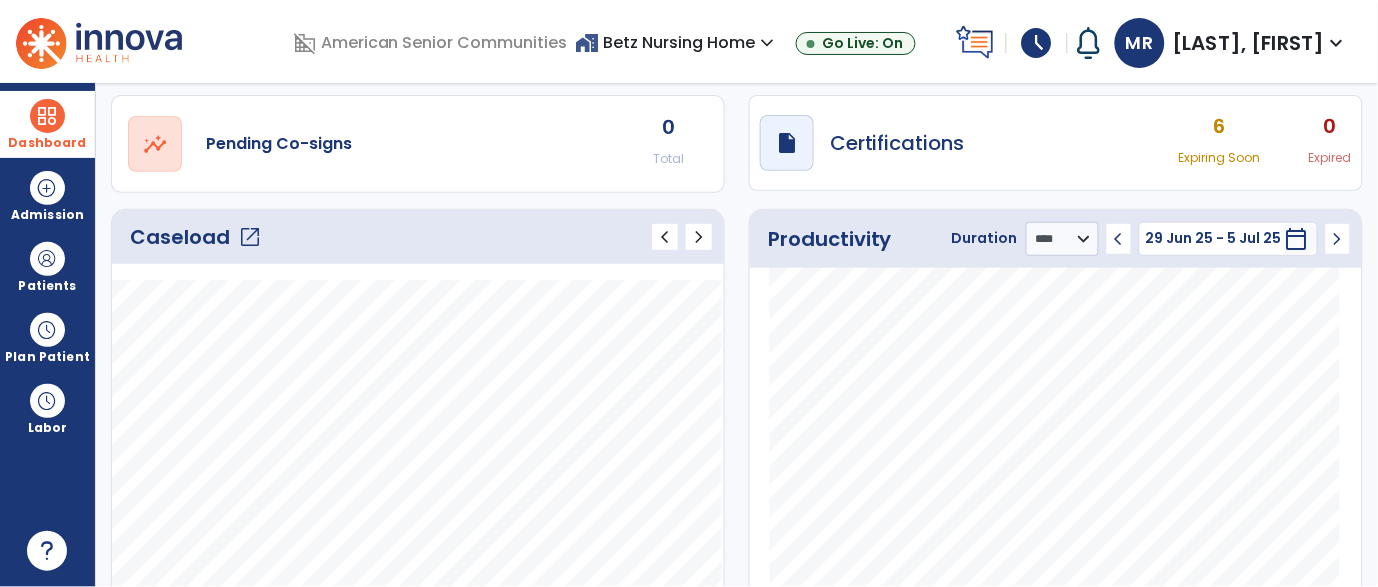 click on "expand_more" at bounding box center [768, 43] 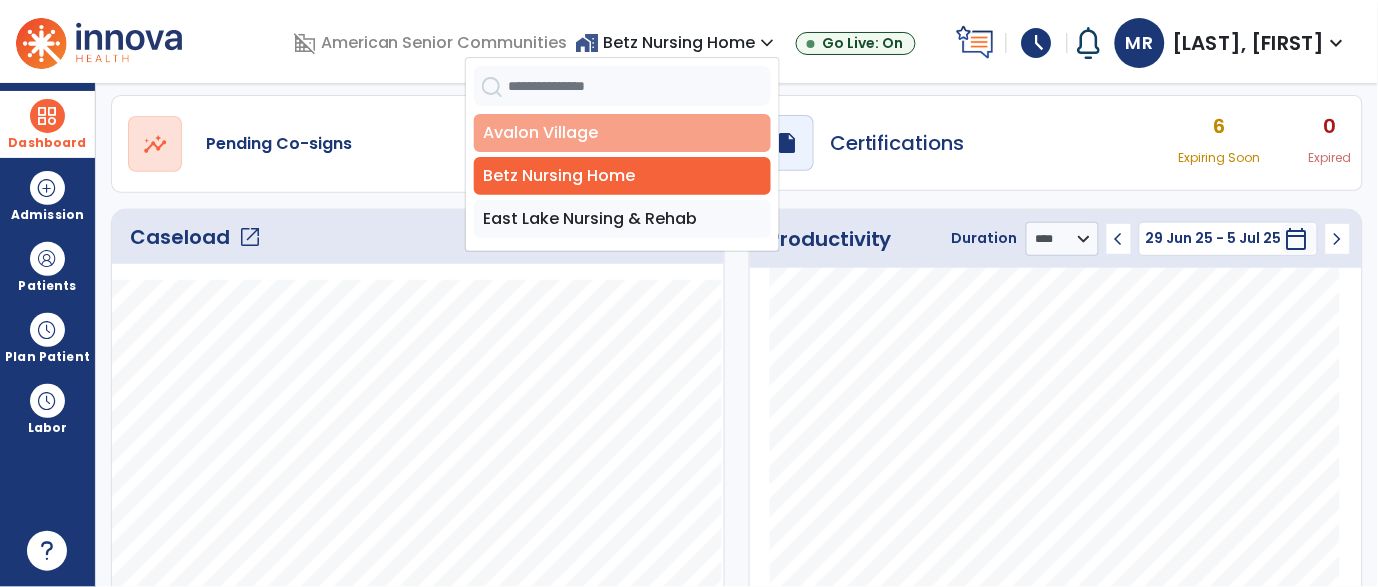 click on "Avalon Village" at bounding box center [622, 133] 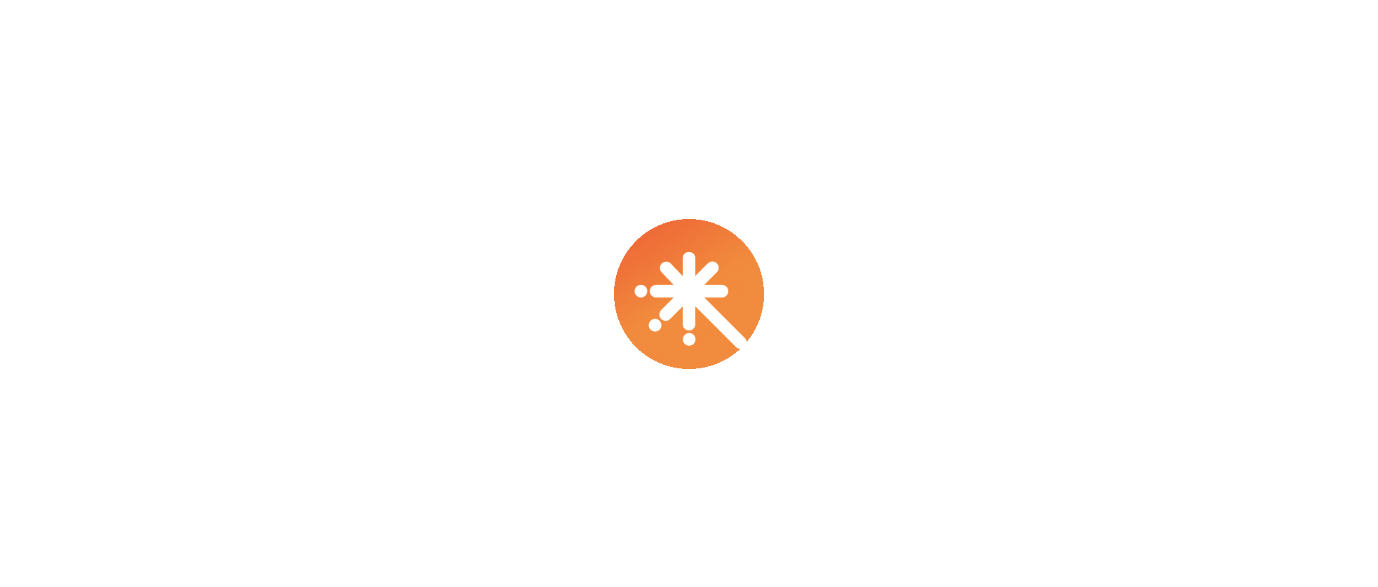 scroll, scrollTop: 0, scrollLeft: 0, axis: both 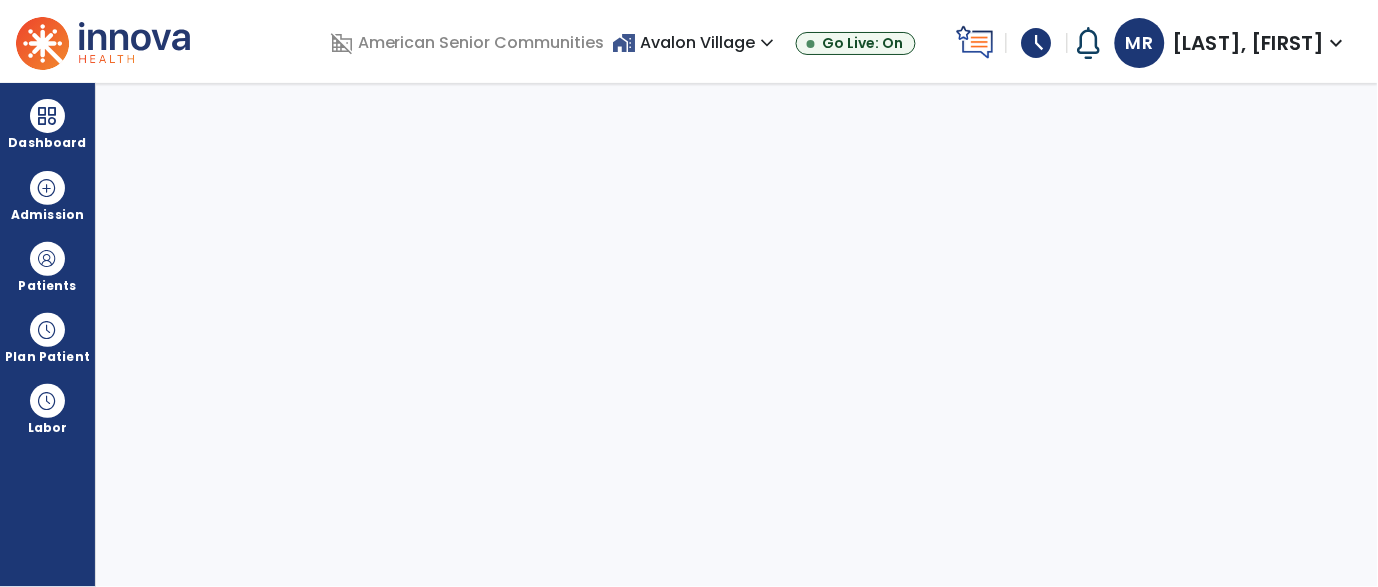 select on "****" 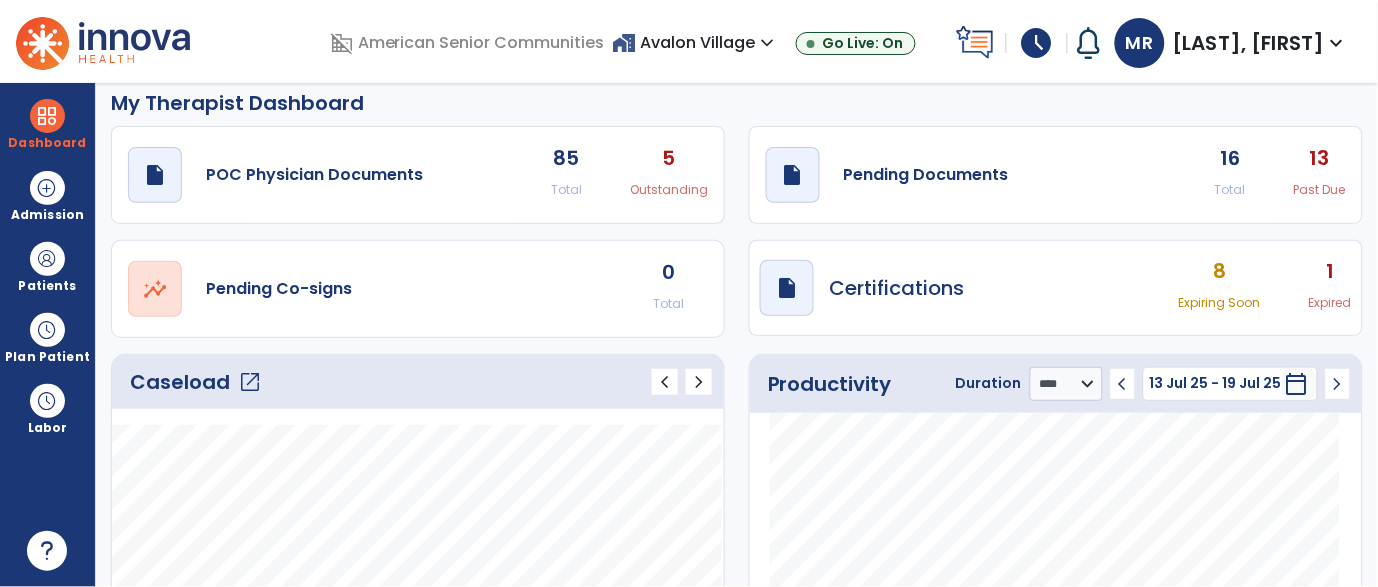 scroll, scrollTop: 0, scrollLeft: 0, axis: both 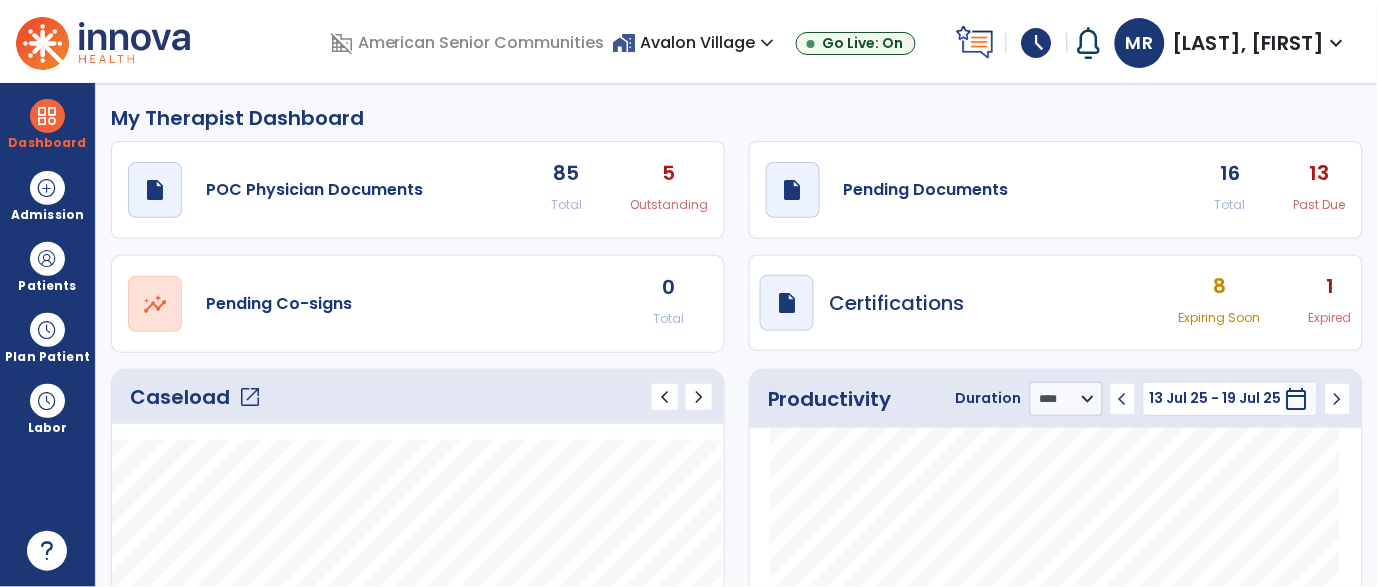 click on "16" 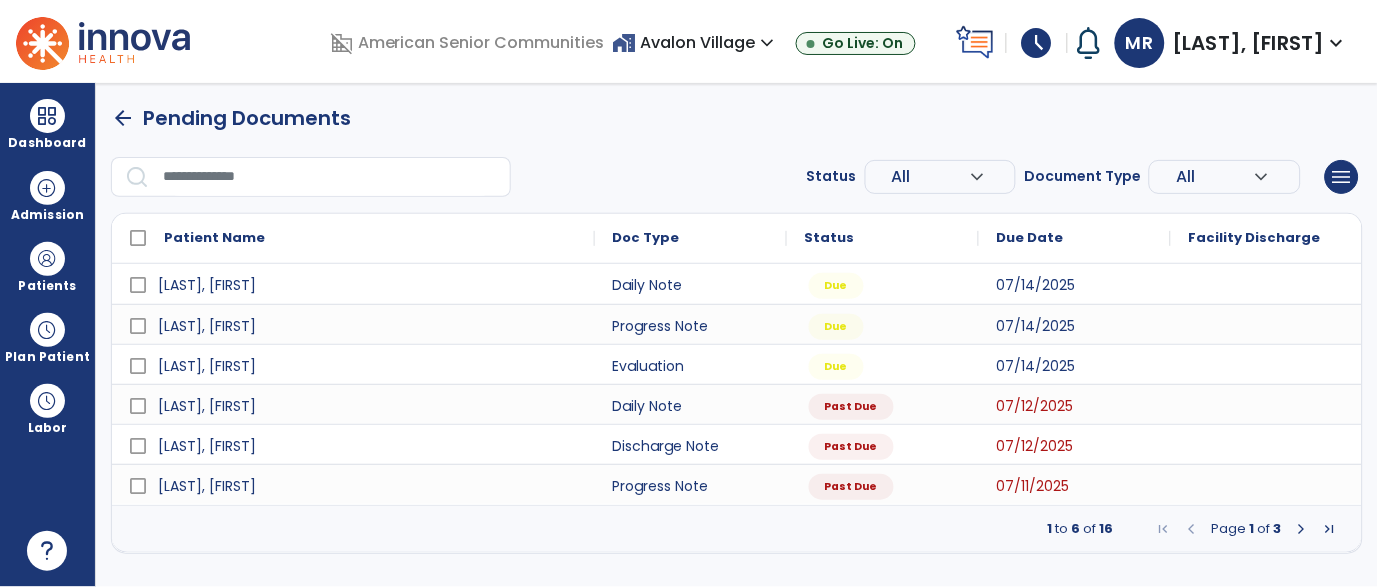 click at bounding box center (1089, 43) 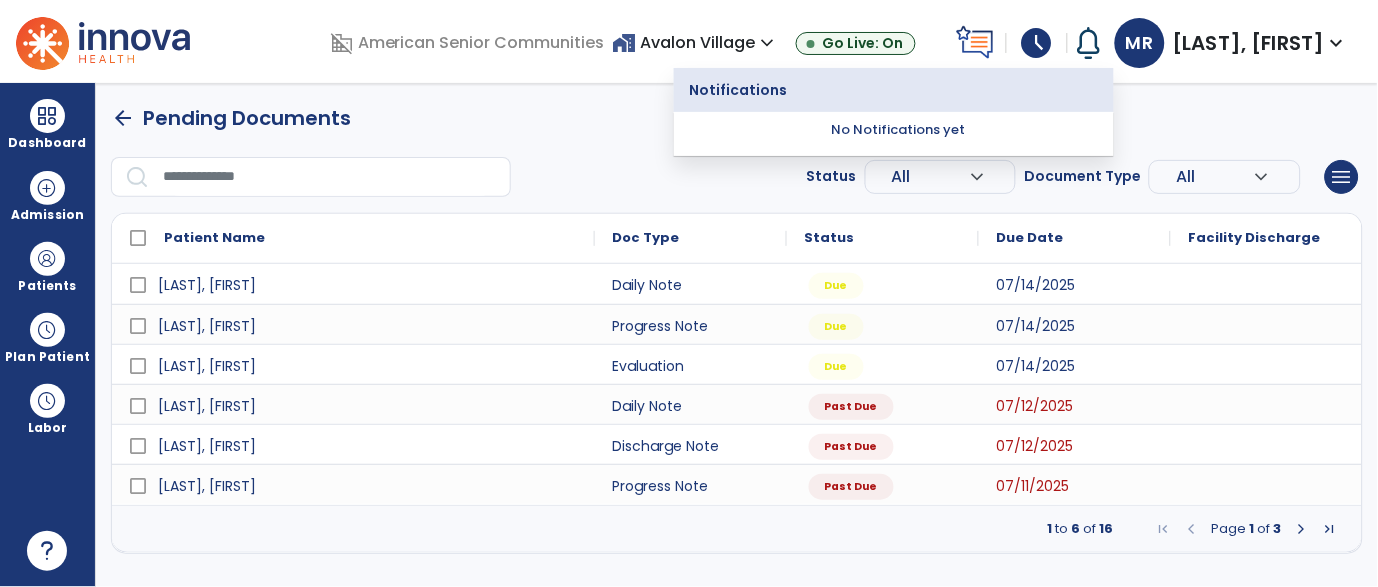 click at bounding box center (1089, 43) 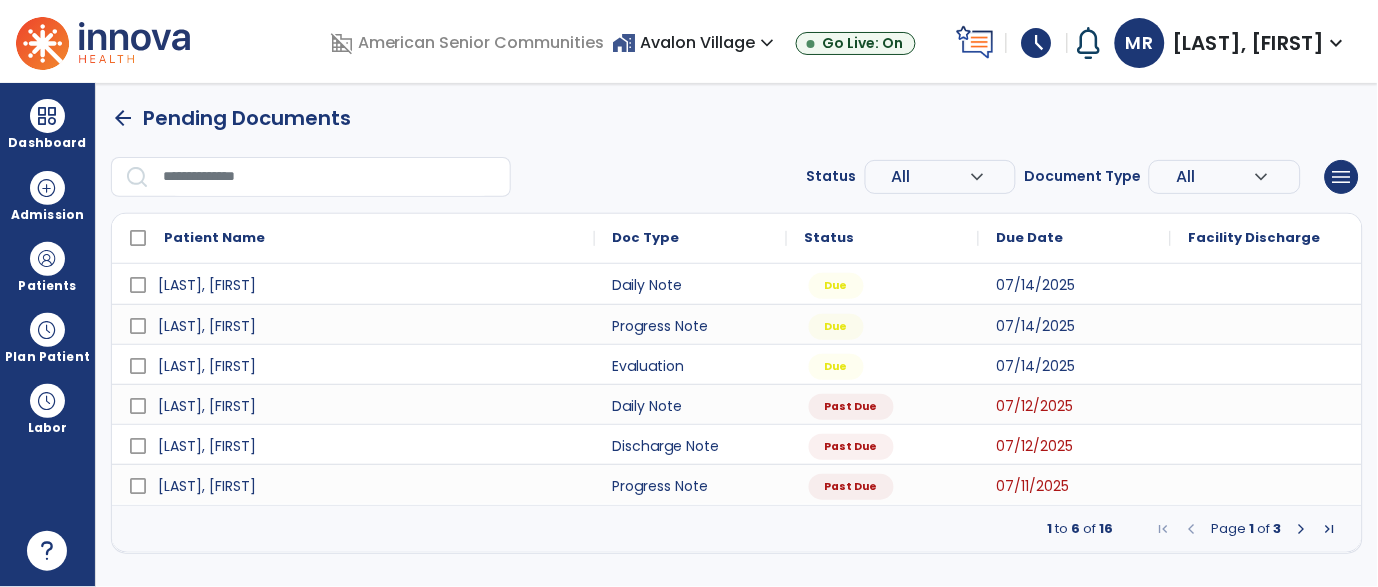 click at bounding box center (1302, 529) 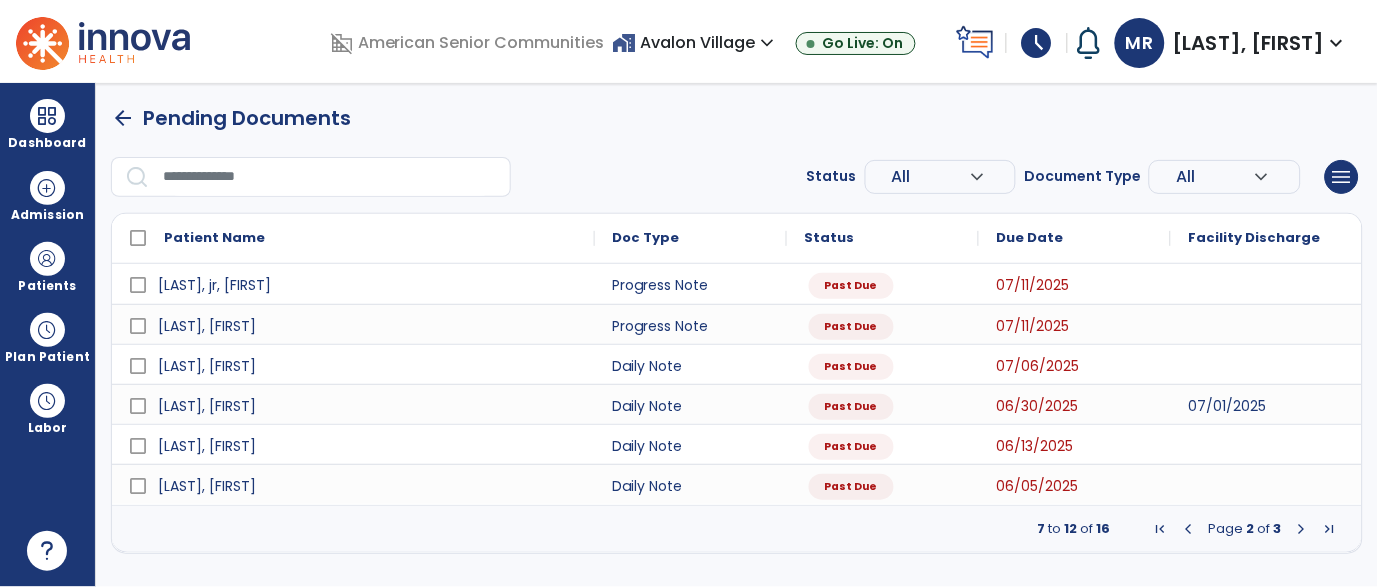 click at bounding box center [1189, 529] 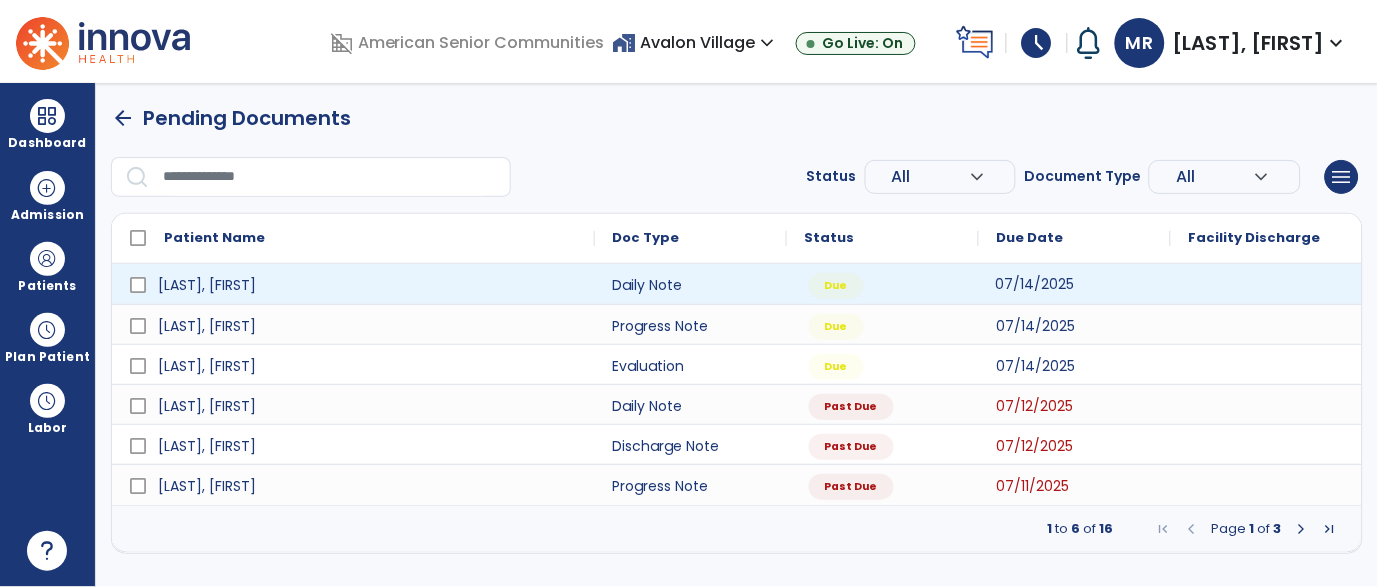 click on "07/14/2025" at bounding box center [1035, 284] 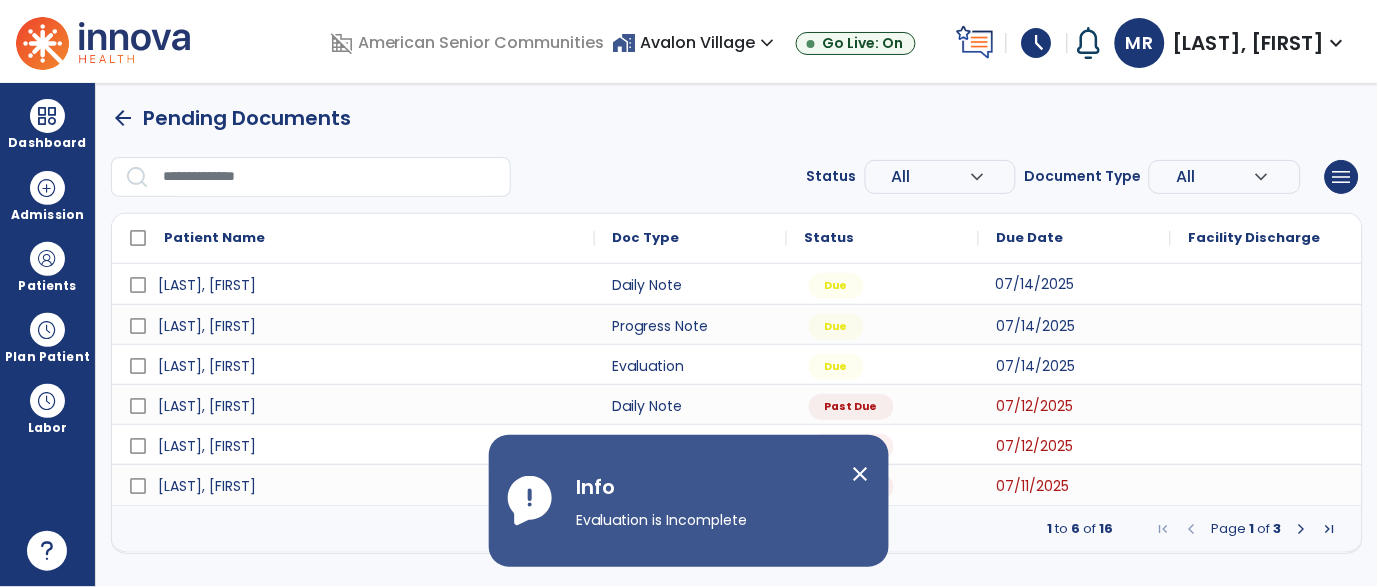click on "close" at bounding box center [869, 477] 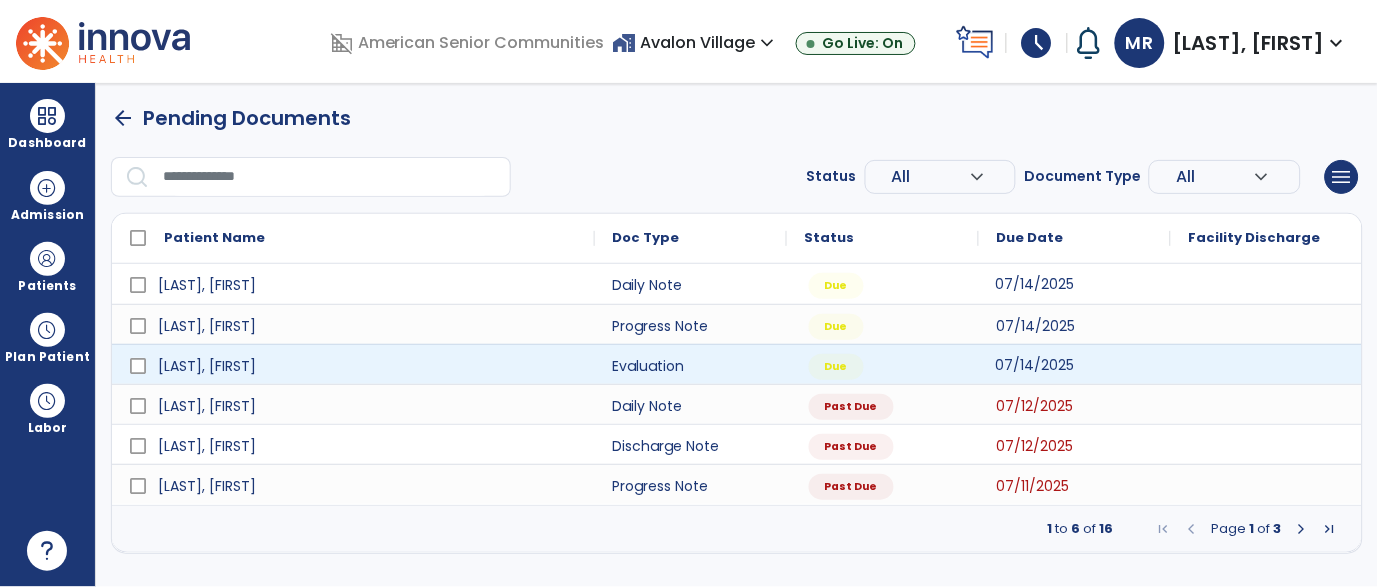click on "07/14/2025" at bounding box center (1075, 364) 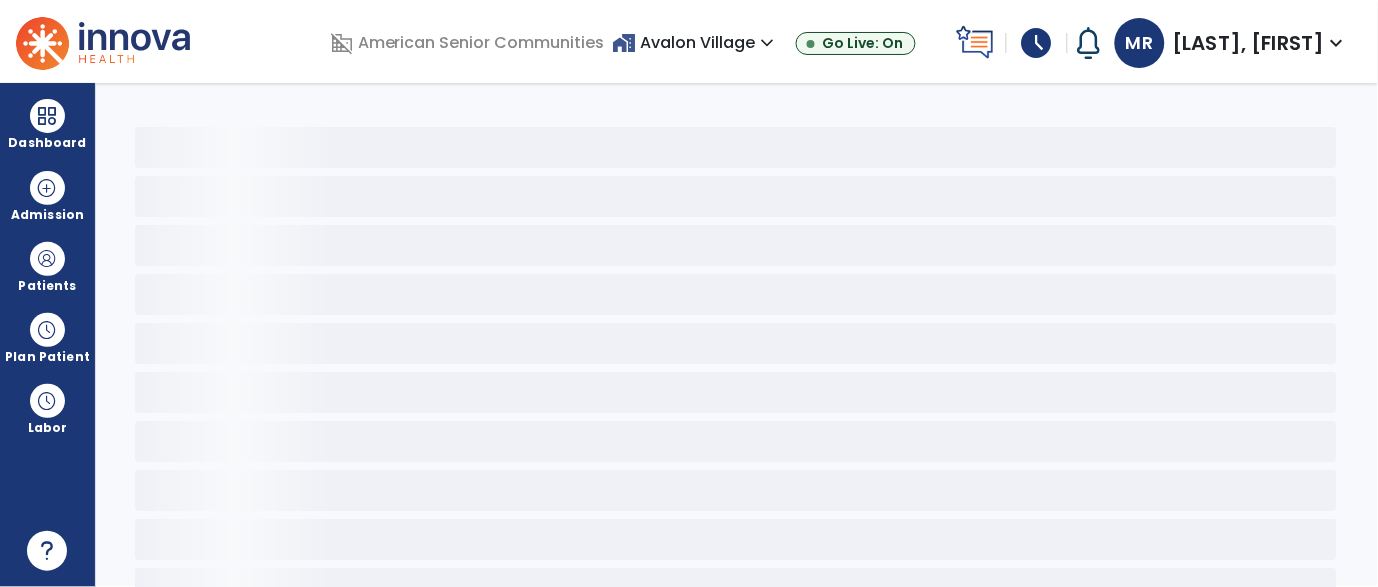click 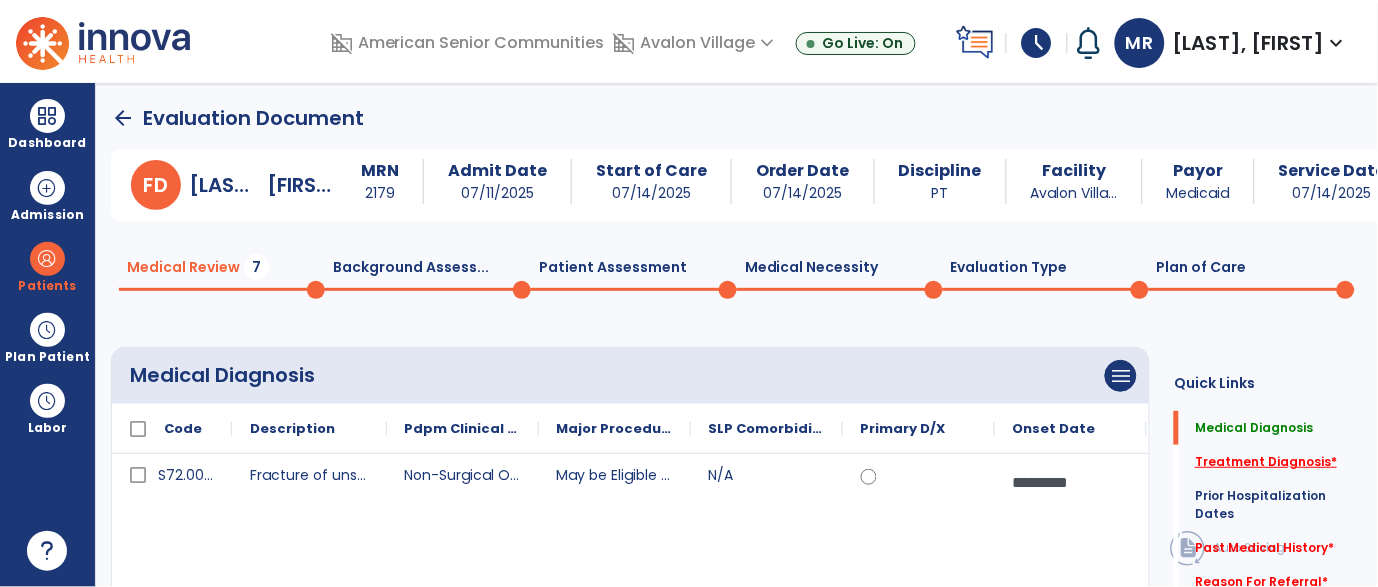 click on "Treatment Diagnosis   *" 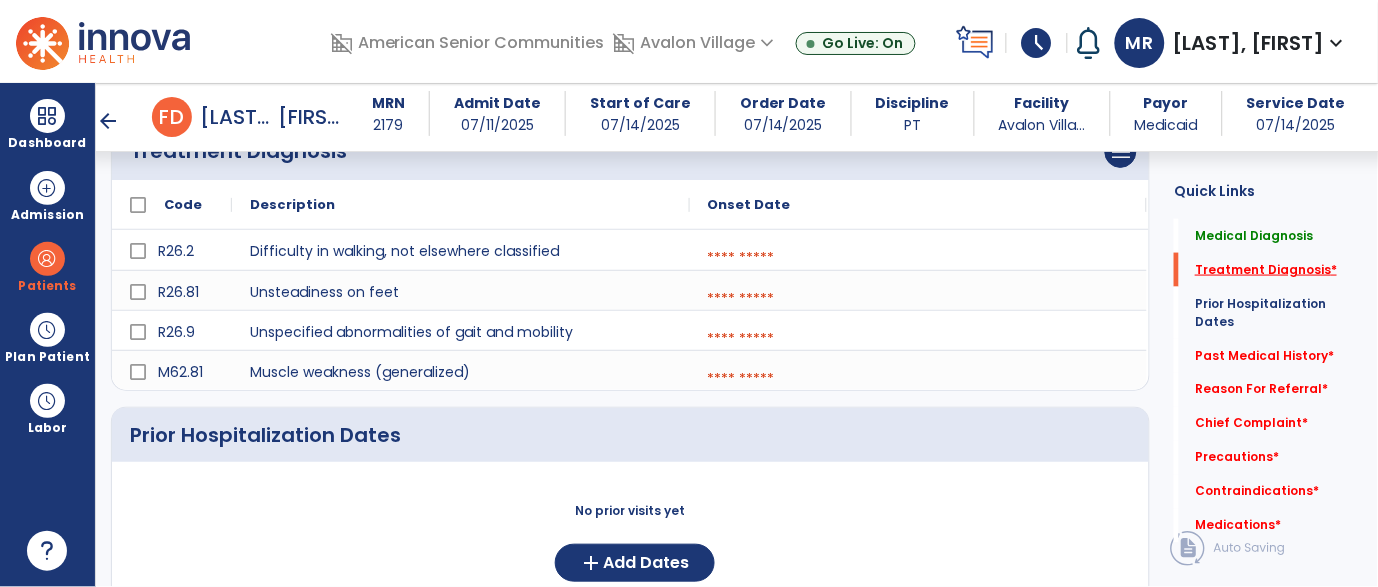 scroll, scrollTop: 546, scrollLeft: 0, axis: vertical 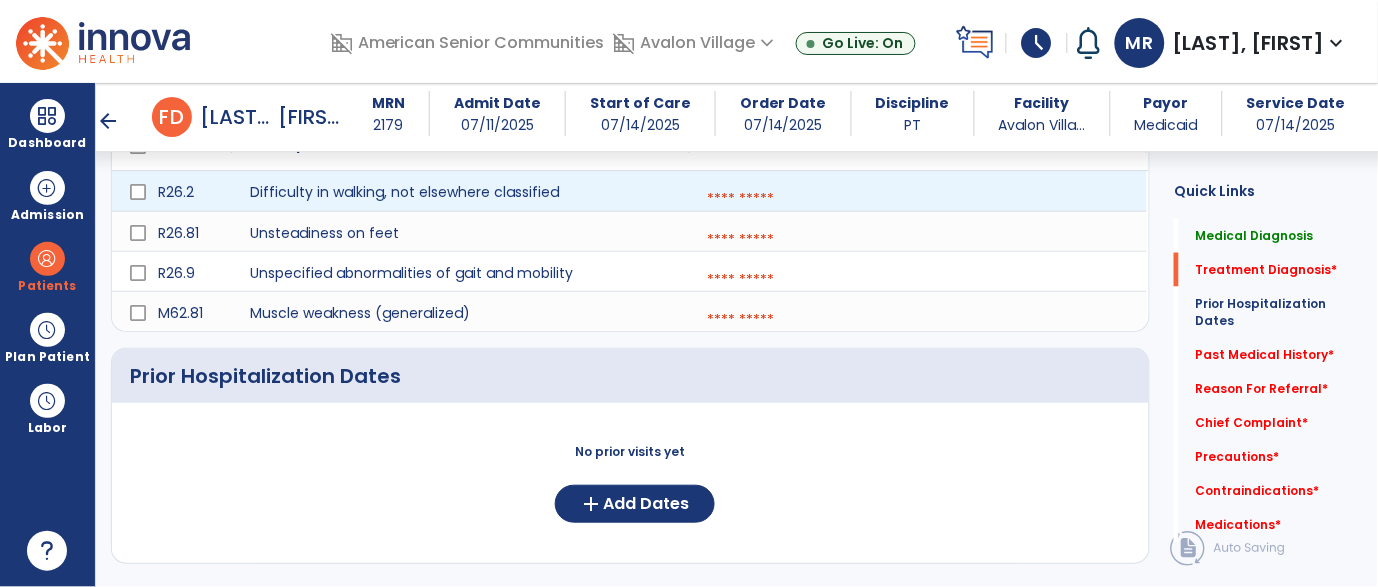click at bounding box center [918, 199] 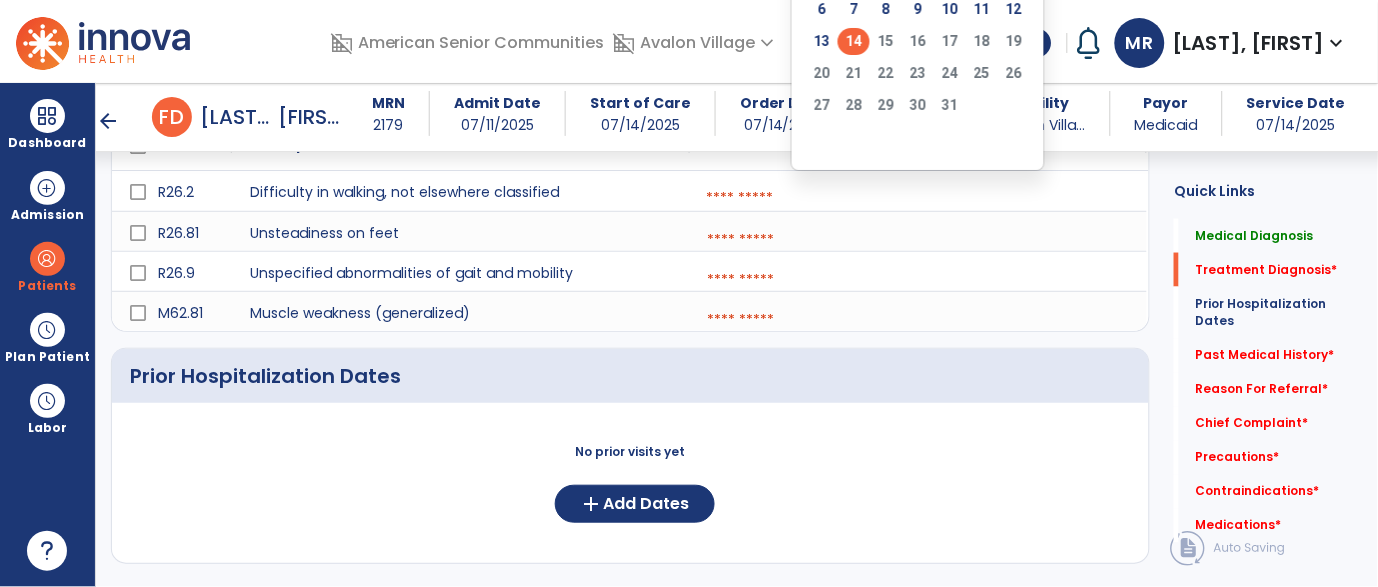 click on "14" 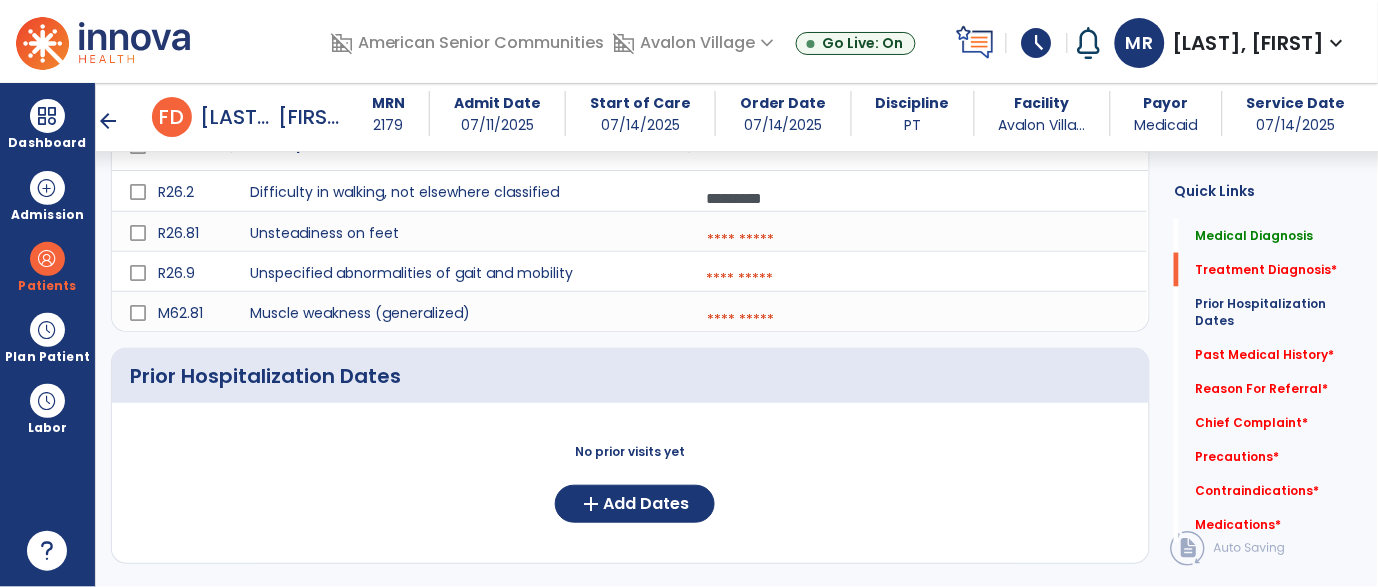click on "calendar_today" 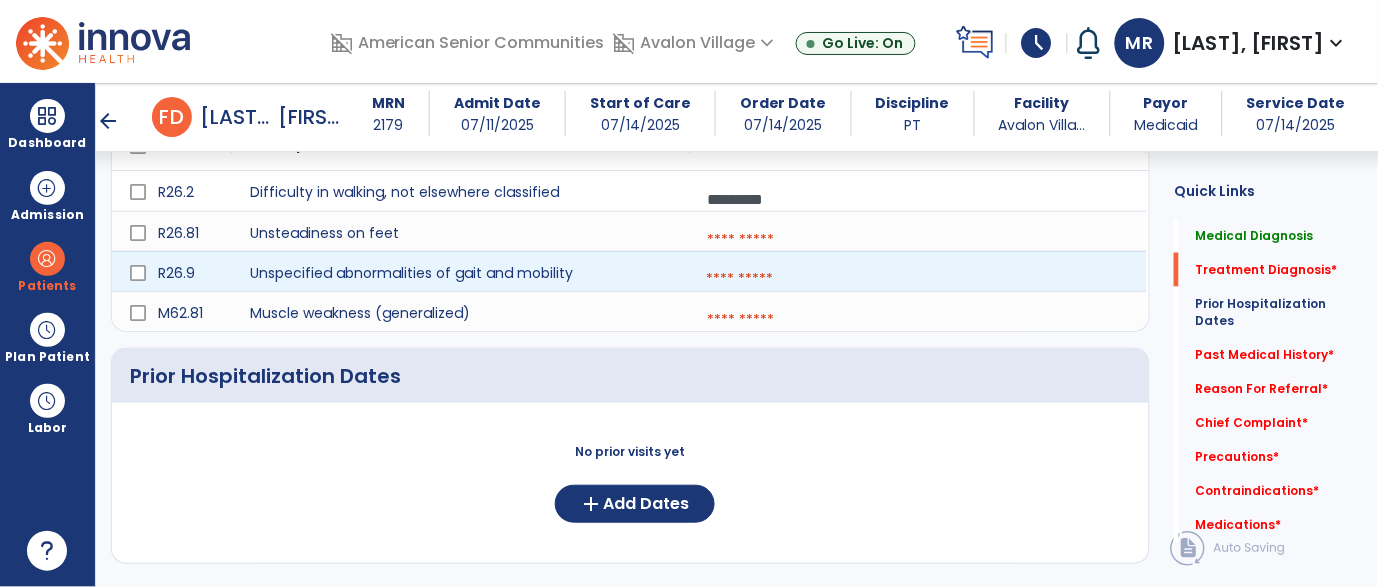 click at bounding box center [918, 240] 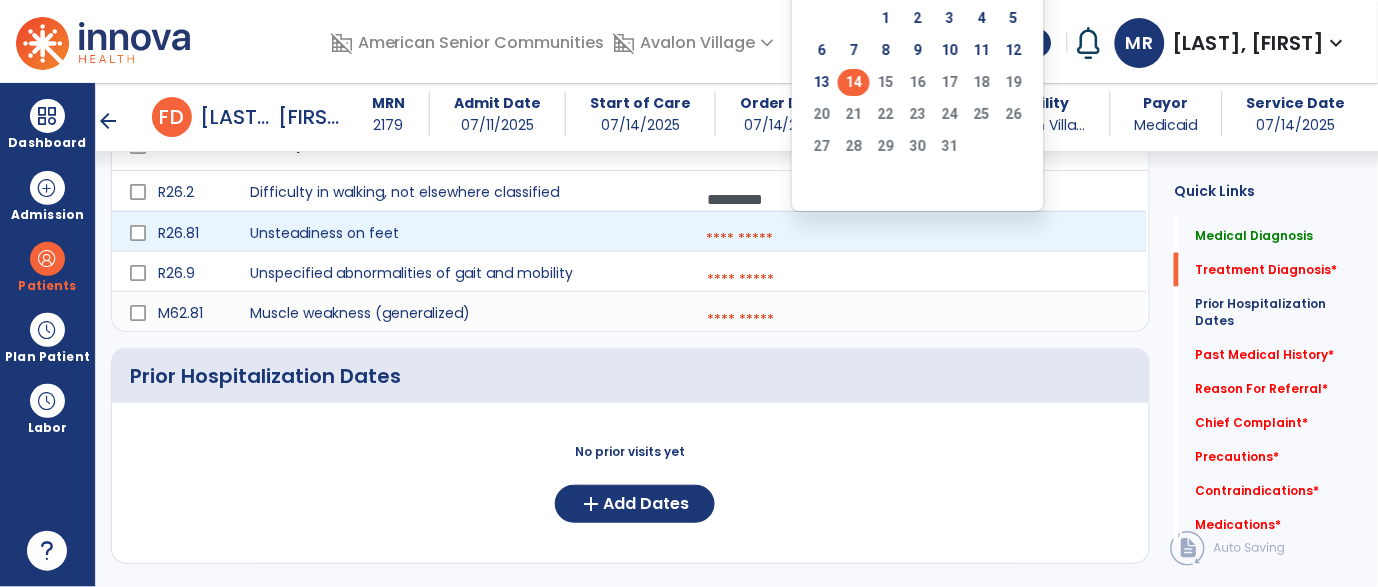 click at bounding box center [918, 239] 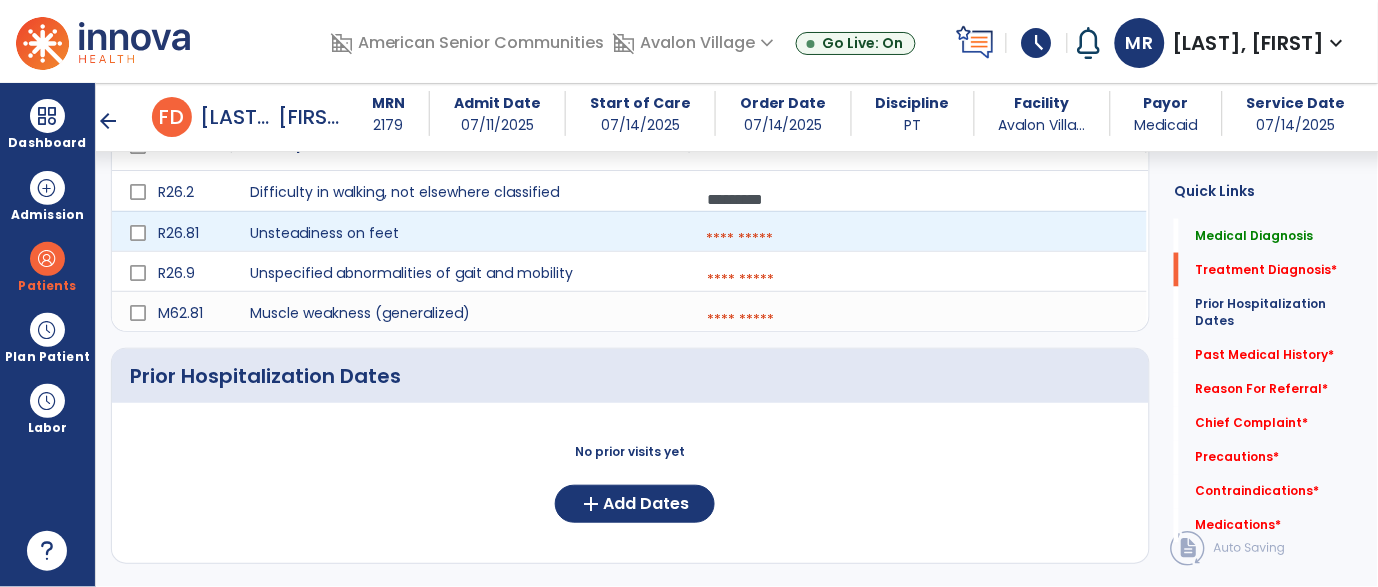 click on "PT" at bounding box center (913, 125) 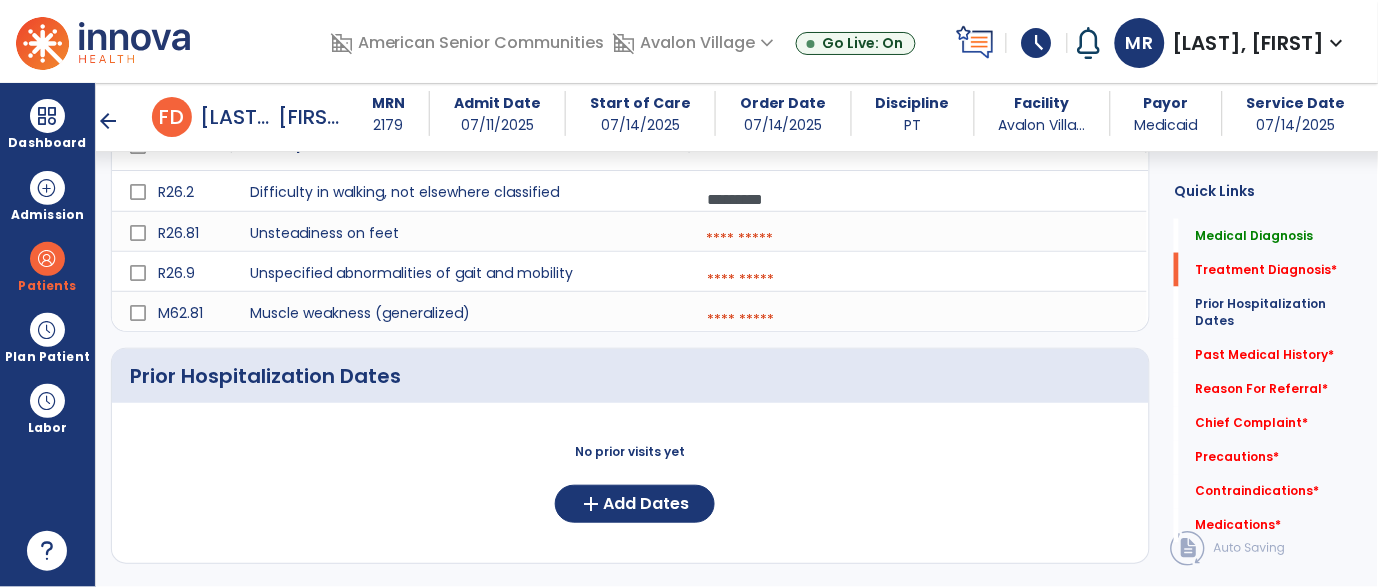 click at bounding box center [918, 280] 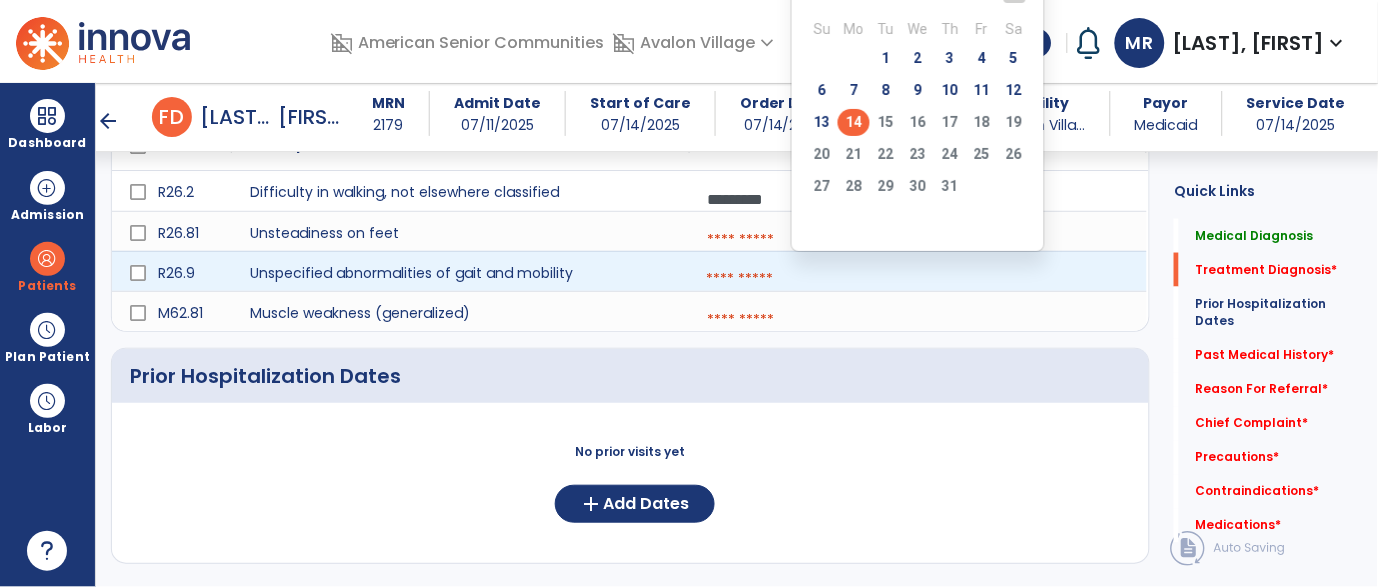 click on "14" 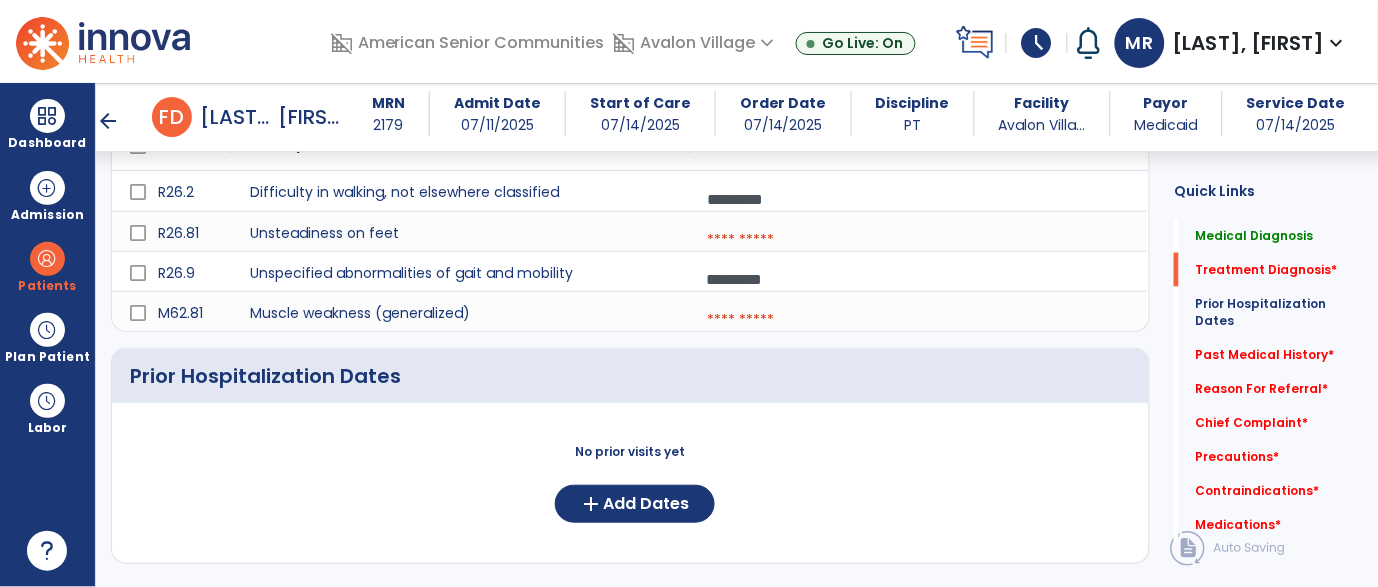 click at bounding box center [918, 240] 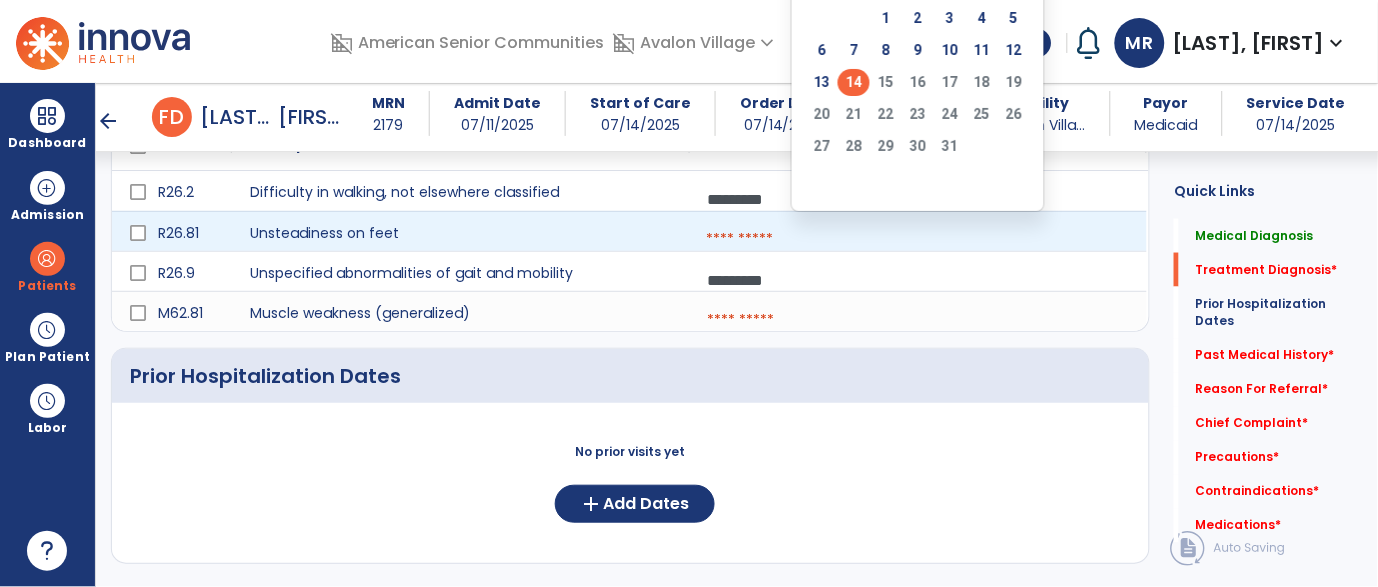 click on "14" 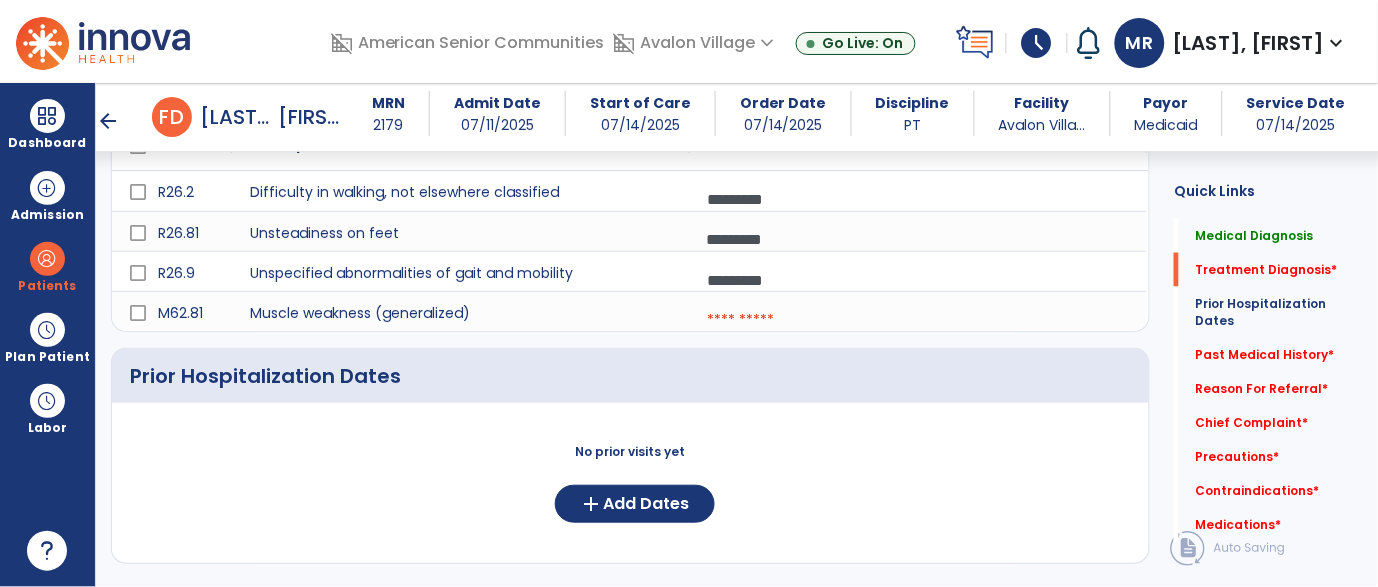 click at bounding box center (918, 320) 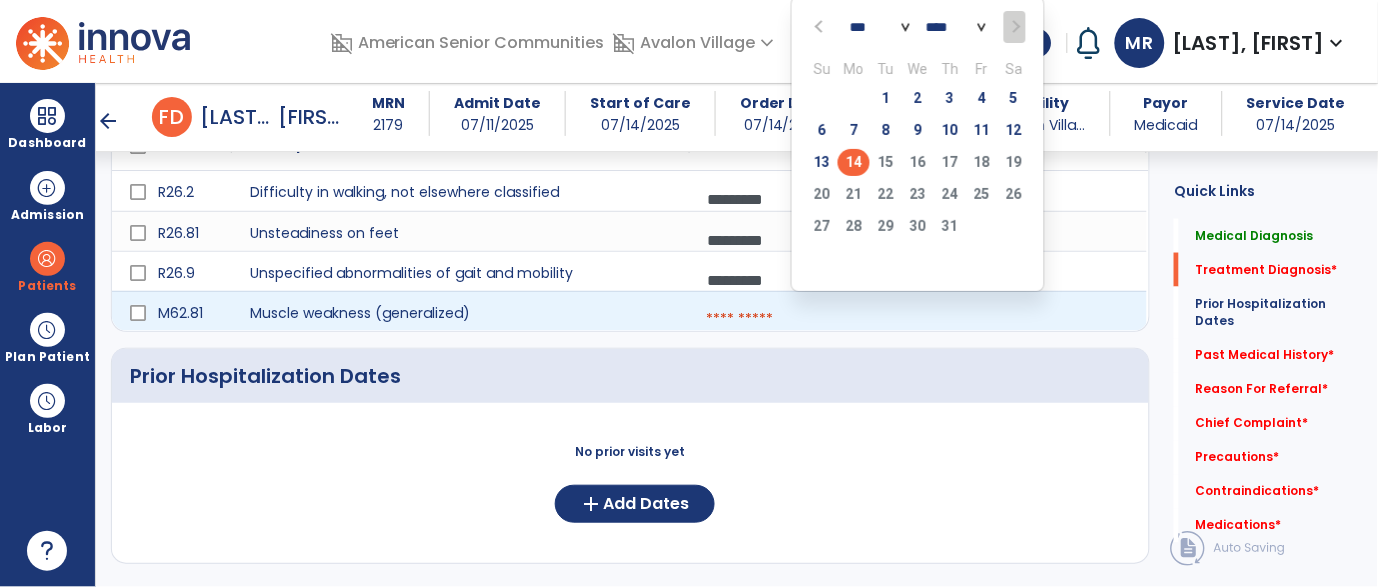 click on "14" 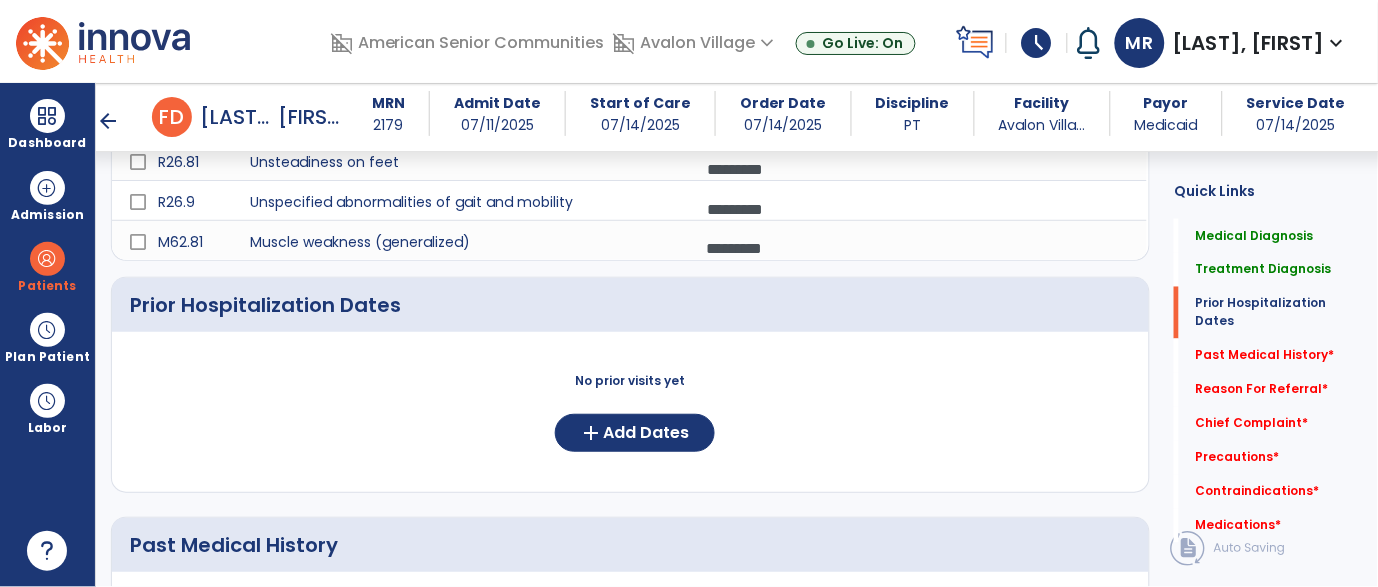 scroll, scrollTop: 616, scrollLeft: 0, axis: vertical 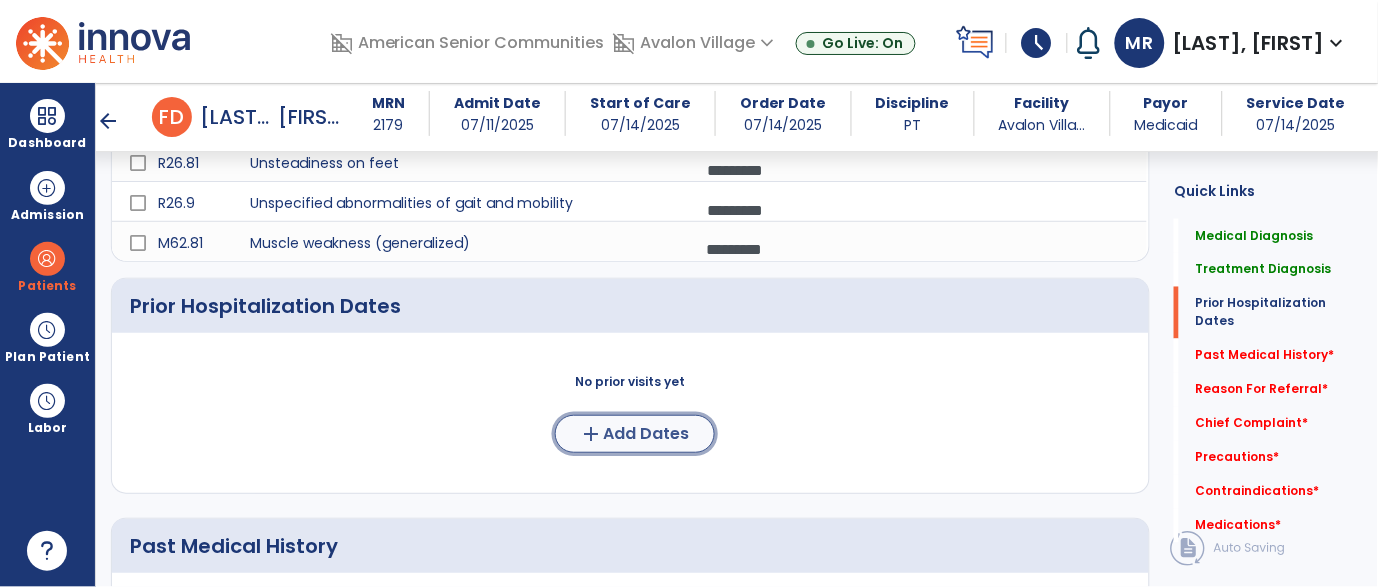 click on "Add Dates" 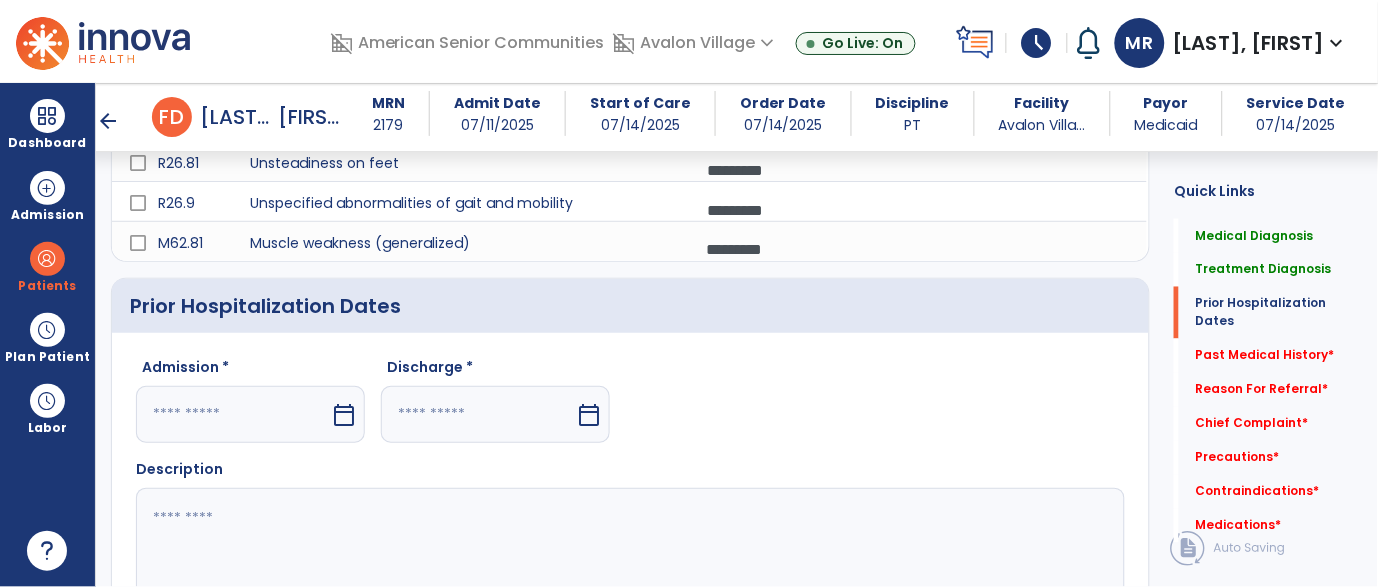 click on "calendar_today" at bounding box center [344, 415] 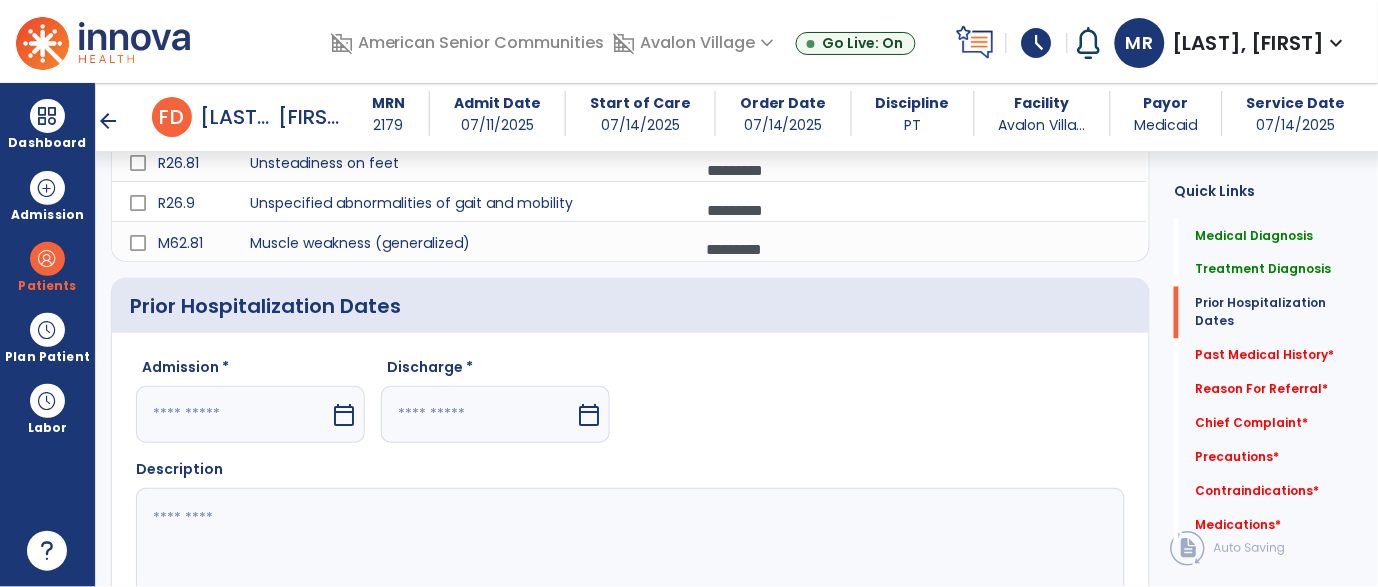 scroll, scrollTop: 894, scrollLeft: 0, axis: vertical 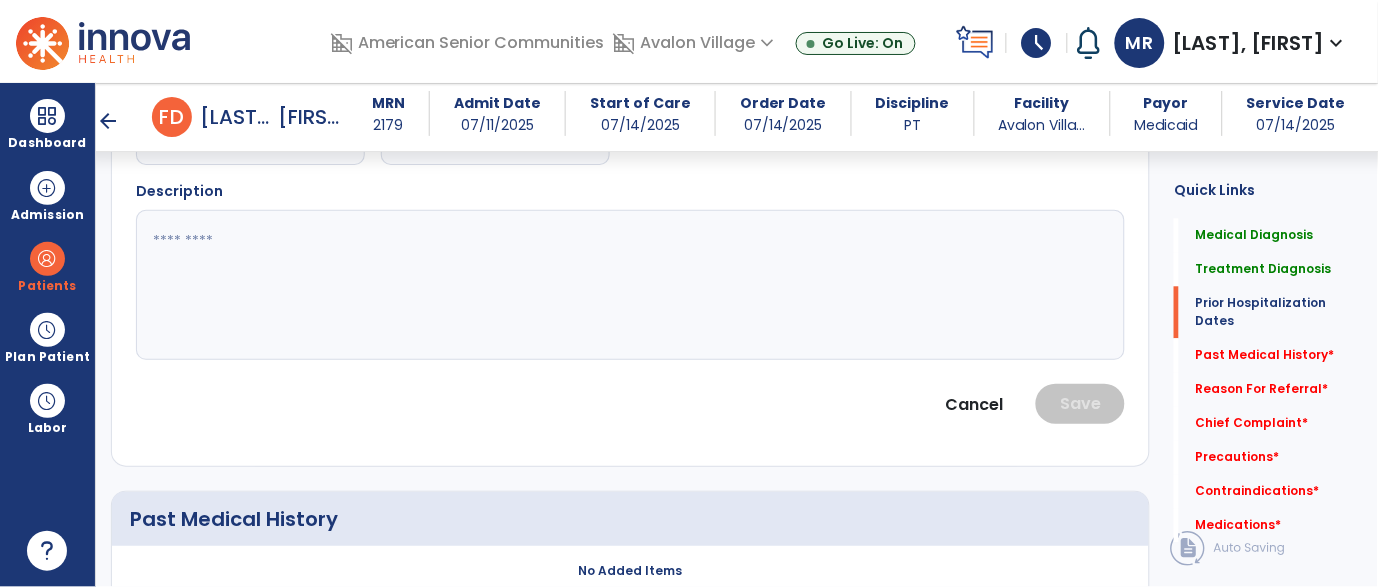 select on "*" 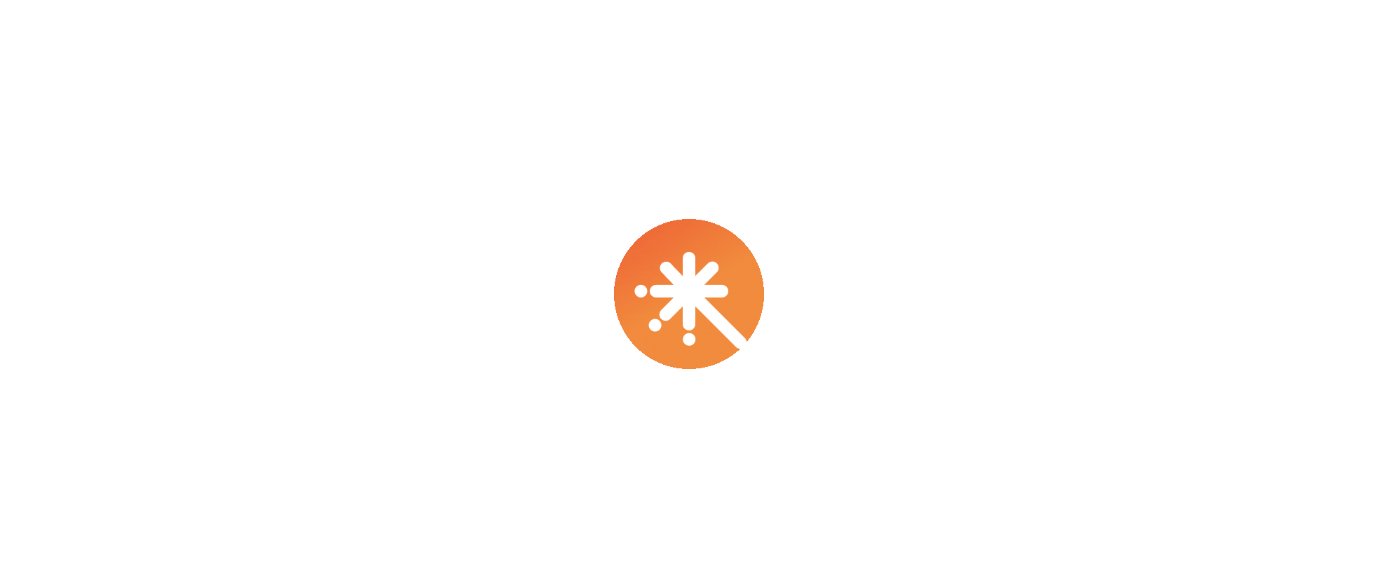 scroll, scrollTop: 0, scrollLeft: 0, axis: both 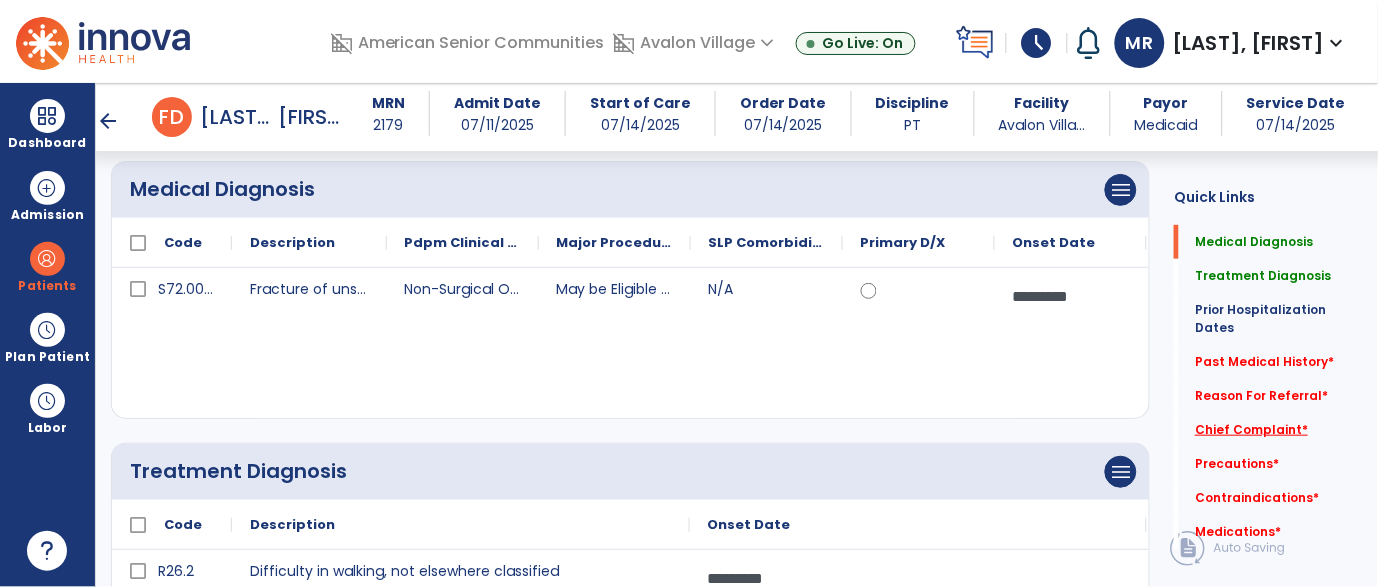 click on "Chief Complaint   *" 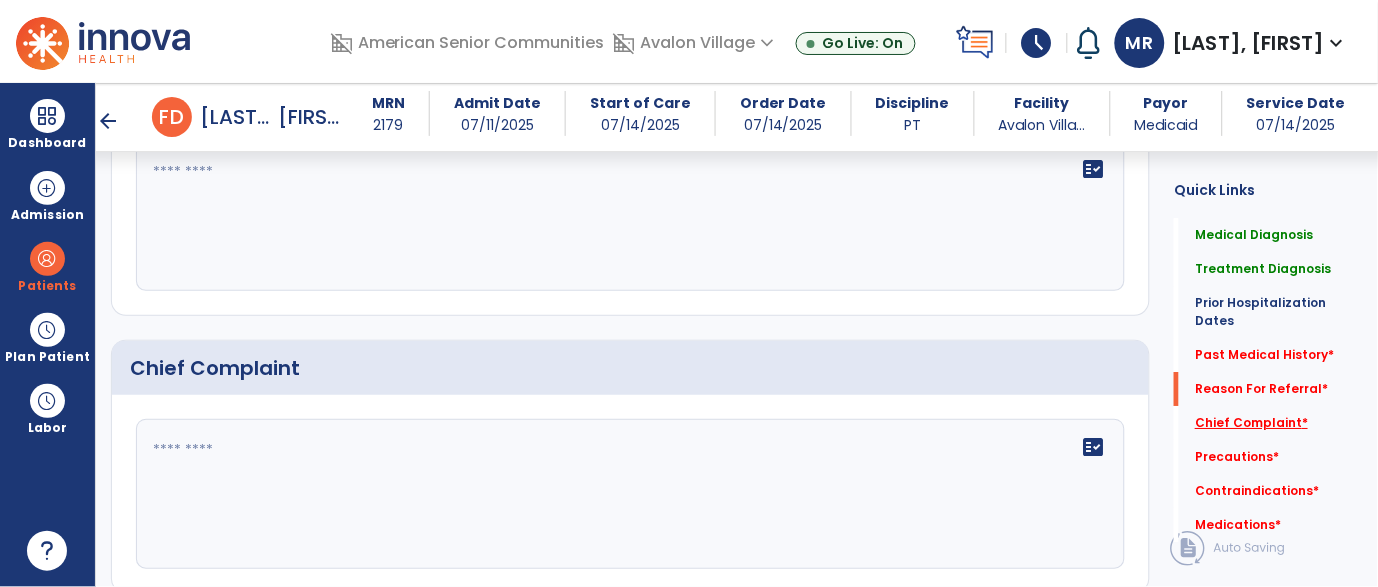 scroll, scrollTop: 1396, scrollLeft: 0, axis: vertical 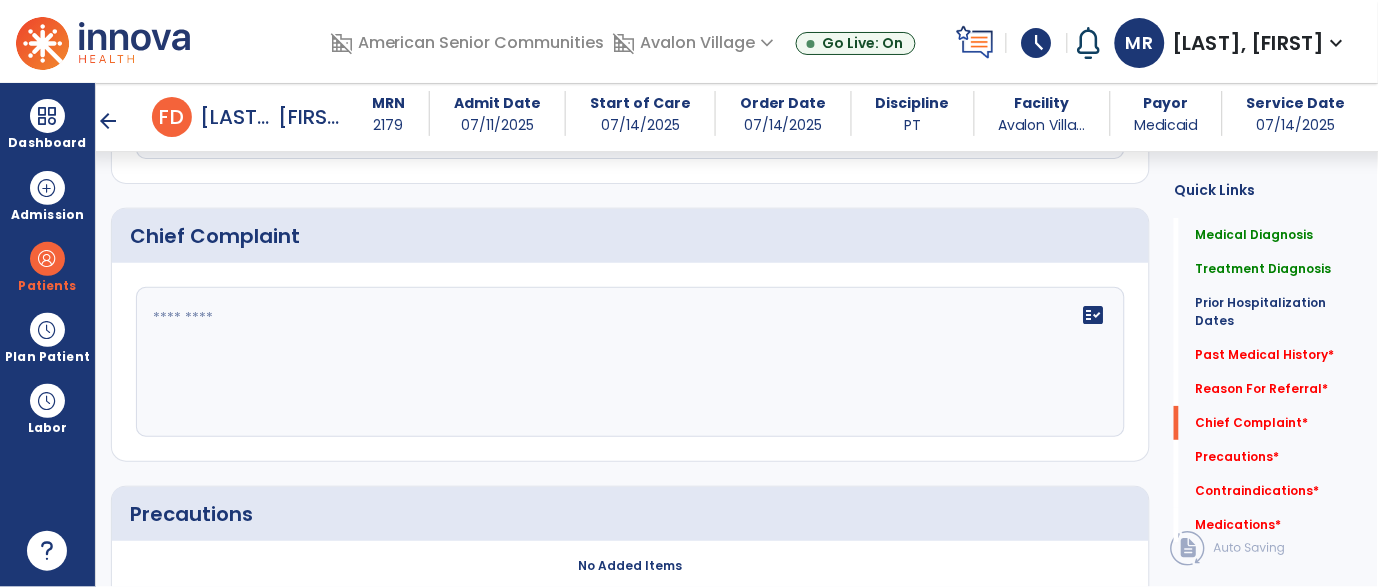 click 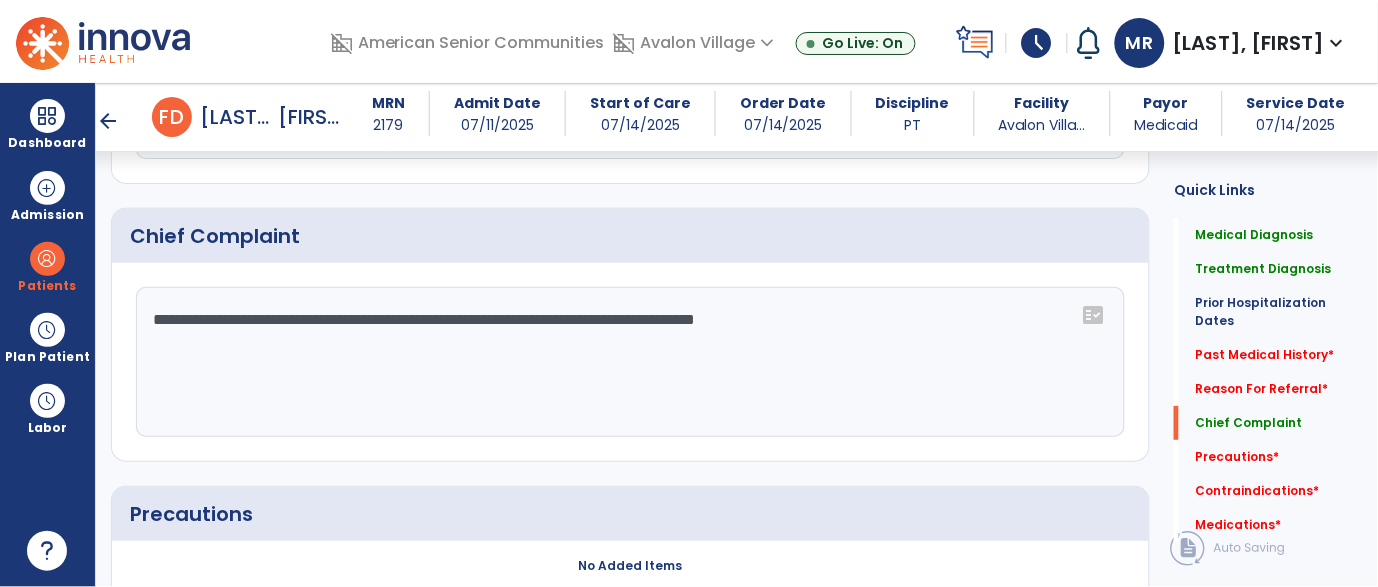 type on "**********" 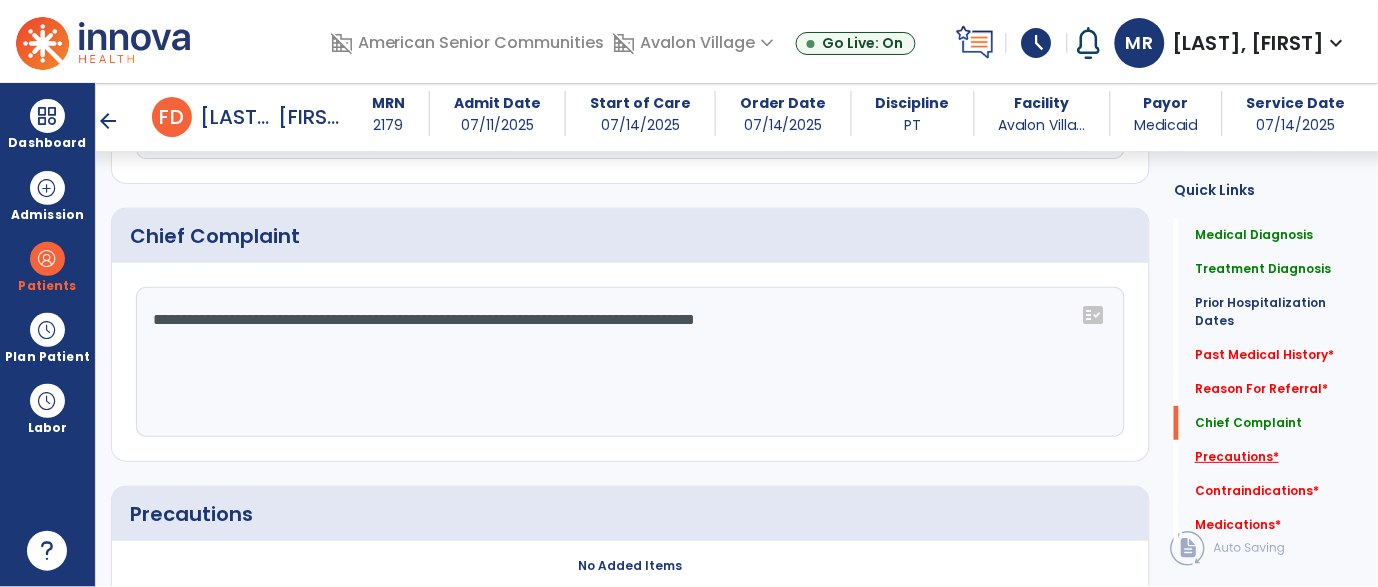 click on "Precautions   *" 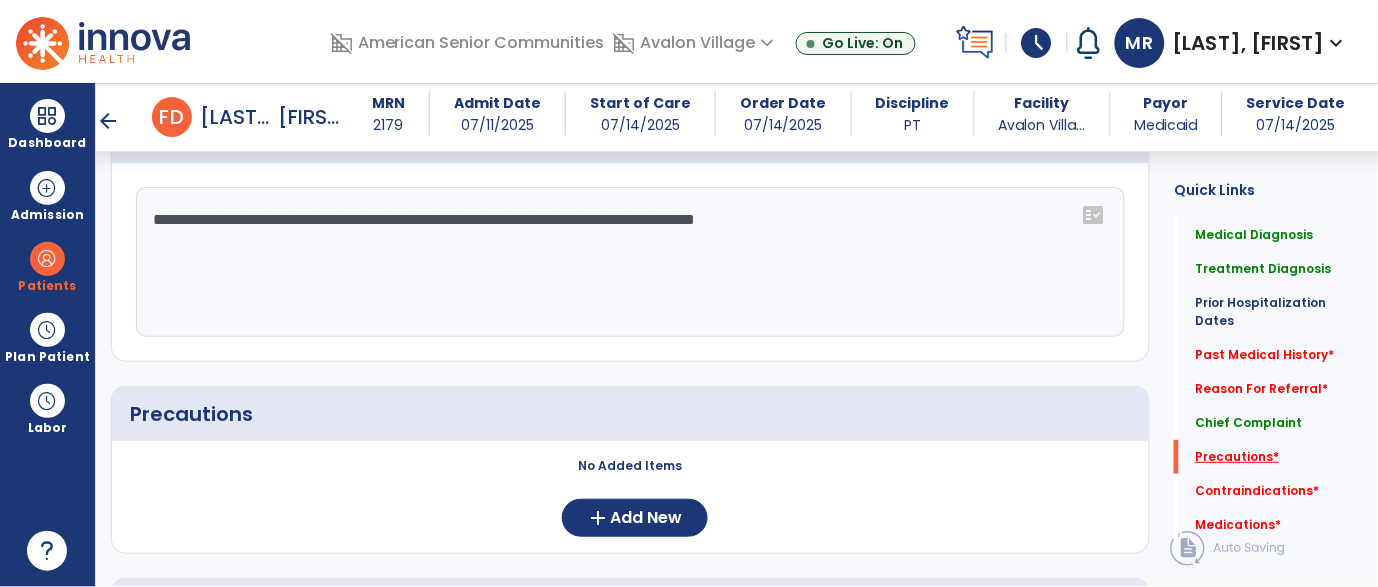 scroll, scrollTop: 1631, scrollLeft: 0, axis: vertical 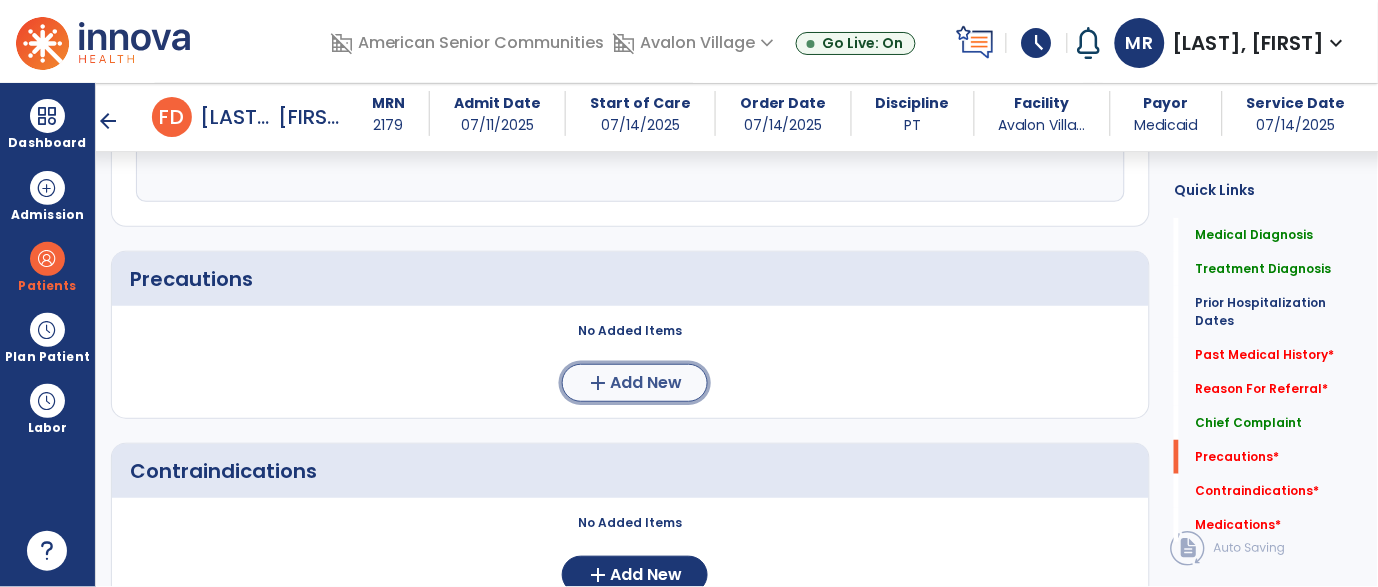 click on "Add New" 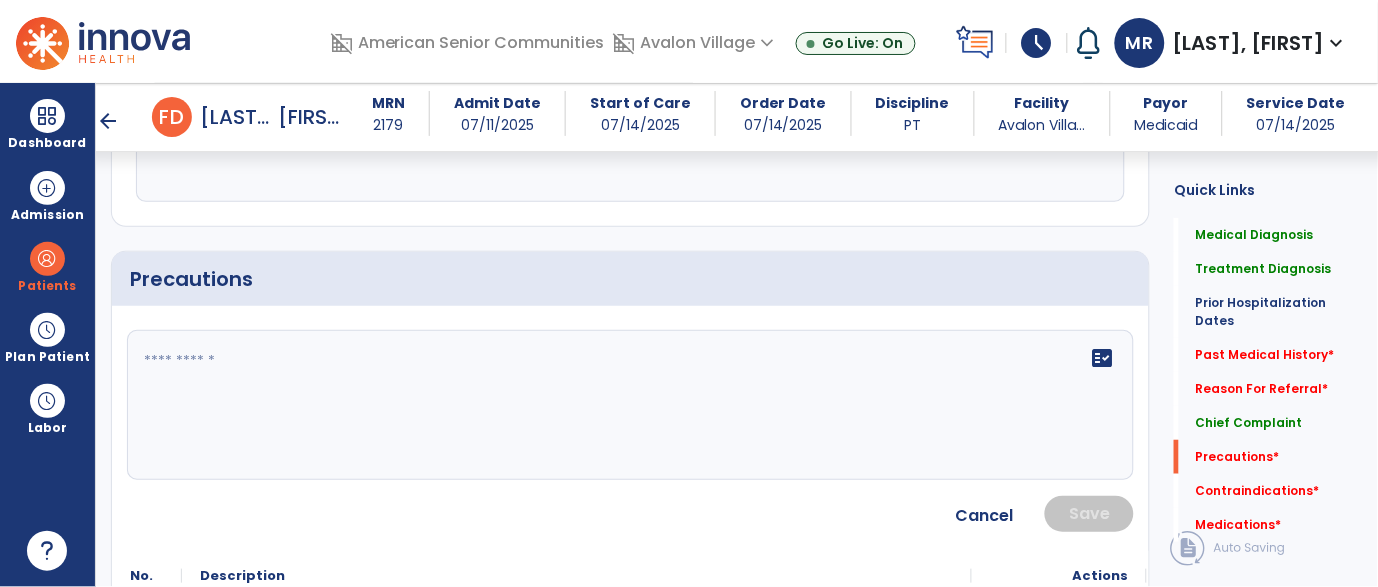 click 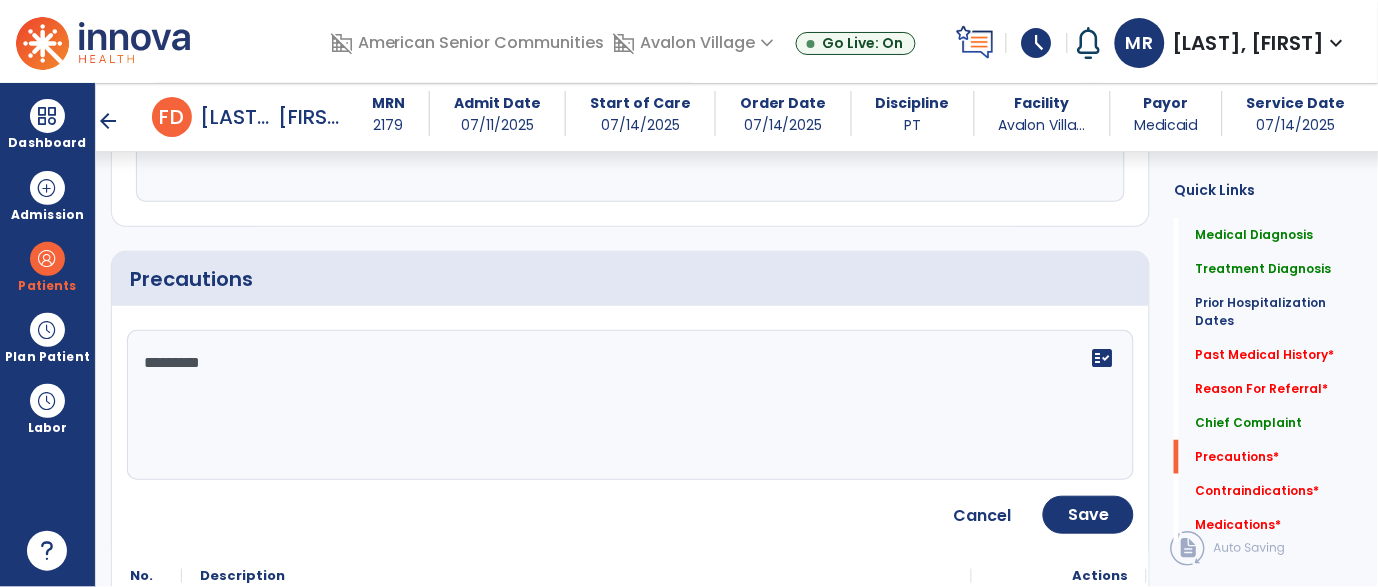 type on "**********" 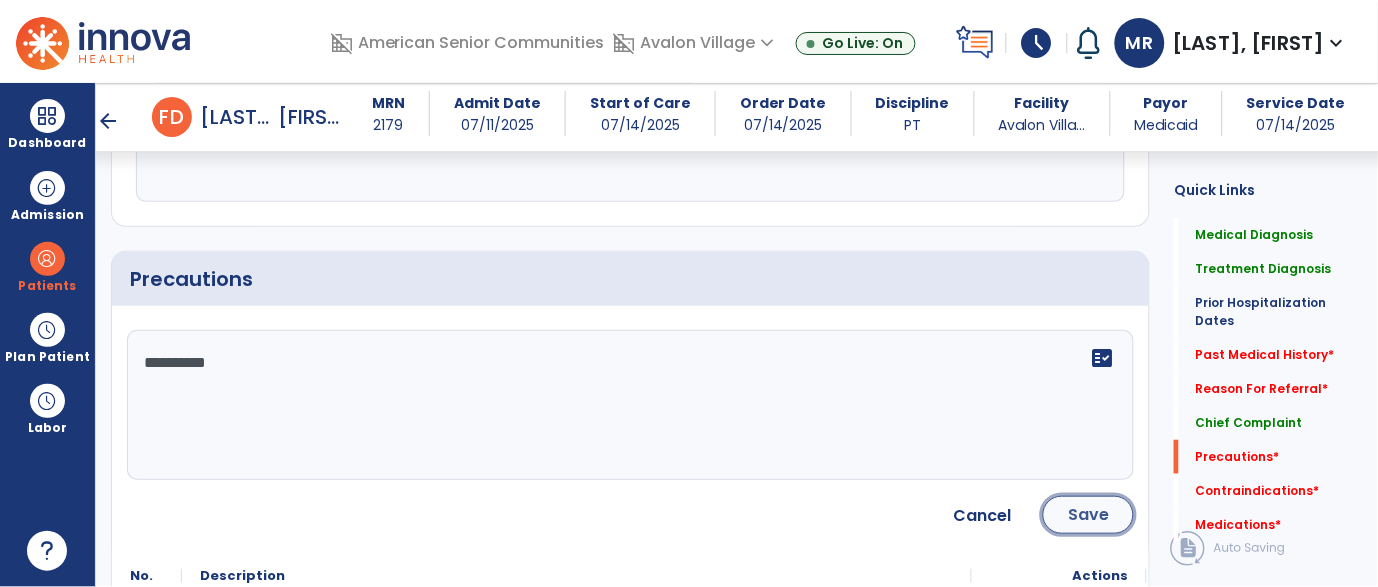 click on "Save" 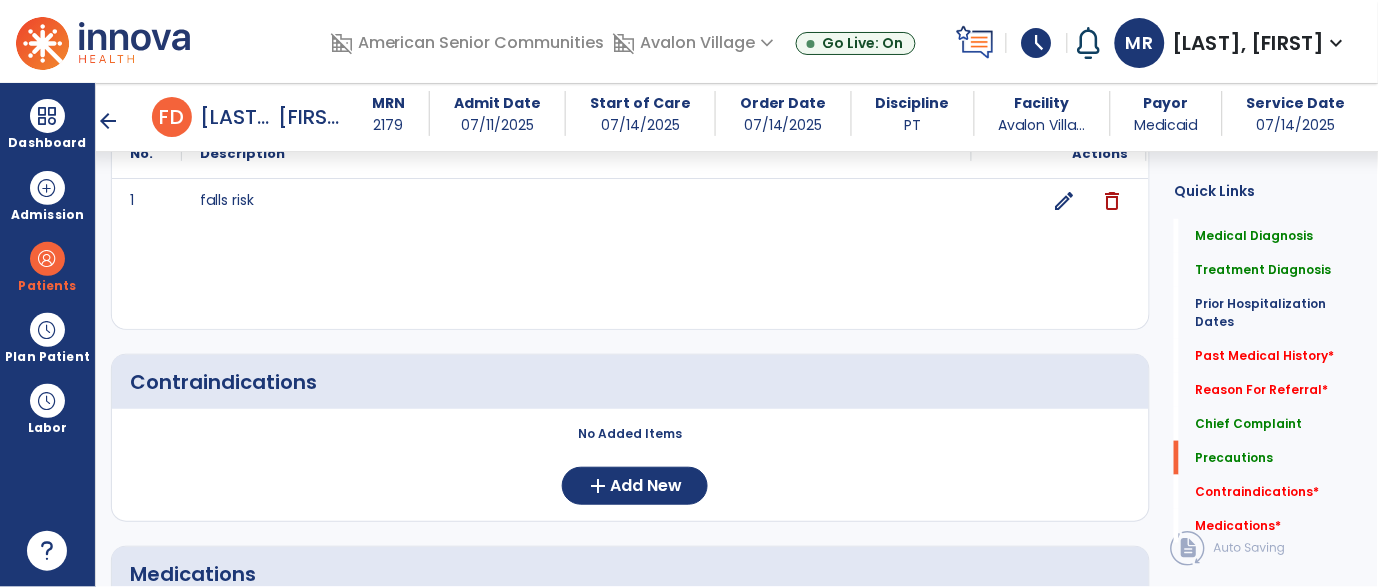 scroll, scrollTop: 1829, scrollLeft: 0, axis: vertical 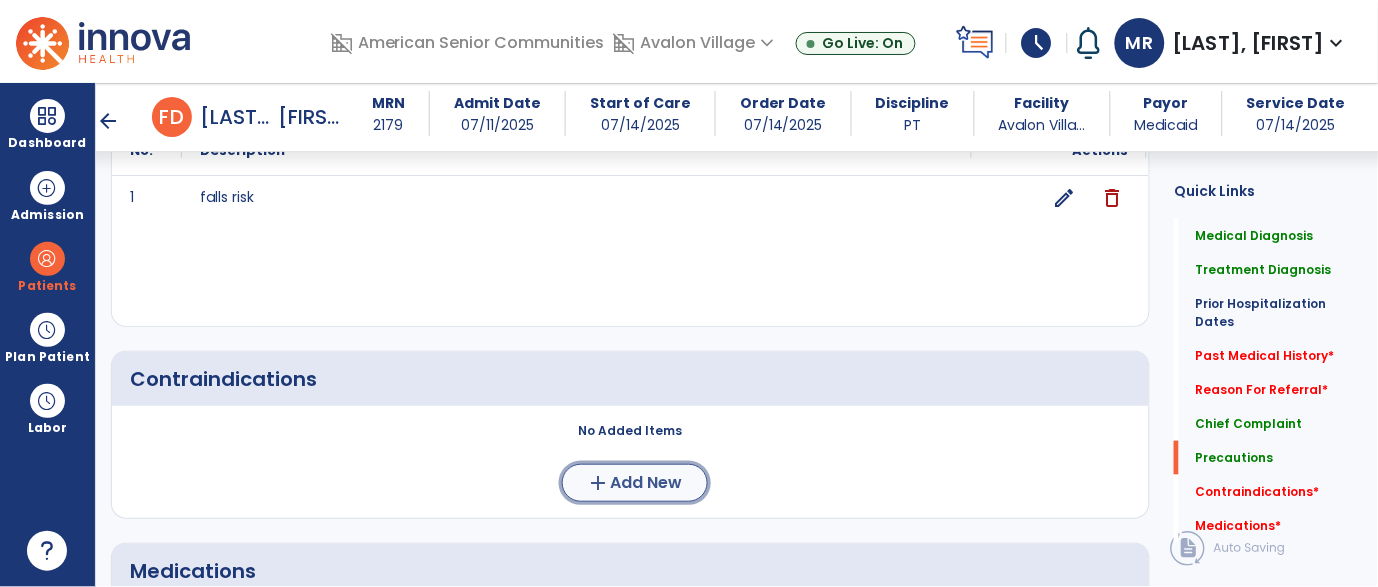 click on "Add New" 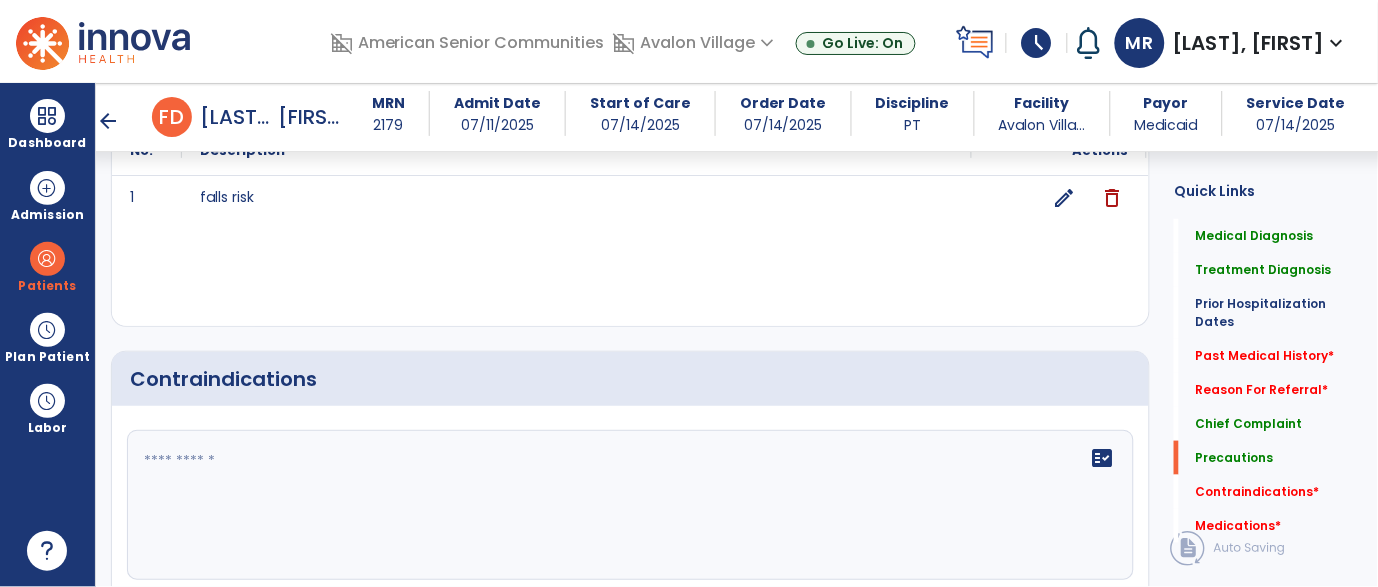 click 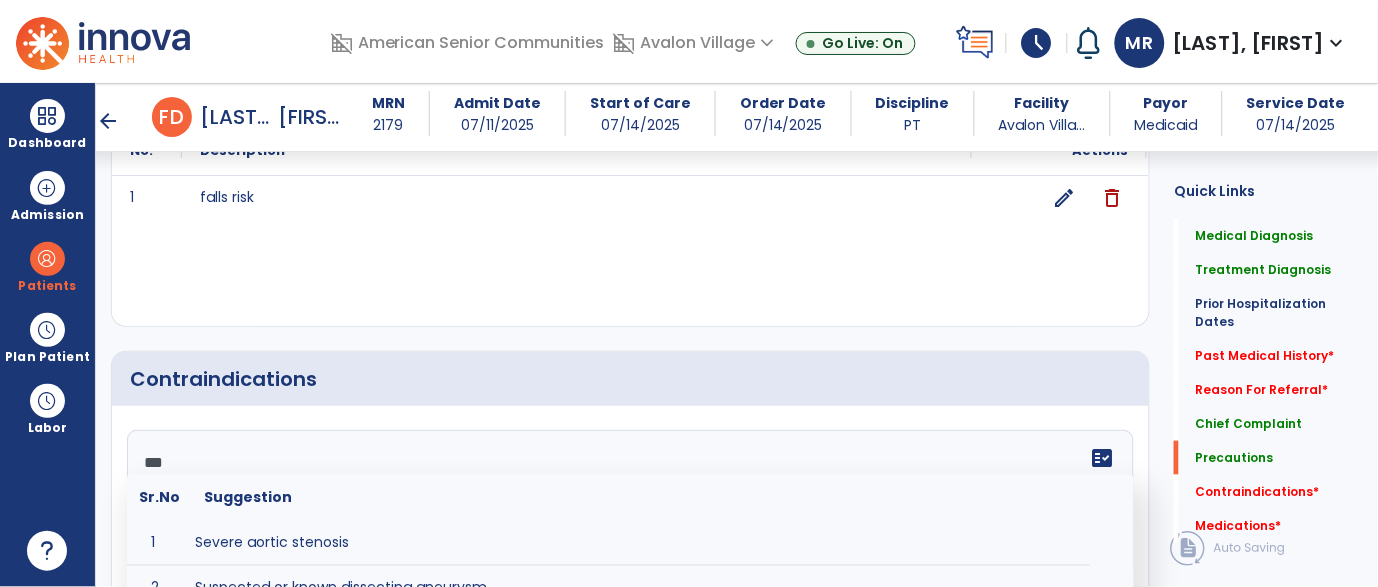 type on "****" 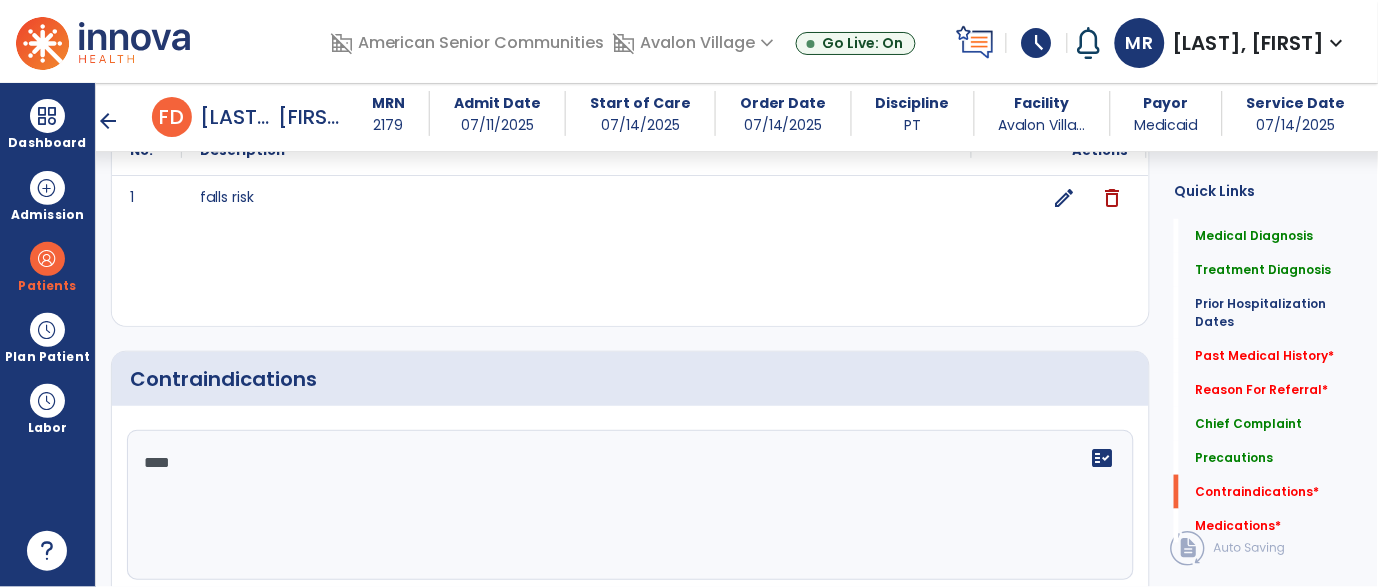 scroll, scrollTop: 2002, scrollLeft: 0, axis: vertical 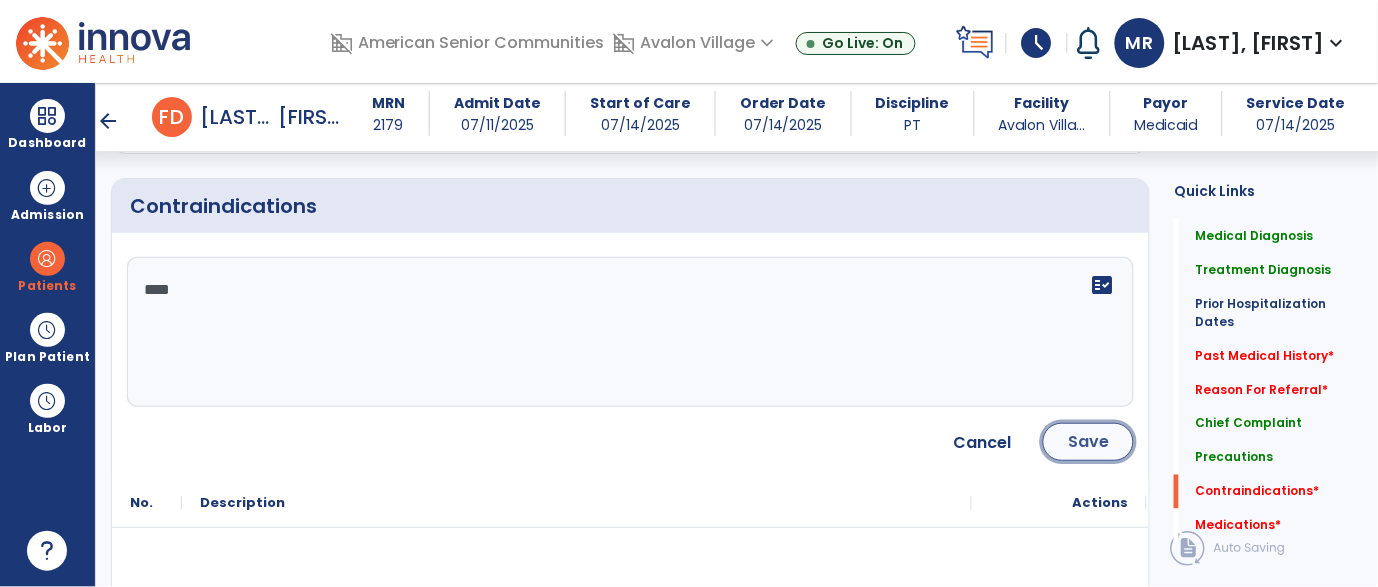 click on "Save" 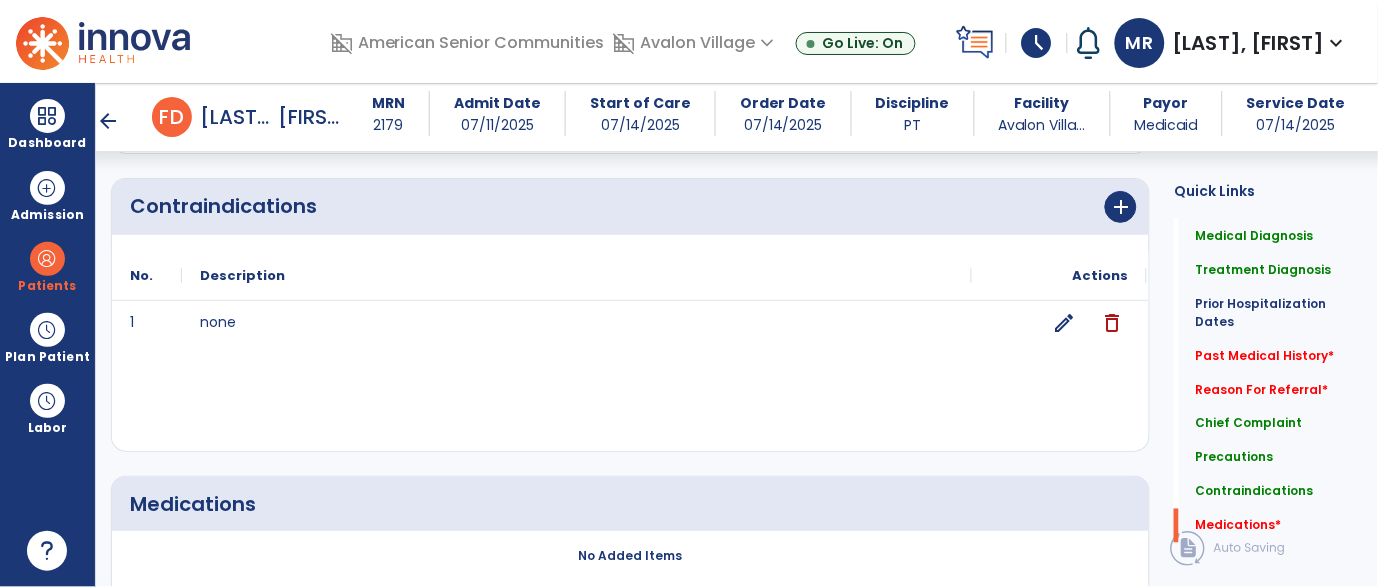 scroll, scrollTop: 2128, scrollLeft: 0, axis: vertical 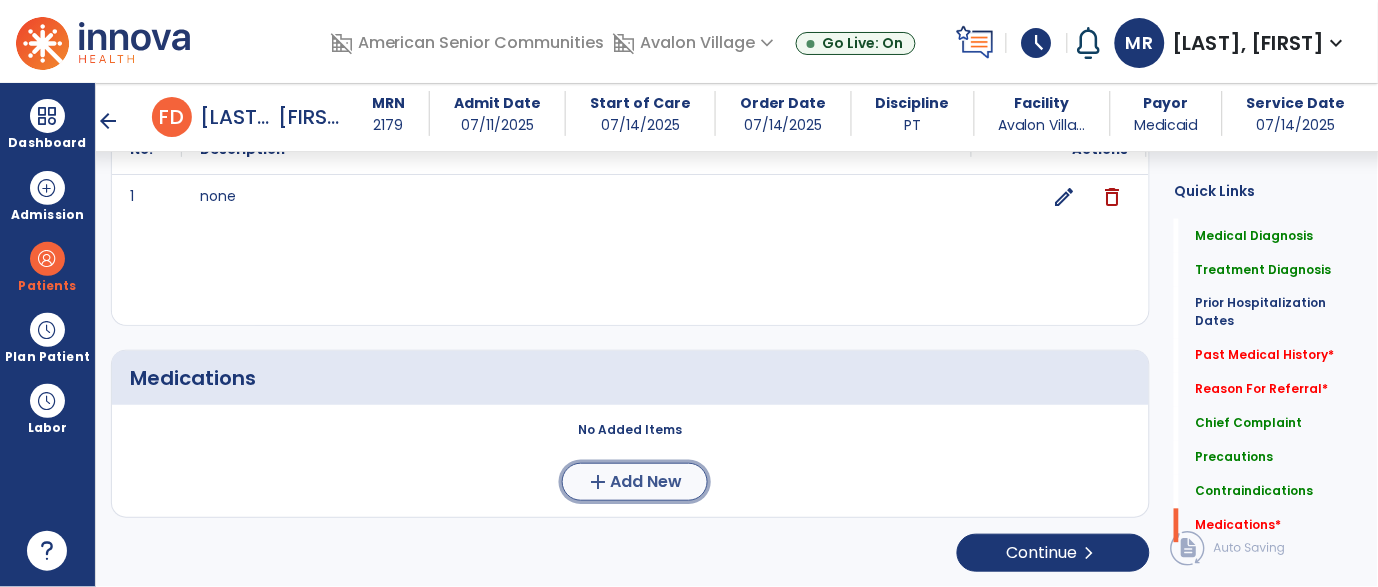 click on "Add New" 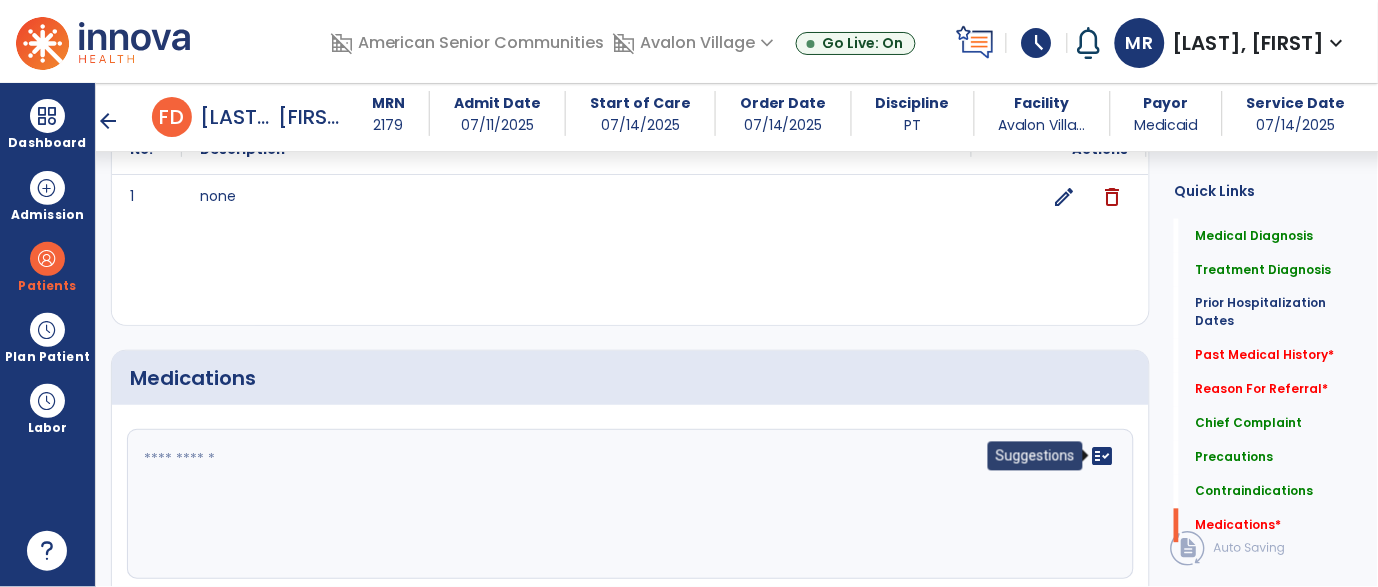 click on "fact_check" 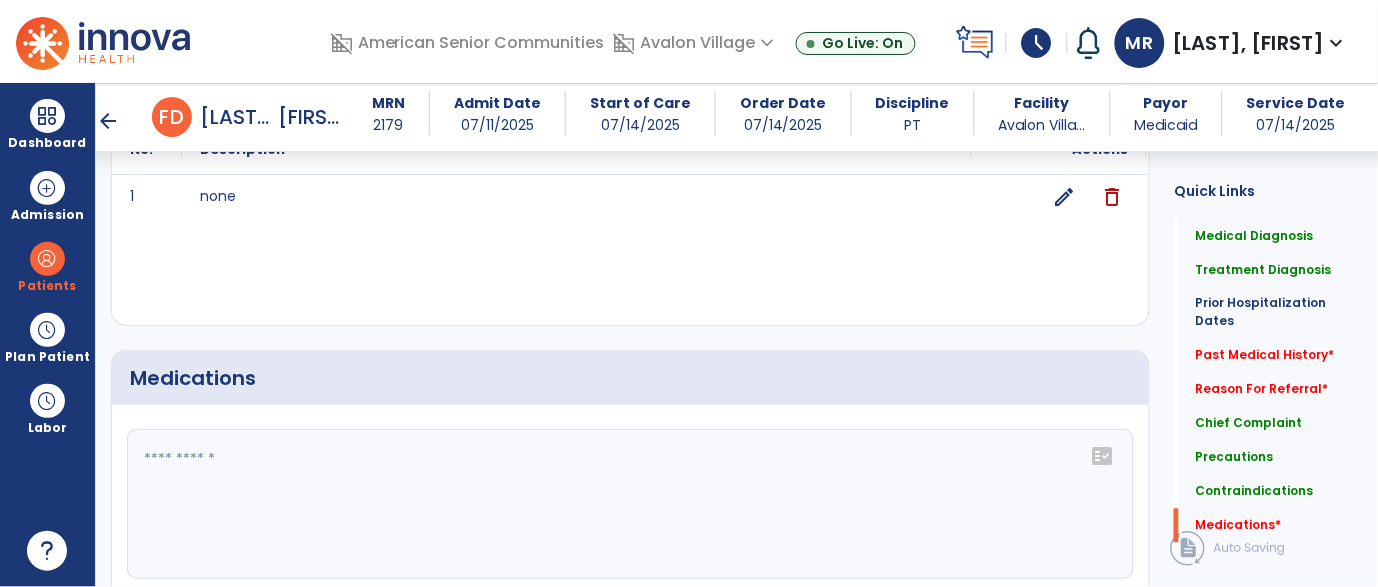 click on "fact_check" 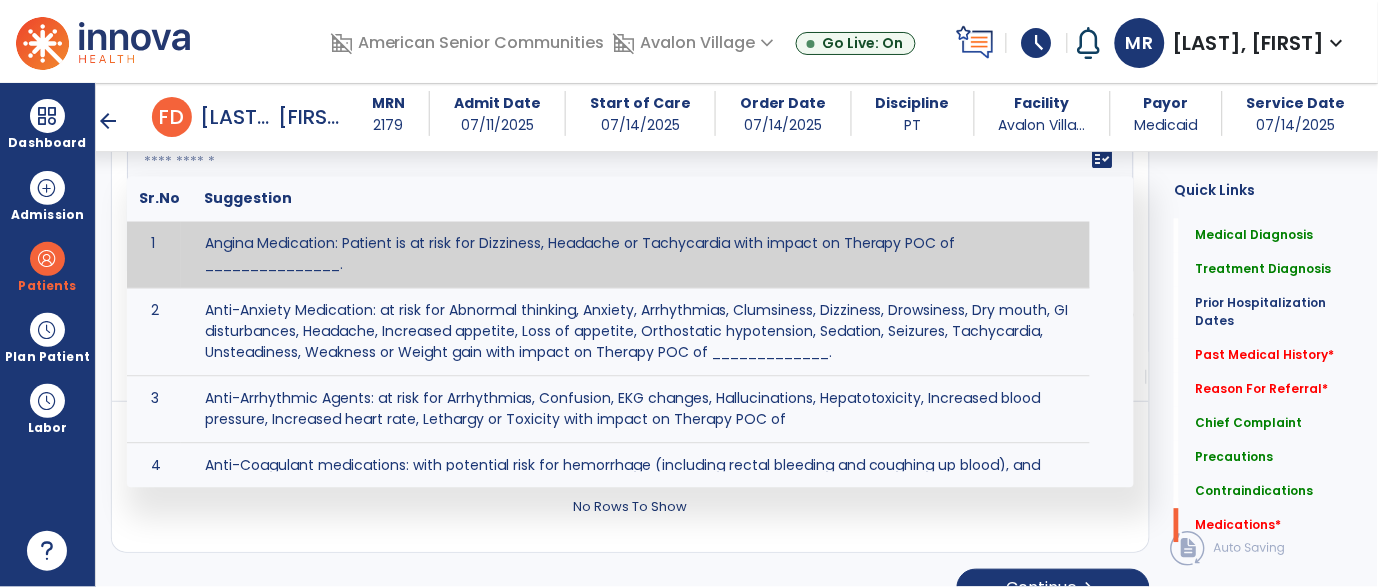 scroll, scrollTop: 2432, scrollLeft: 0, axis: vertical 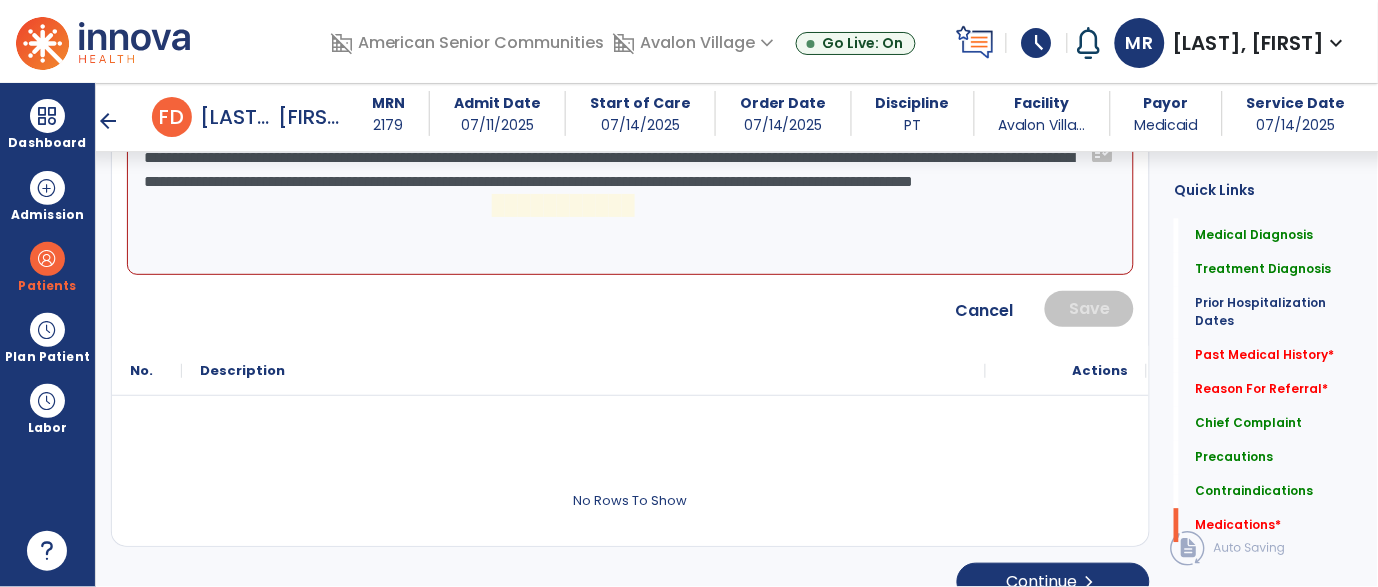 click on "**********" 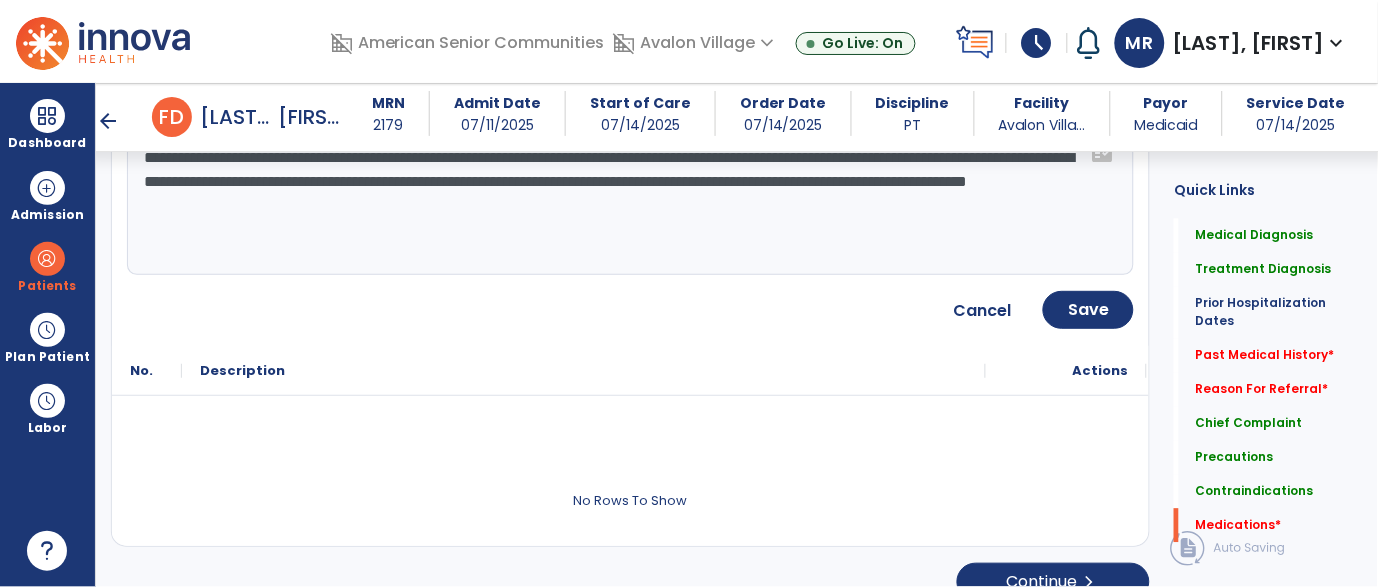 type on "**********" 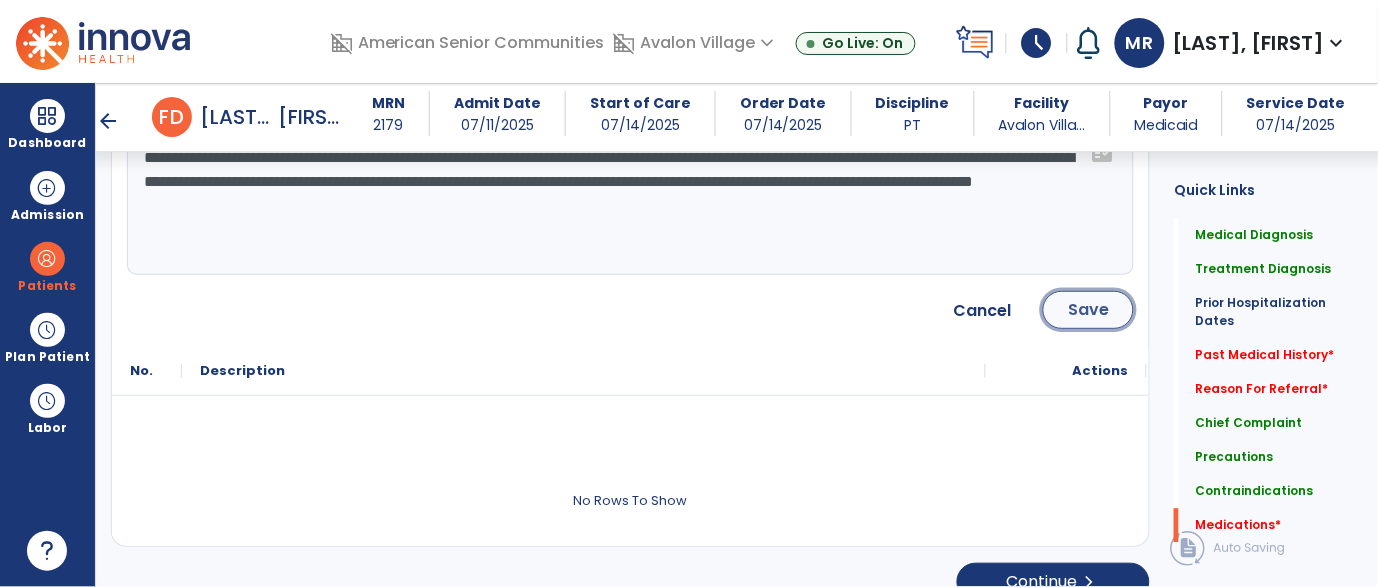 click on "Save" 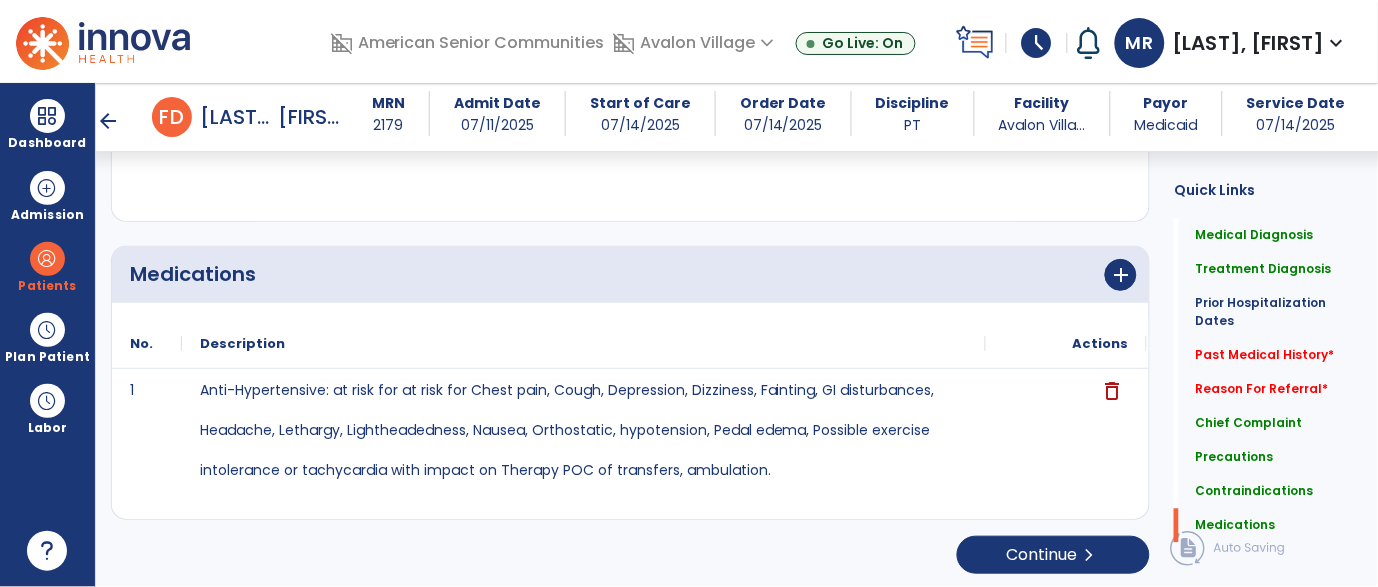 scroll, scrollTop: 2234, scrollLeft: 0, axis: vertical 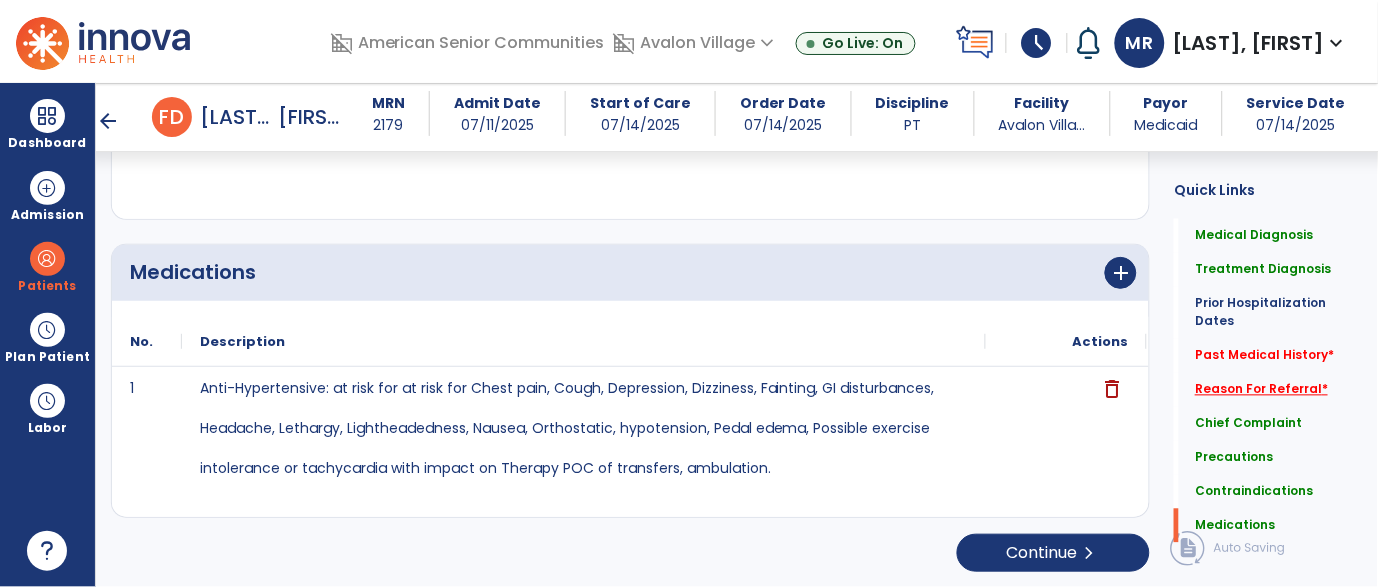 click on "Reason For Referral   *" 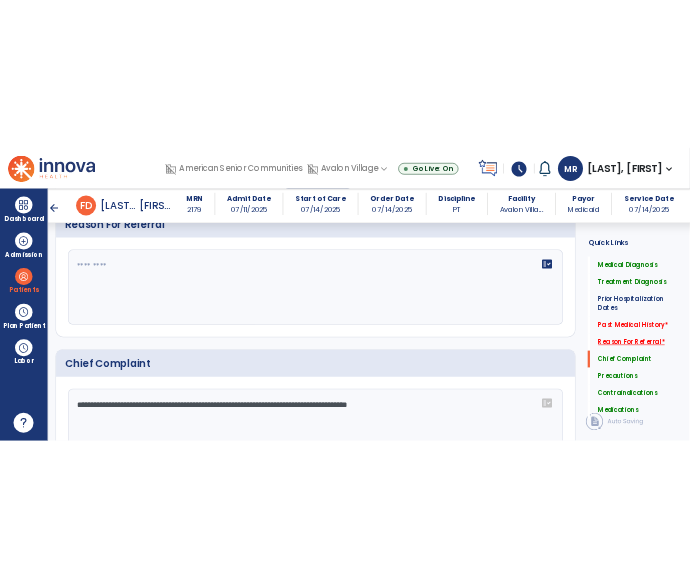 scroll, scrollTop: 1118, scrollLeft: 0, axis: vertical 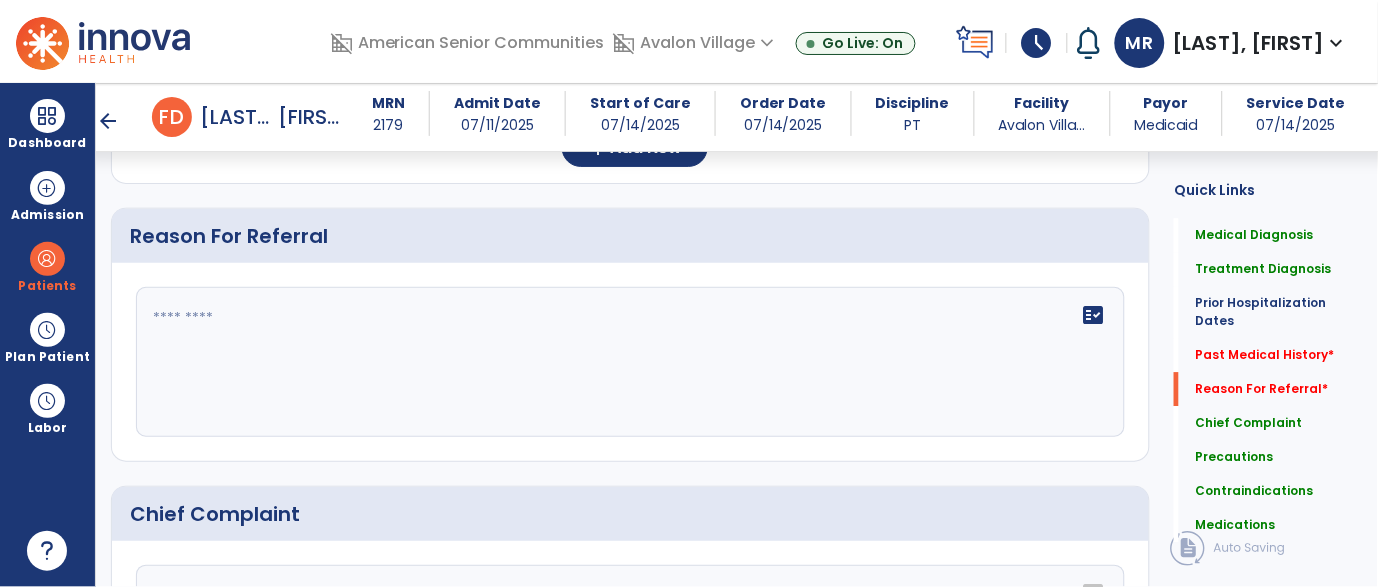 click on "fact_check" 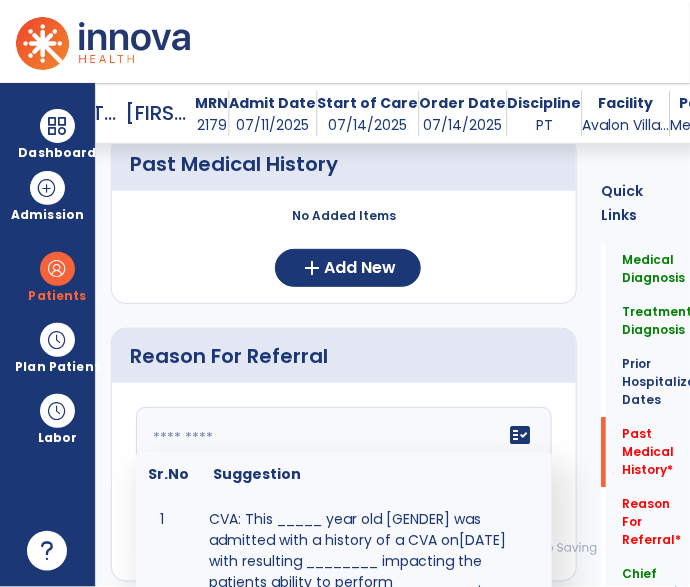 scroll, scrollTop: 1101, scrollLeft: 0, axis: vertical 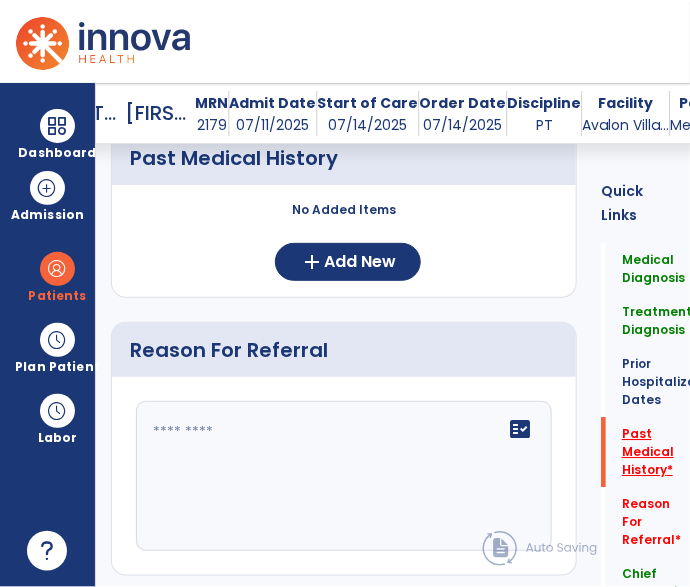 click on "Past Medical History   *" 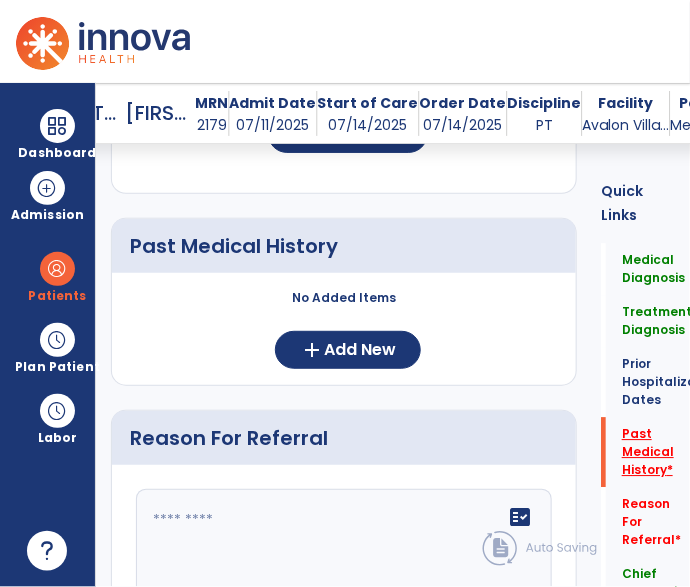 scroll, scrollTop: 979, scrollLeft: 0, axis: vertical 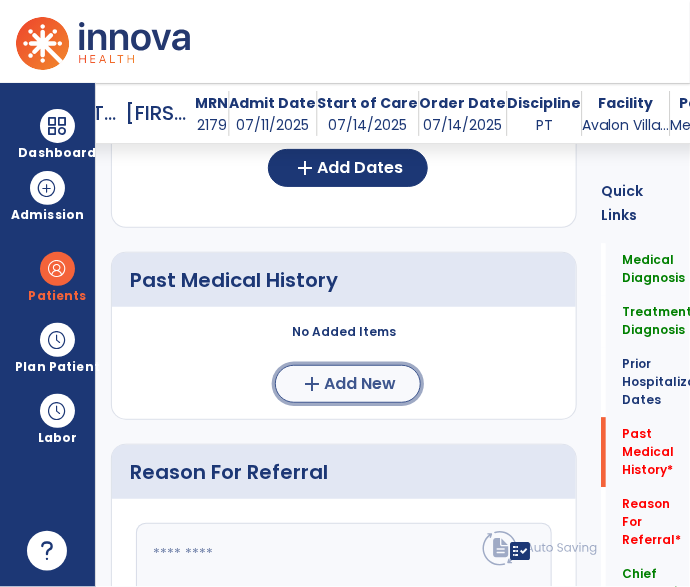click on "add" 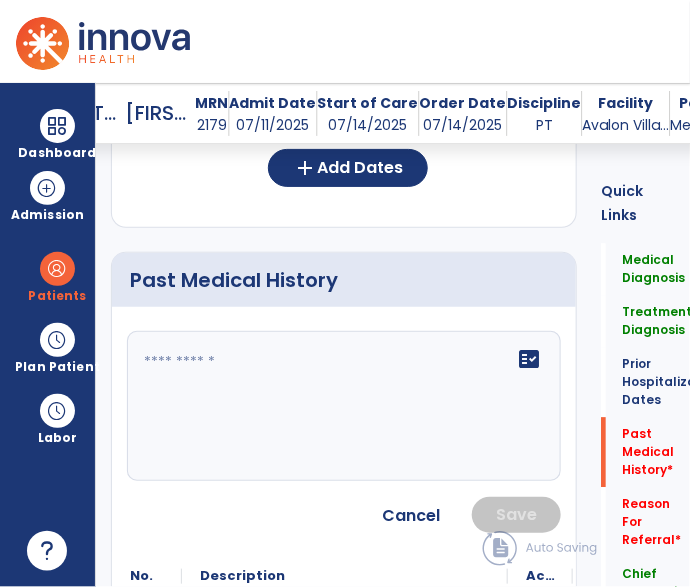 click 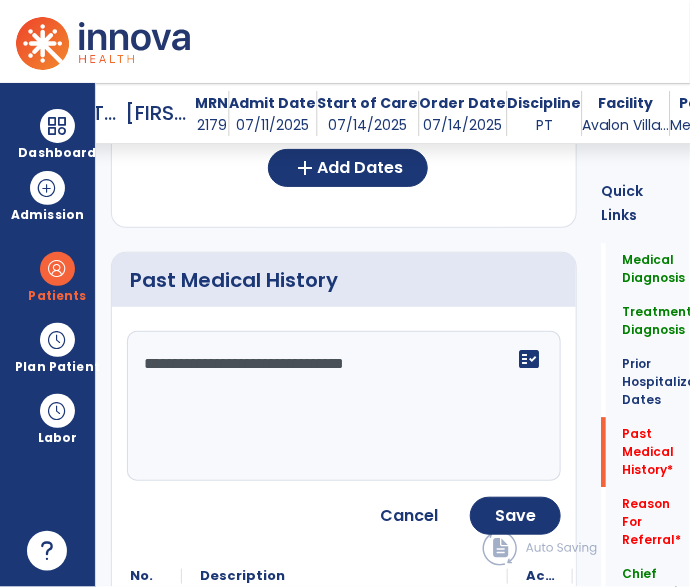 type on "**********" 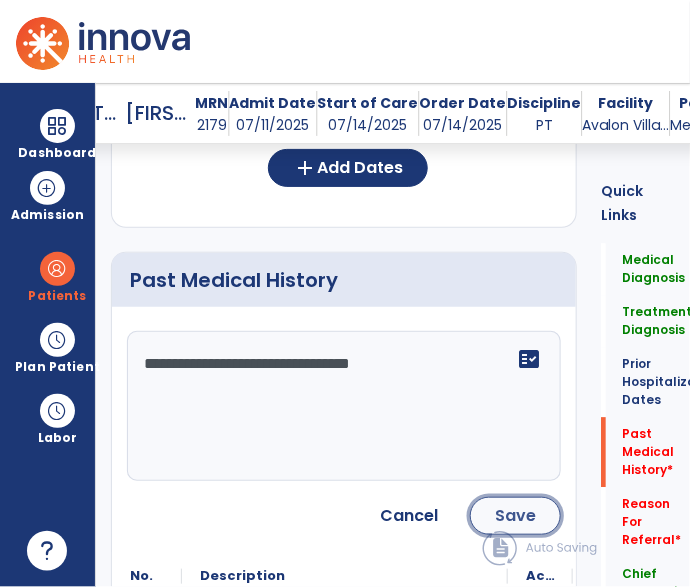 click on "Save" 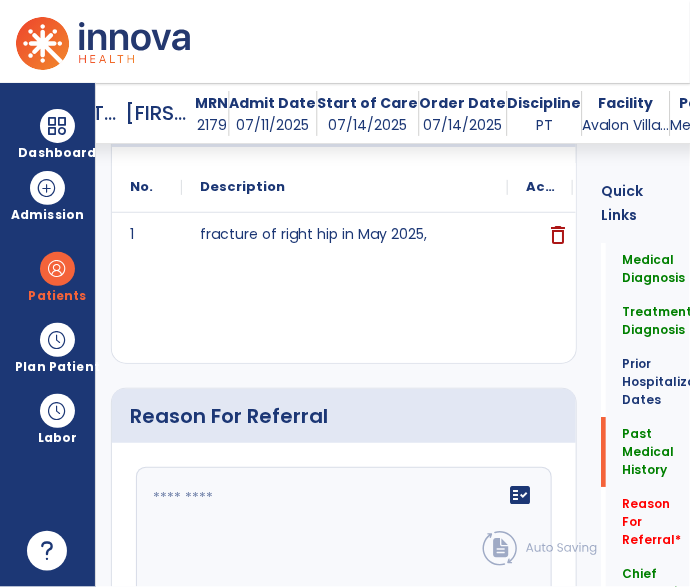 scroll, scrollTop: 1200, scrollLeft: 0, axis: vertical 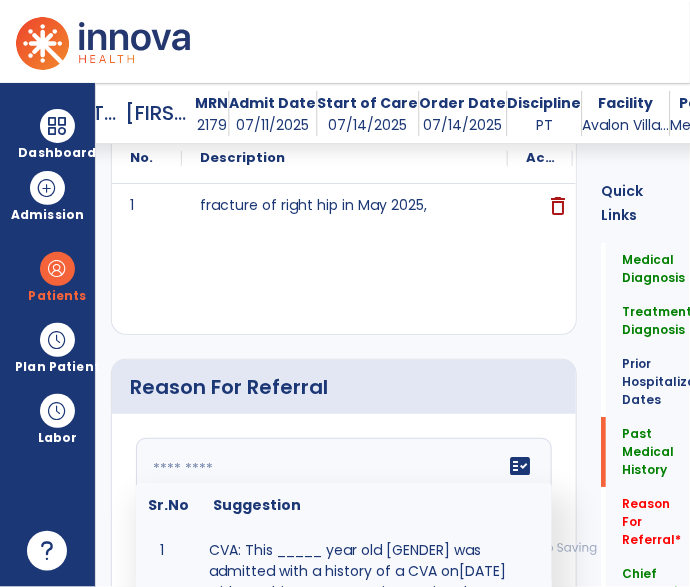 click 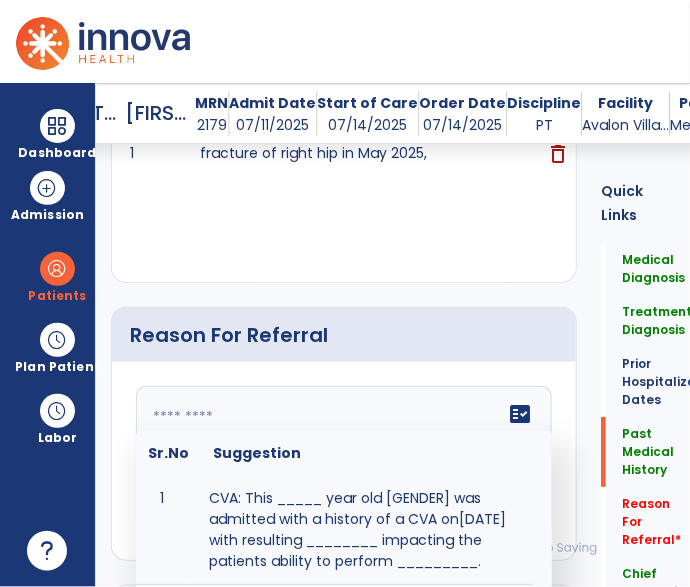 scroll, scrollTop: 165, scrollLeft: 0, axis: vertical 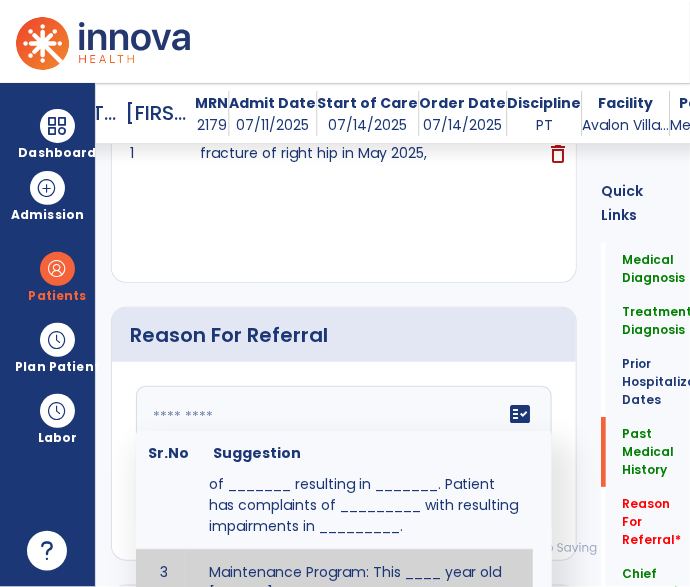 paste on "**********" 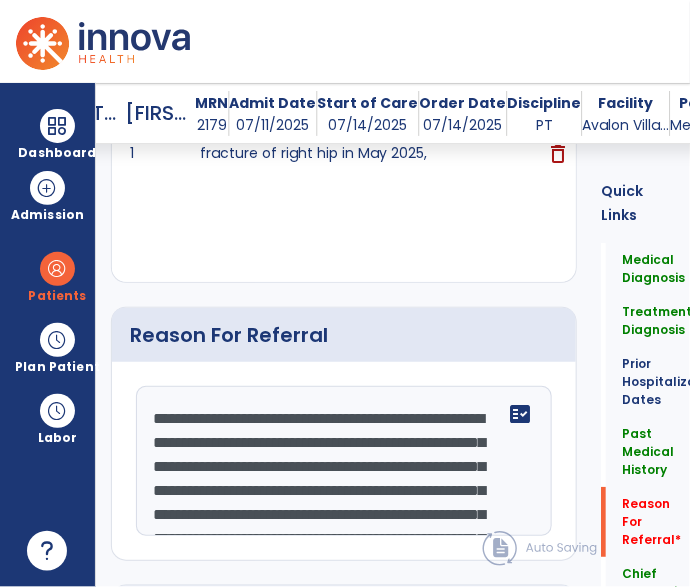 scroll, scrollTop: 1389, scrollLeft: 0, axis: vertical 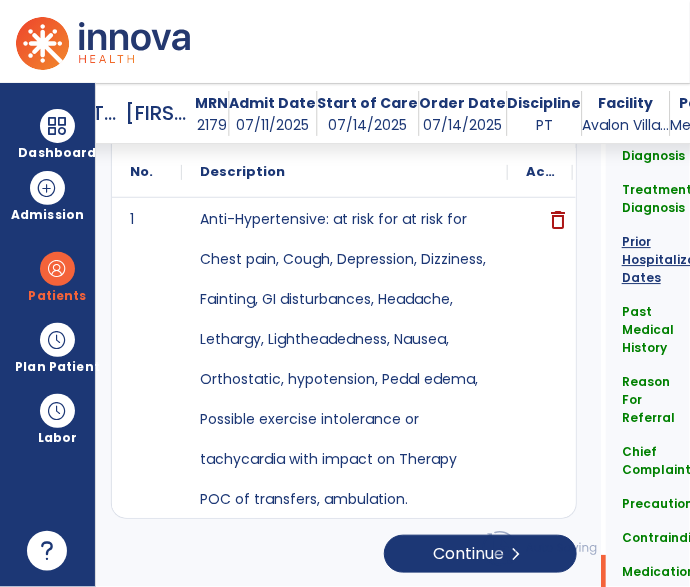 type on "**********" 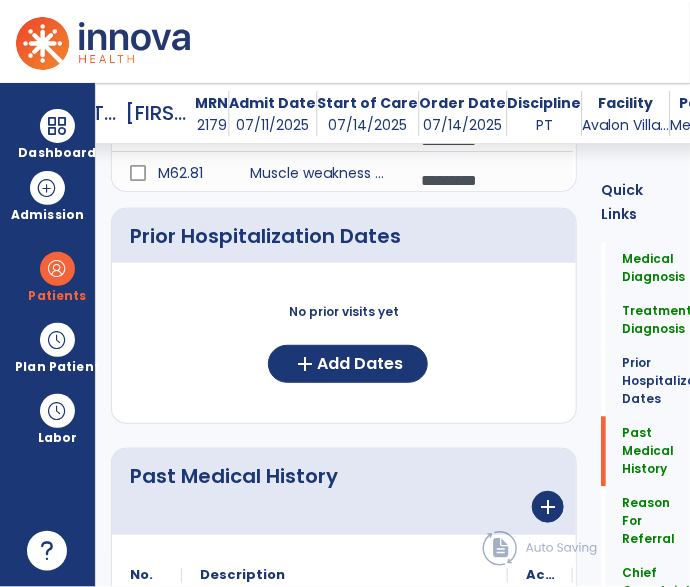 scroll, scrollTop: 763, scrollLeft: 0, axis: vertical 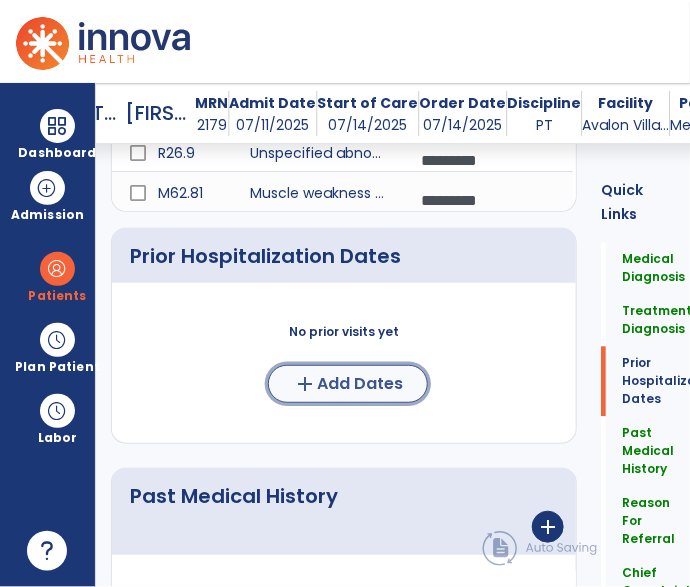 click on "Add Dates" 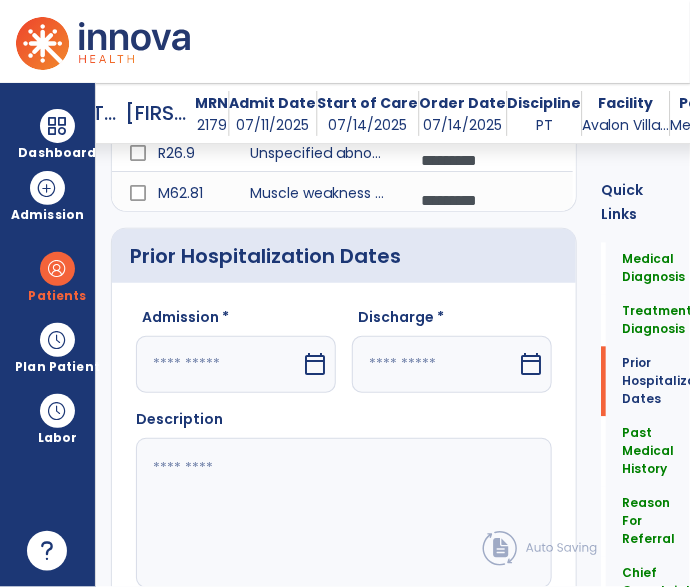 click on "calendar_today" at bounding box center (315, 364) 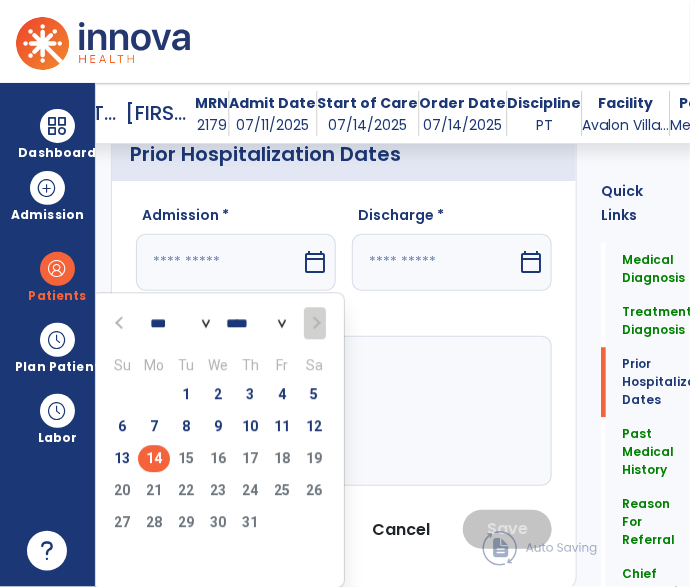 scroll, scrollTop: 882, scrollLeft: 0, axis: vertical 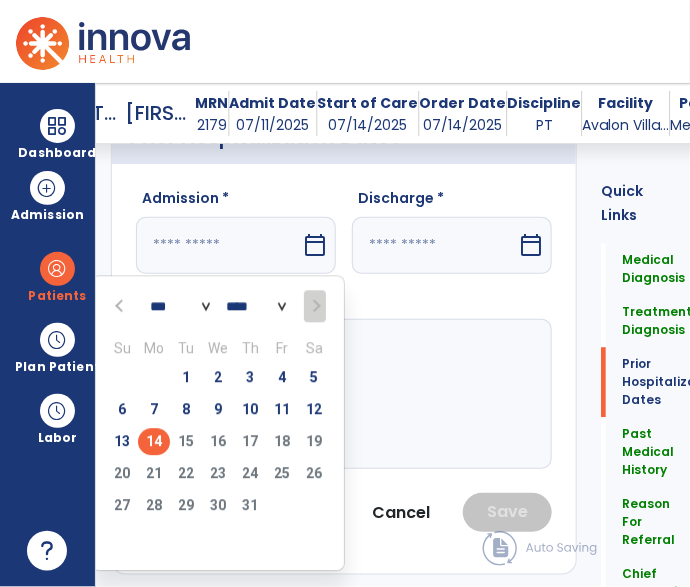 click at bounding box center [121, 305] 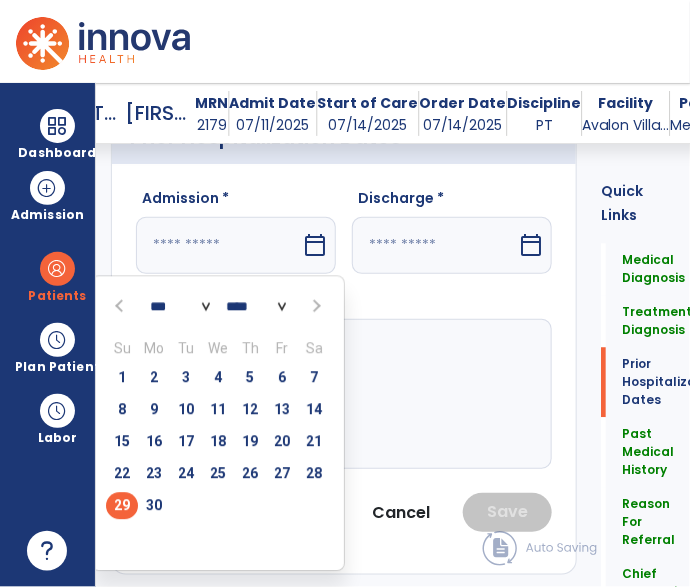click on "29" at bounding box center [122, 505] 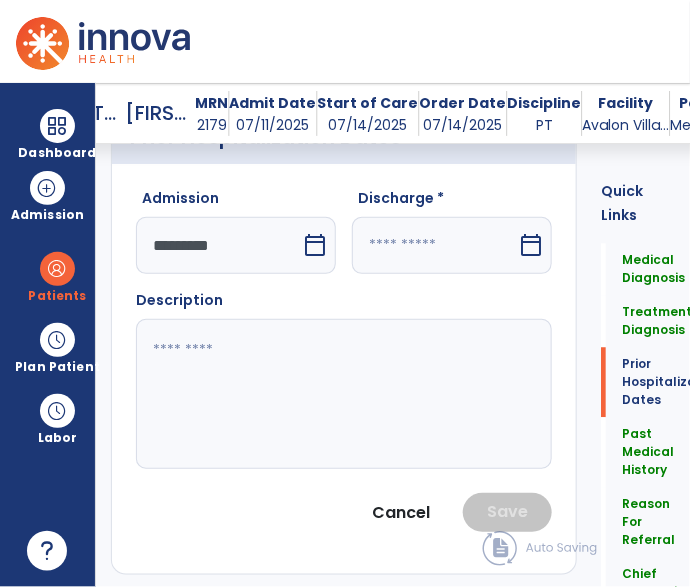 scroll, scrollTop: 883, scrollLeft: 0, axis: vertical 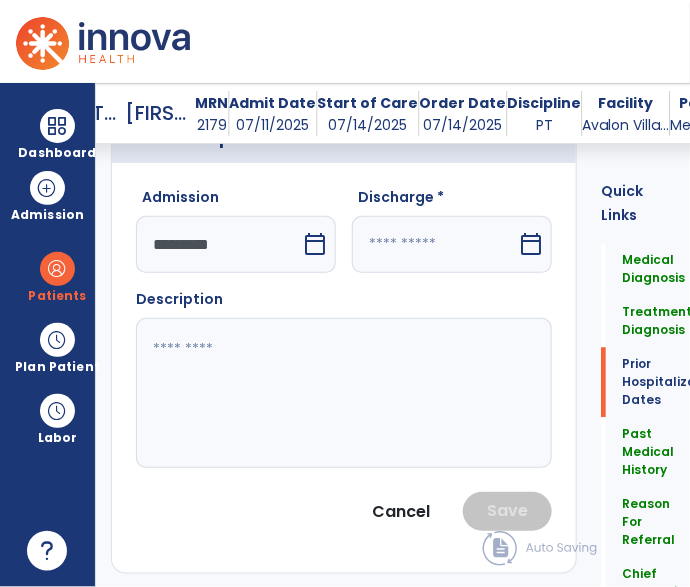 click on "calendar_today" at bounding box center (531, 244) 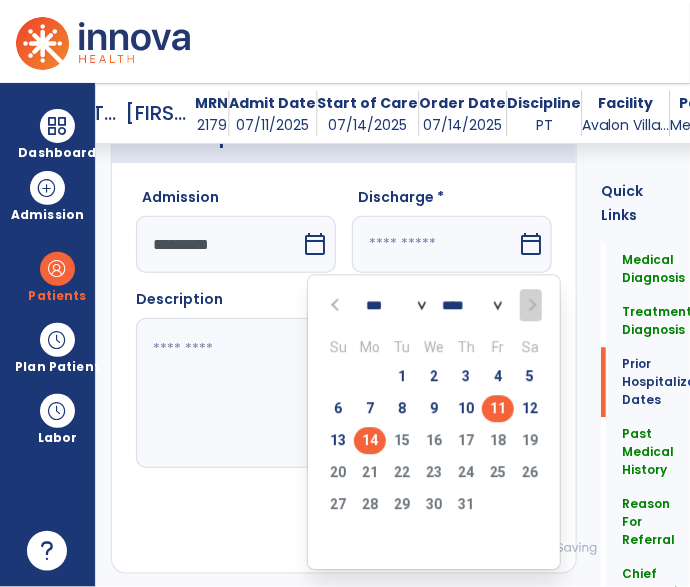 click on "11" at bounding box center (498, 408) 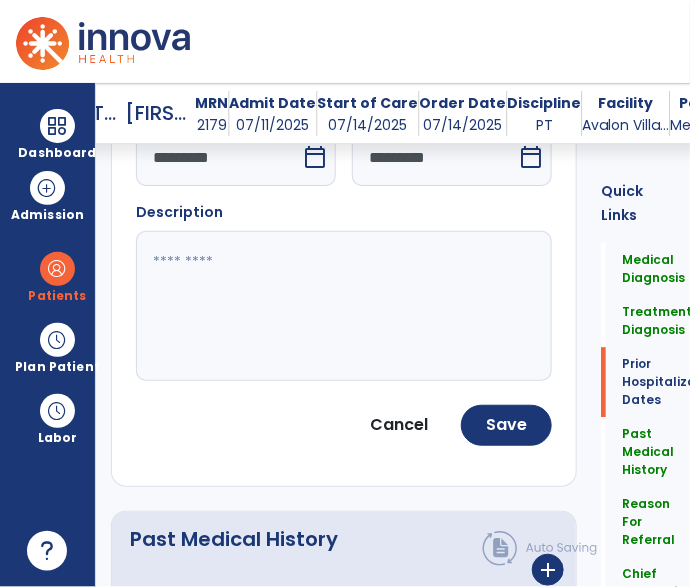 scroll, scrollTop: 975, scrollLeft: 0, axis: vertical 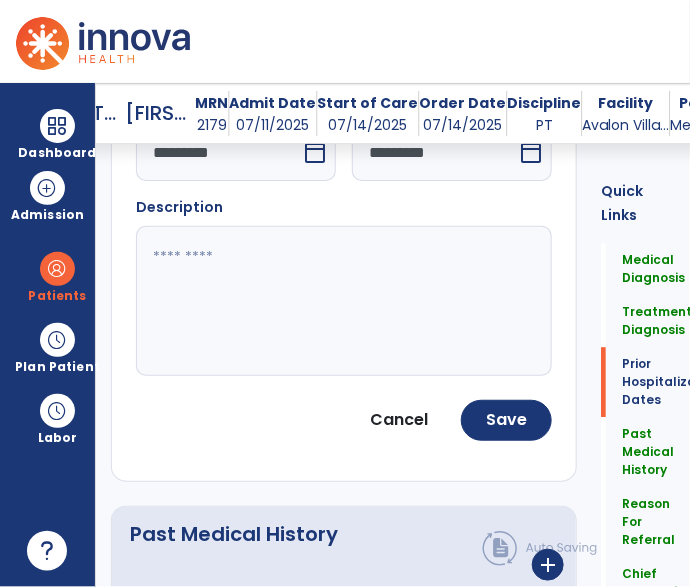 click 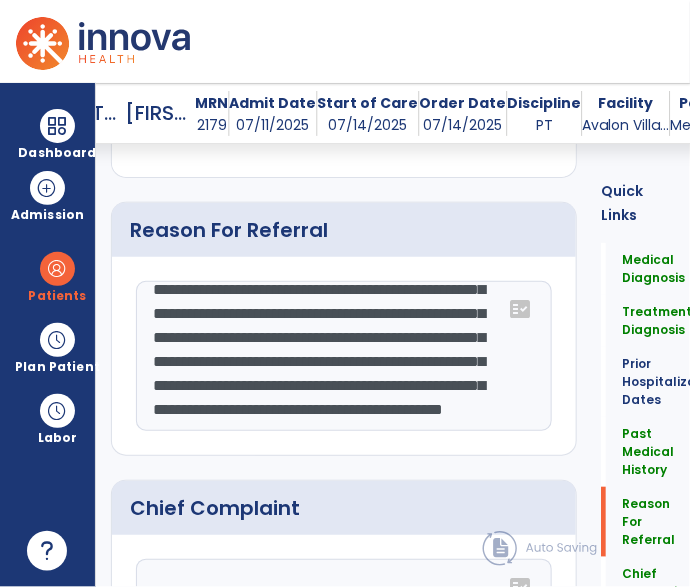 scroll, scrollTop: 1660, scrollLeft: 0, axis: vertical 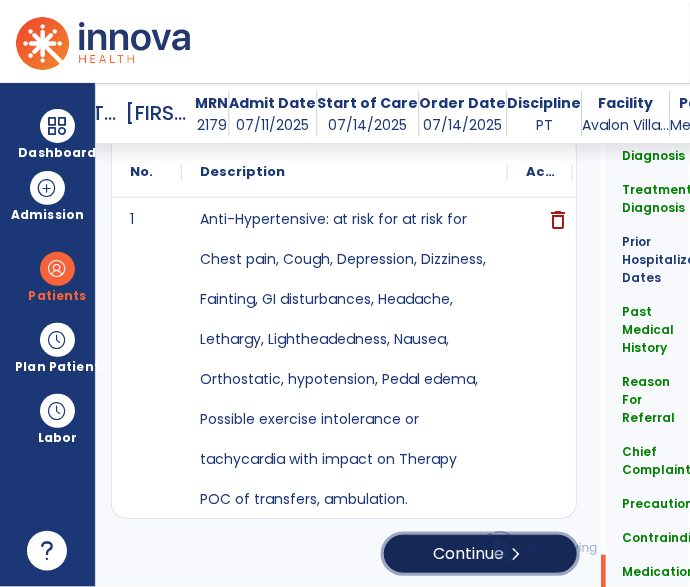 click on "Continue  chevron_right" 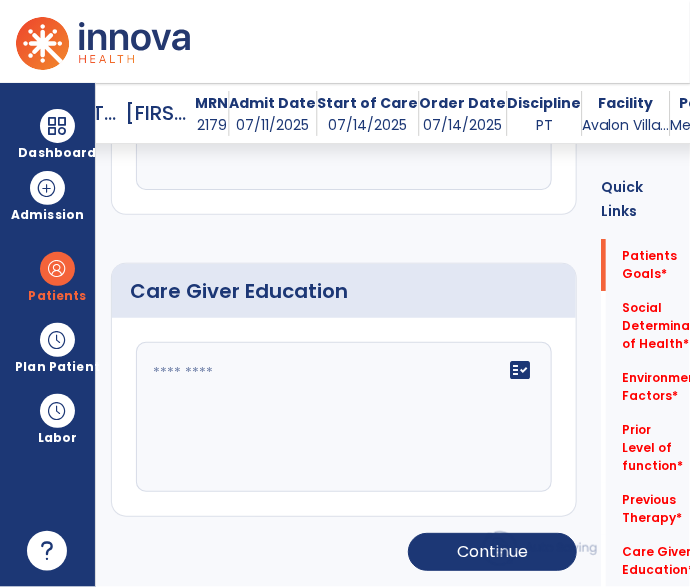 scroll, scrollTop: 124, scrollLeft: 0, axis: vertical 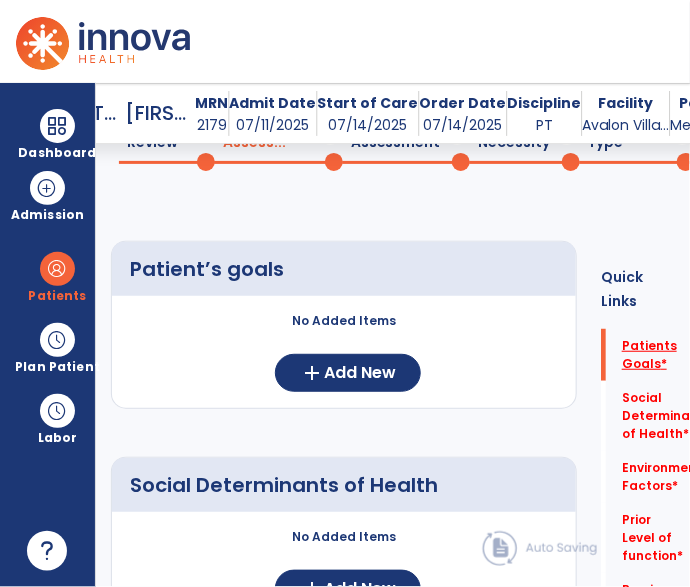 click on "Patients Goals   *" 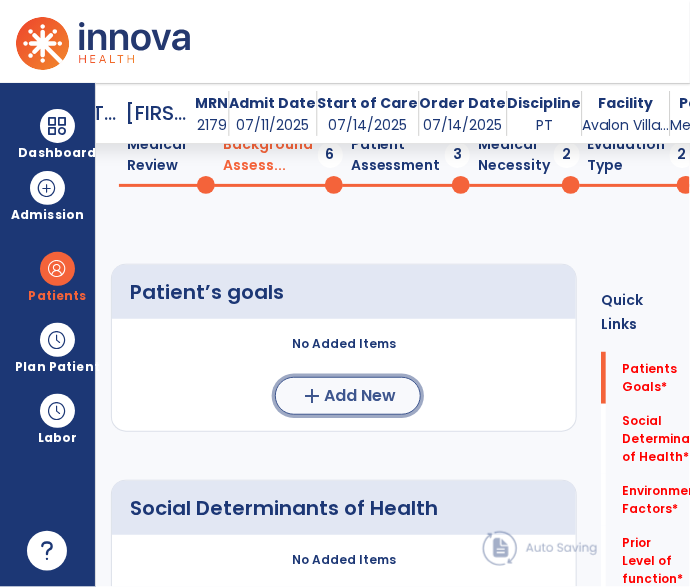 click on "Add New" 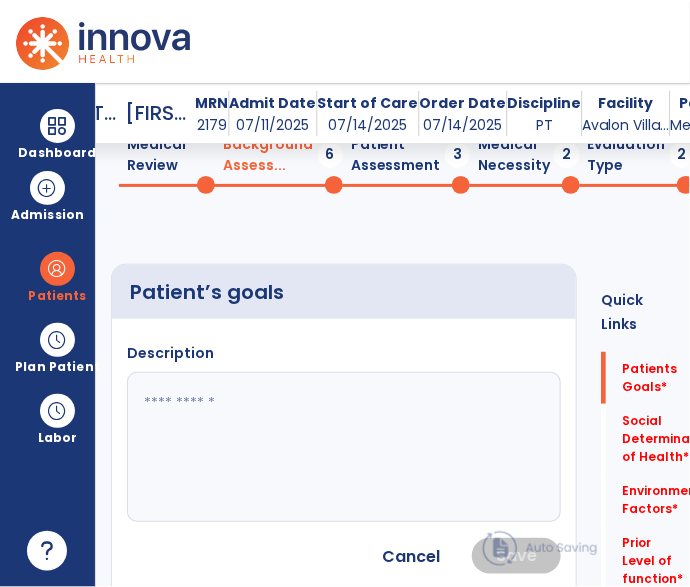 click 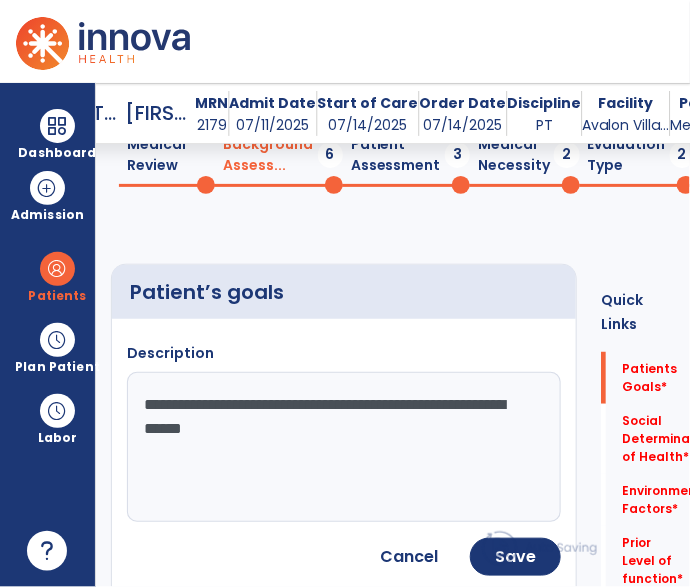 type on "**********" 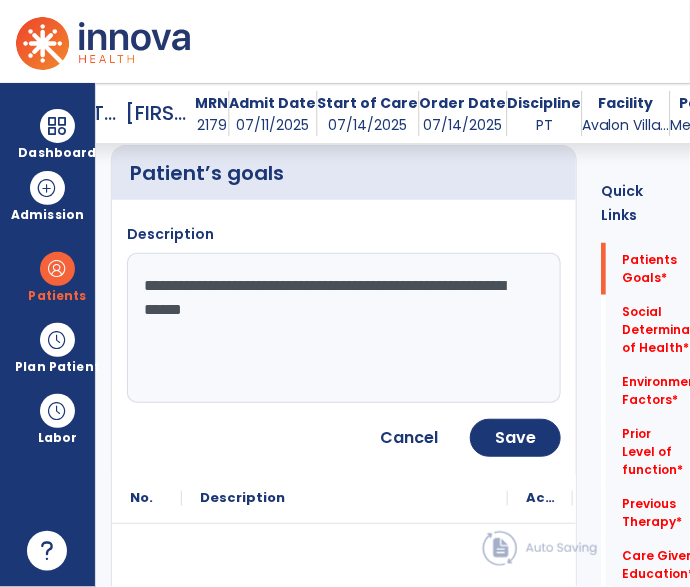 scroll, scrollTop: 230, scrollLeft: 0, axis: vertical 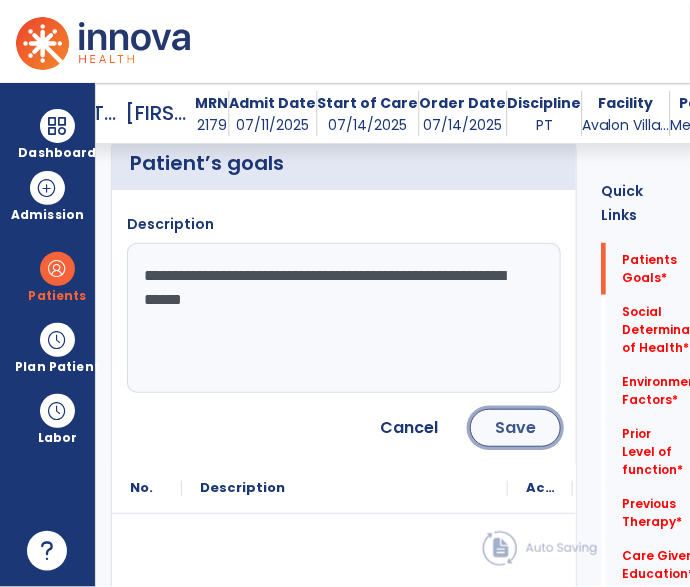 click on "Save" 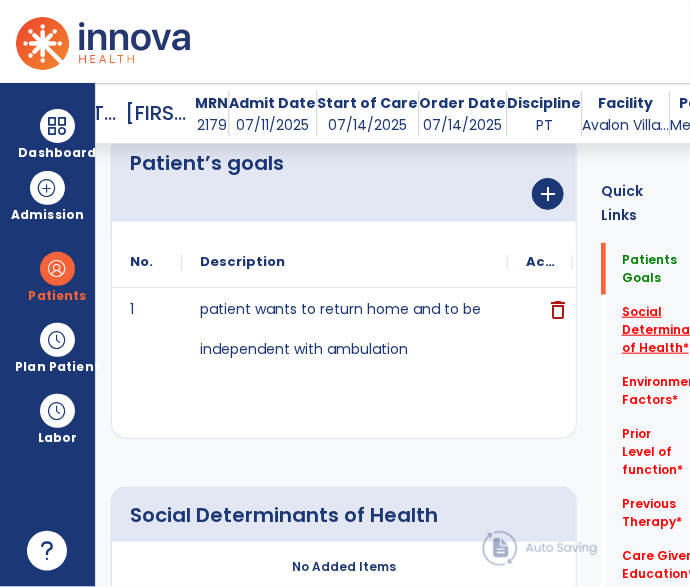 click on "Social Determinants of Health   *" 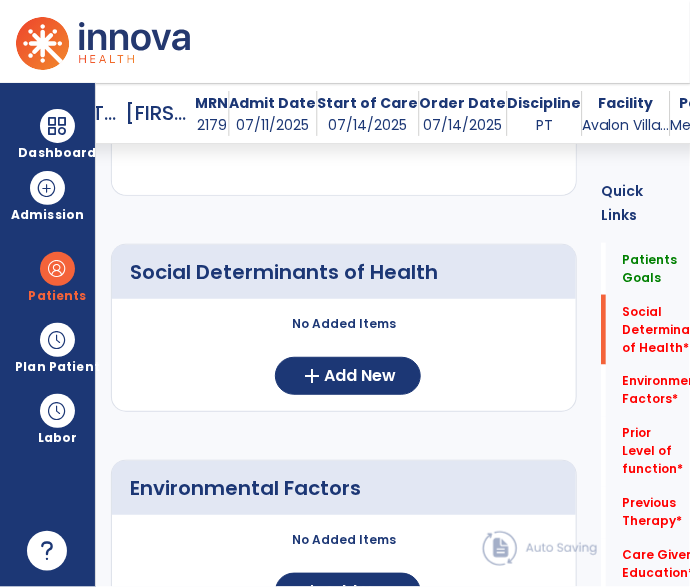 scroll, scrollTop: 529, scrollLeft: 0, axis: vertical 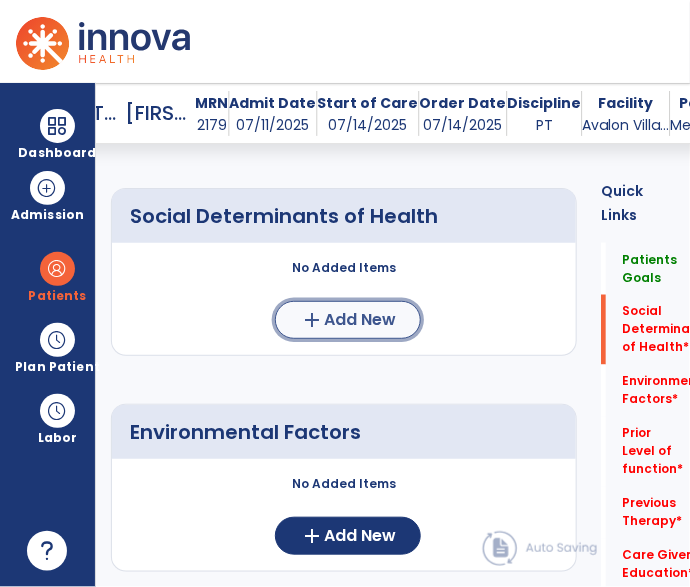 click on "Add New" 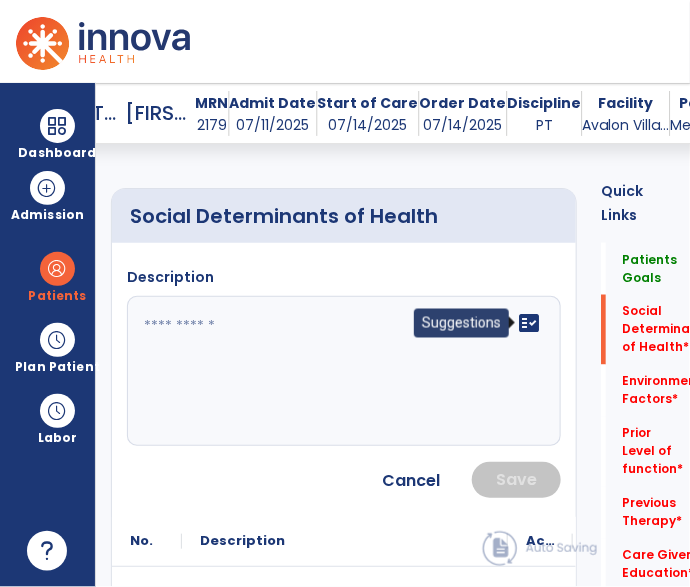 click on "fact_check" 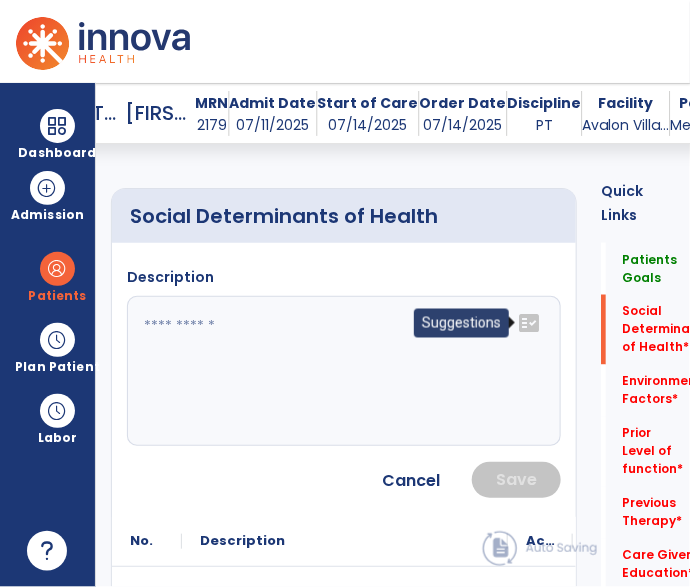 click on "fact_check" 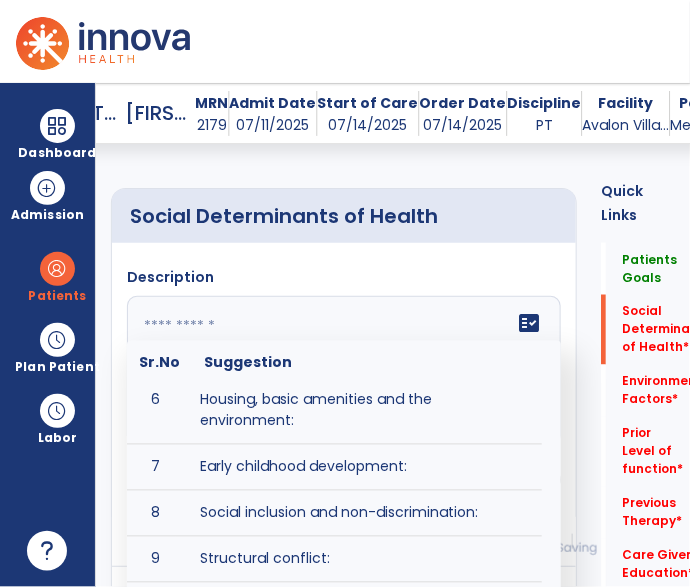 scroll, scrollTop: 251, scrollLeft: 0, axis: vertical 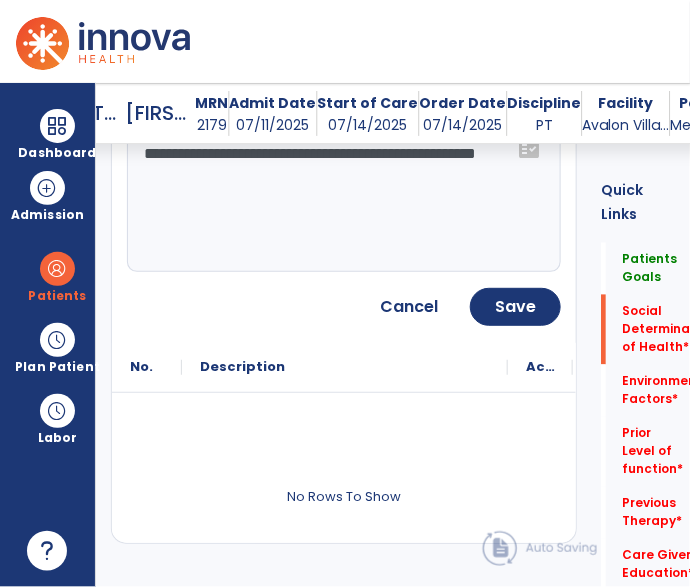 click on "**********" 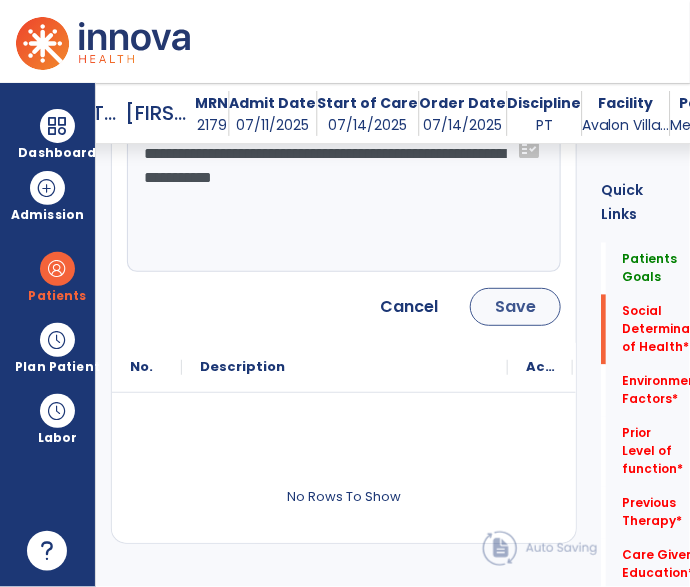 type on "**********" 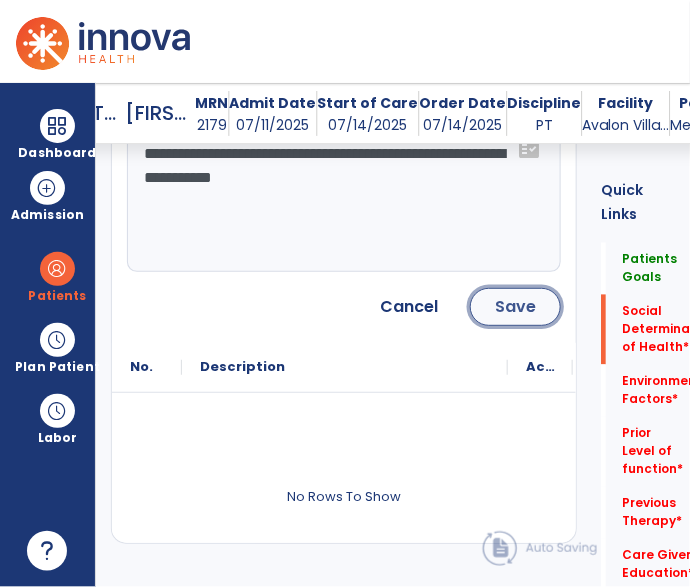 click on "Save" 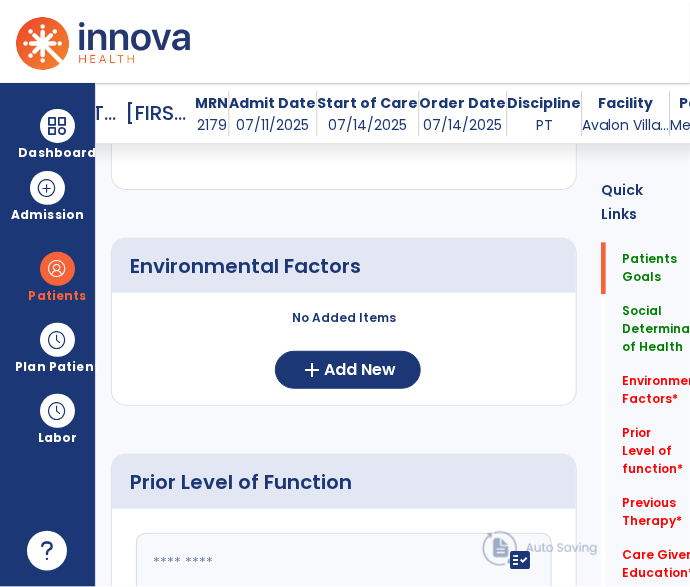 scroll, scrollTop: 836, scrollLeft: 0, axis: vertical 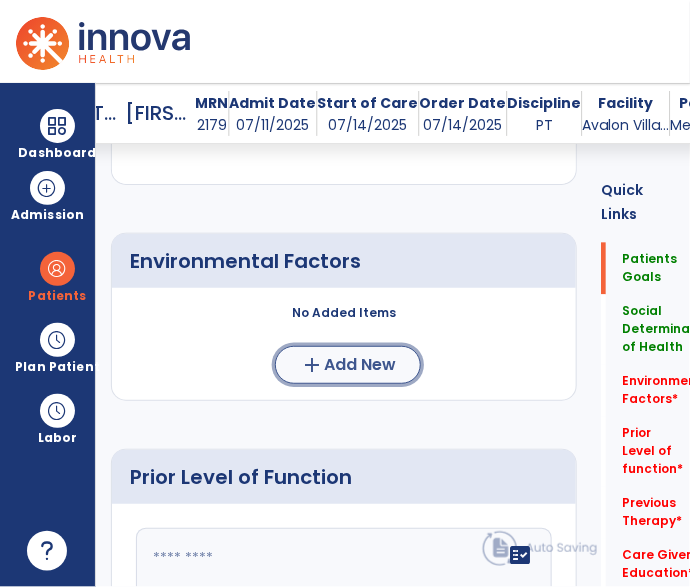 click on "Add New" 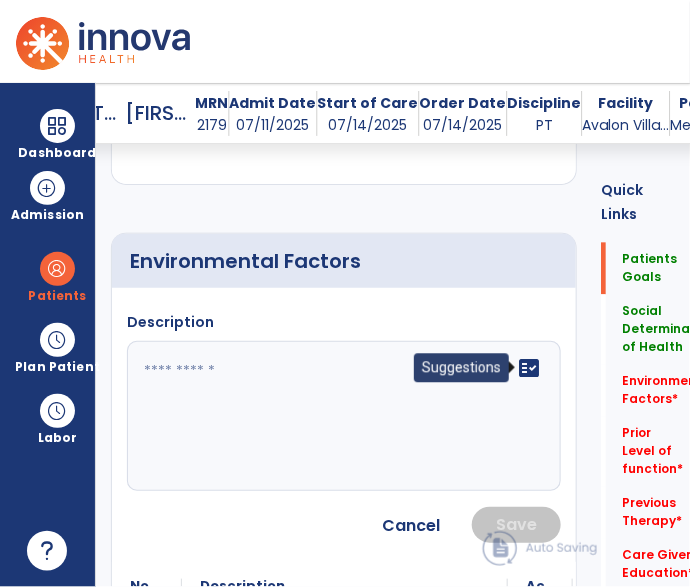 click on "fact_check" 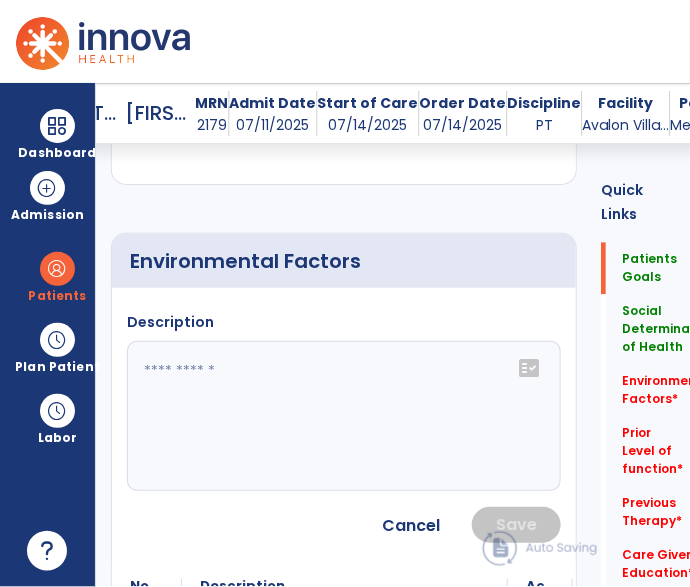 click on "fact_check" 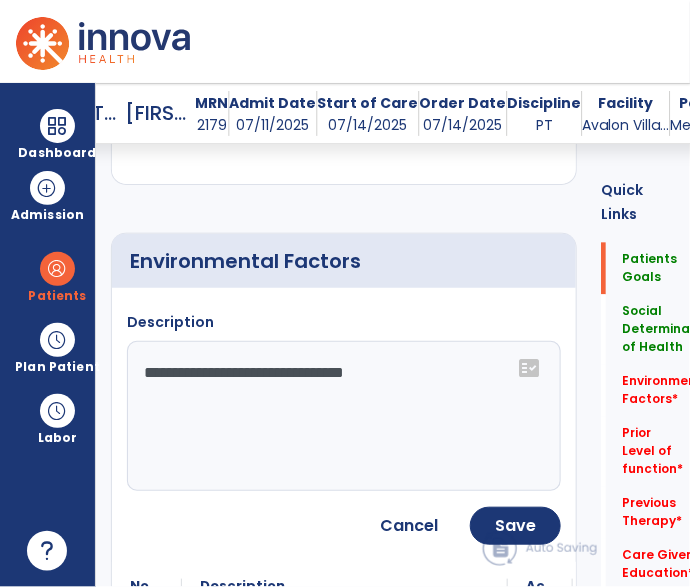 click on "**********" 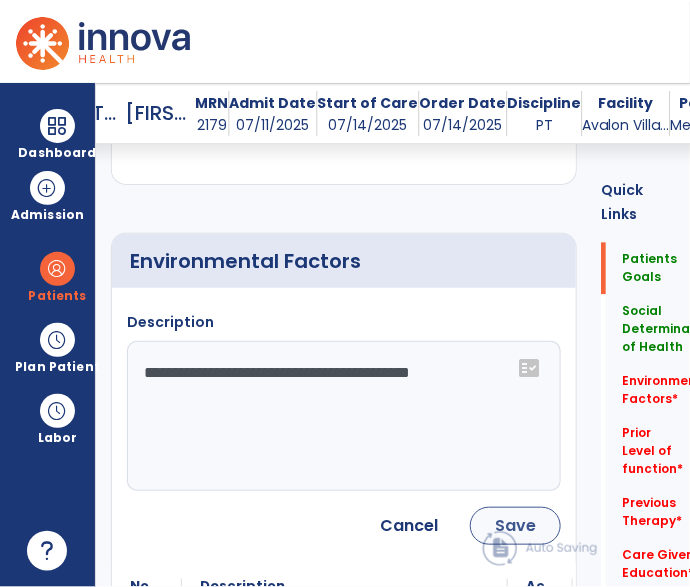type on "**********" 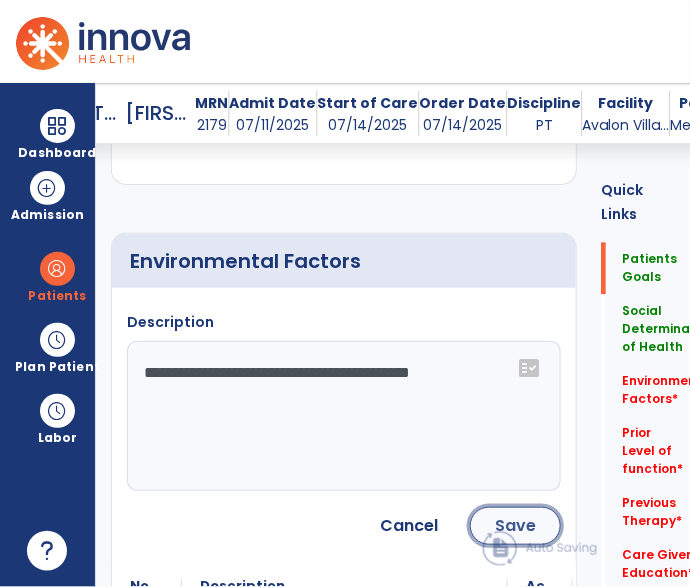 click on "Save" 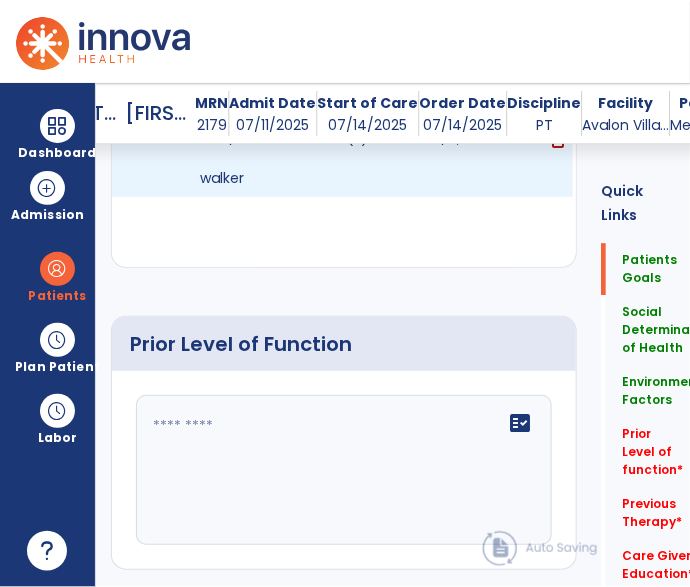 scroll, scrollTop: 1119, scrollLeft: 0, axis: vertical 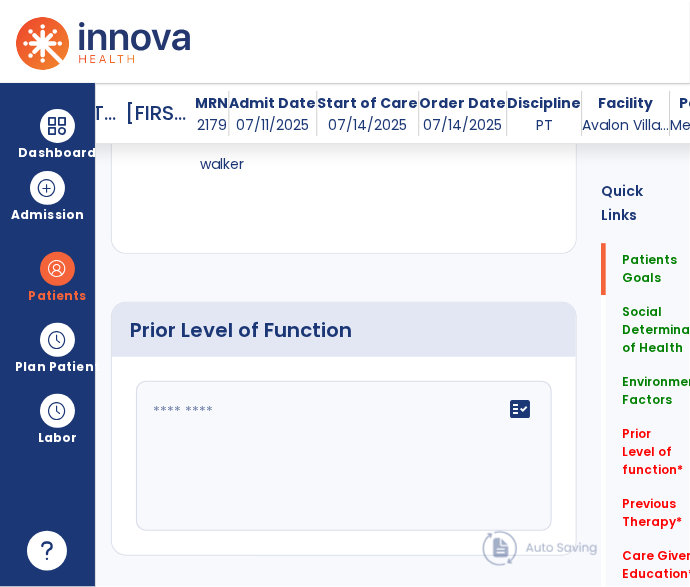 click 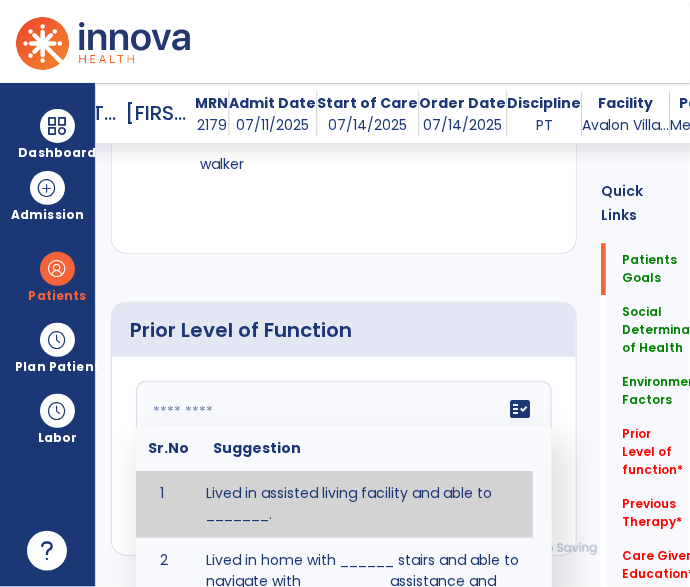 paste on "**********" 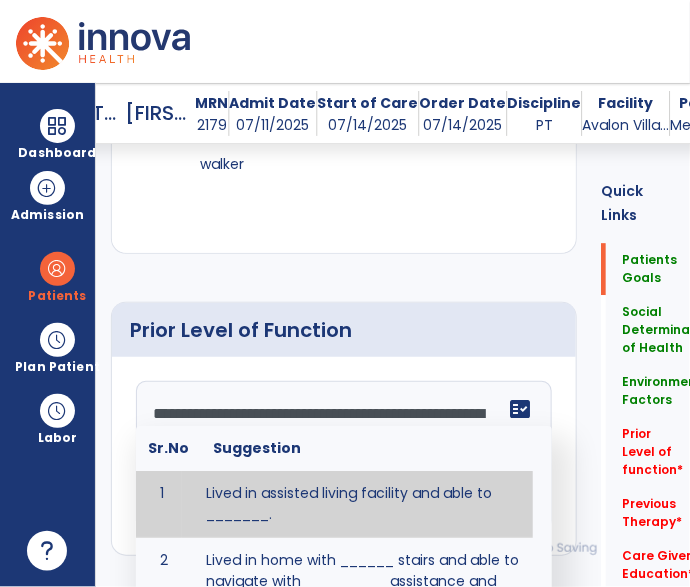 scroll, scrollTop: 16, scrollLeft: 0, axis: vertical 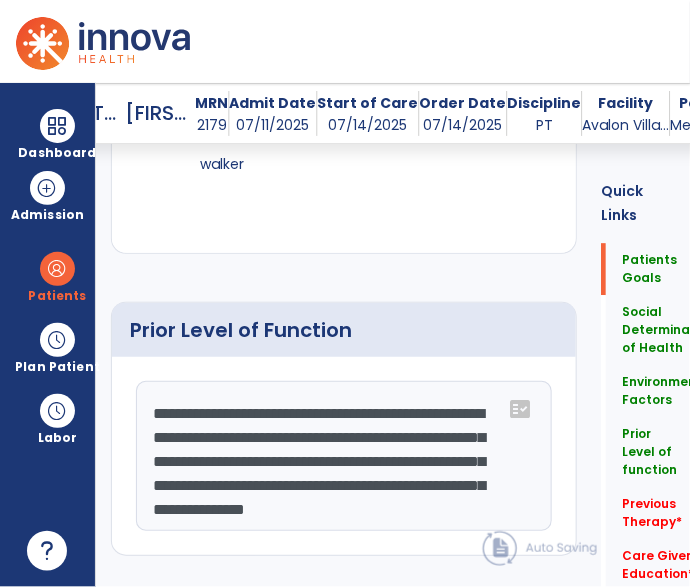 click on "**********" 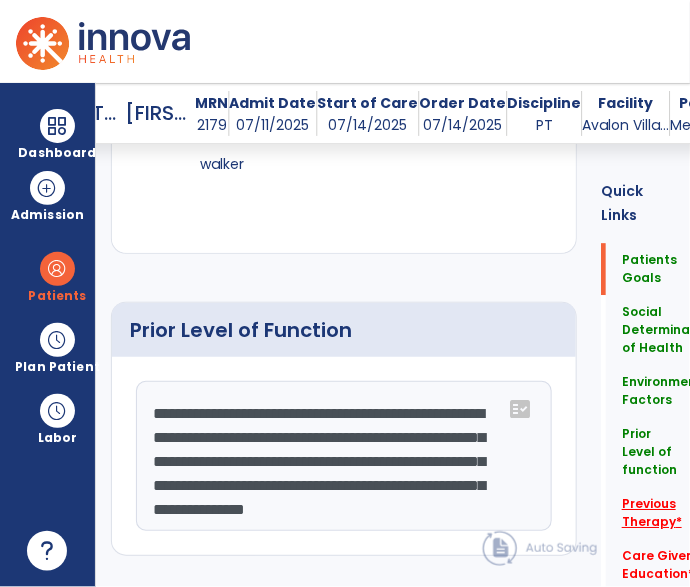 type on "**********" 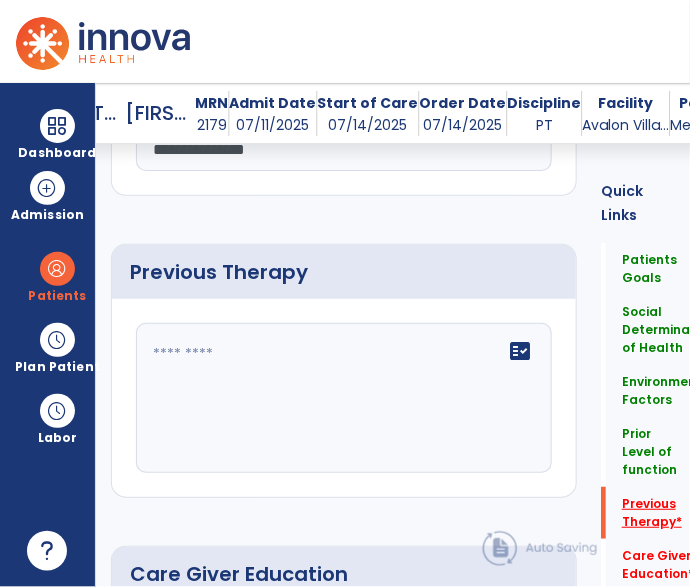 scroll, scrollTop: 1541, scrollLeft: 0, axis: vertical 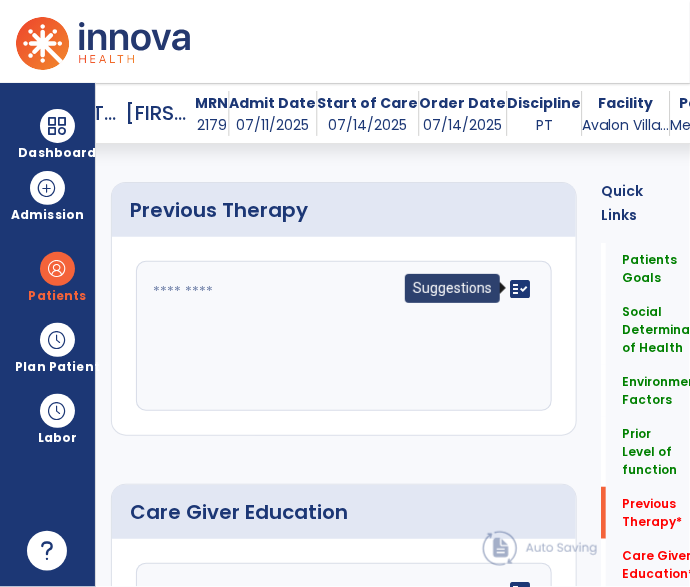 click on "fact_check" 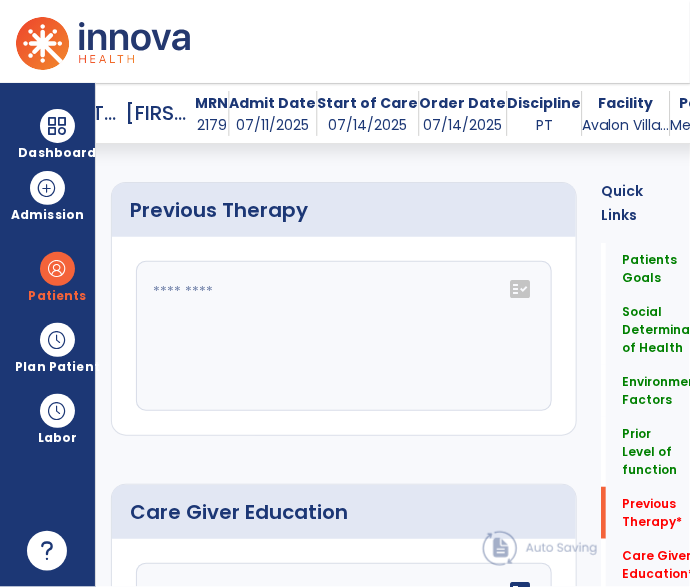 click on "fact_check" 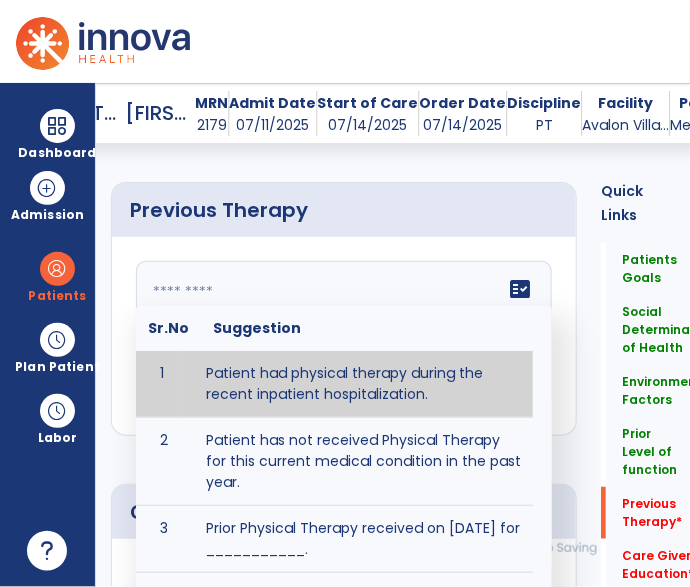 type on "**********" 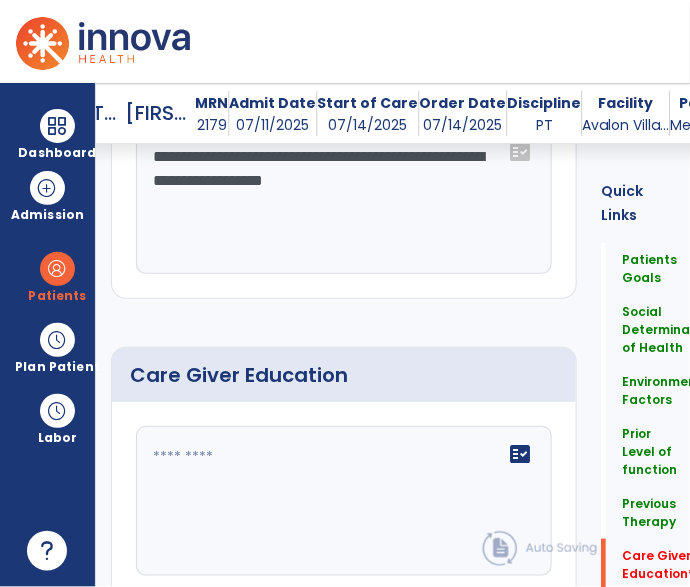scroll, scrollTop: 1679, scrollLeft: 0, axis: vertical 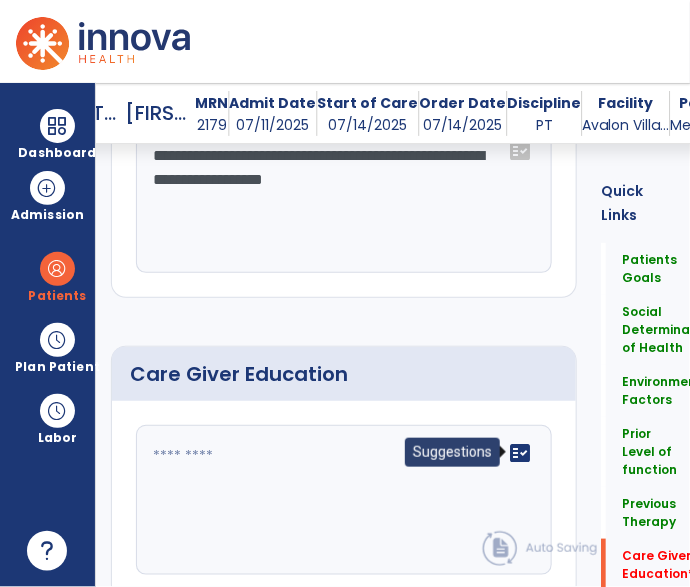 click on "fact_check" 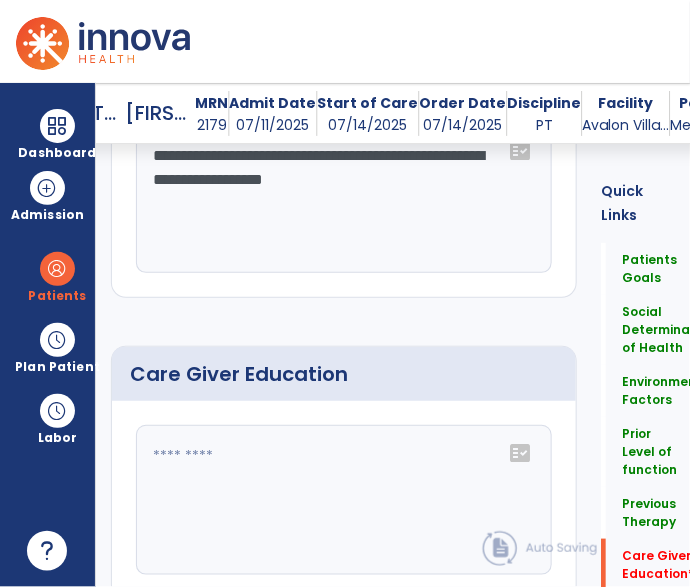 click on "fact_check" 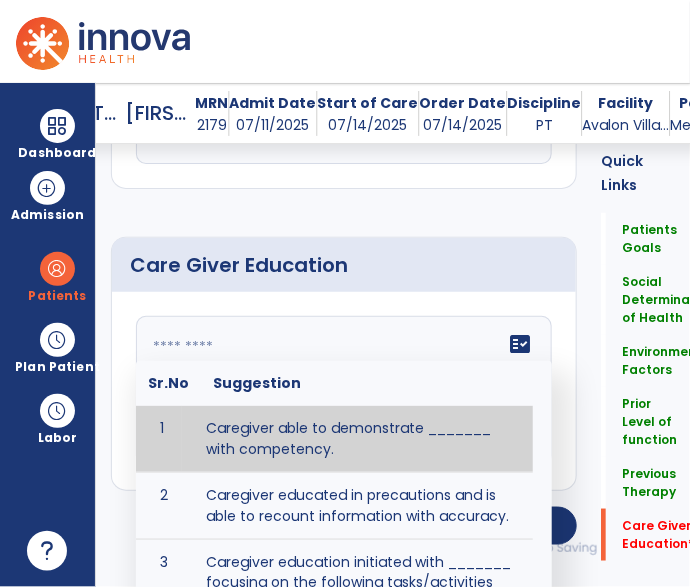 scroll, scrollTop: 1804, scrollLeft: 0, axis: vertical 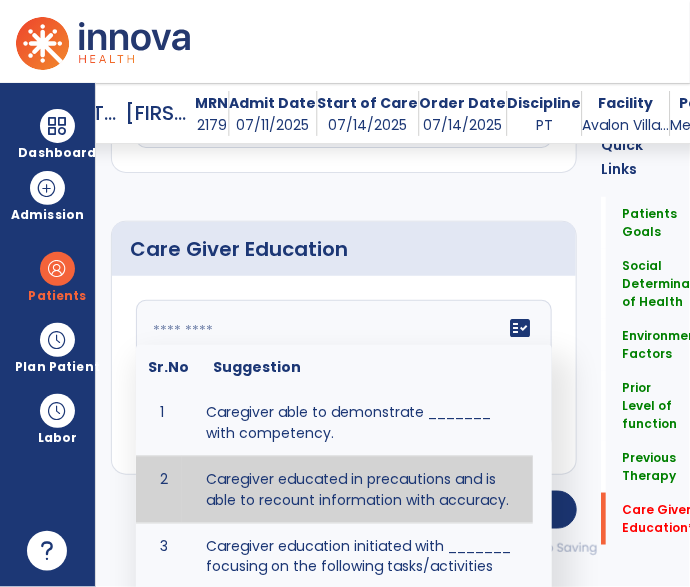 type on "**********" 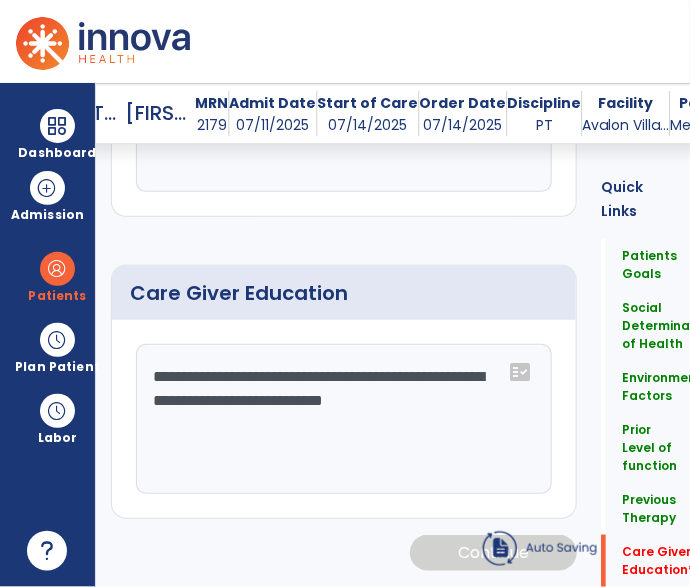 scroll, scrollTop: 1758, scrollLeft: 0, axis: vertical 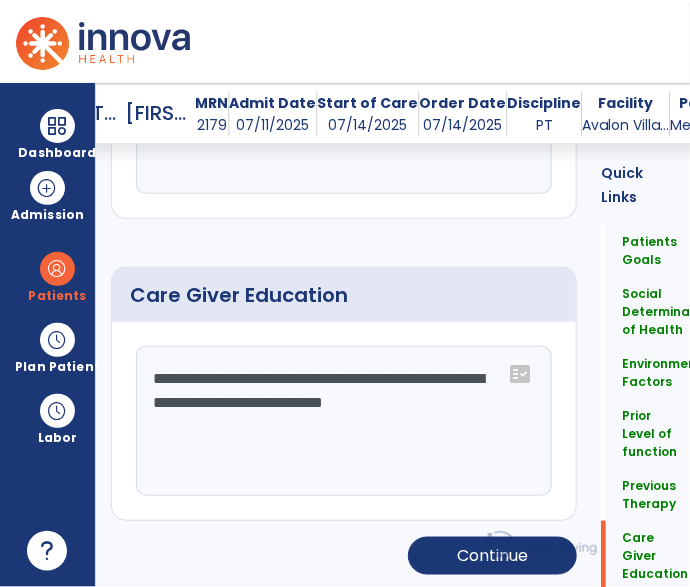 click 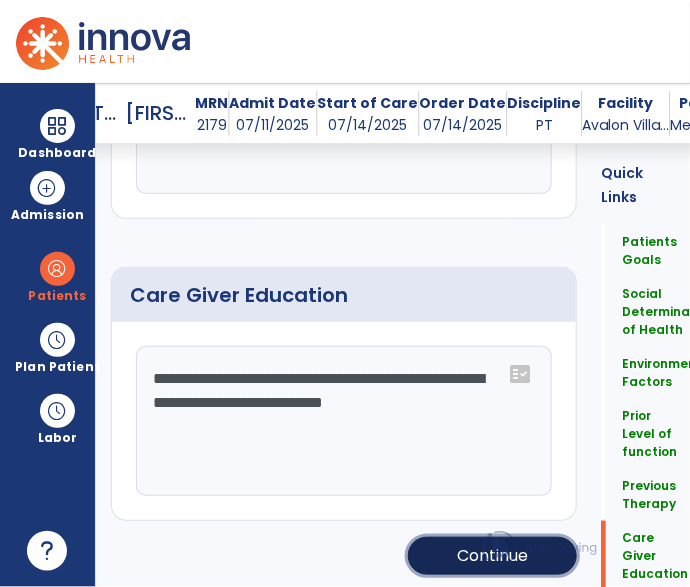 click on "Continue" 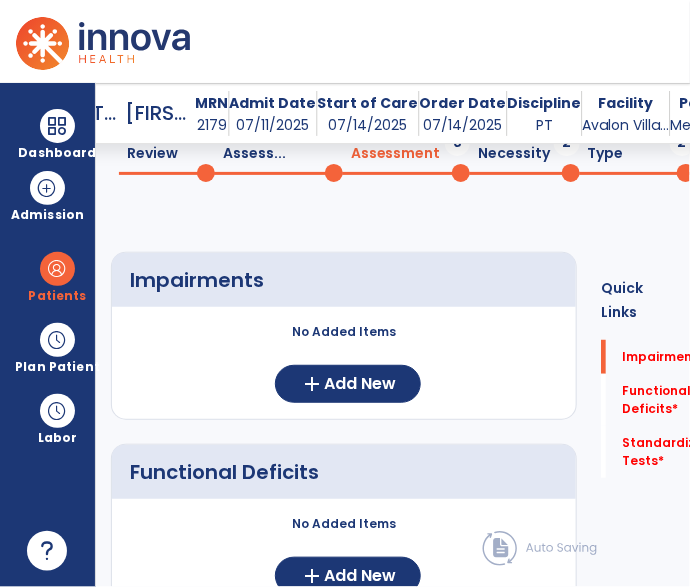 scroll, scrollTop: 92, scrollLeft: 0, axis: vertical 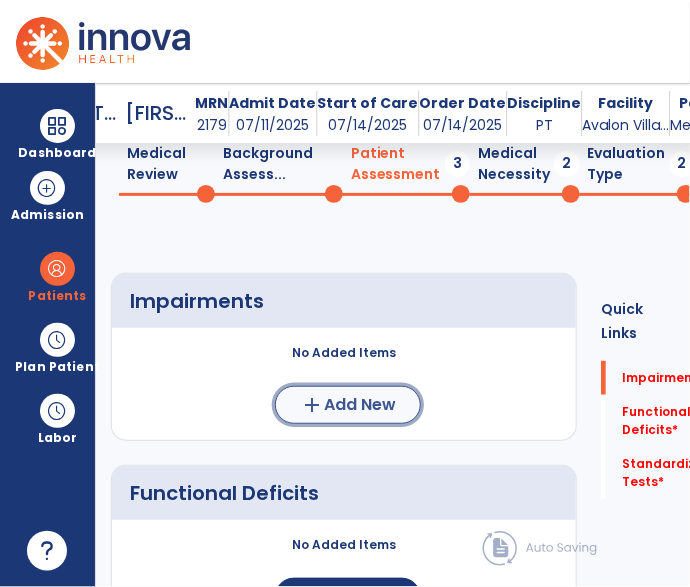 click on "Add New" 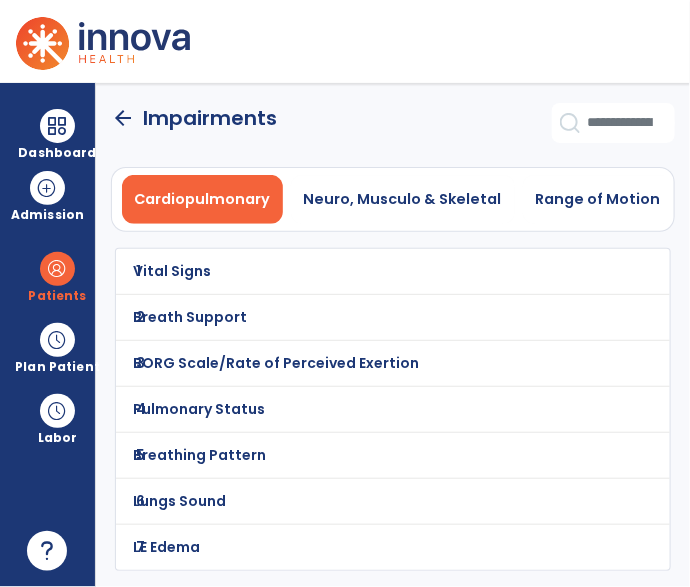 scroll, scrollTop: 0, scrollLeft: 0, axis: both 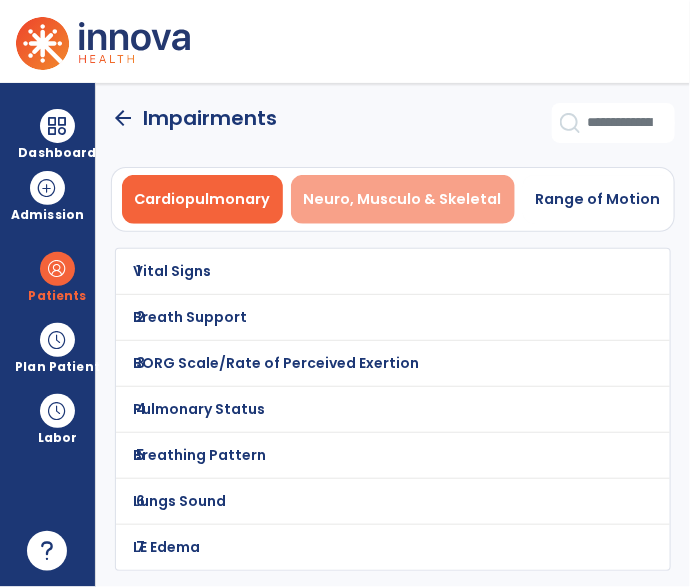 click on "Neuro, Musculo & Skeletal" at bounding box center (403, 199) 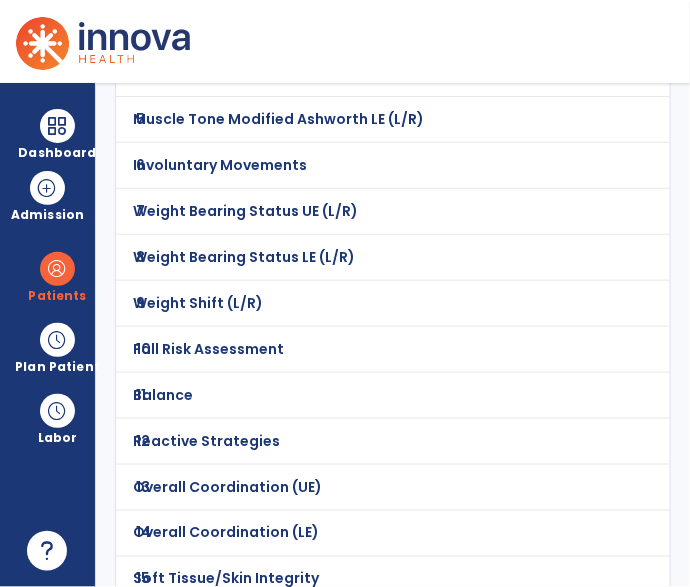 scroll, scrollTop: 345, scrollLeft: 0, axis: vertical 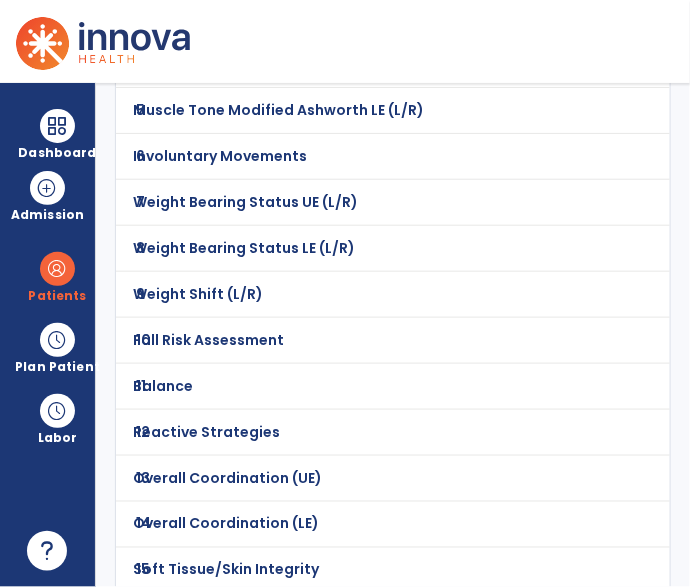 click on "Balance" at bounding box center [205, -74] 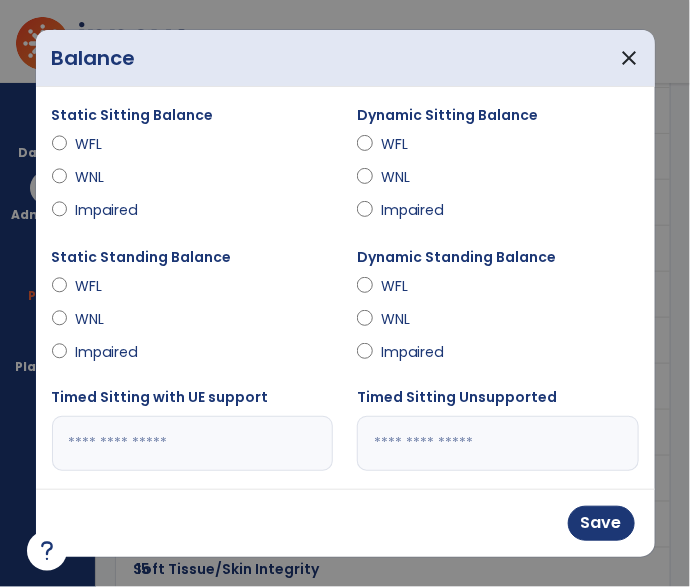 click on "WNL" at bounding box center (416, 319) 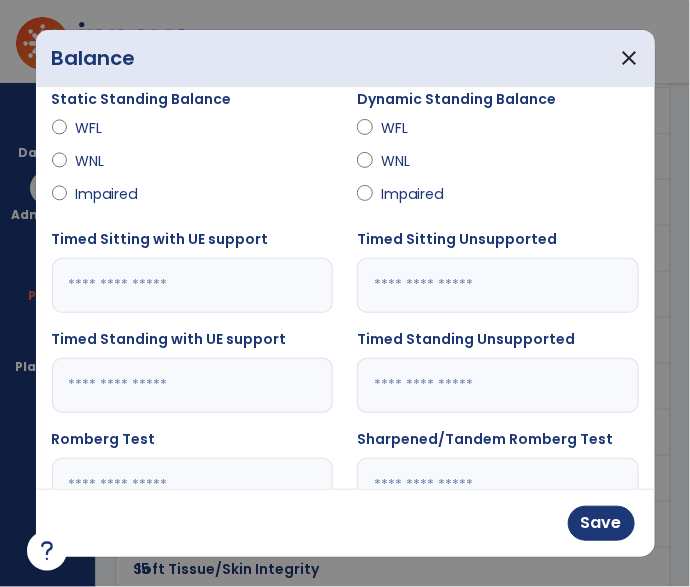 scroll, scrollTop: 172, scrollLeft: 0, axis: vertical 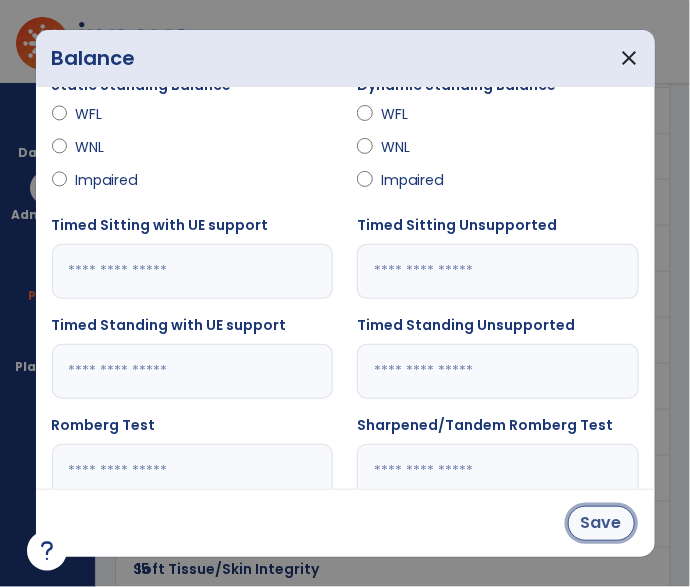 click on "Save" at bounding box center [601, 523] 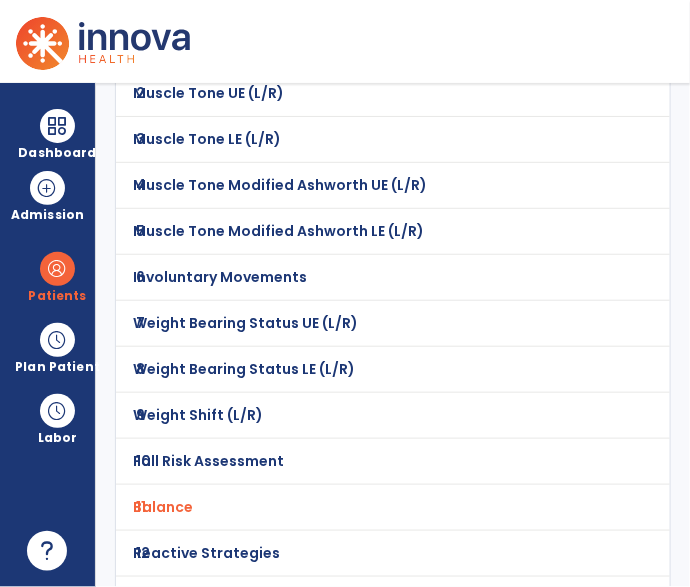 scroll, scrollTop: 0, scrollLeft: 0, axis: both 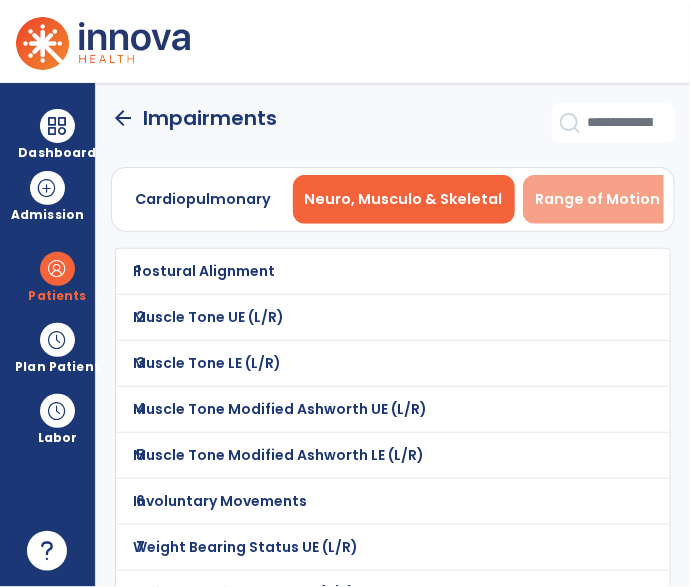 click on "Range of Motion & Strength" at bounding box center [642, 199] 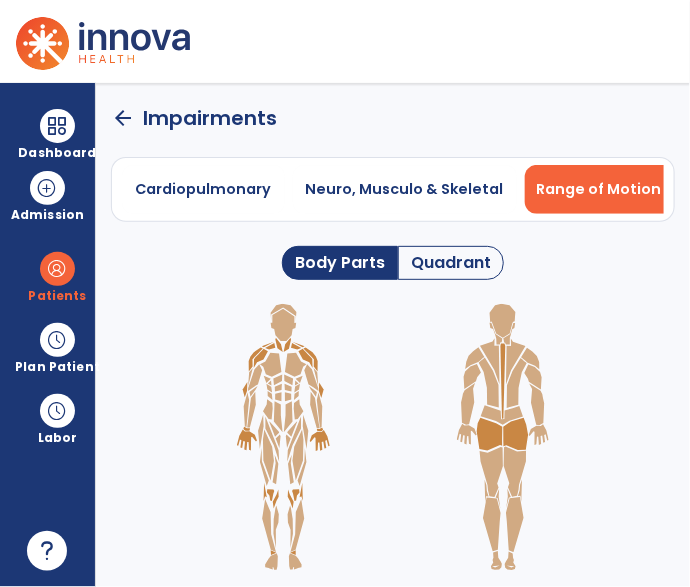 click on "Quadrant" 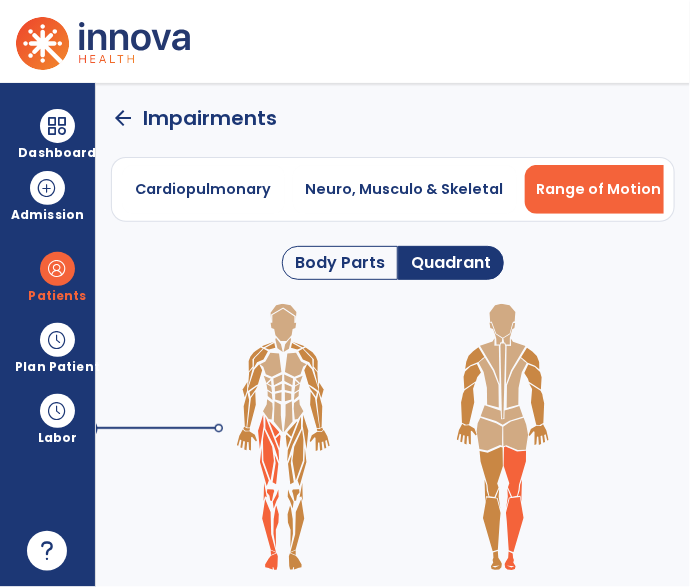 click 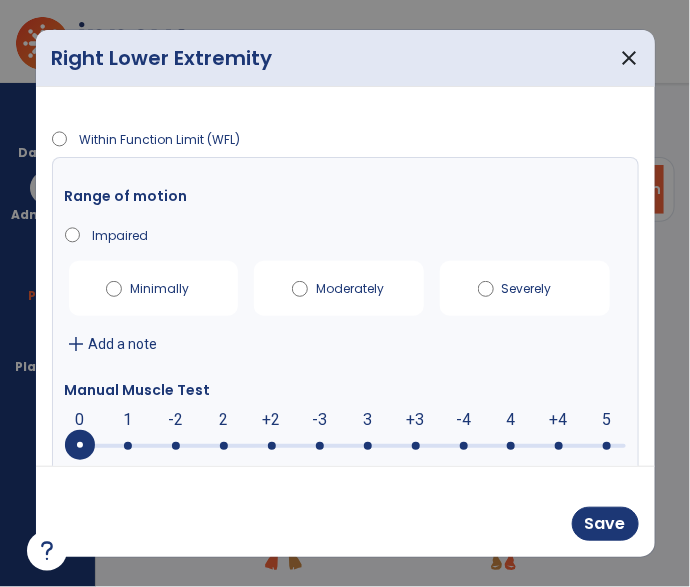 click at bounding box center (345, 444) 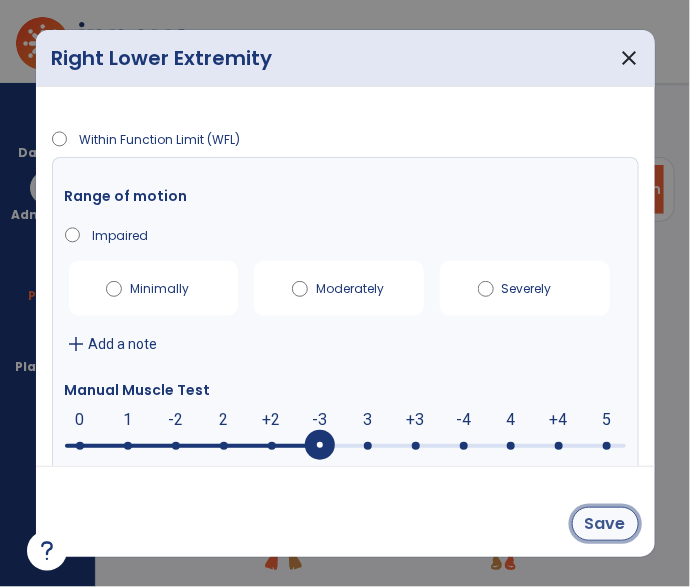 click on "Save" at bounding box center (605, 524) 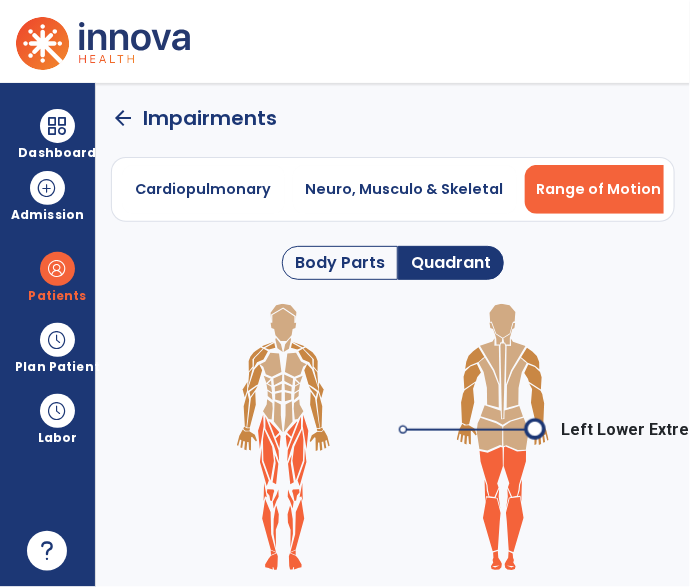 click 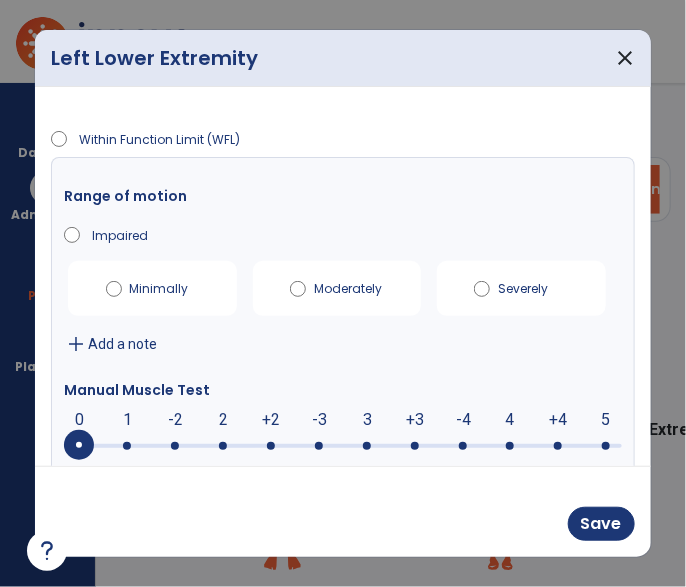 click at bounding box center [342, 444] 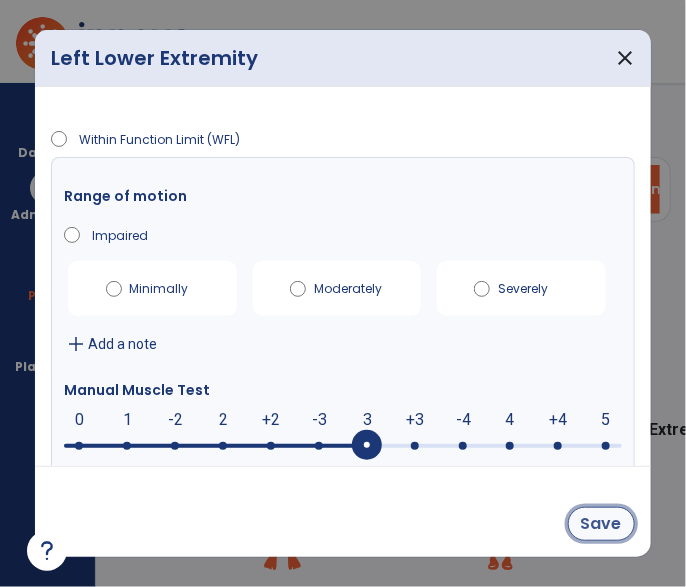 click on "Save" at bounding box center [601, 524] 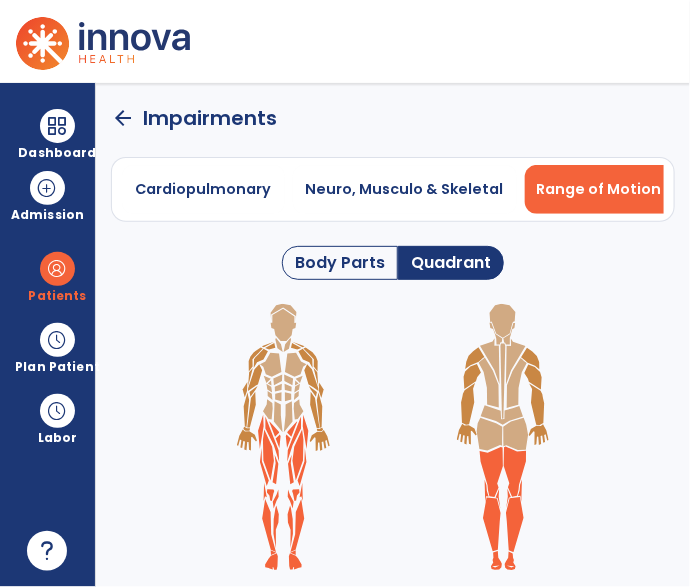 click on "arrow_back" 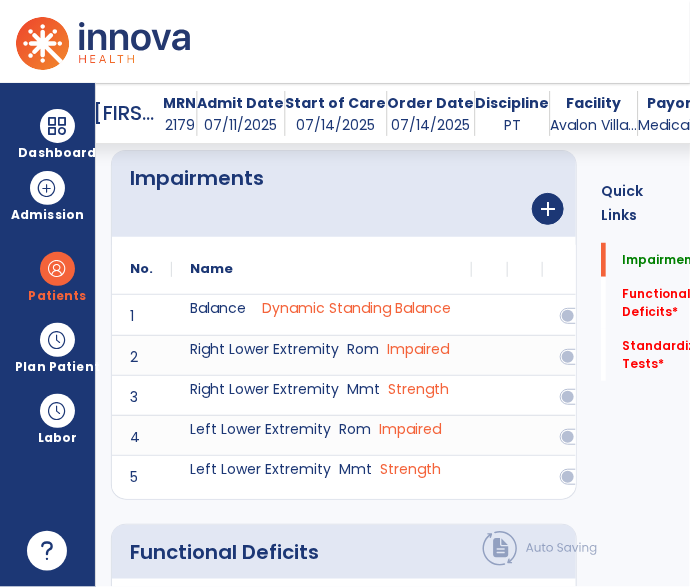 scroll, scrollTop: 228, scrollLeft: 0, axis: vertical 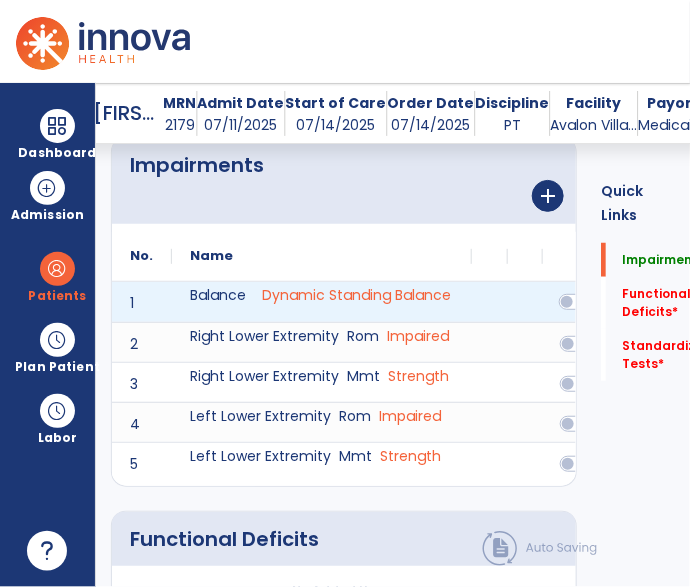 click 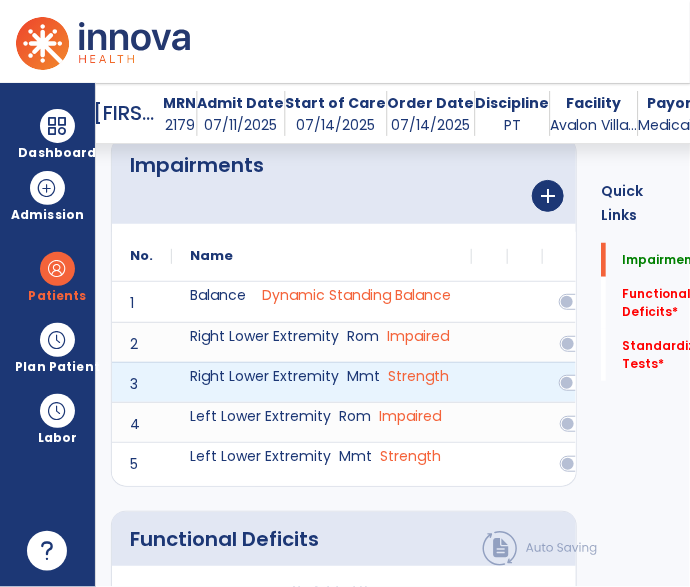 click 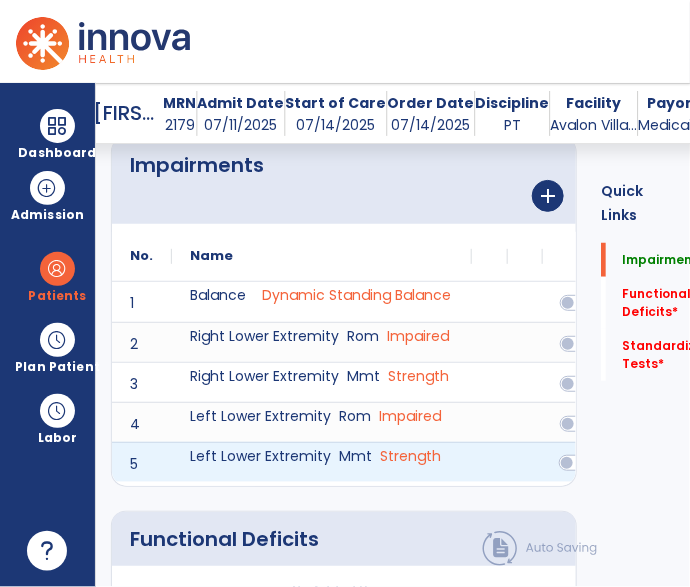 click 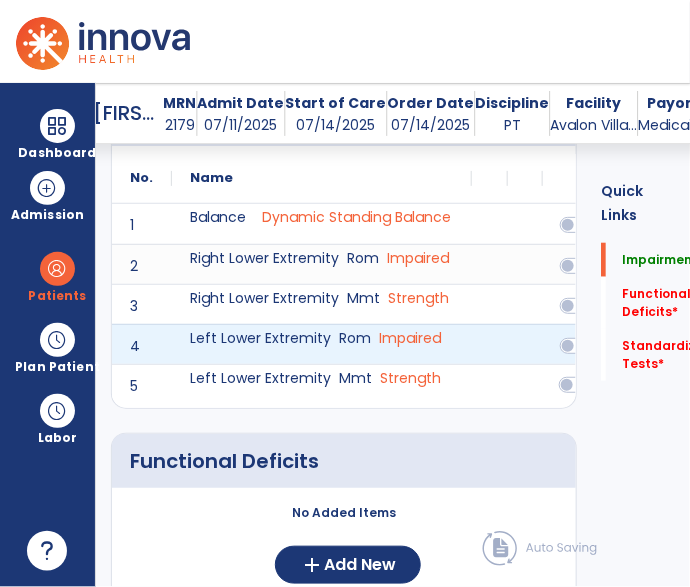 scroll, scrollTop: 316, scrollLeft: 0, axis: vertical 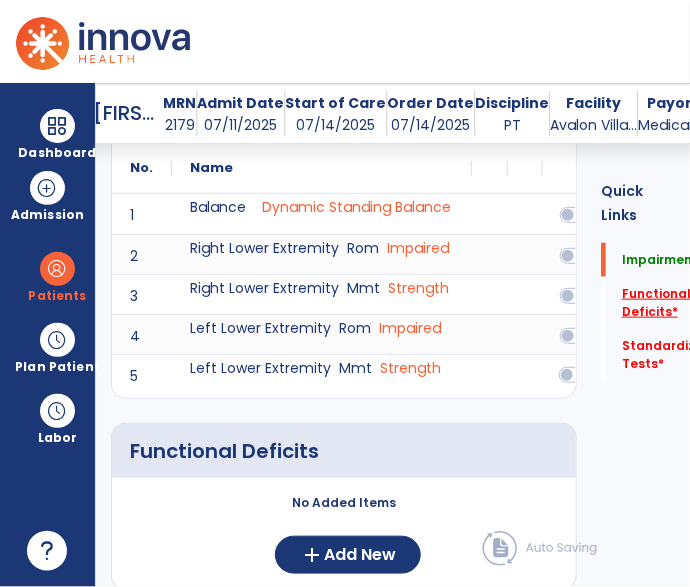 click on "Functional Deficits   *" 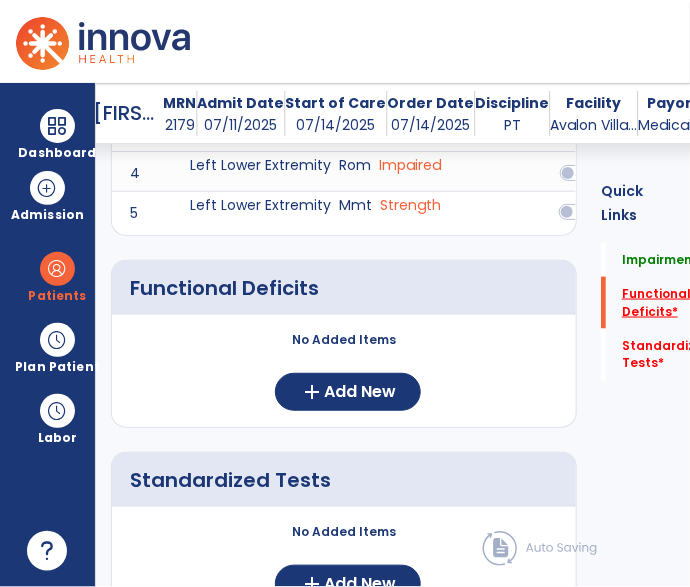 scroll, scrollTop: 487, scrollLeft: 0, axis: vertical 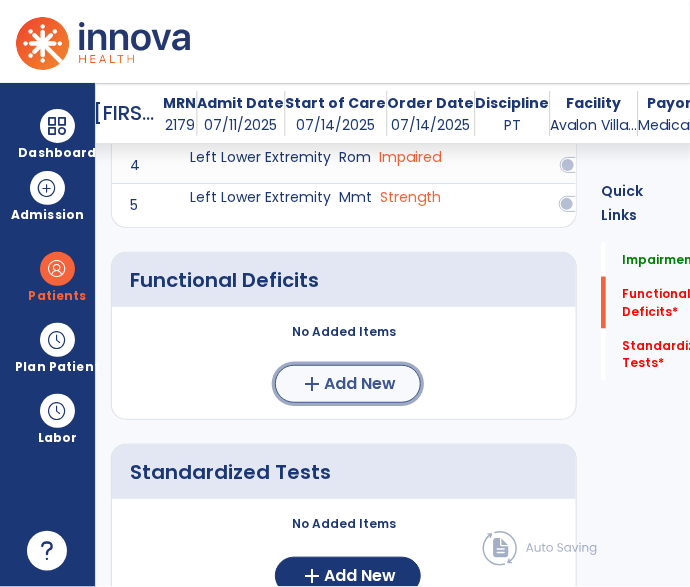 click on "Add New" 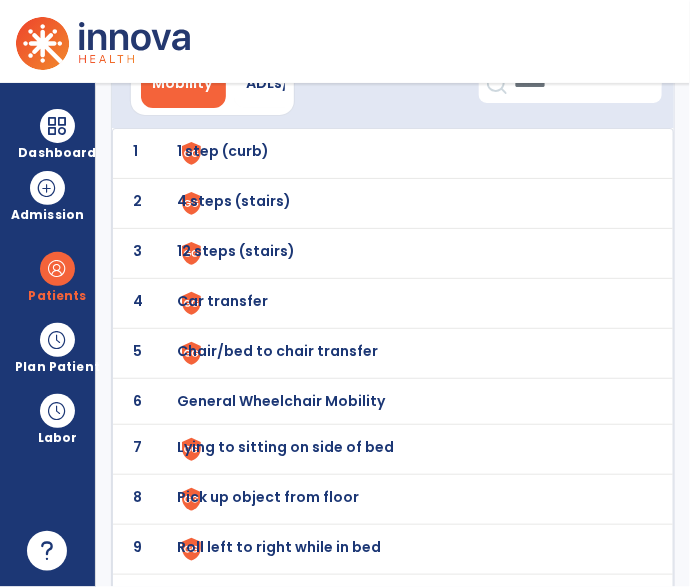 scroll, scrollTop: 112, scrollLeft: 0, axis: vertical 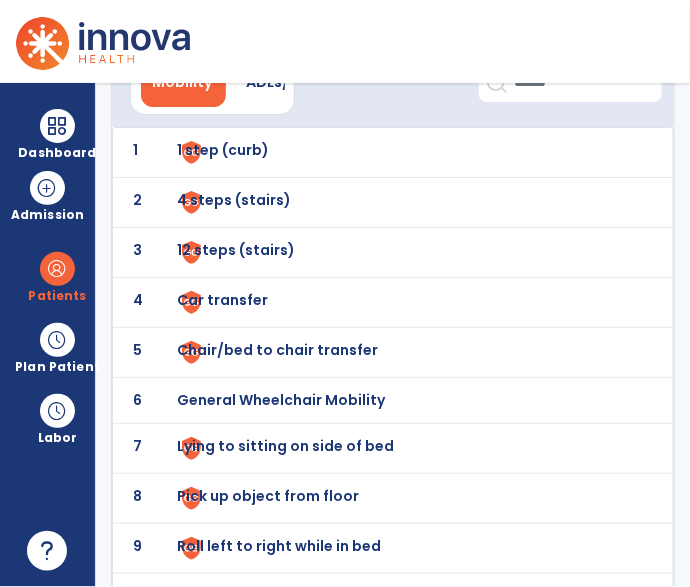 click on "Chair/bed to chair transfer" at bounding box center (223, 150) 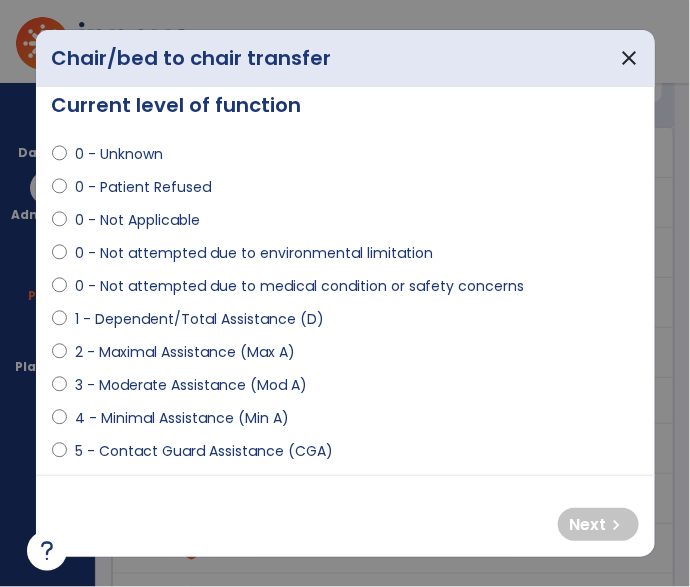 scroll, scrollTop: 25, scrollLeft: 0, axis: vertical 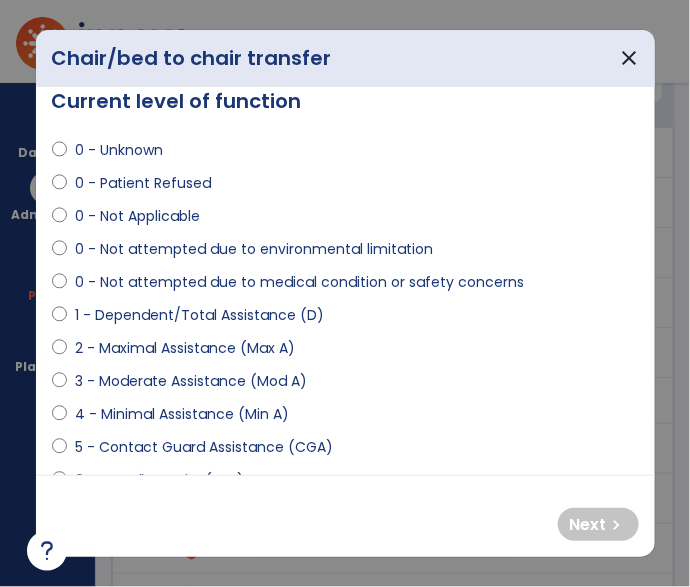 select on "**********" 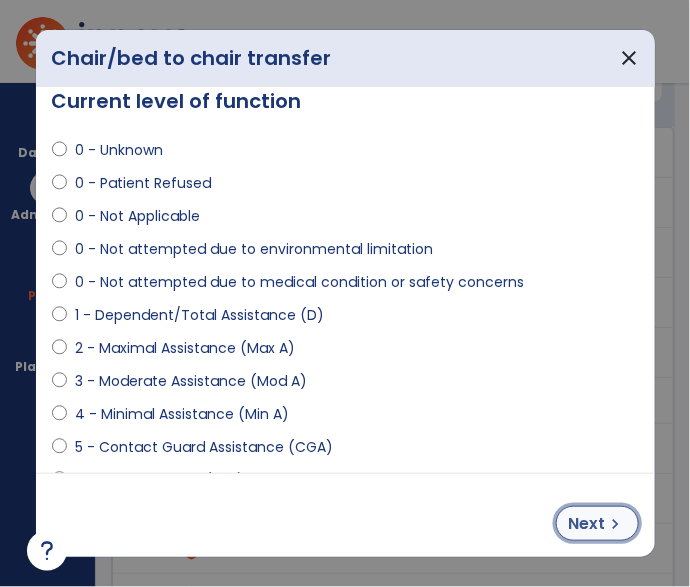 click on "chevron_right" at bounding box center [616, 524] 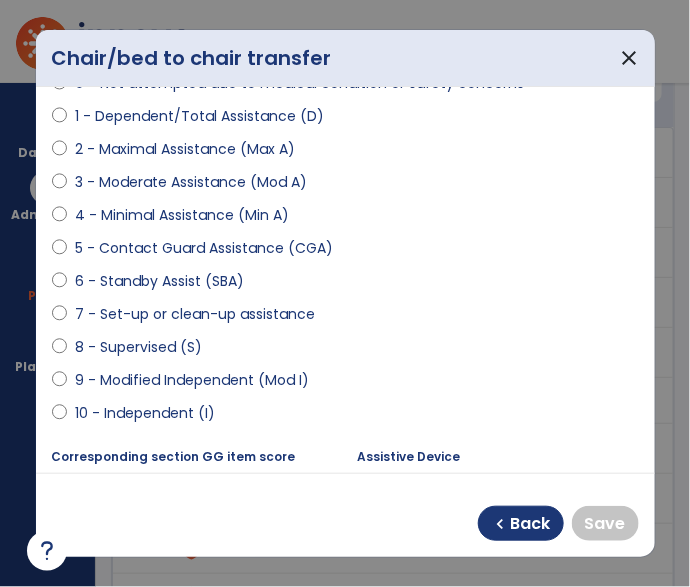 scroll, scrollTop: 300, scrollLeft: 0, axis: vertical 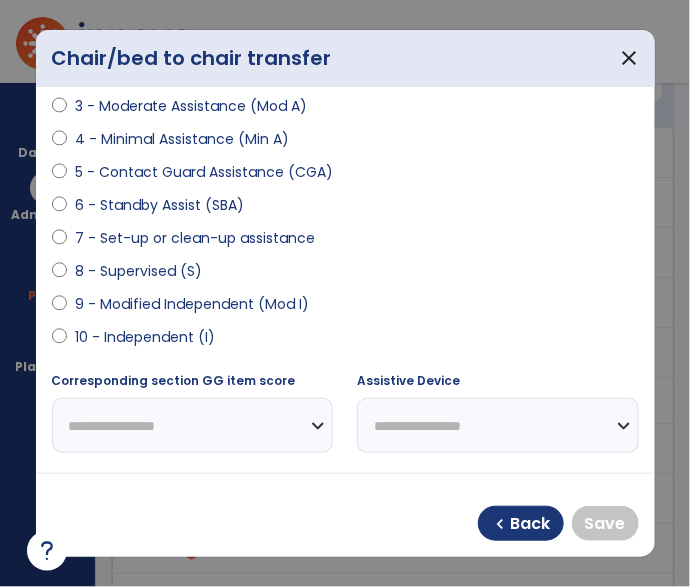 select on "**********" 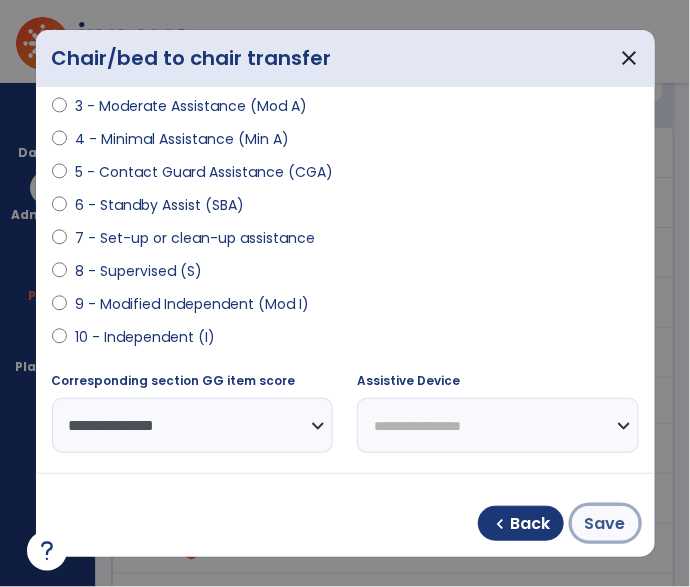 click on "Save" at bounding box center (605, 524) 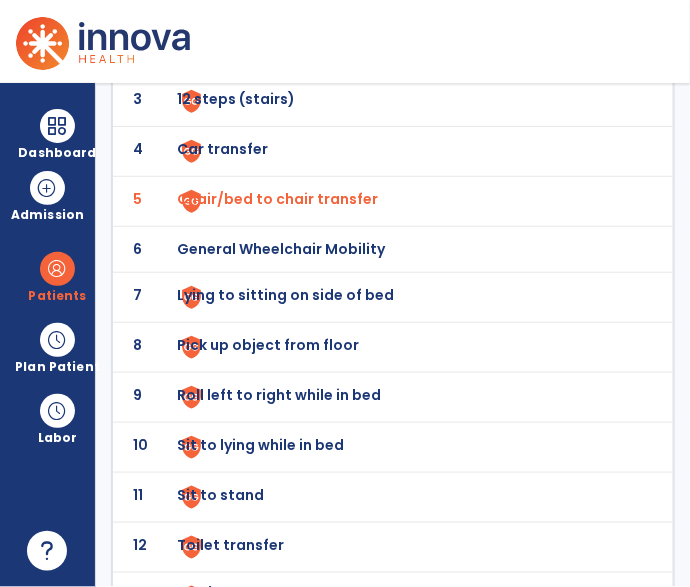 scroll, scrollTop: 264, scrollLeft: 0, axis: vertical 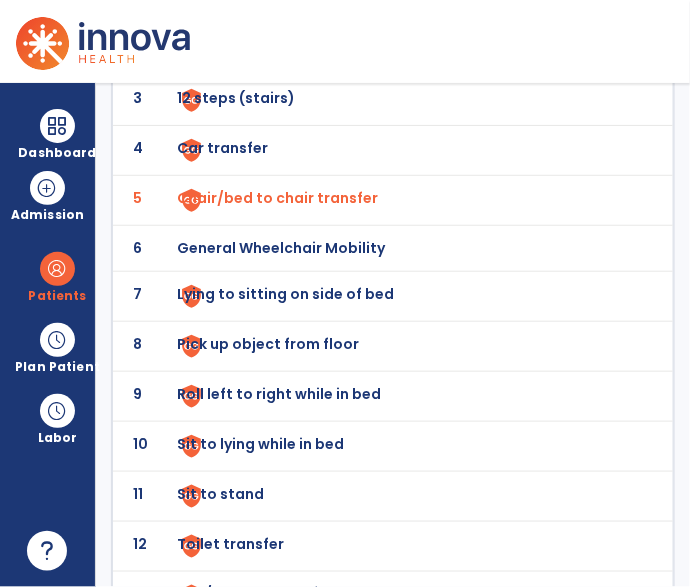 click on "Sit to stand" at bounding box center (223, -2) 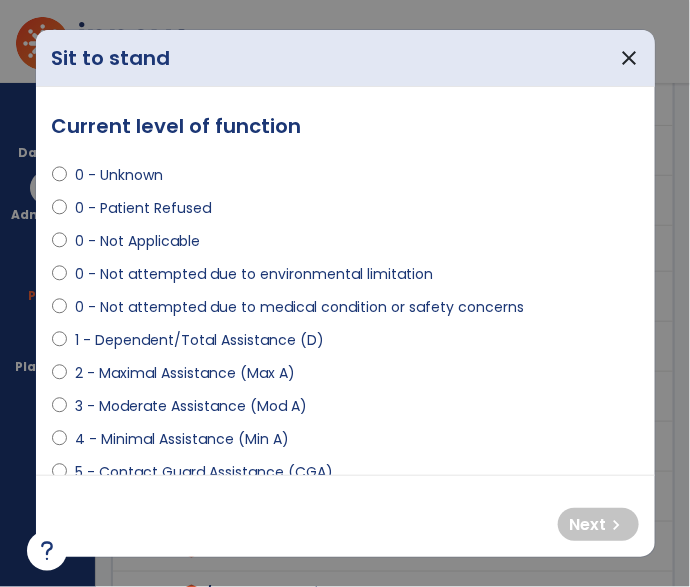 select on "**********" 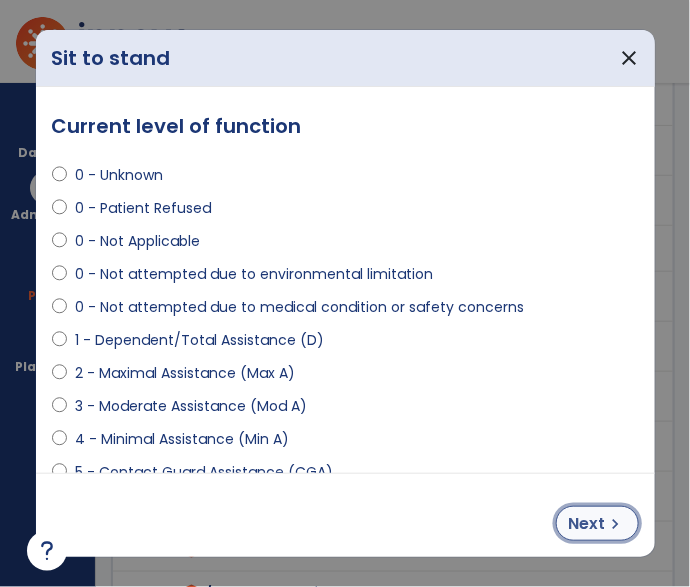 click on "Next" at bounding box center (587, 524) 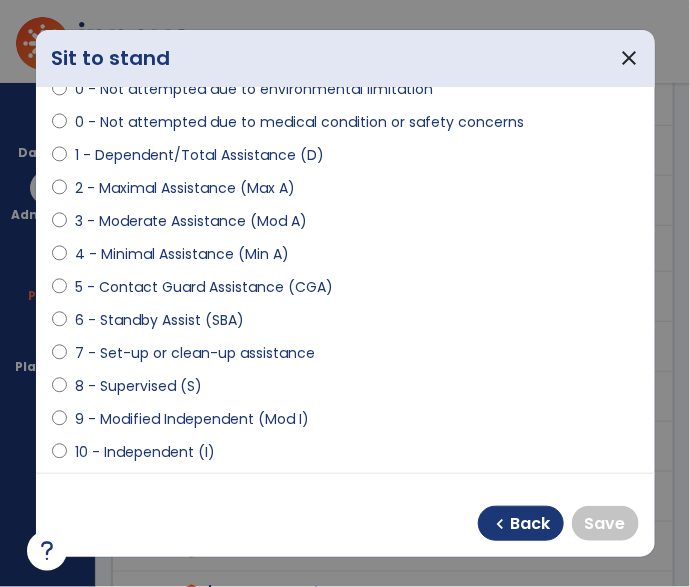 scroll, scrollTop: 189, scrollLeft: 0, axis: vertical 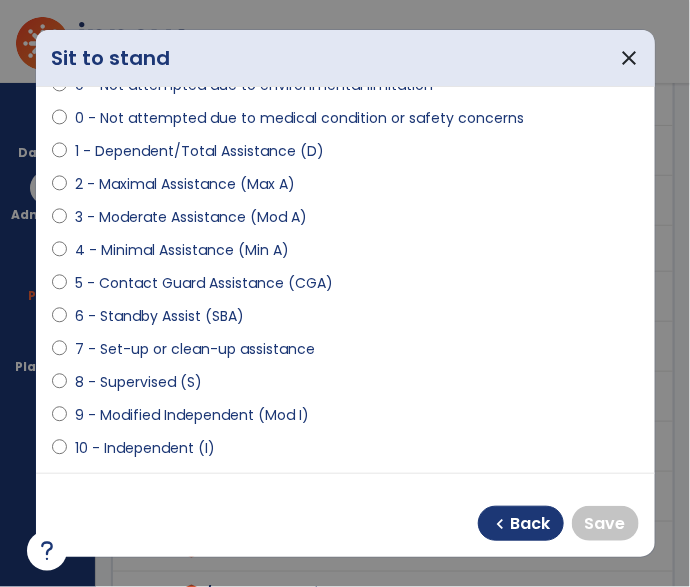 select on "**********" 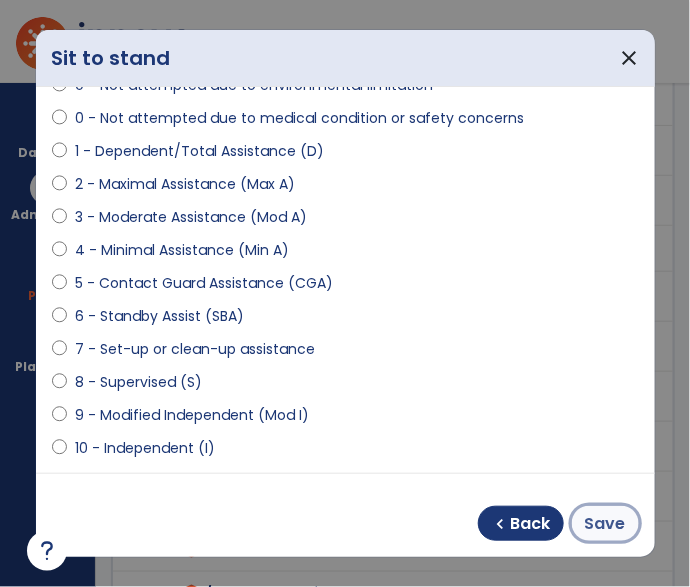 click on "Save" at bounding box center [605, 524] 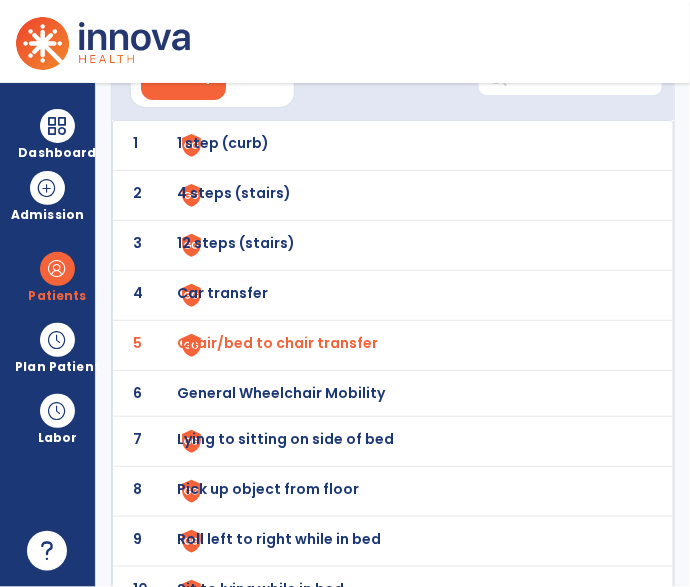 scroll, scrollTop: 105, scrollLeft: 0, axis: vertical 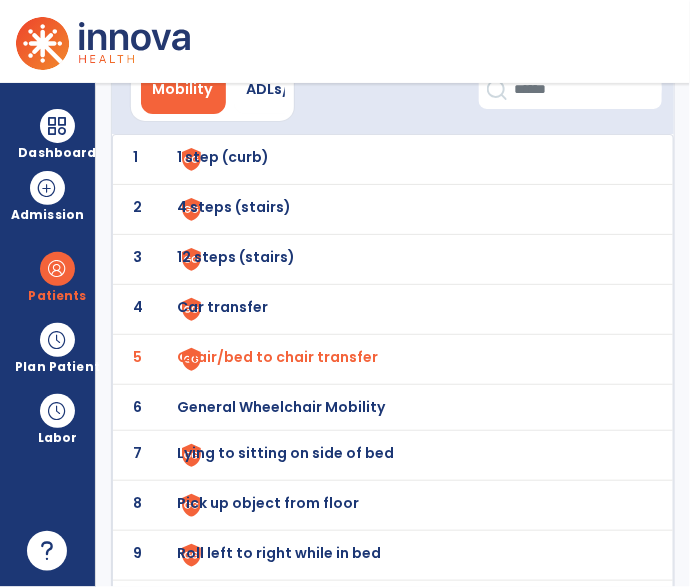 click on "Chair/bed to chair transfer" at bounding box center (277, 357) 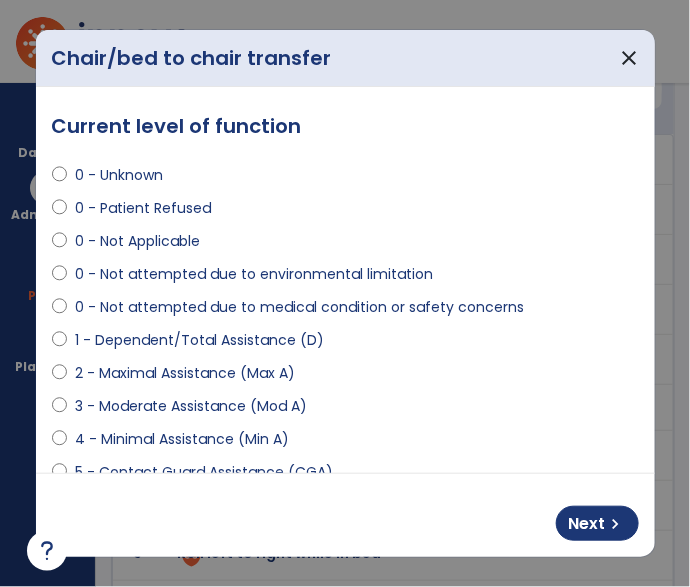 select on "**********" 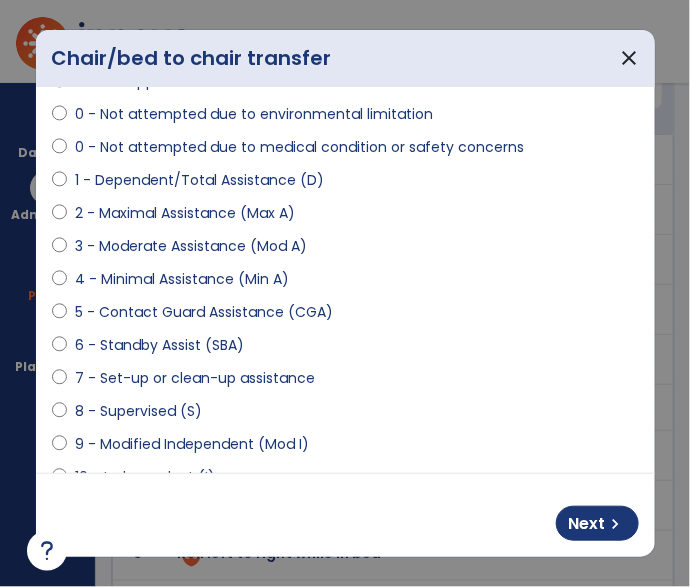 scroll, scrollTop: 162, scrollLeft: 0, axis: vertical 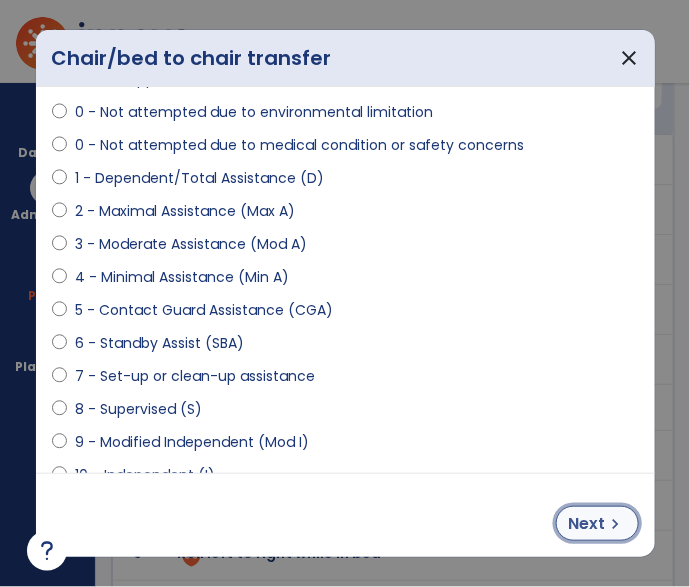 click on "Next" at bounding box center [587, 524] 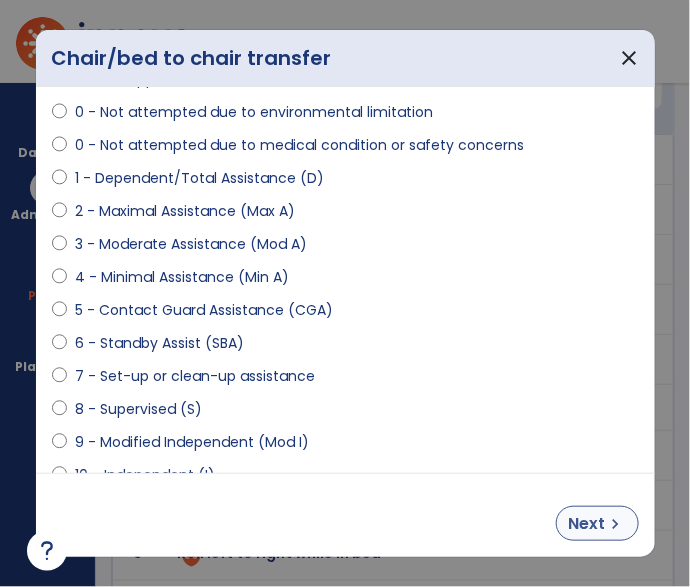 select on "**********" 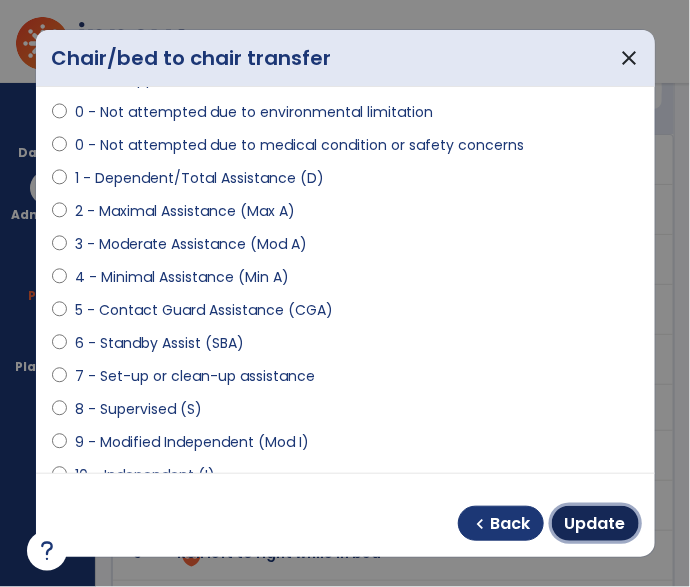 click on "Update" at bounding box center (595, 524) 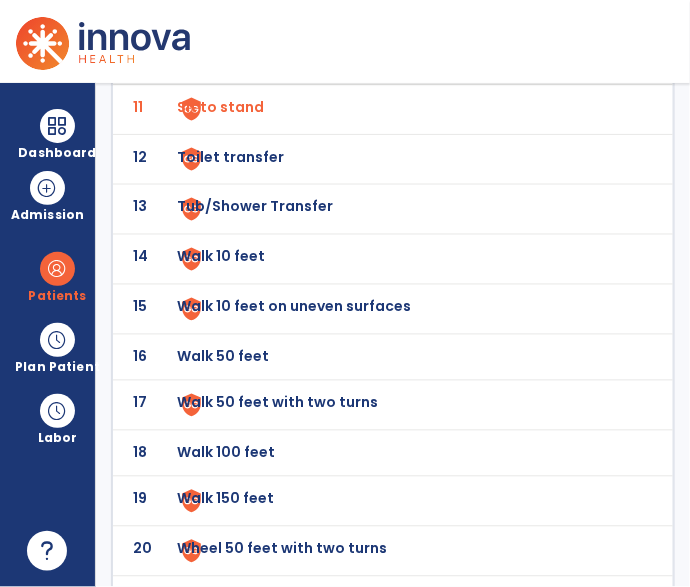 scroll, scrollTop: 650, scrollLeft: 0, axis: vertical 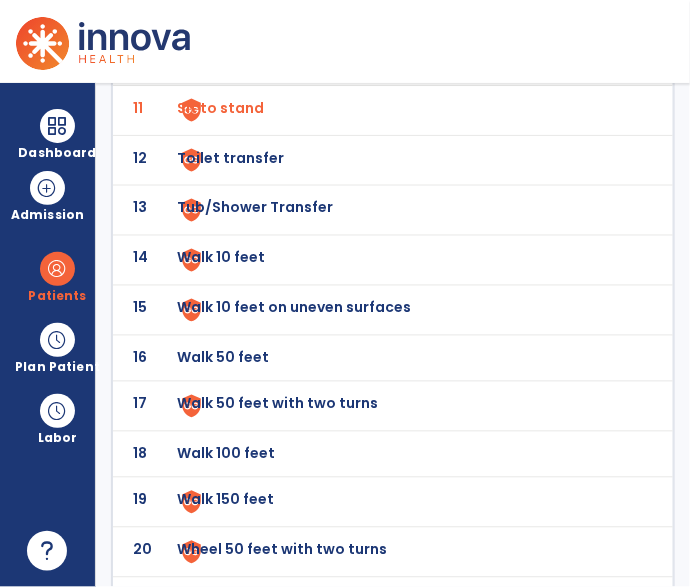 click on "Walk 10 feet" at bounding box center [223, -388] 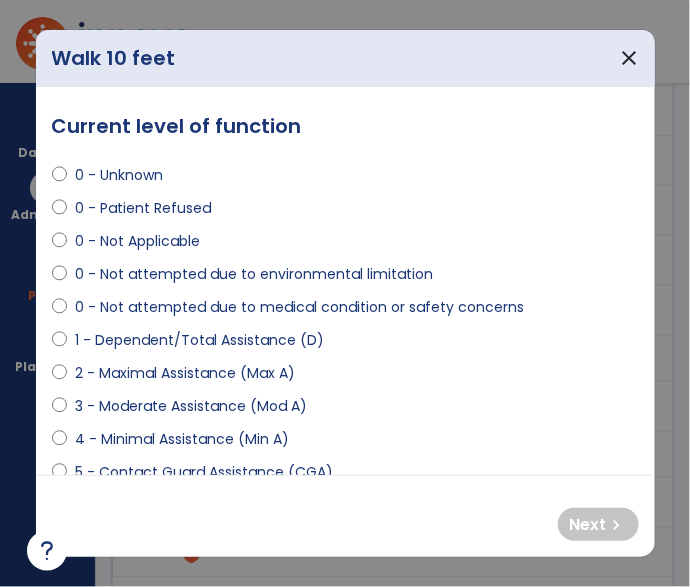 select on "**********" 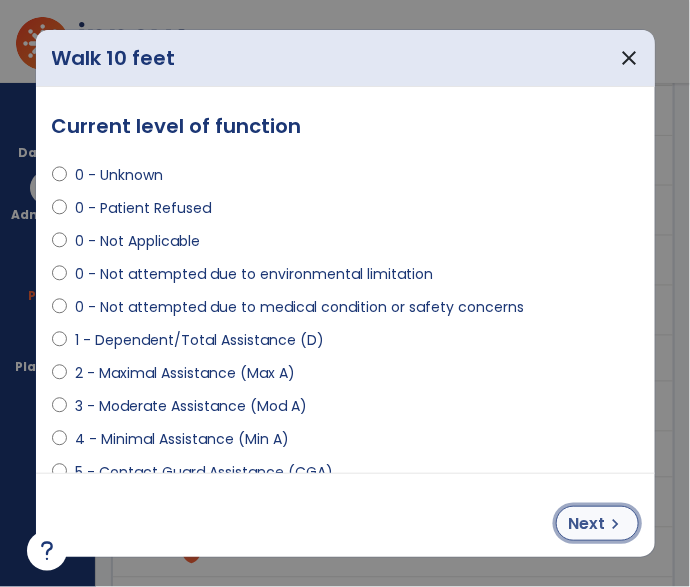 click on "Next" at bounding box center [587, 524] 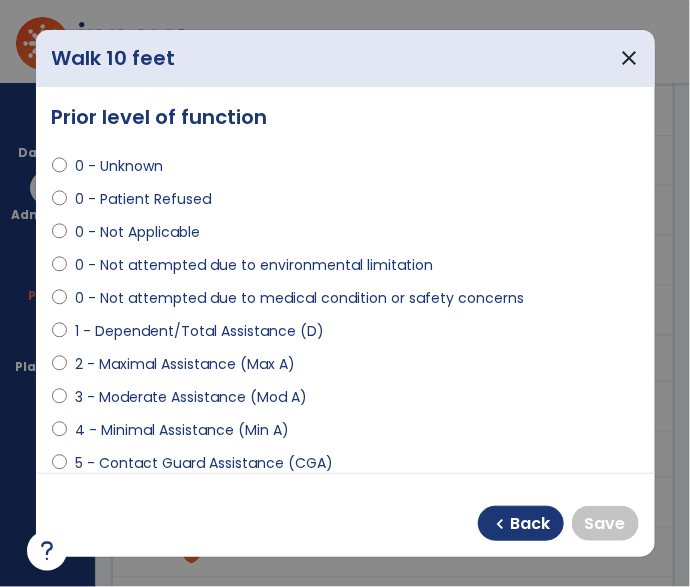 scroll, scrollTop: 7, scrollLeft: 0, axis: vertical 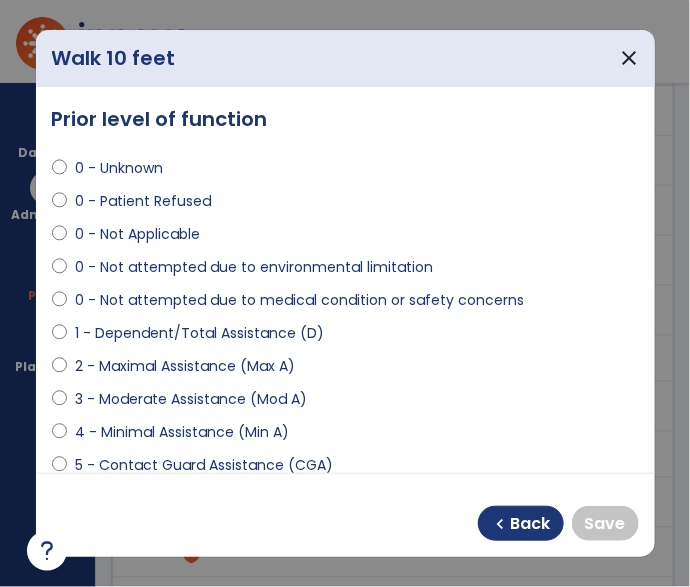 select on "**********" 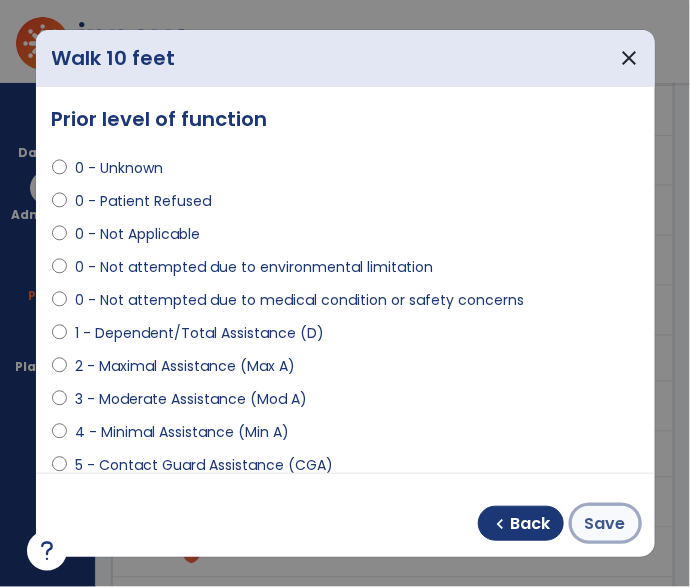 click on "Save" at bounding box center (605, 524) 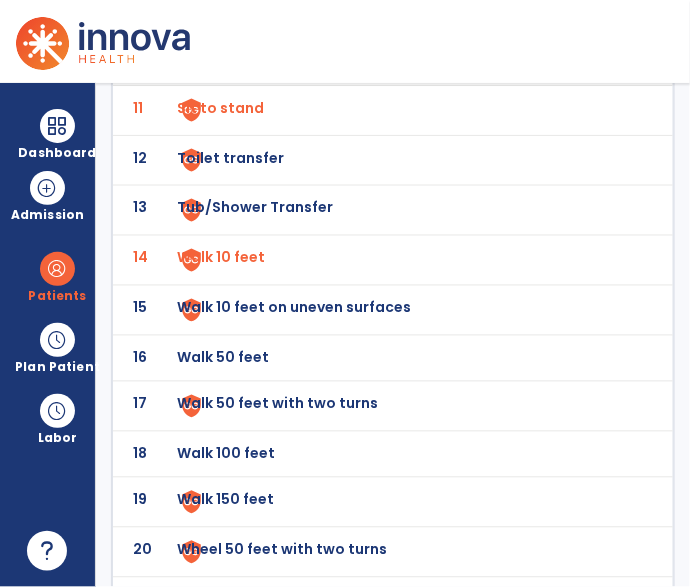 click on "Walk 10 feet" at bounding box center (277, -188) 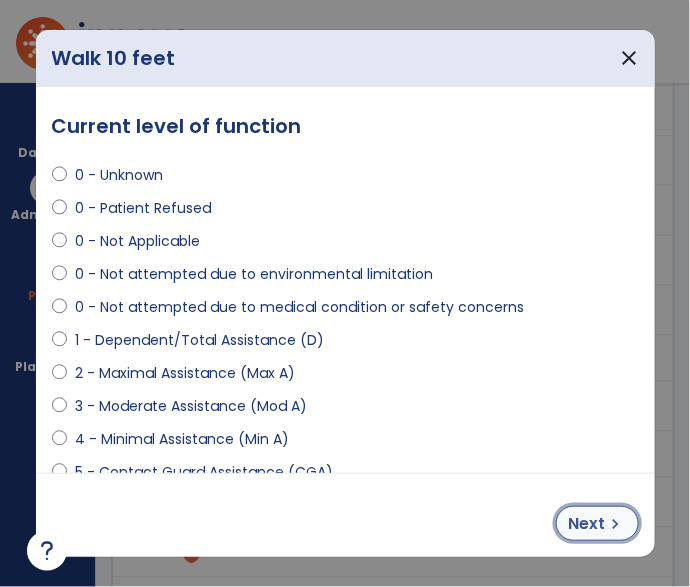 click on "Next" at bounding box center (587, 524) 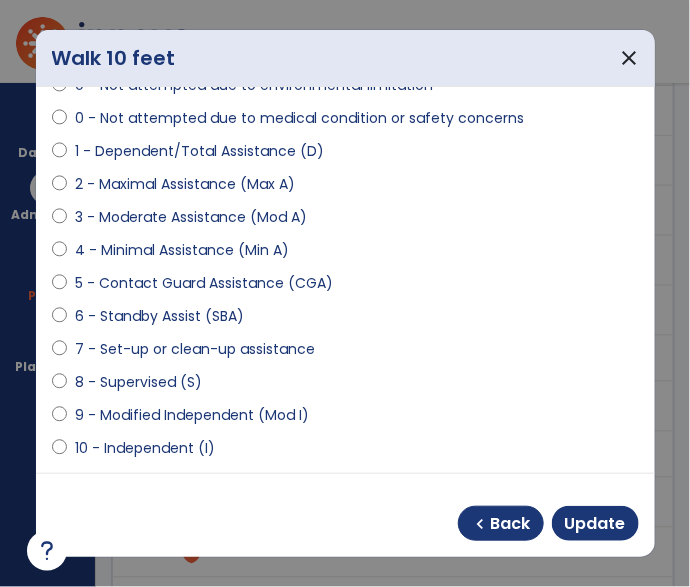 scroll, scrollTop: 194, scrollLeft: 0, axis: vertical 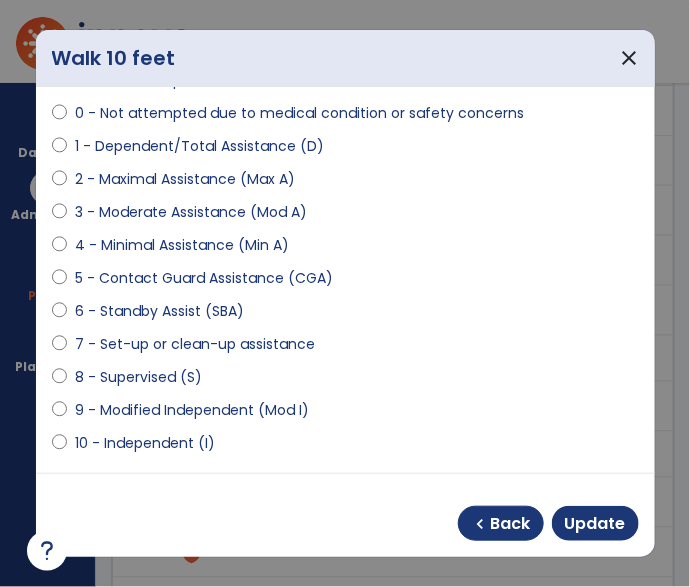 select on "**********" 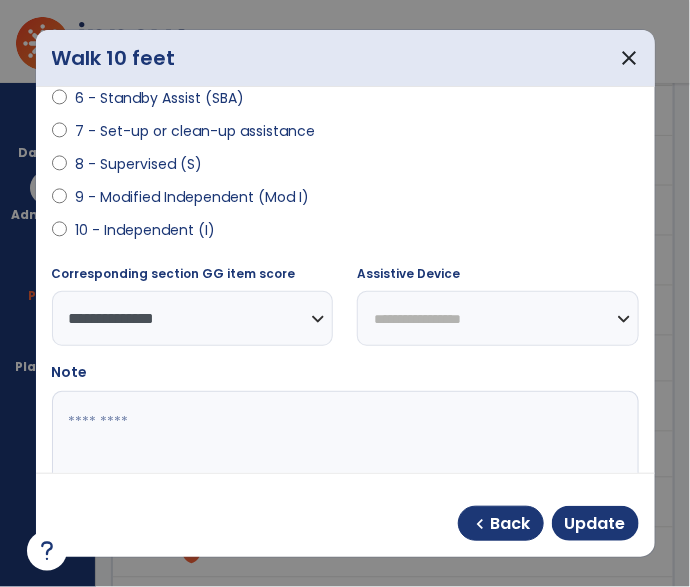 scroll, scrollTop: 450, scrollLeft: 0, axis: vertical 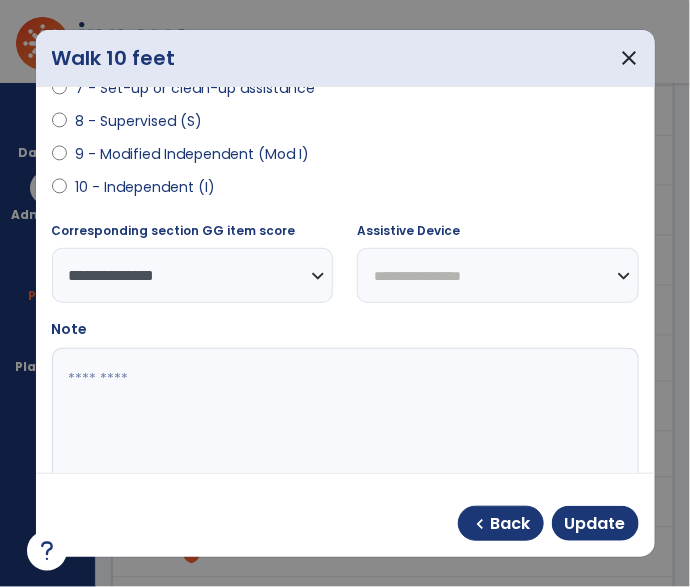 click on "**********" at bounding box center (498, 275) 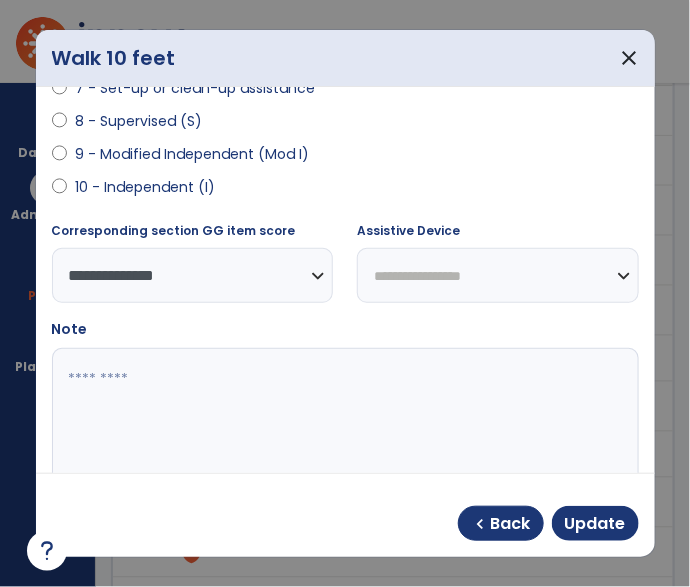 select on "**********" 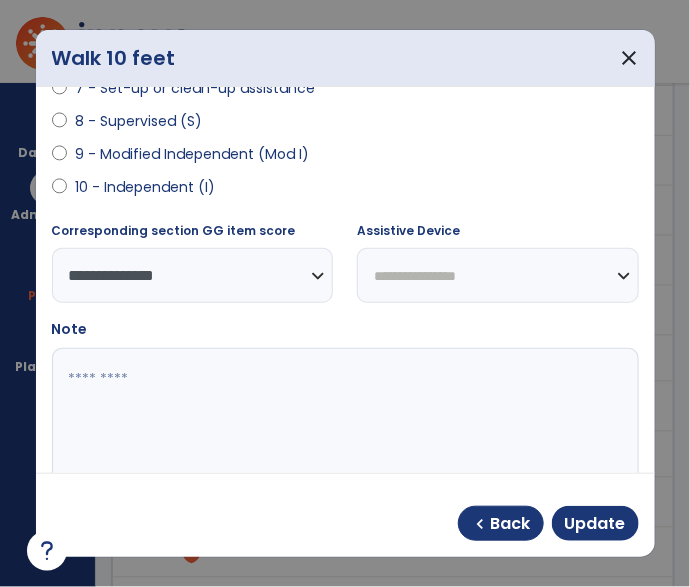 click on "**********" at bounding box center (498, 275) 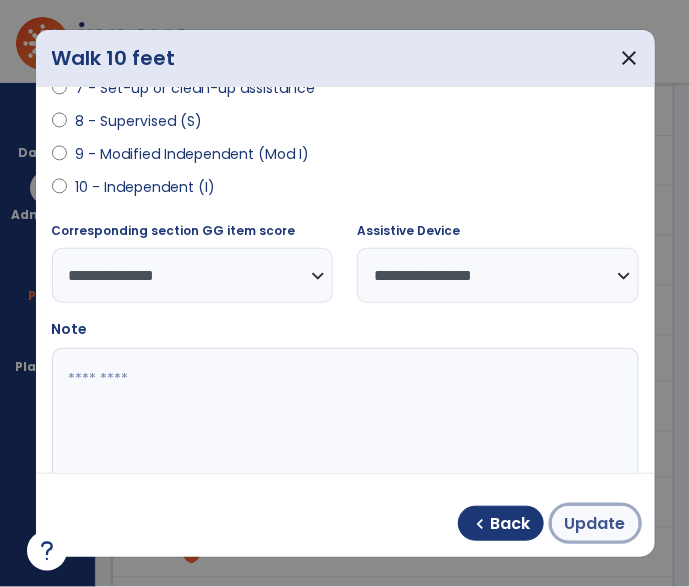 click on "Update" at bounding box center (595, 524) 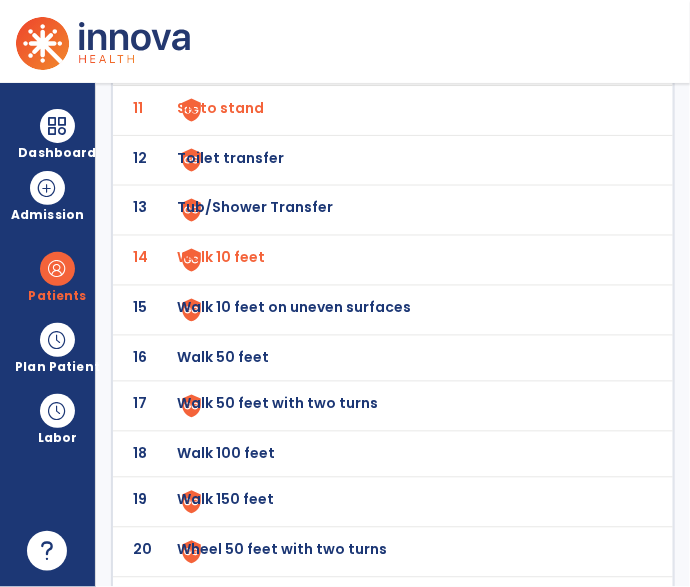 click on "Walk 50 feet with two turns" at bounding box center (223, -388) 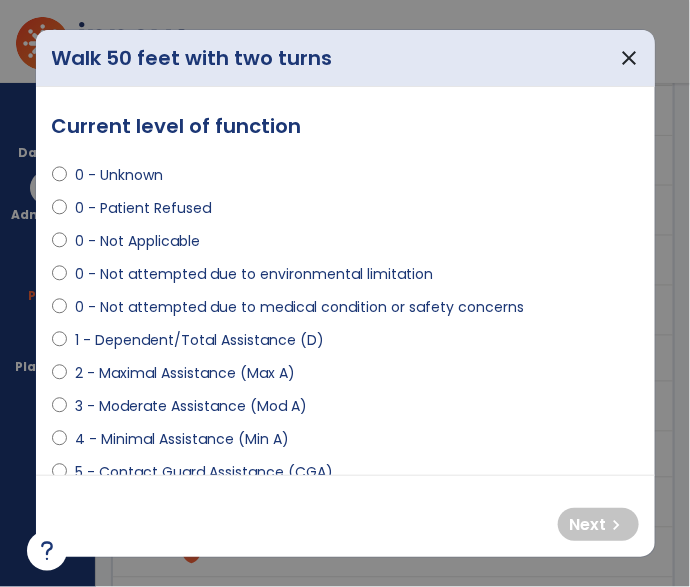 select on "**********" 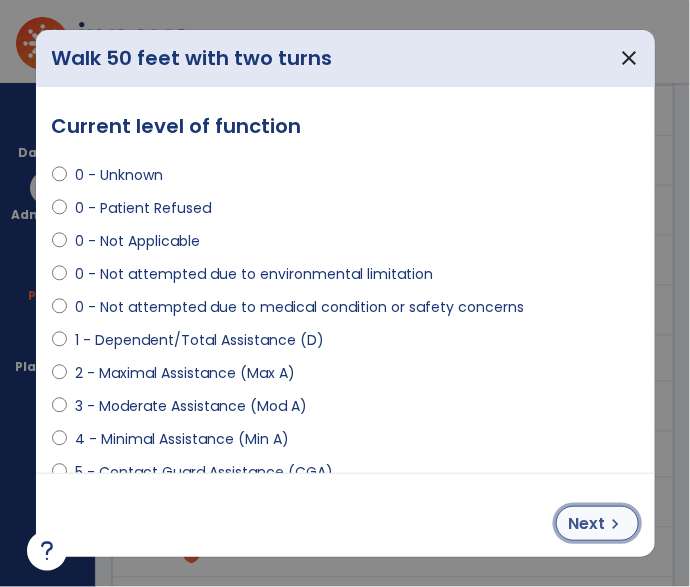 click on "Next" at bounding box center (587, 524) 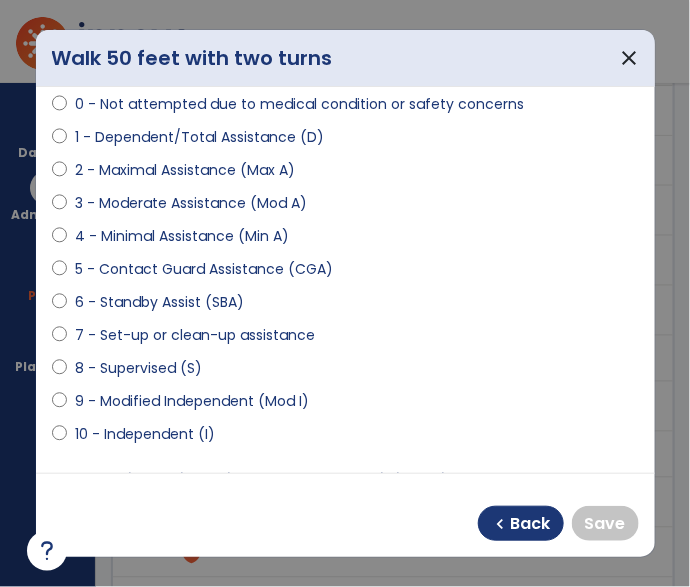 scroll, scrollTop: 207, scrollLeft: 0, axis: vertical 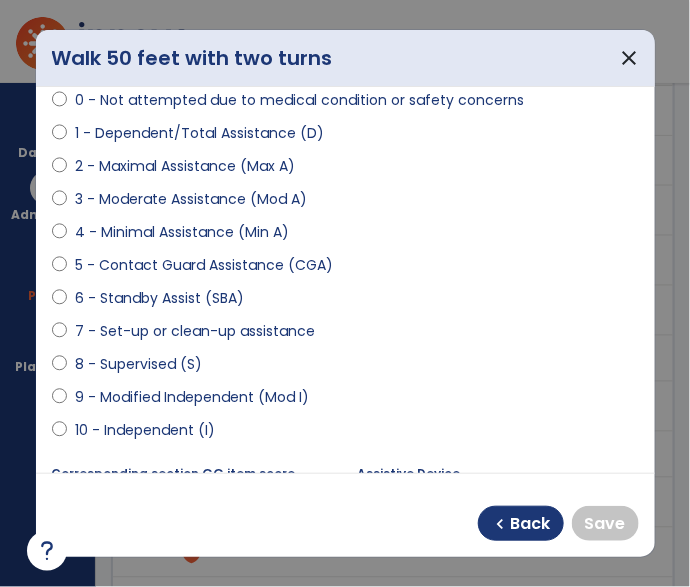 select on "**********" 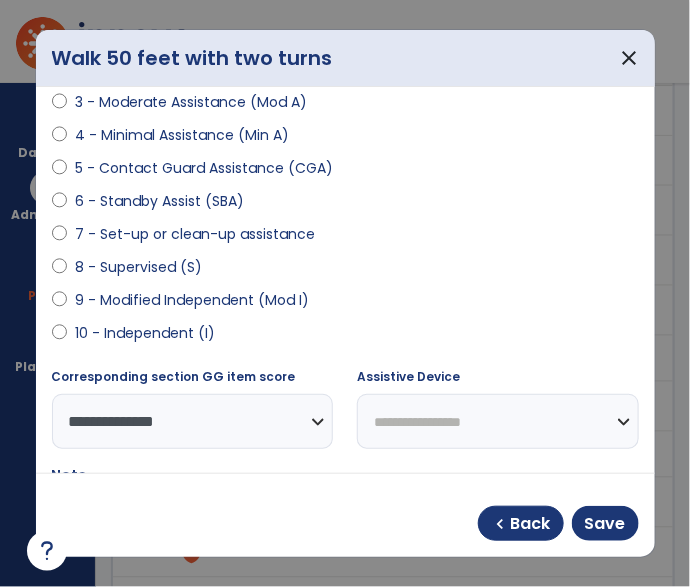scroll, scrollTop: 333, scrollLeft: 0, axis: vertical 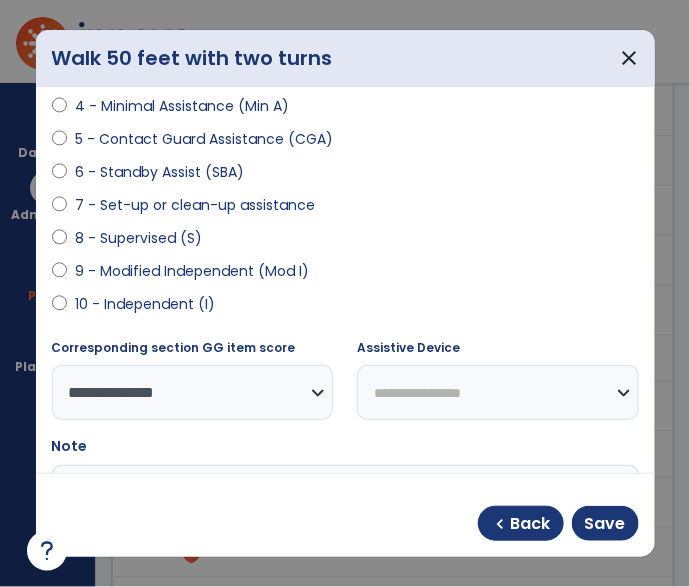 click on "**********" at bounding box center (498, 392) 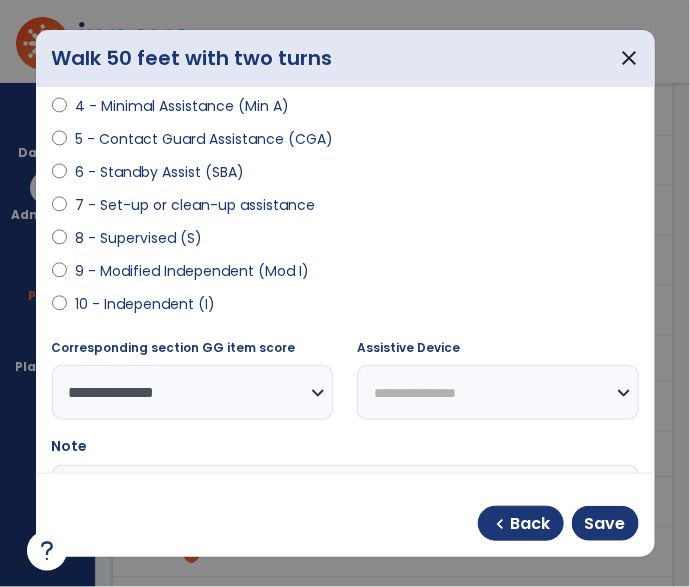 click on "**********" at bounding box center [498, 392] 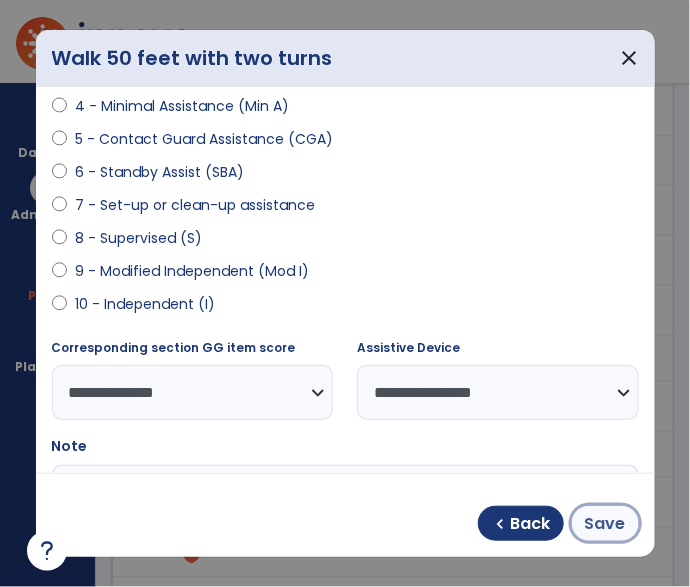 click on "Save" at bounding box center [605, 524] 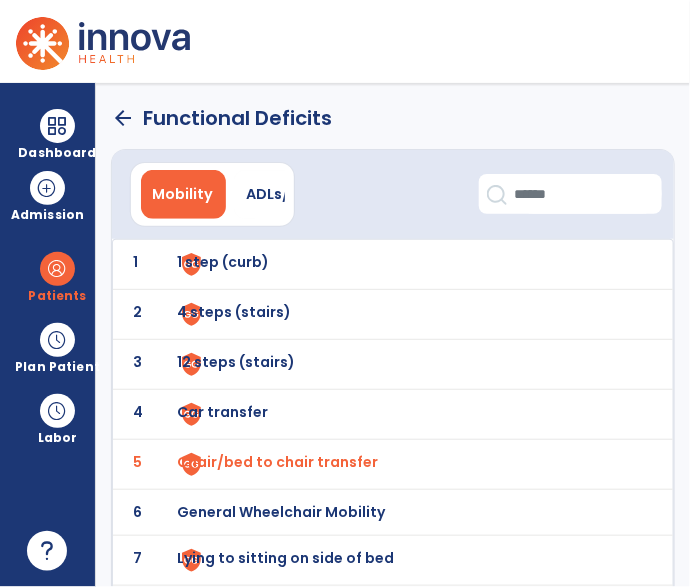 scroll, scrollTop: 1, scrollLeft: 0, axis: vertical 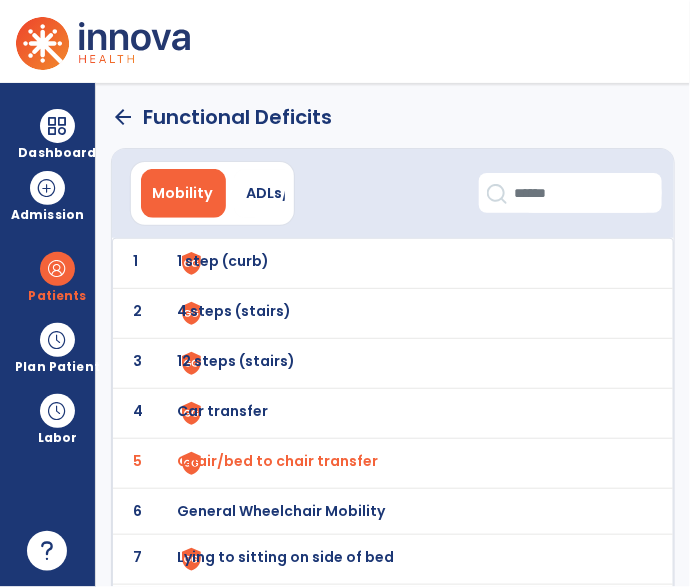 click on "arrow_back" 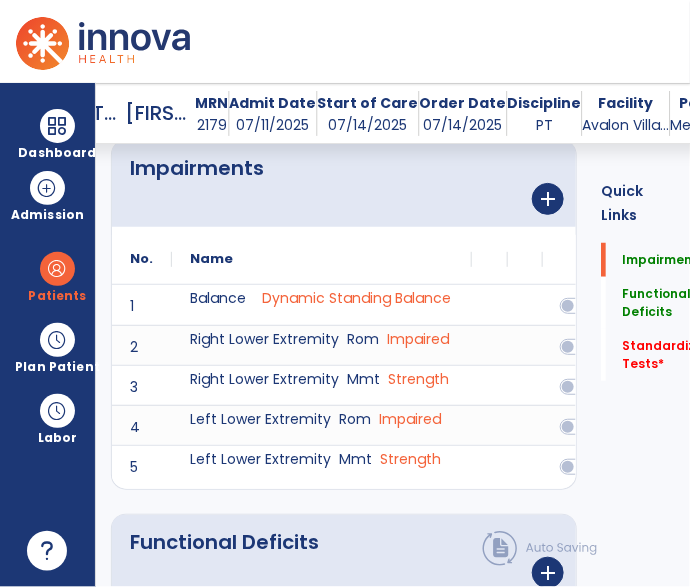 scroll, scrollTop: 256, scrollLeft: 0, axis: vertical 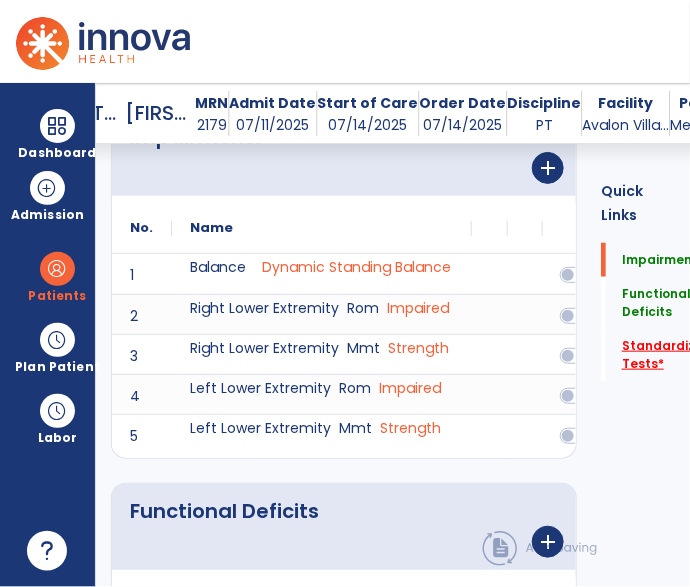 click on "Standardized Tests   *" 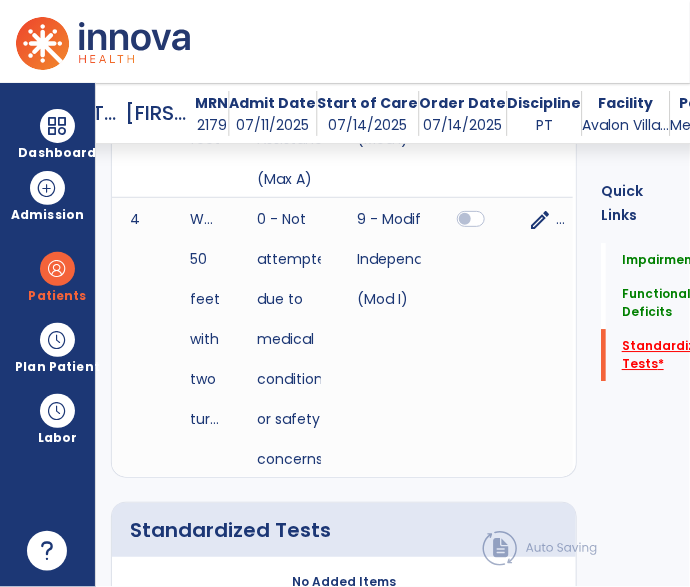 scroll, scrollTop: 1319, scrollLeft: 0, axis: vertical 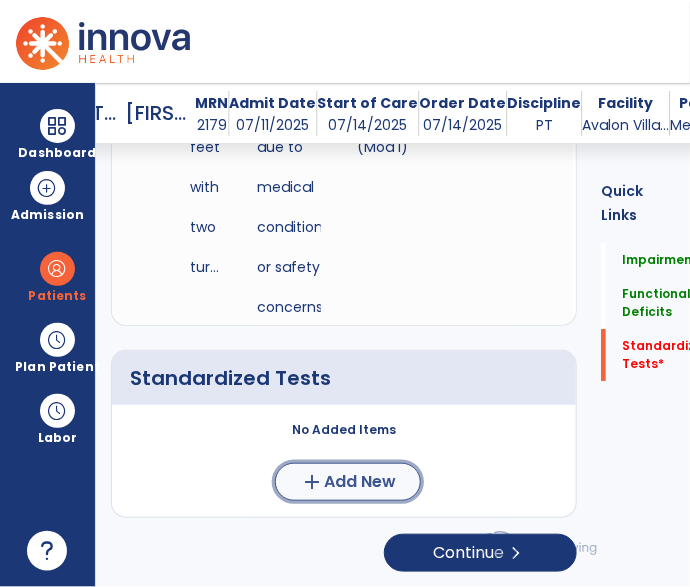 click on "Add New" 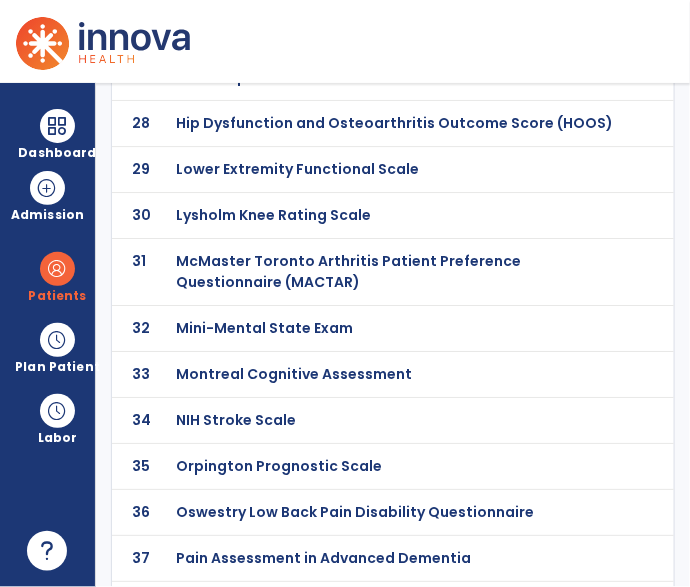scroll, scrollTop: 0, scrollLeft: 0, axis: both 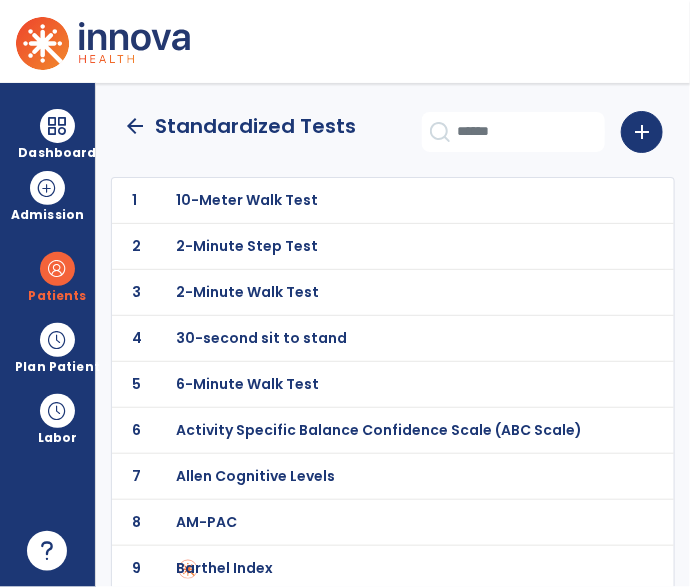 click on "30-second sit to stand" at bounding box center [247, 200] 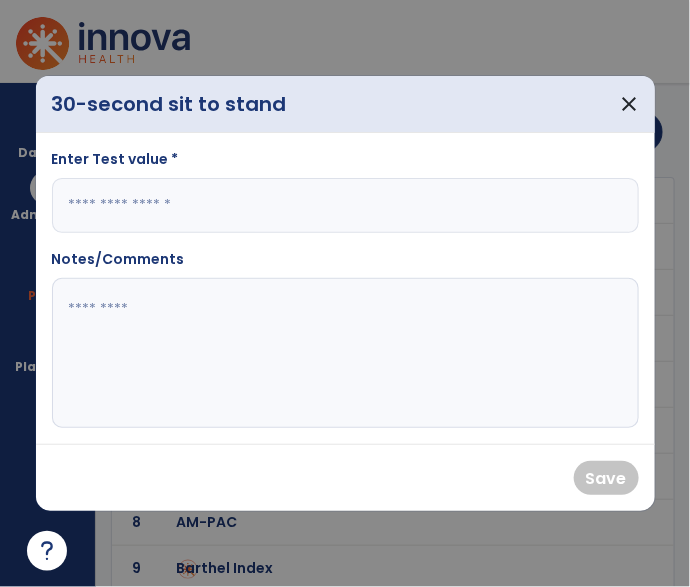 click at bounding box center (345, 205) 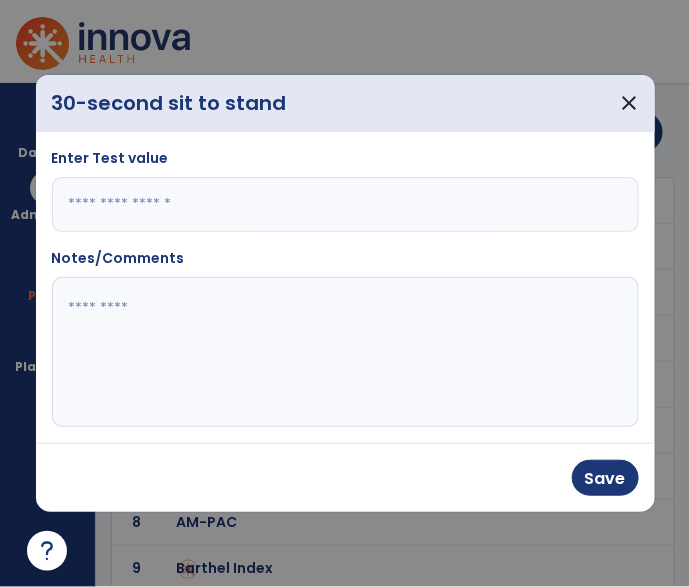 type on "*" 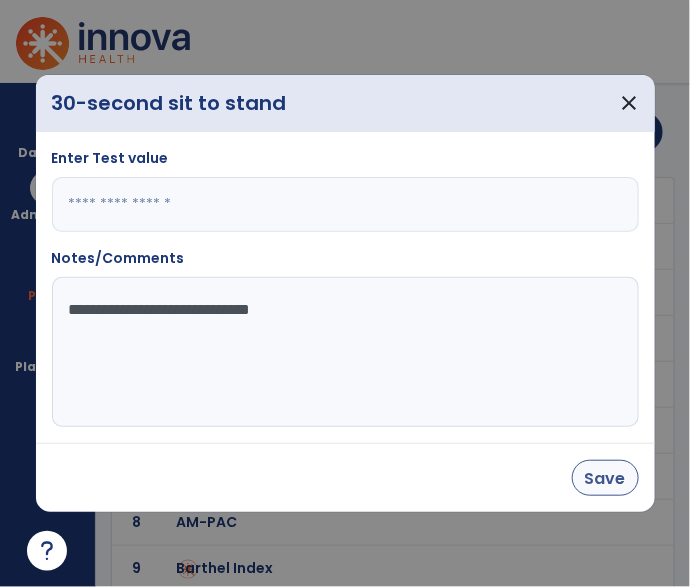 type on "**********" 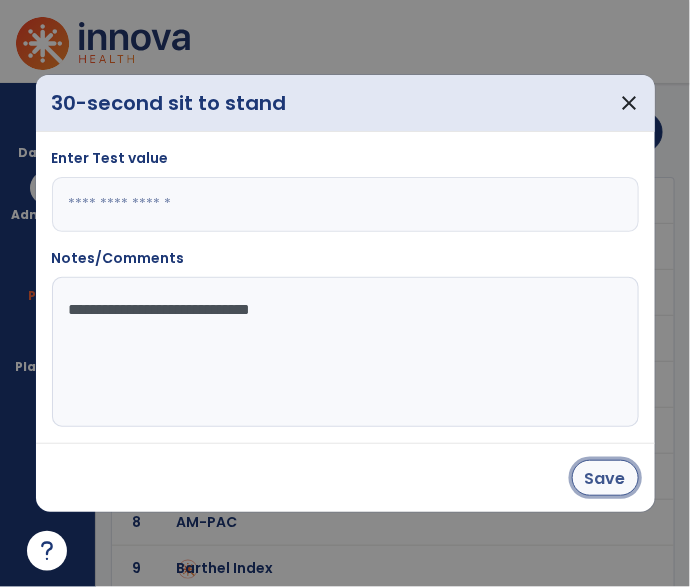 click on "Save" at bounding box center [605, 478] 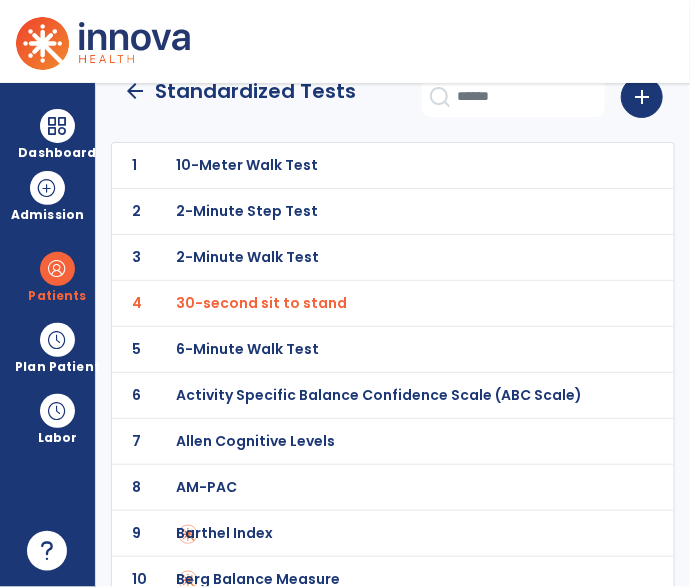 scroll, scrollTop: 0, scrollLeft: 0, axis: both 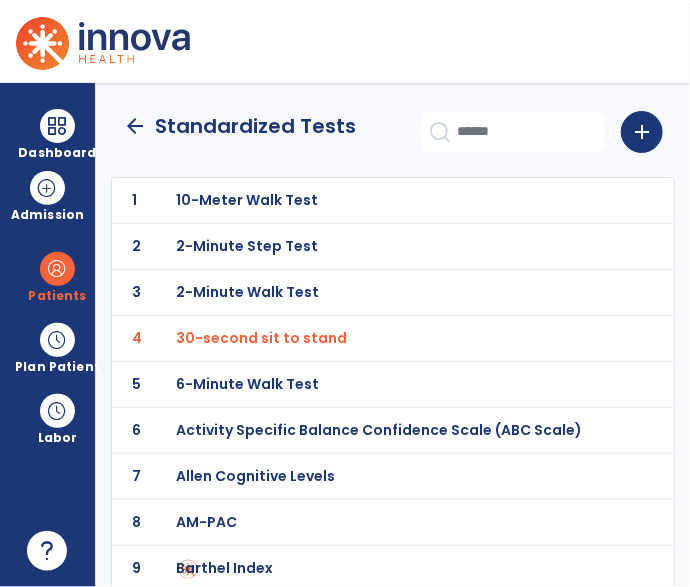 click on "arrow_back" 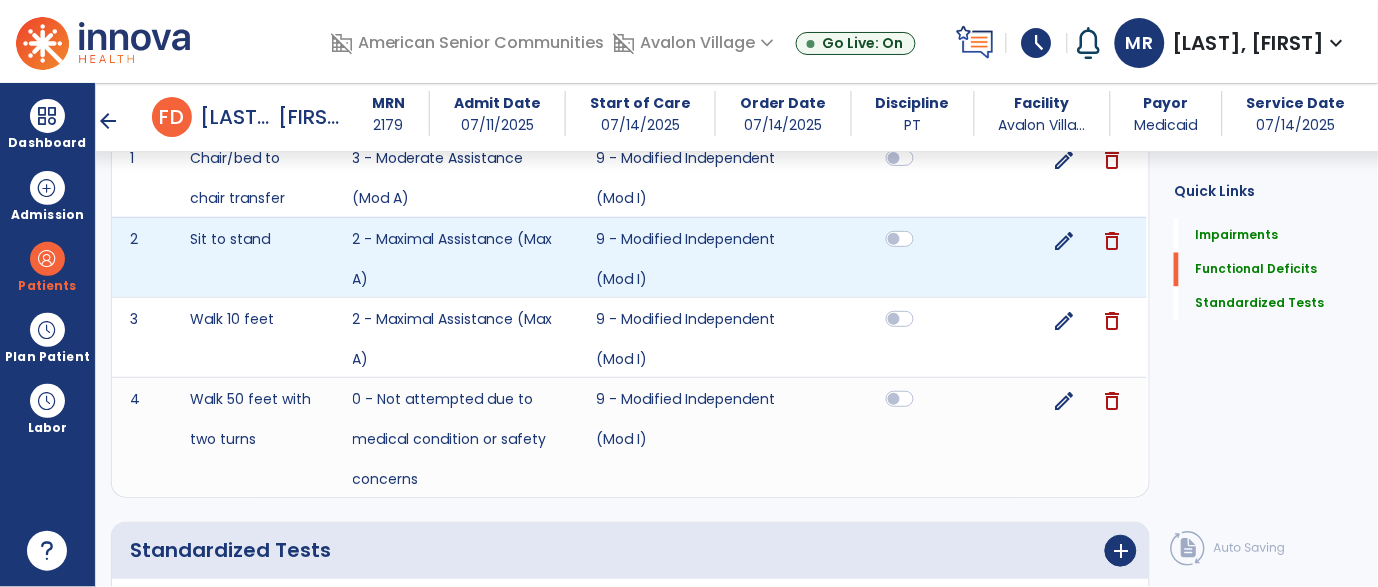 scroll, scrollTop: 650, scrollLeft: 0, axis: vertical 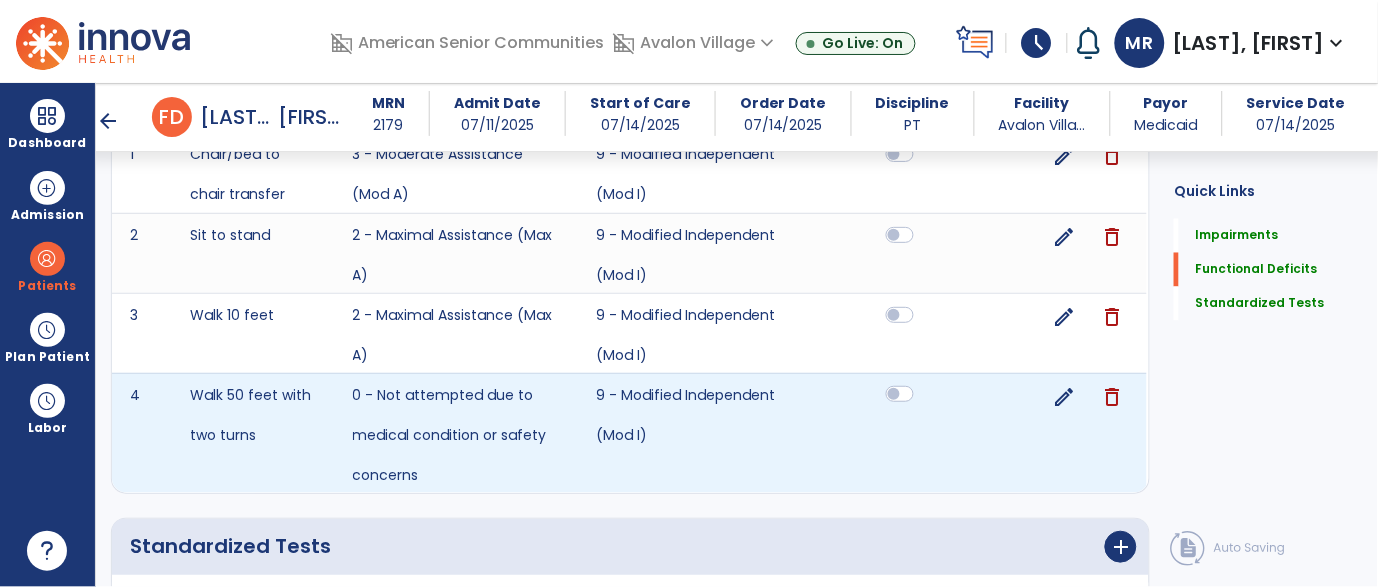 click 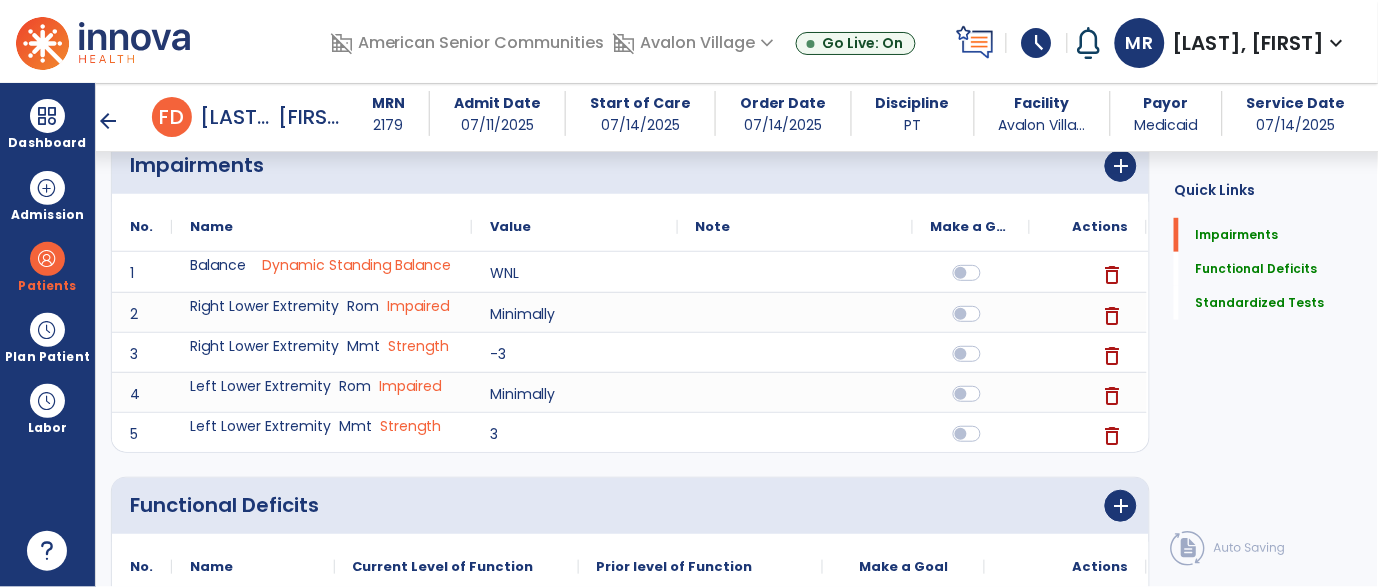 scroll, scrollTop: 189, scrollLeft: 0, axis: vertical 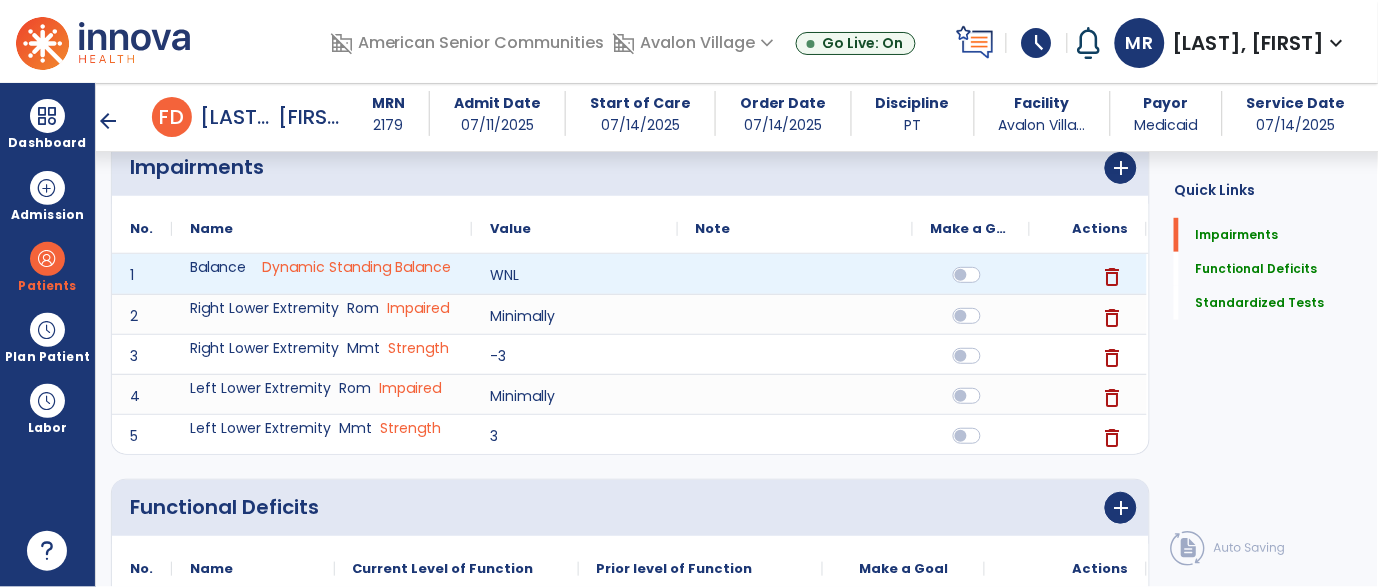 click 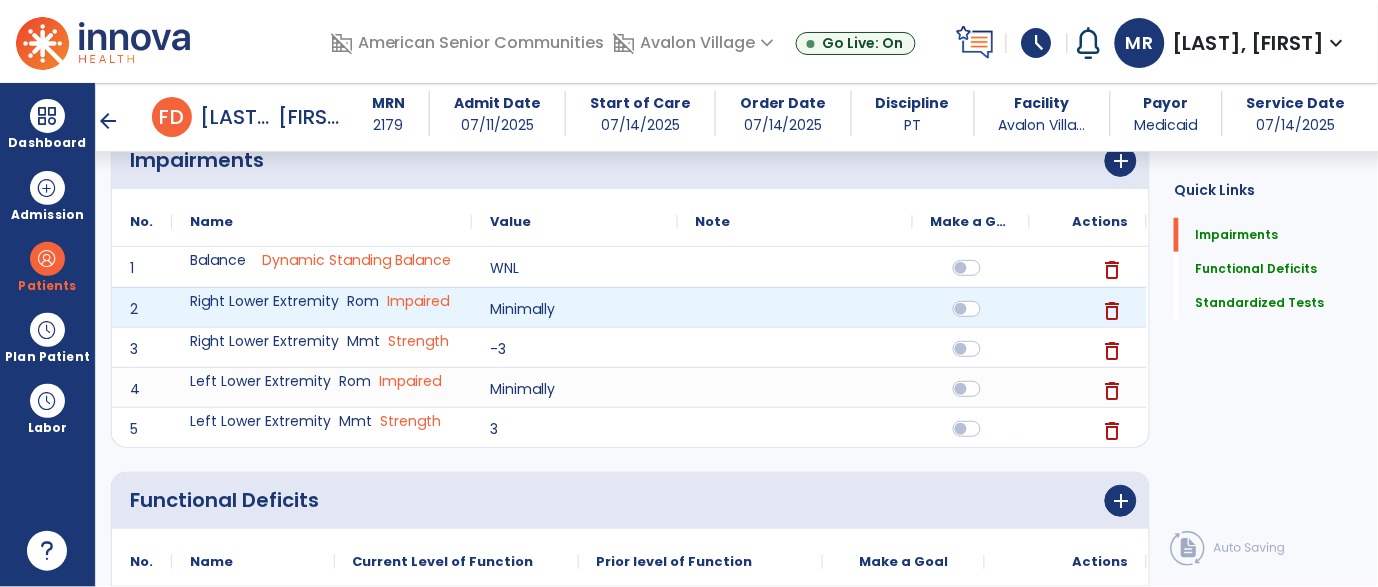scroll, scrollTop: 186, scrollLeft: 0, axis: vertical 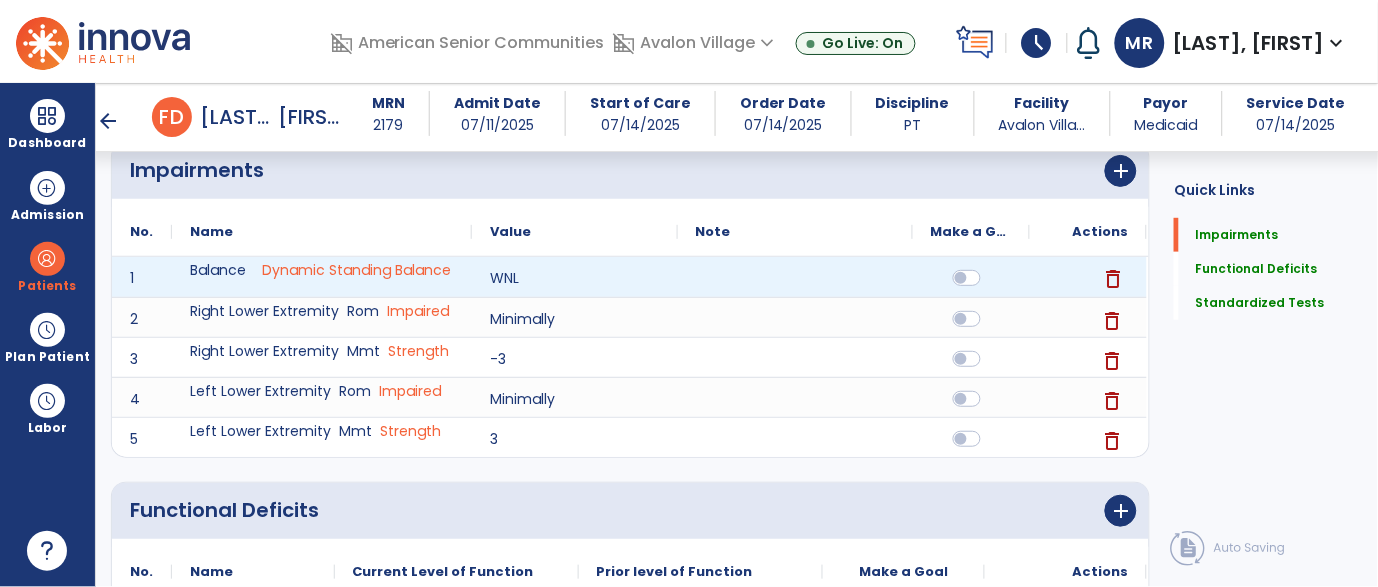 click on "delete" 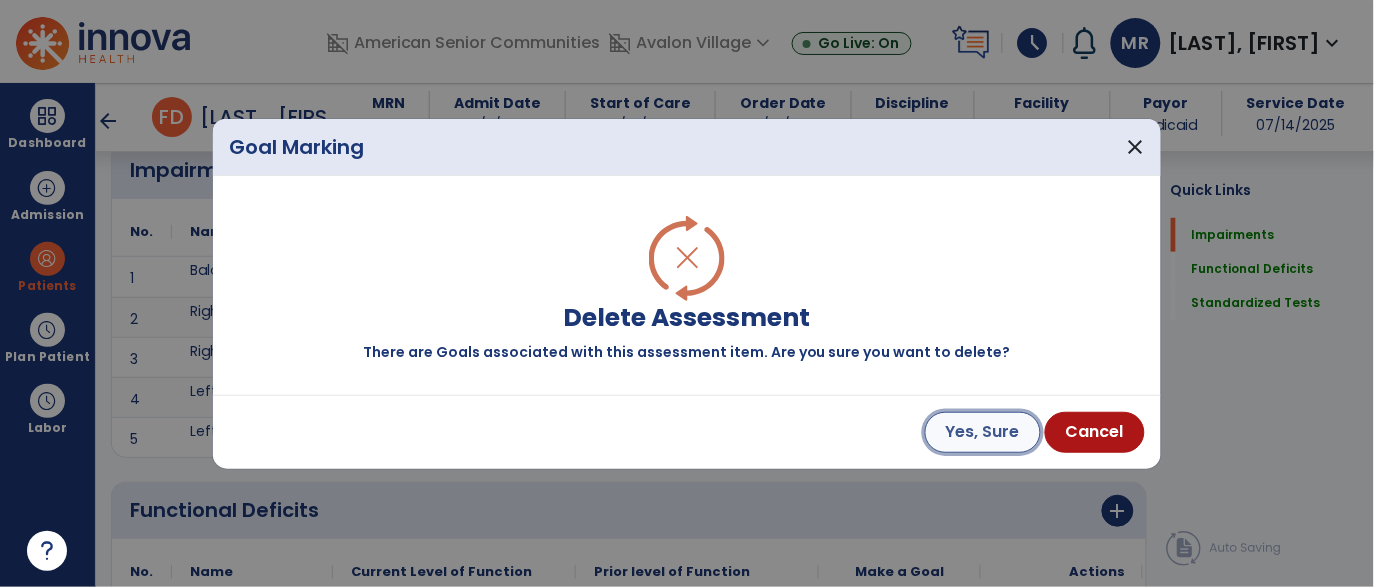 click on "Yes, Sure" at bounding box center [983, 432] 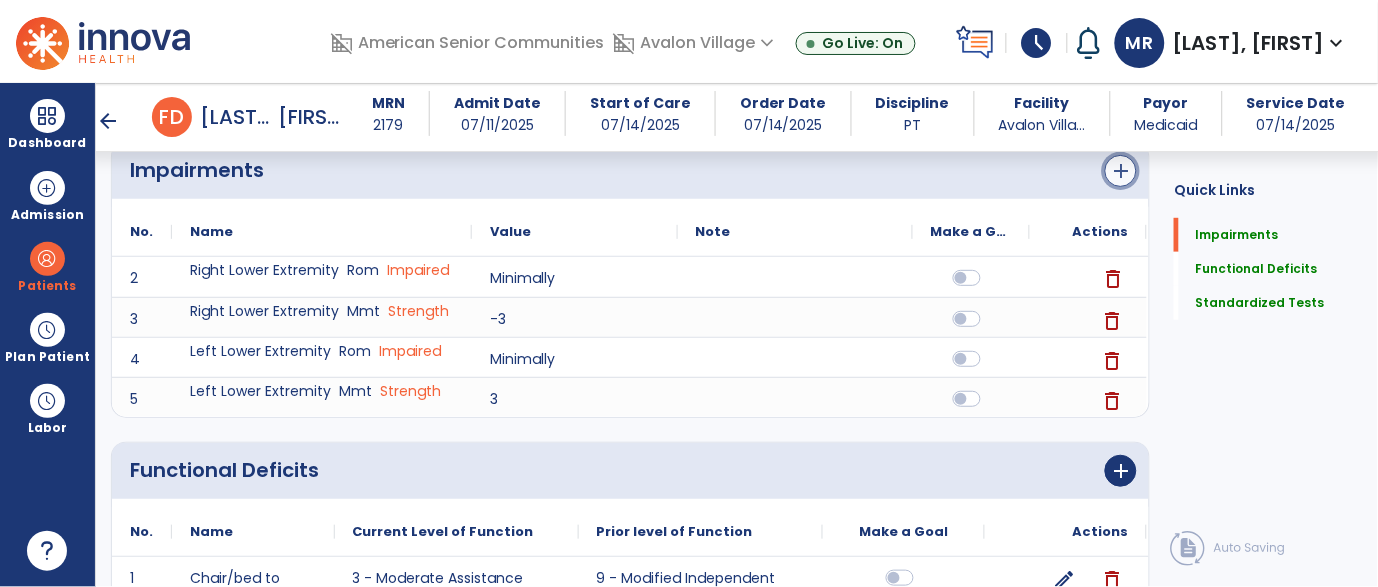 click on "add" 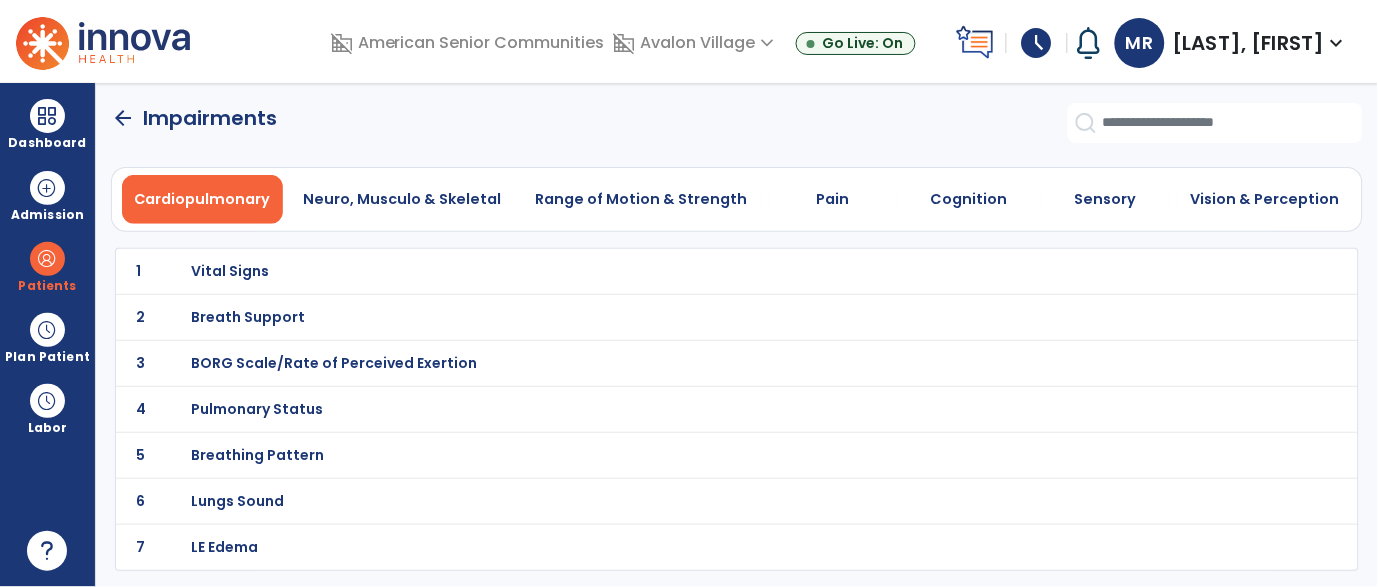 scroll, scrollTop: 0, scrollLeft: 0, axis: both 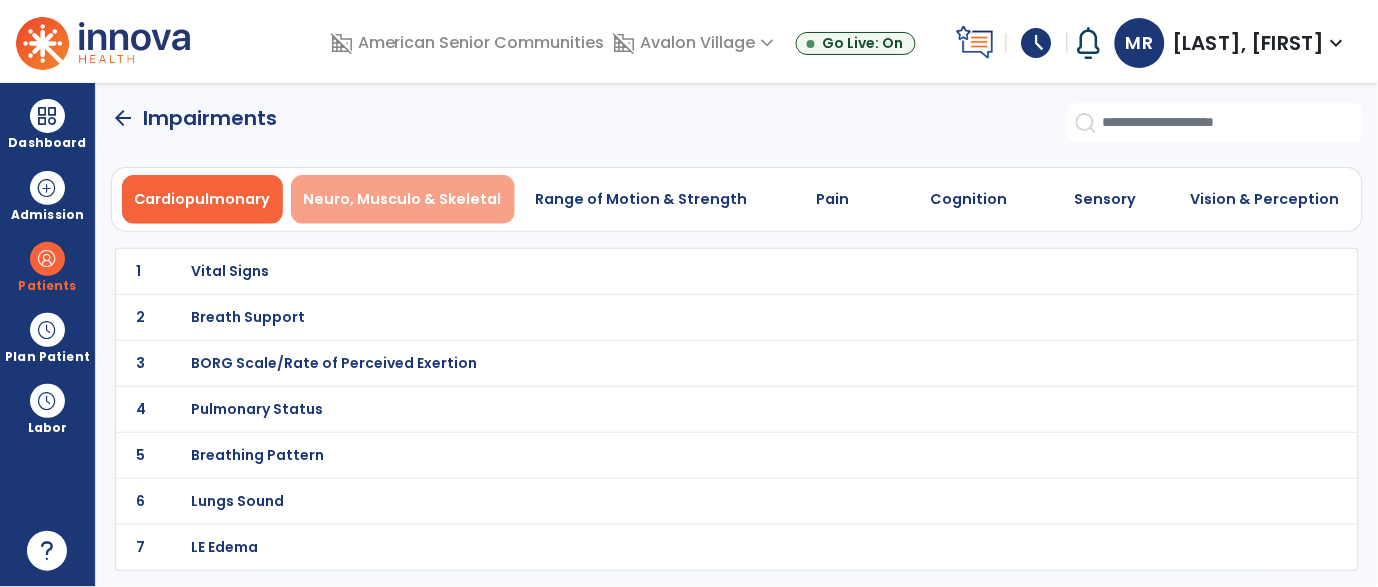 click on "Neuro, Musculo & Skeletal" at bounding box center [403, 199] 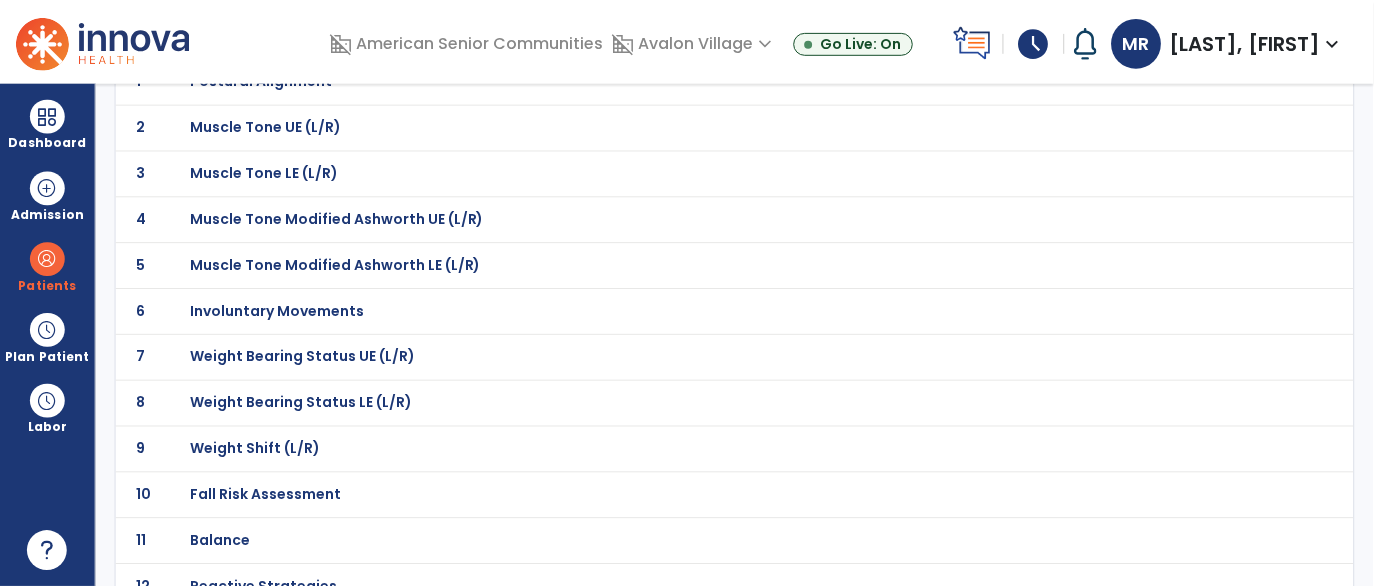 scroll, scrollTop: 191, scrollLeft: 0, axis: vertical 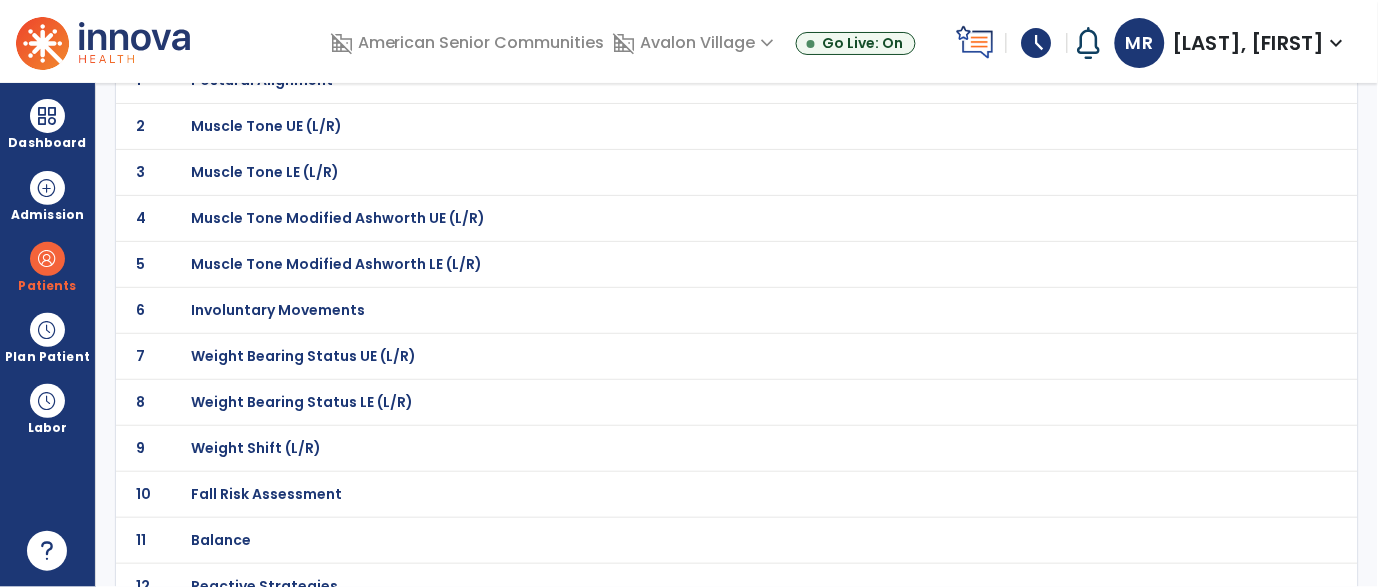 click on "Balance" at bounding box center (693, 80) 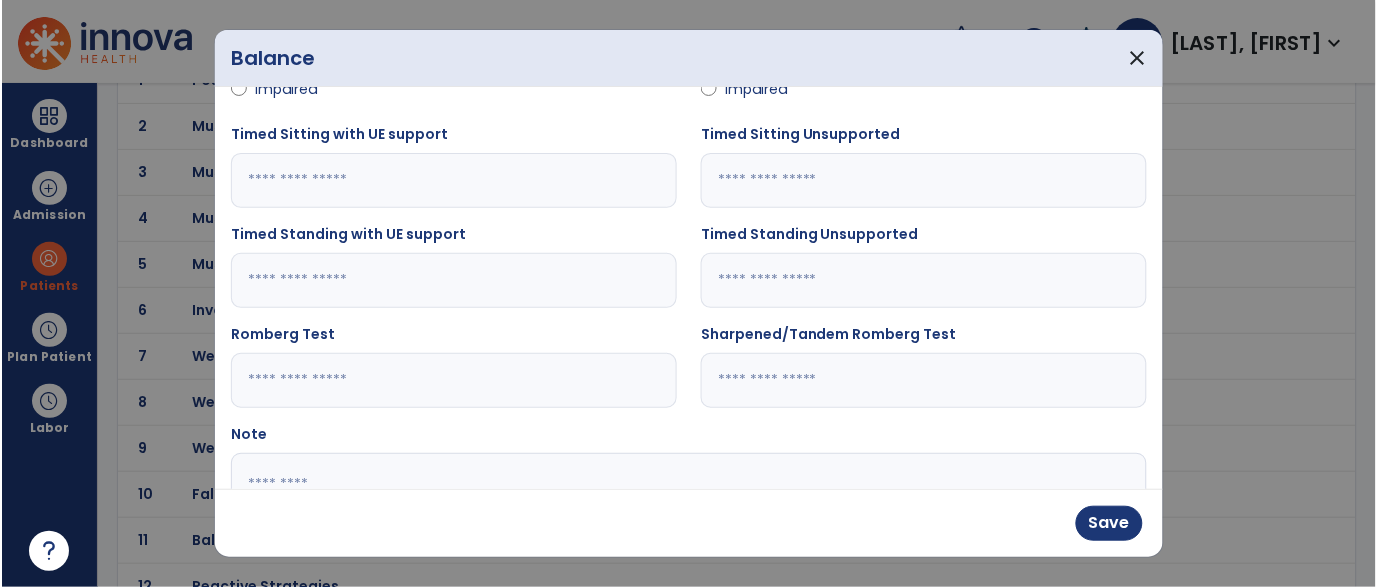 scroll, scrollTop: 269, scrollLeft: 0, axis: vertical 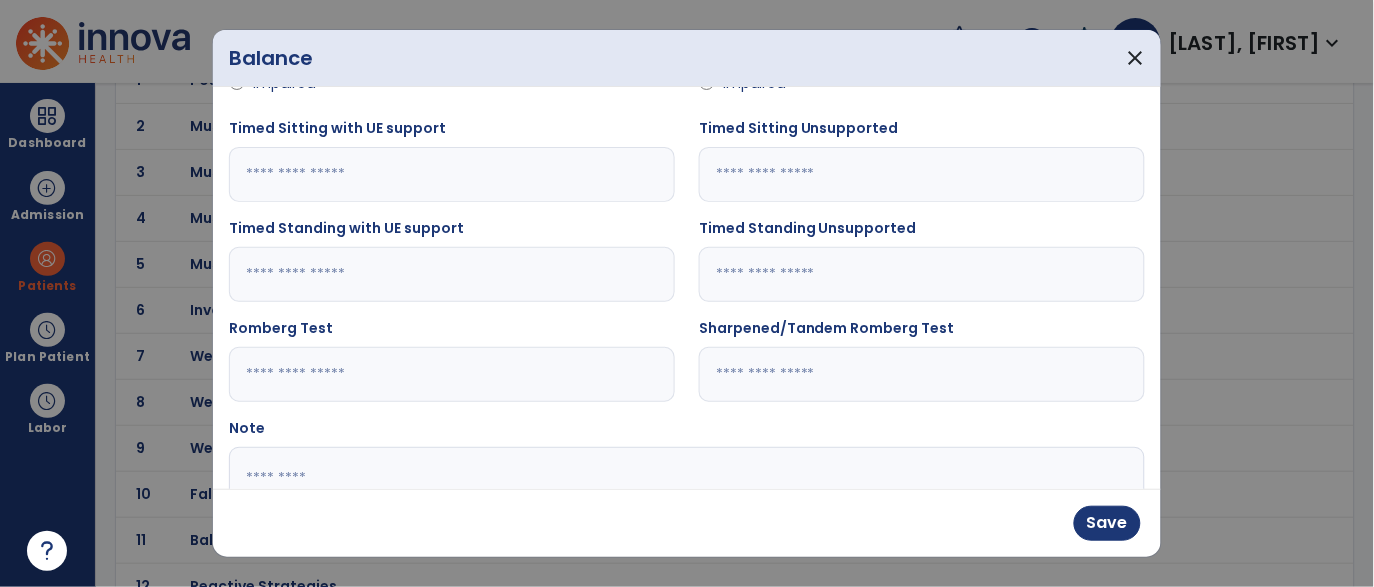 click at bounding box center (922, 274) 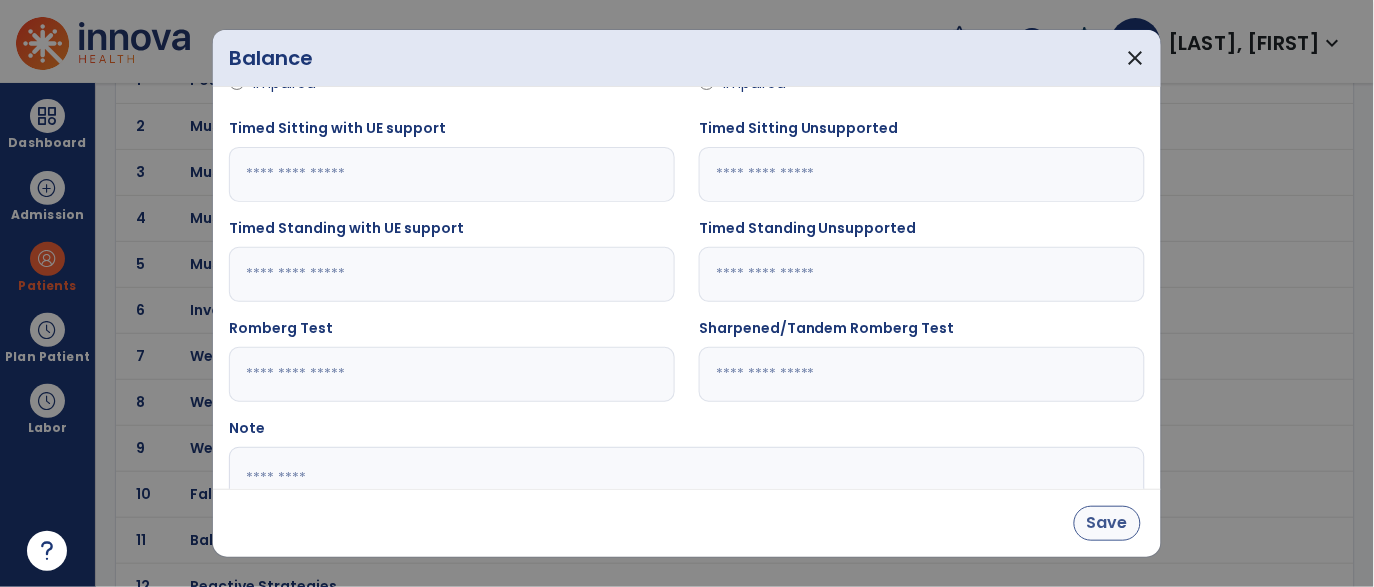 type on "**" 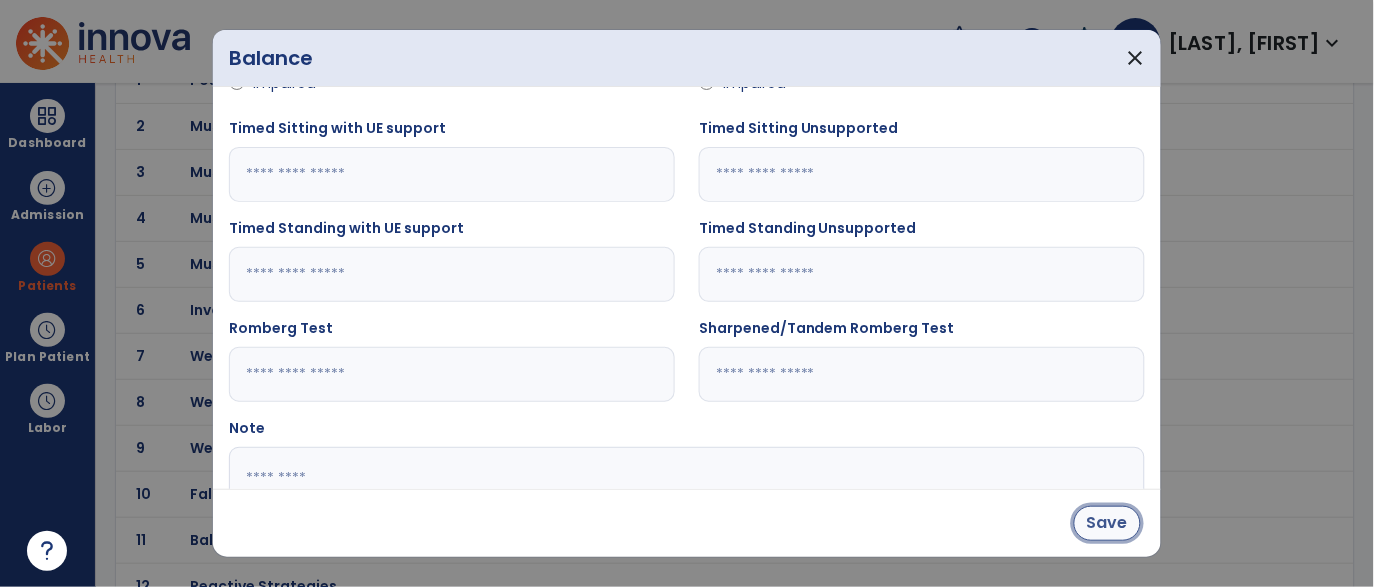 click on "Save" at bounding box center [1107, 523] 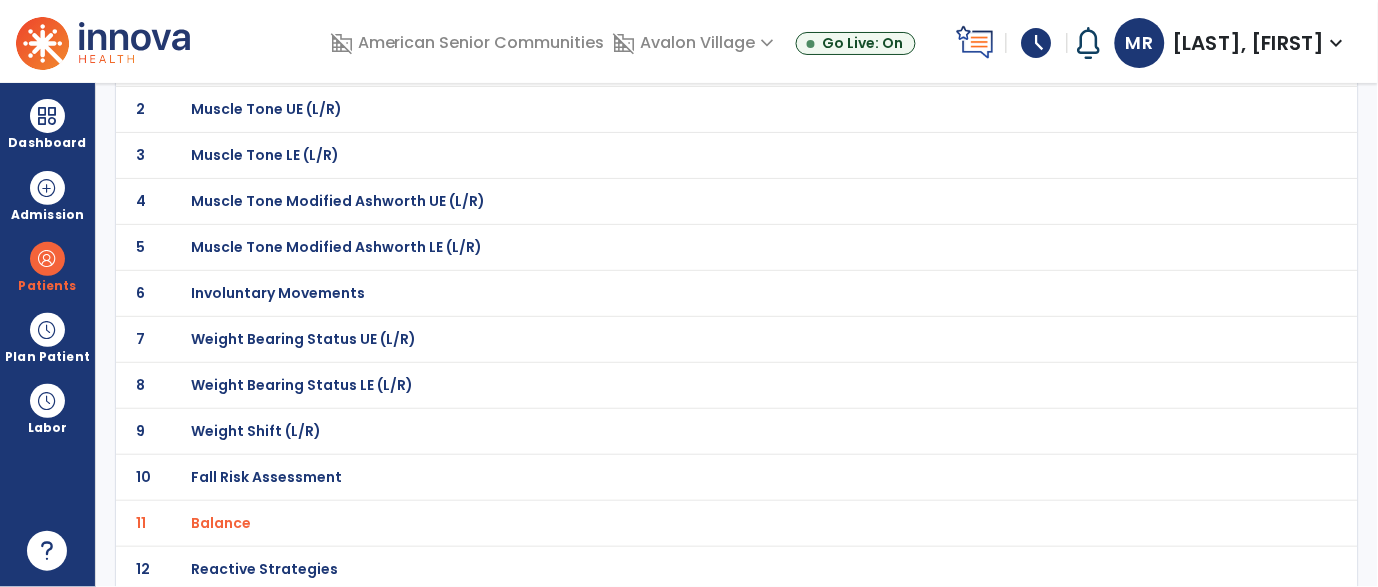 scroll, scrollTop: 0, scrollLeft: 0, axis: both 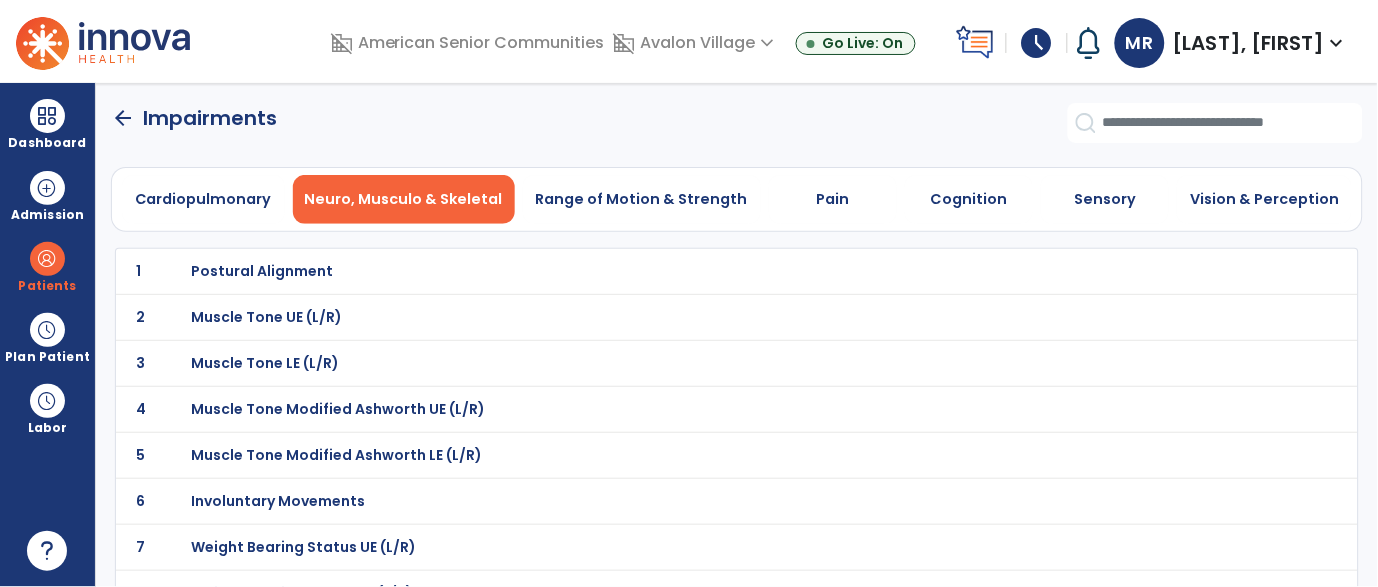 click on "arrow_back" 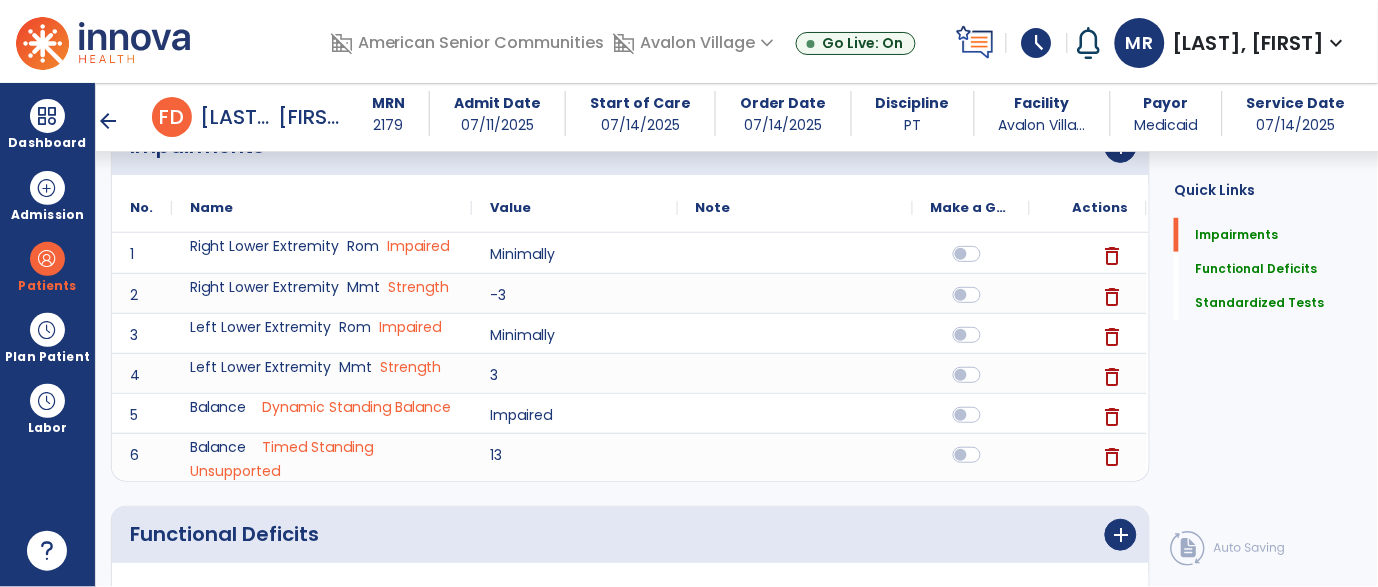 scroll, scrollTop: 194, scrollLeft: 0, axis: vertical 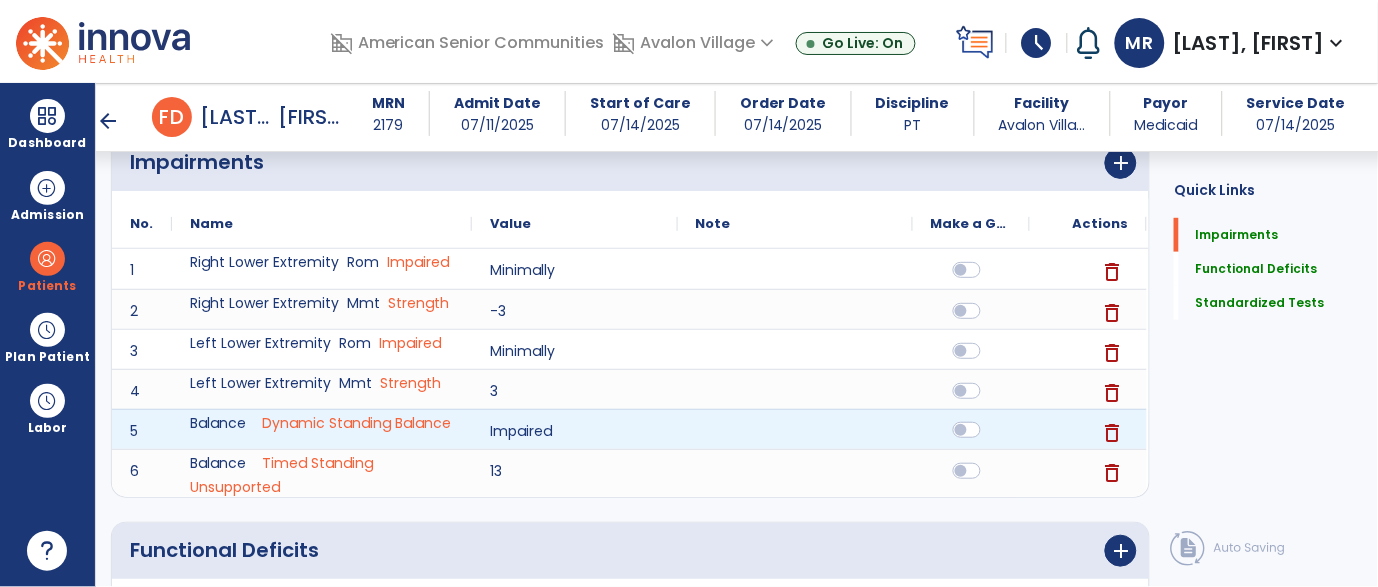 click 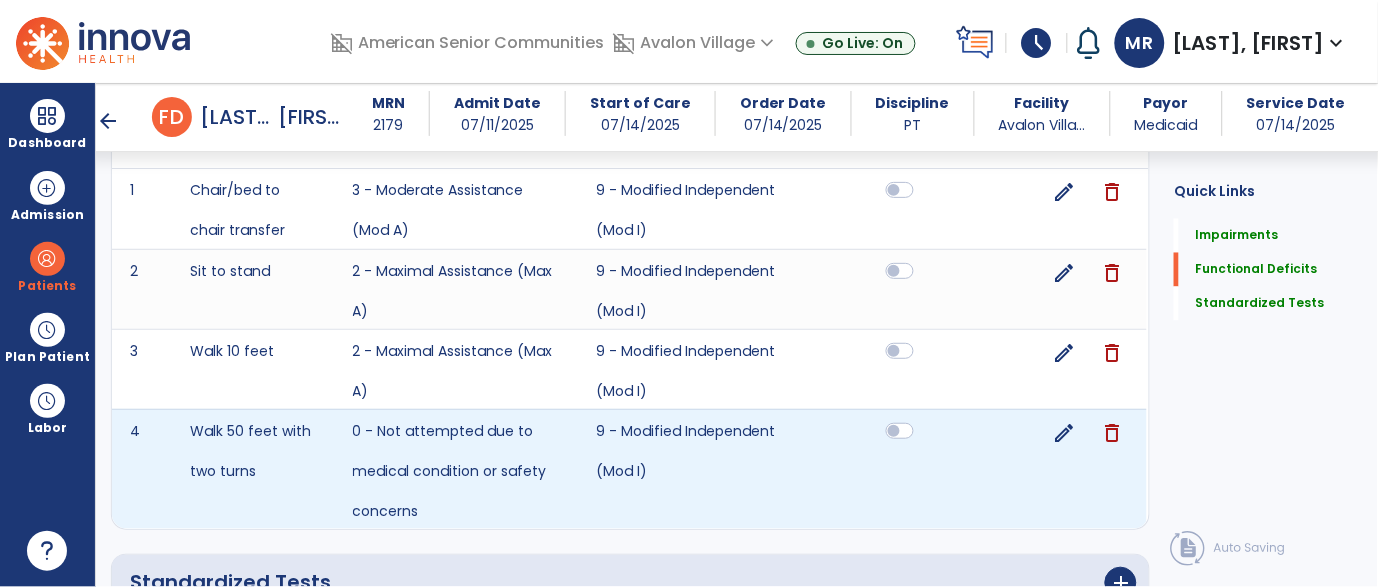 scroll, scrollTop: 965, scrollLeft: 0, axis: vertical 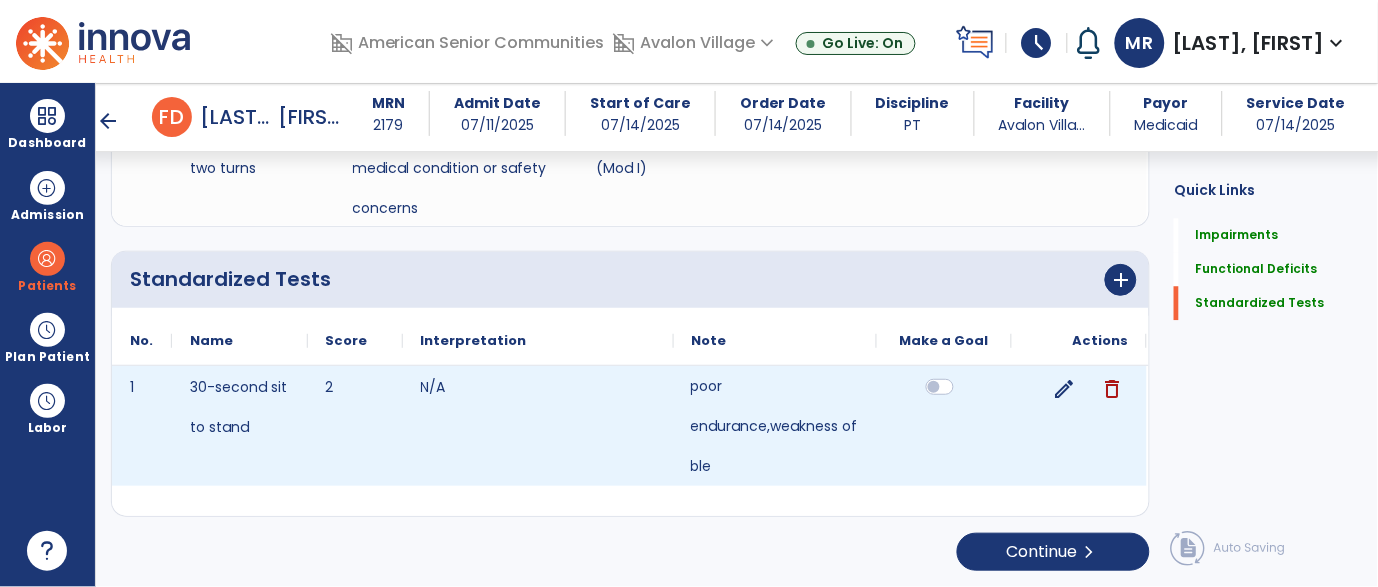 click on "poor endurance,weakness of ble" 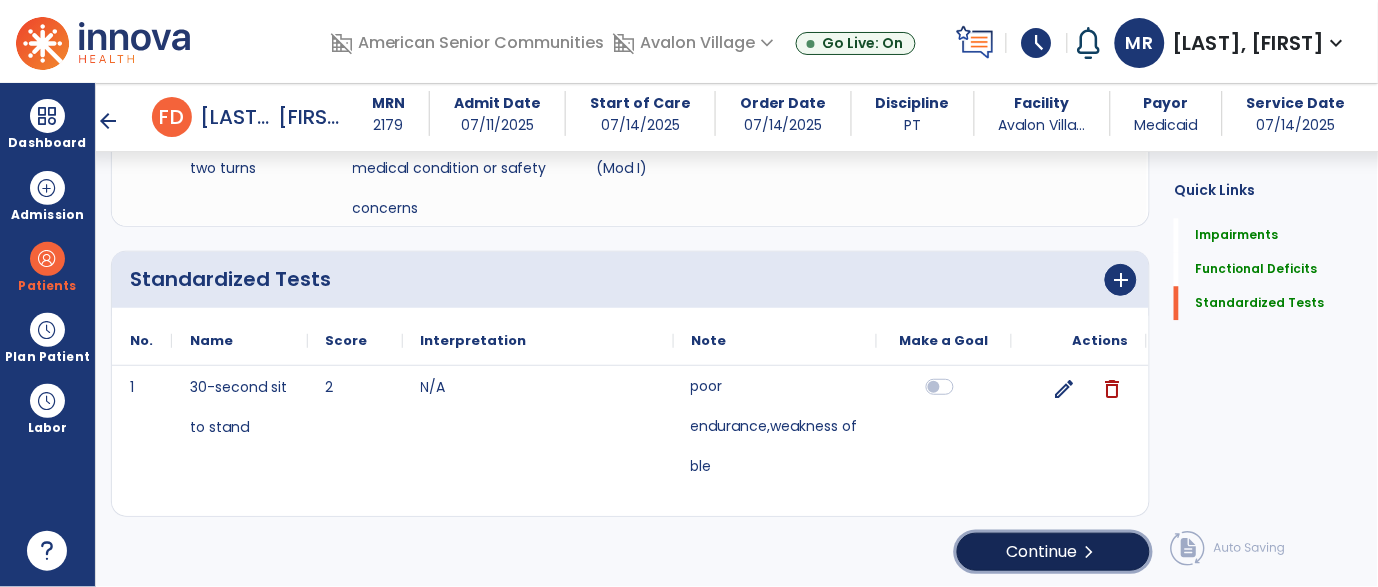 click on "Continue  chevron_right" 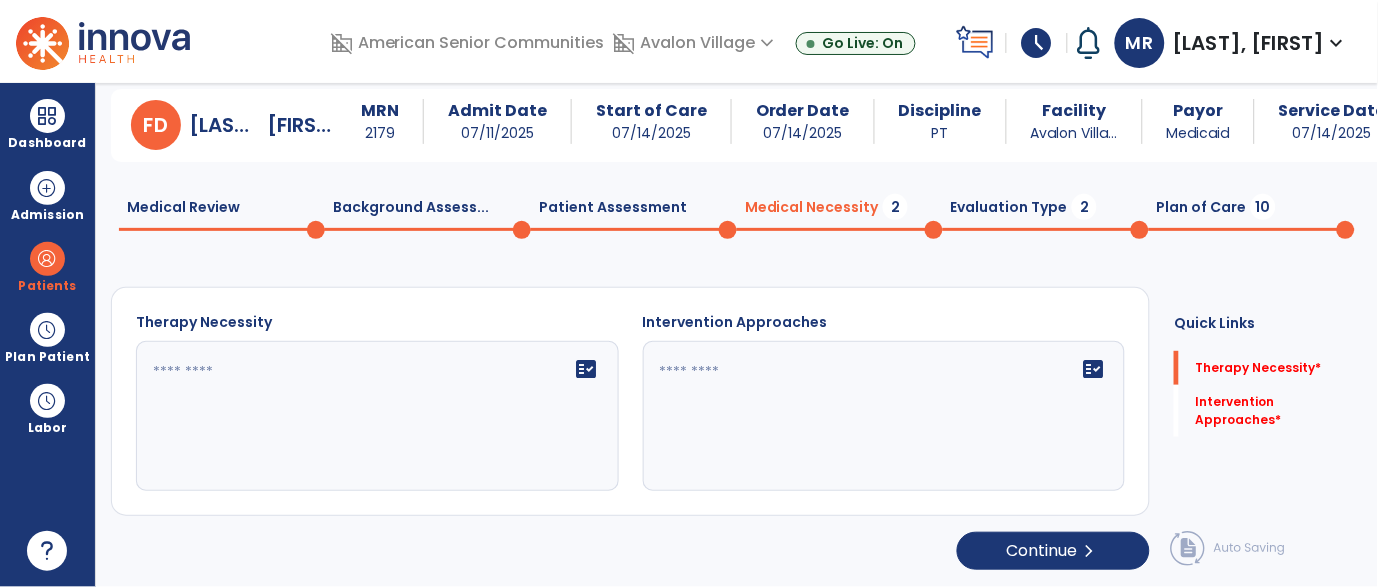 scroll, scrollTop: 39, scrollLeft: 0, axis: vertical 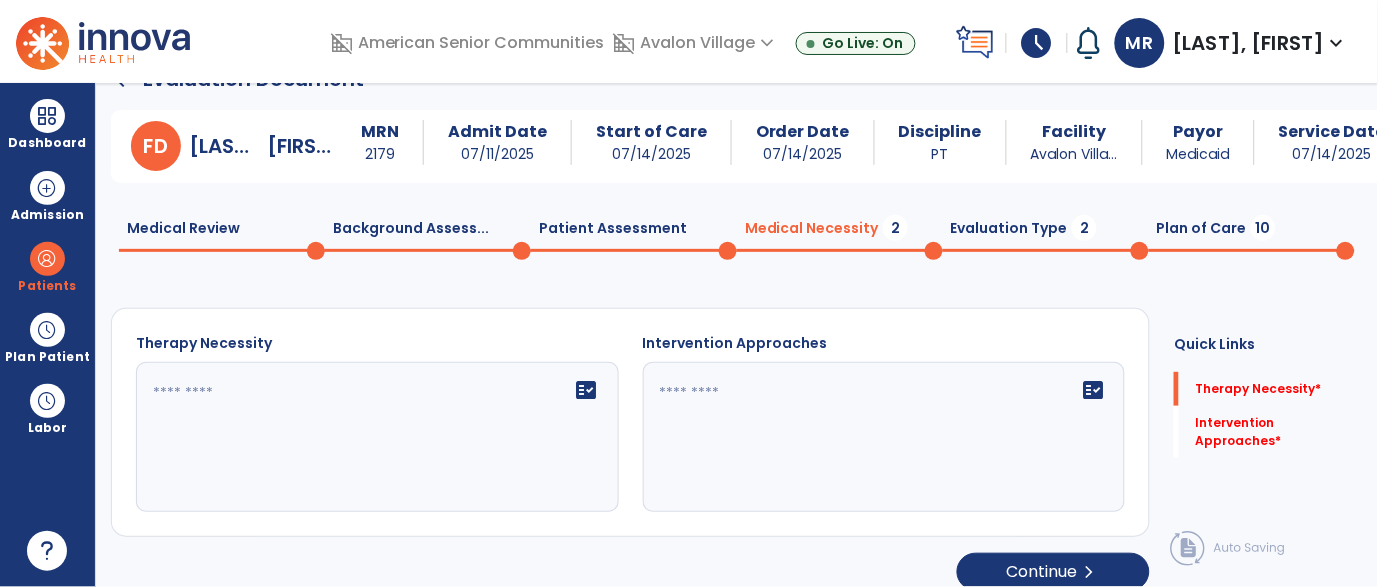 click 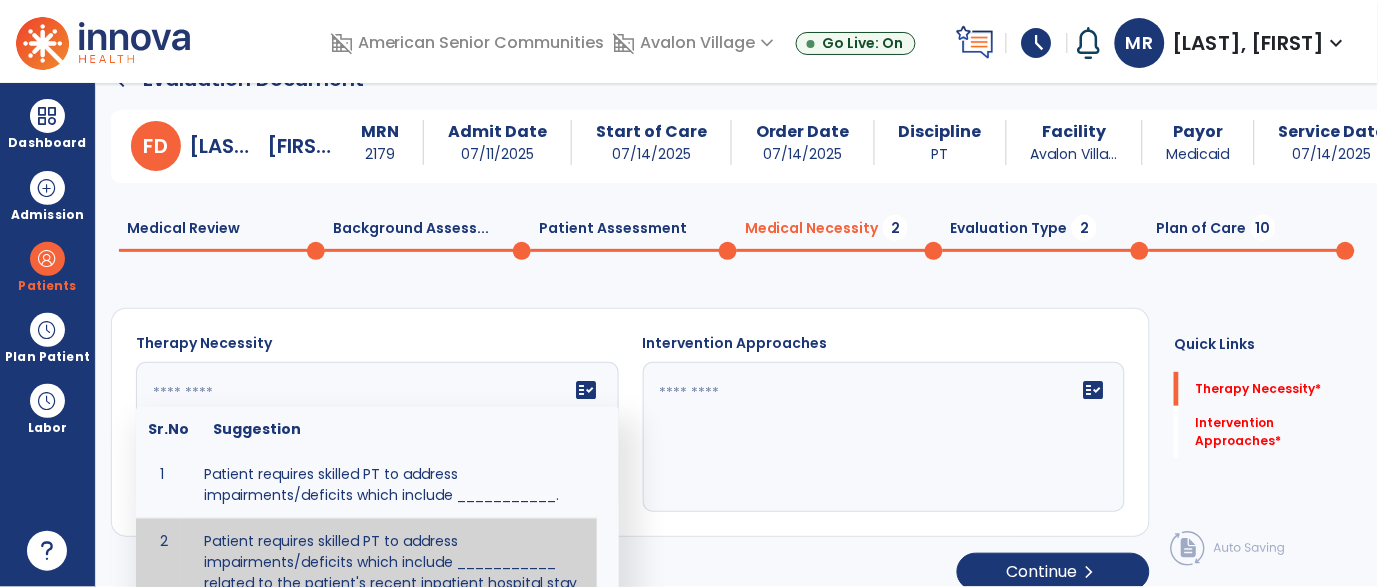 scroll, scrollTop: 76, scrollLeft: 0, axis: vertical 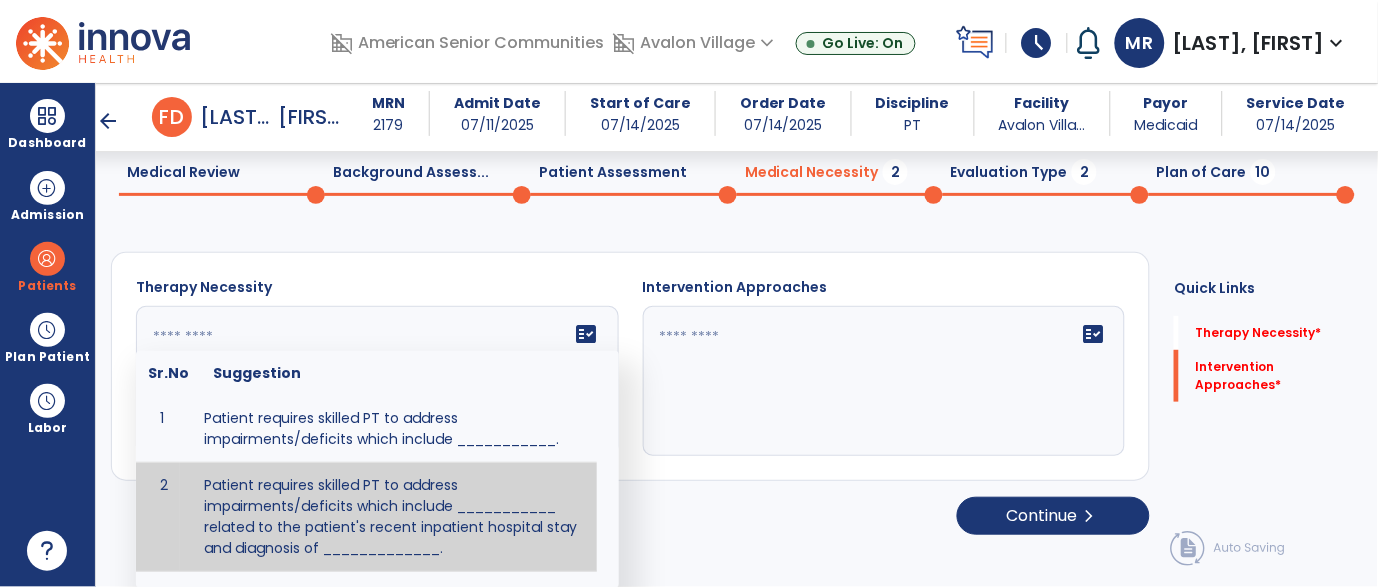 paste on "**********" 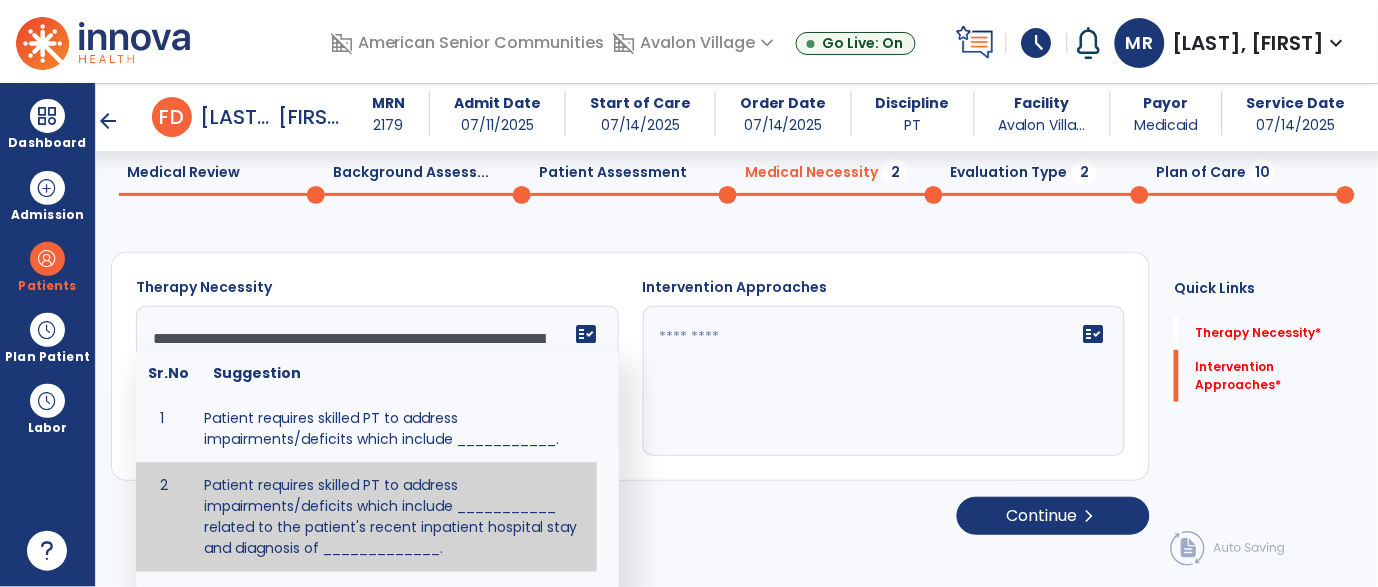 scroll, scrollTop: 16, scrollLeft: 0, axis: vertical 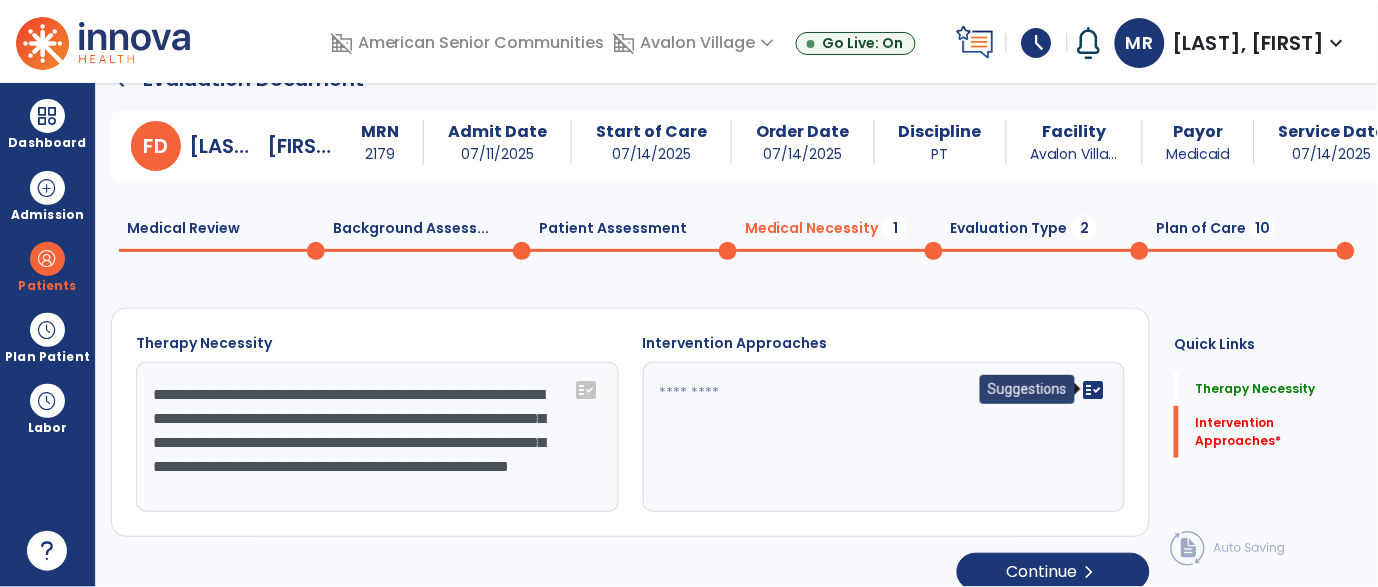 type on "**********" 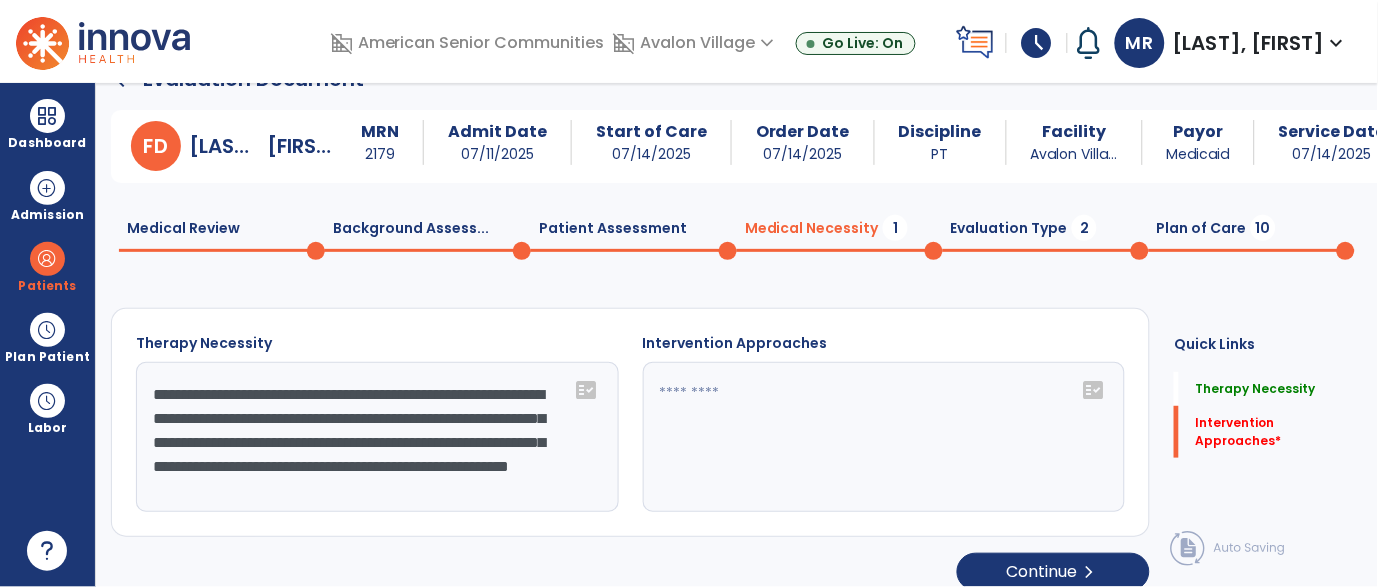 click on "fact_check" 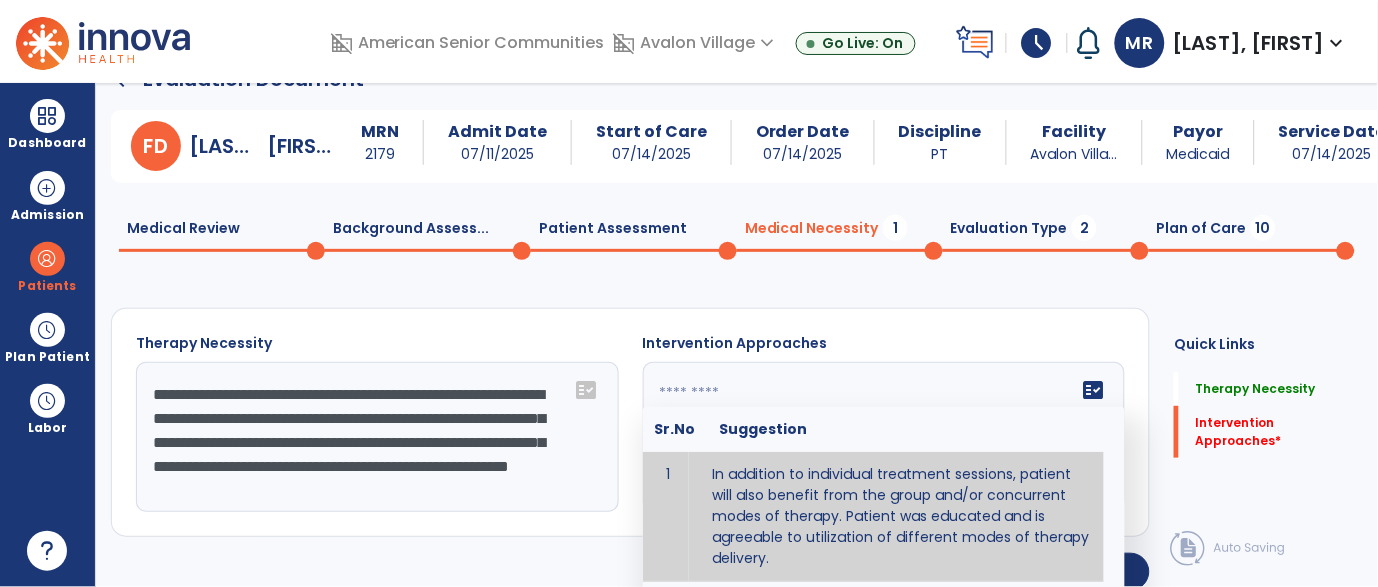 type on "**********" 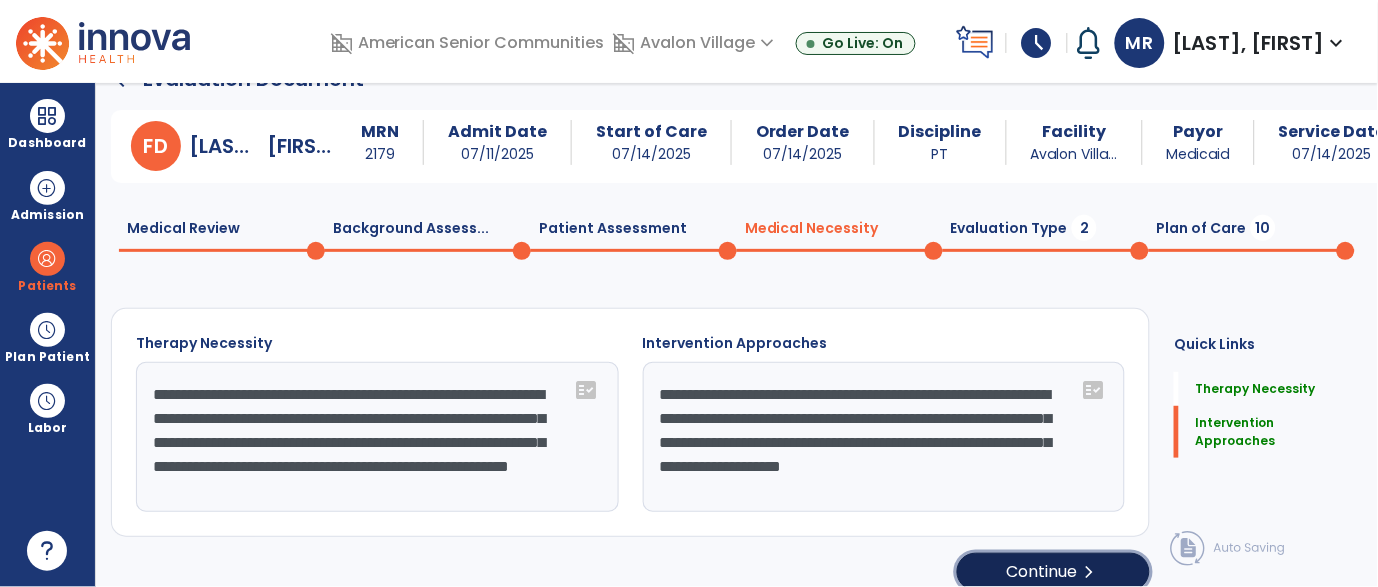 click on "Continue  chevron_right" 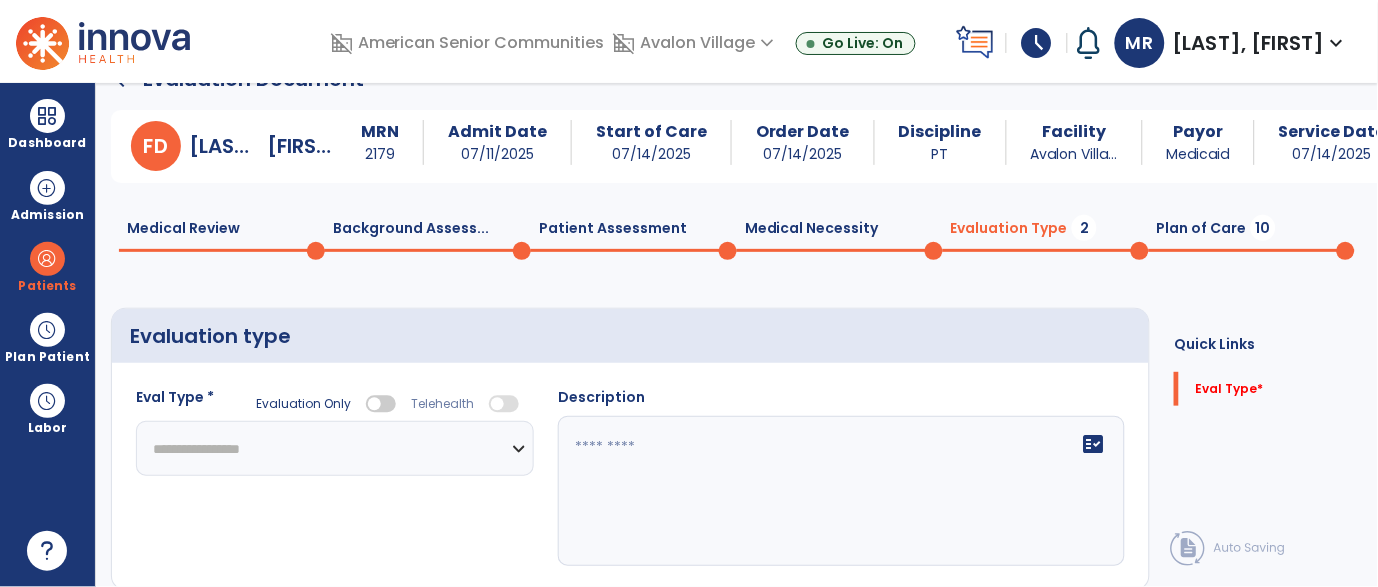 click on "**********" 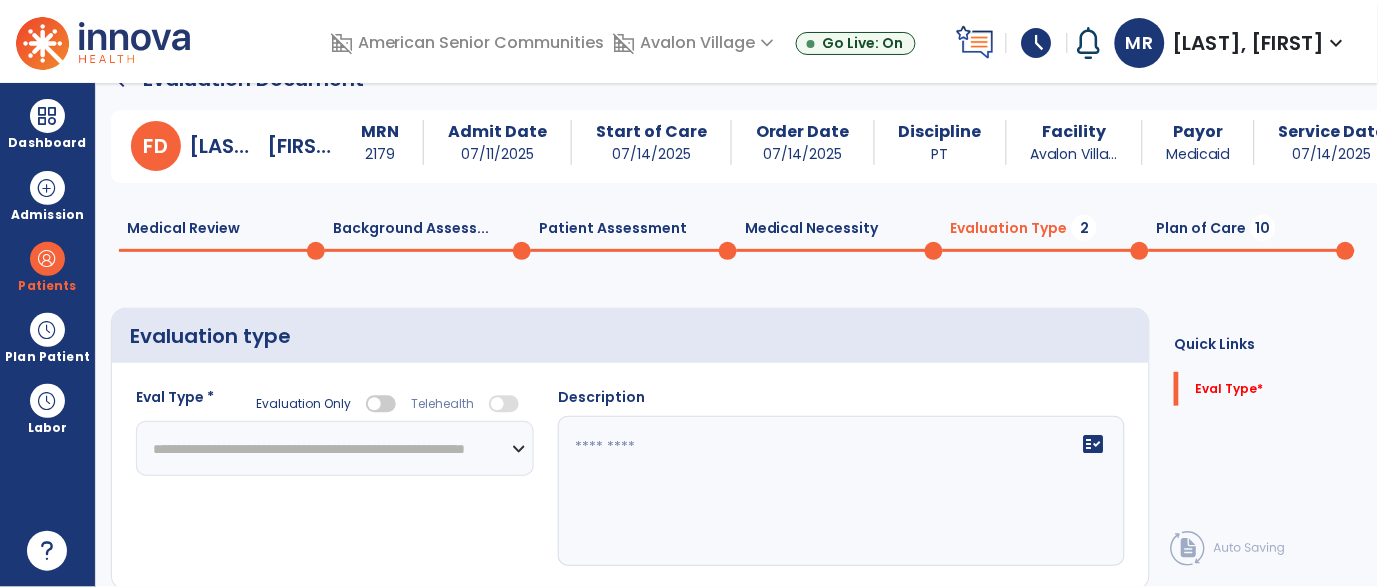 click on "**********" 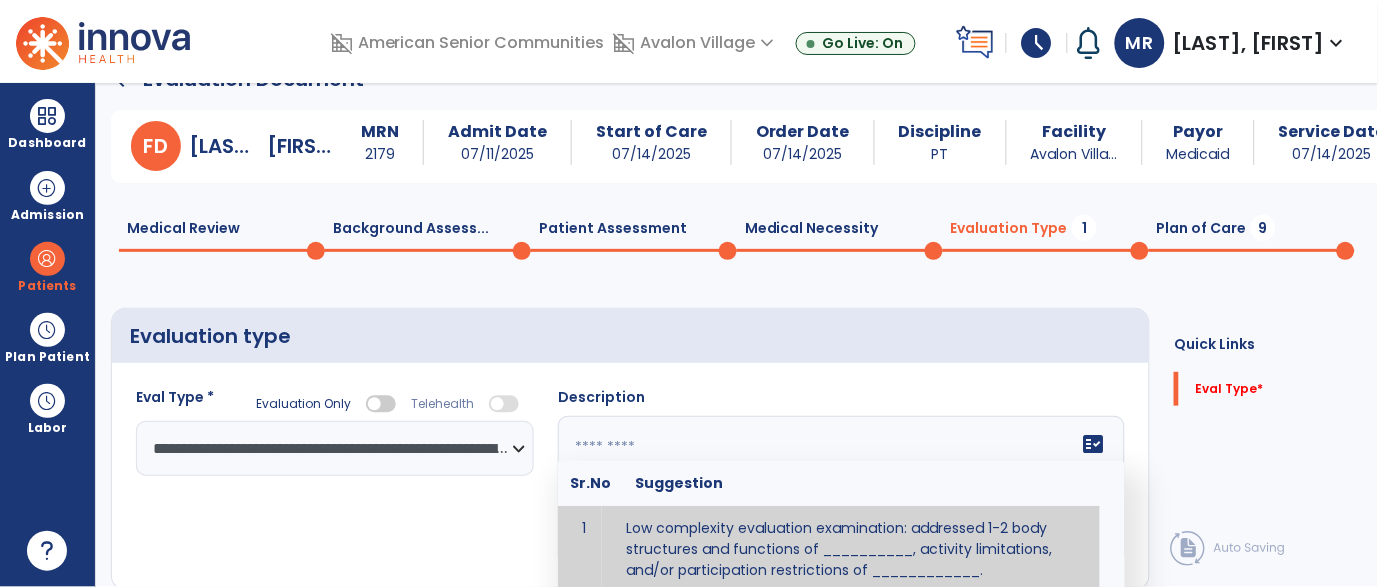 click 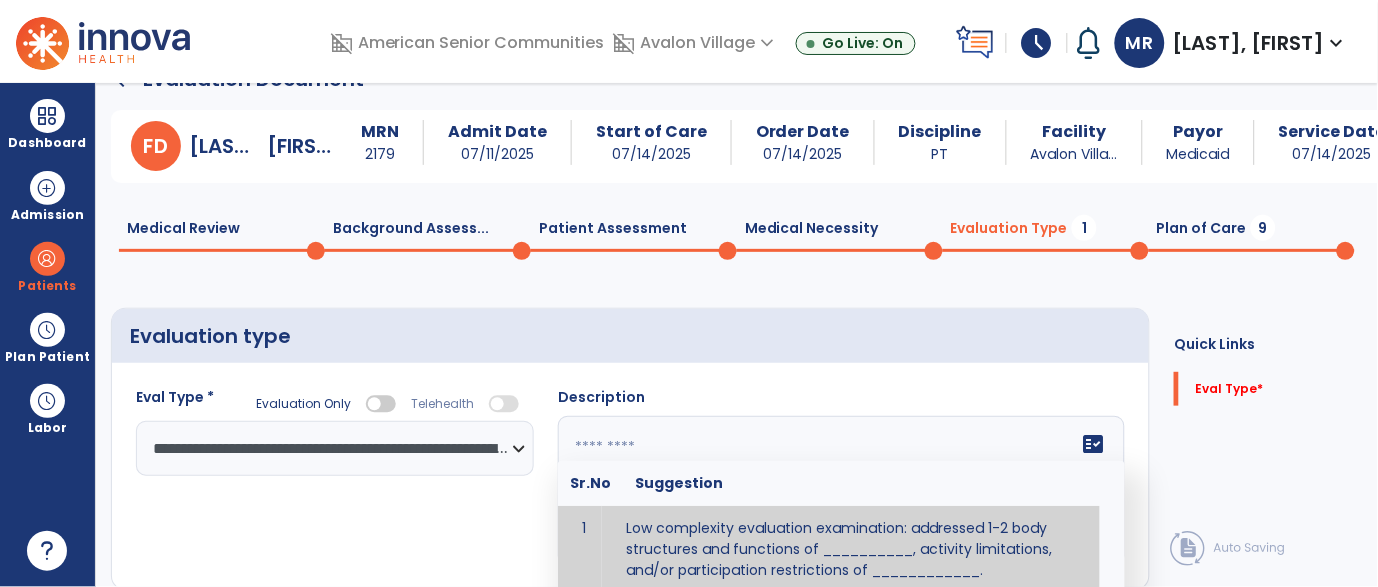 scroll, scrollTop: 45, scrollLeft: 0, axis: vertical 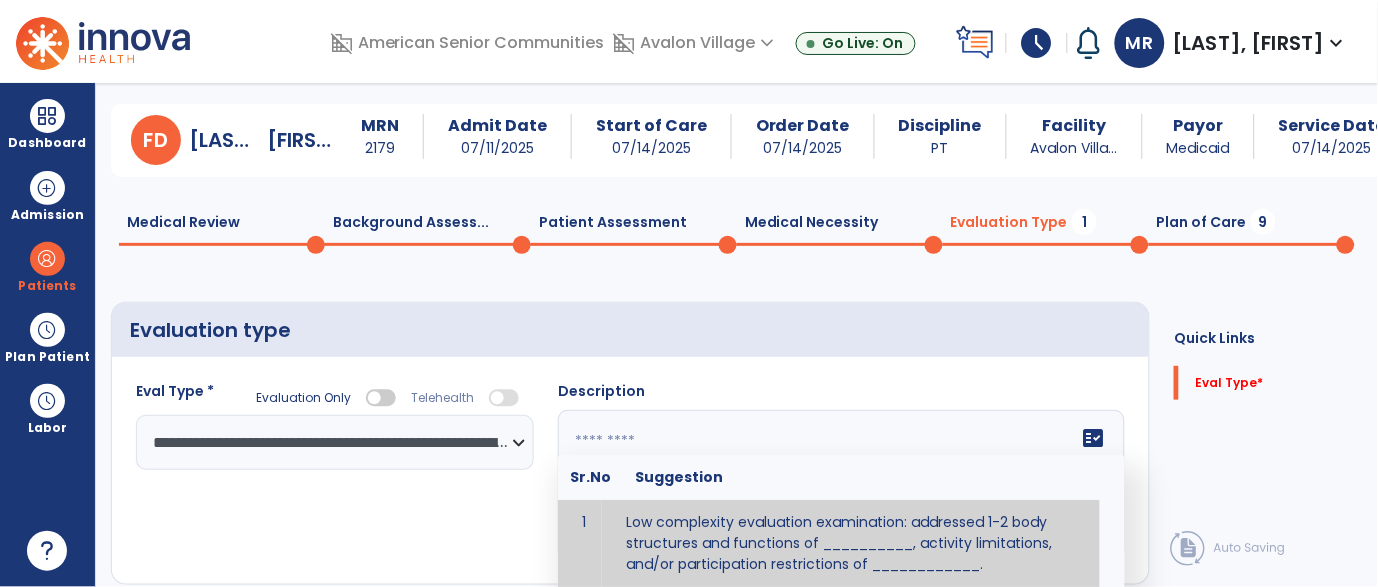 paste on "**********" 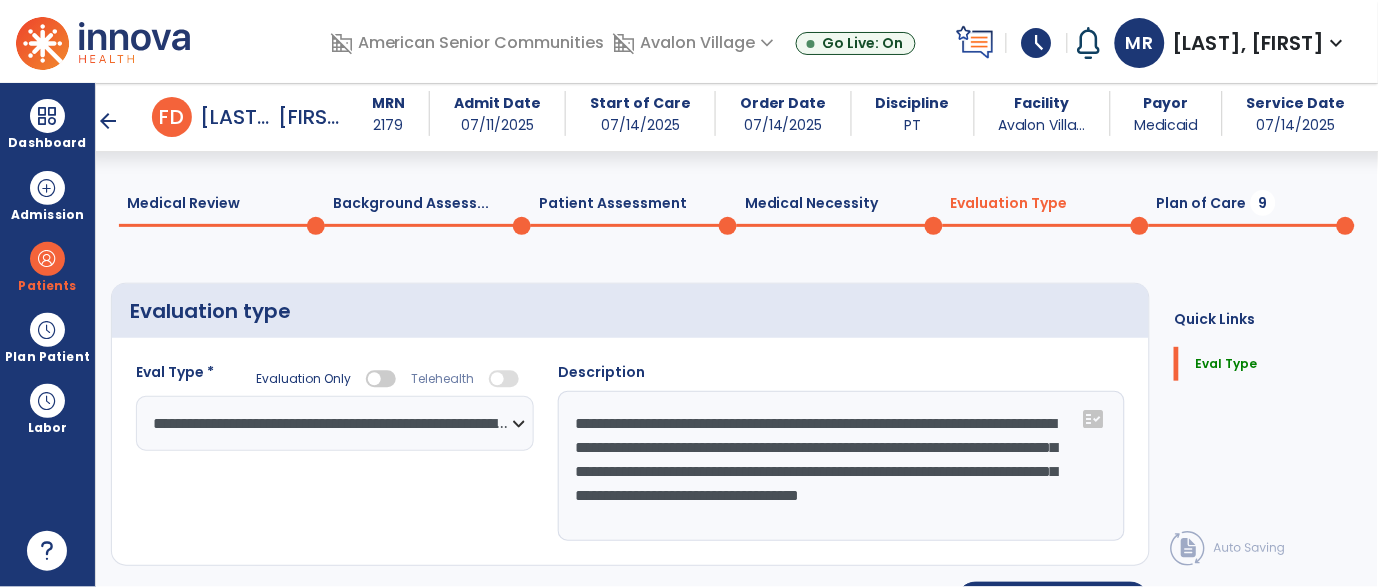 scroll, scrollTop: 93, scrollLeft: 0, axis: vertical 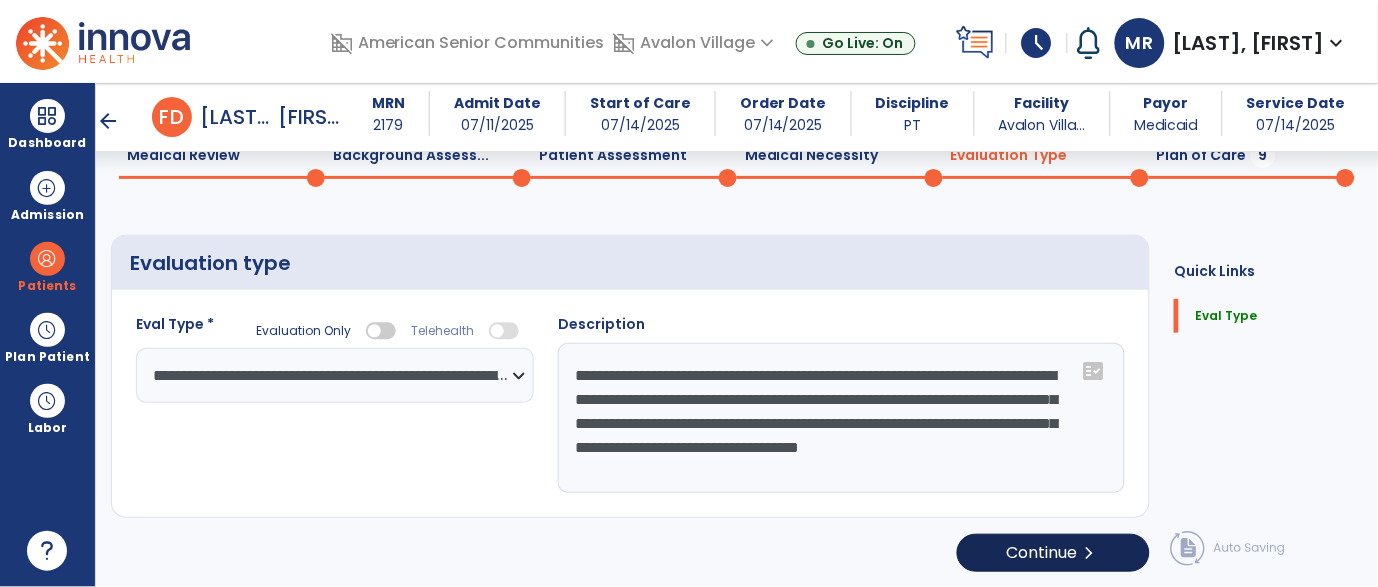 type on "**********" 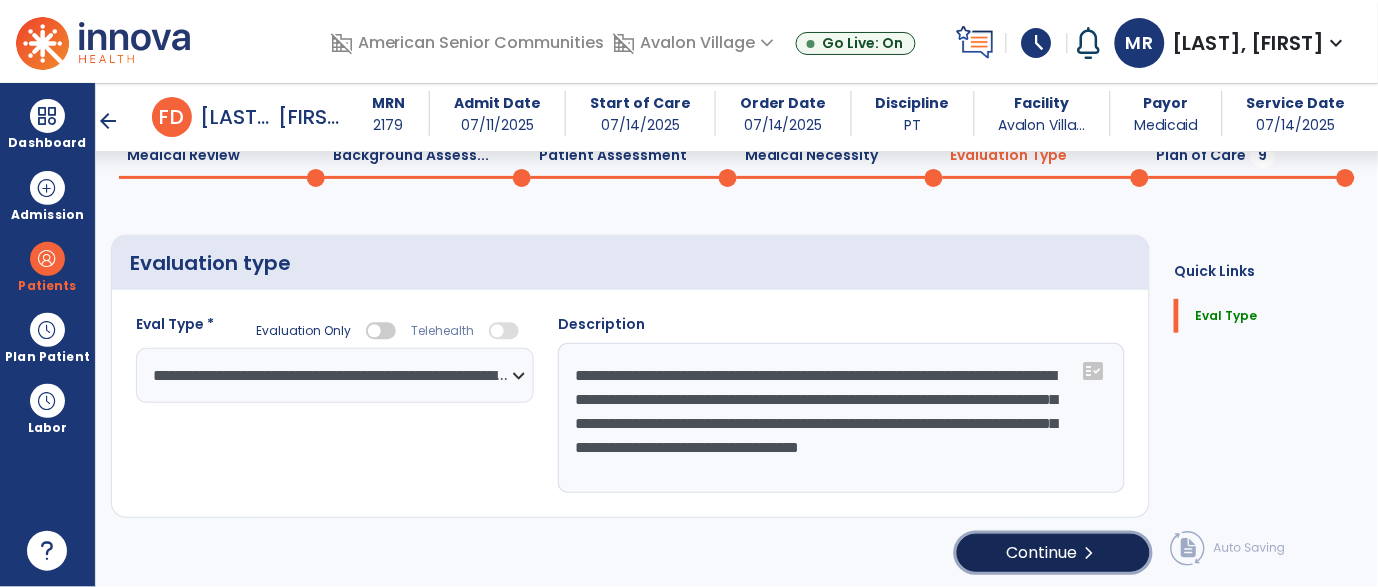 click on "Continue  chevron_right" 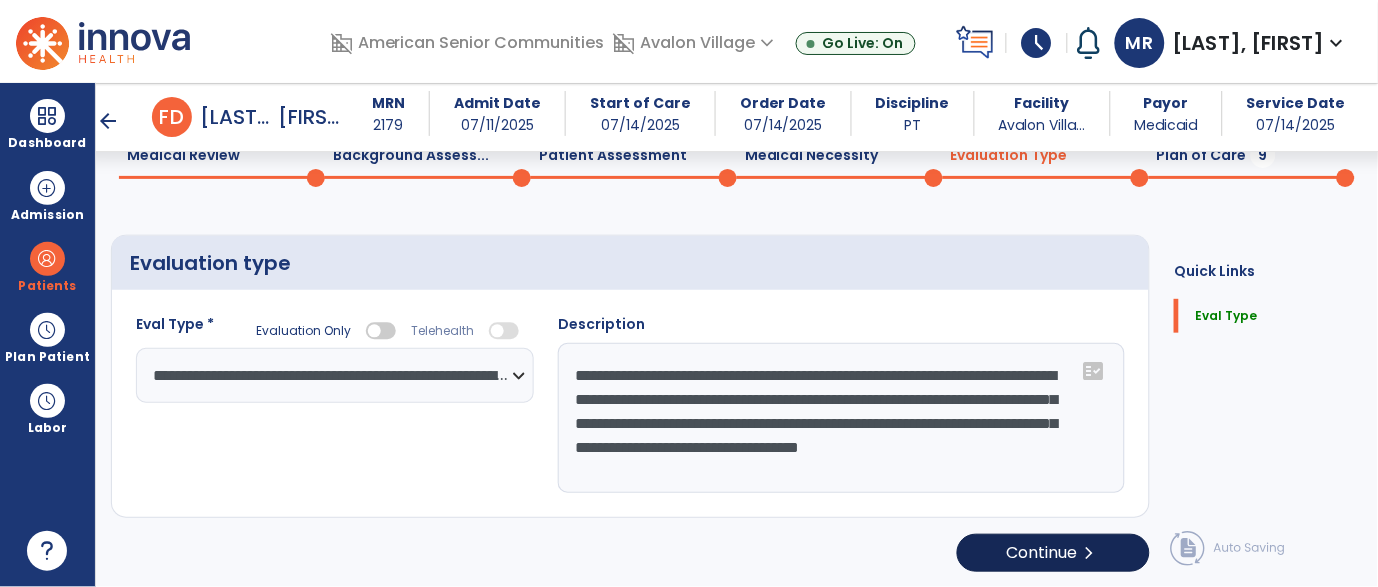 select on "*****" 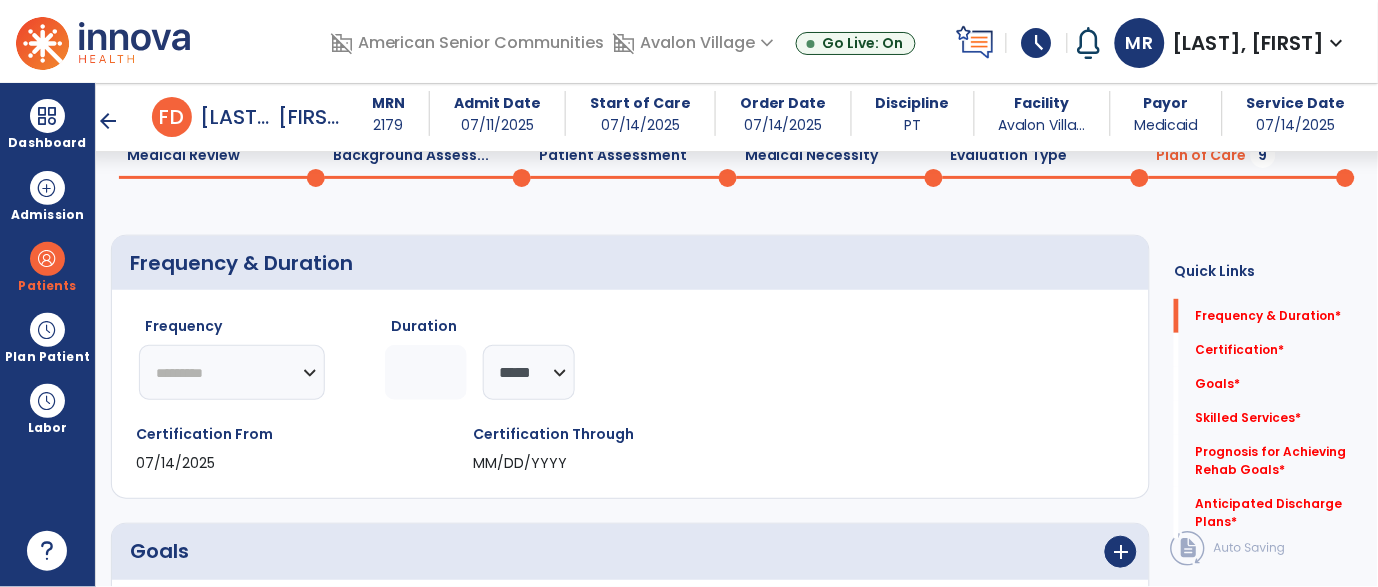 click on "********* ** ** ** ** ** ** **" 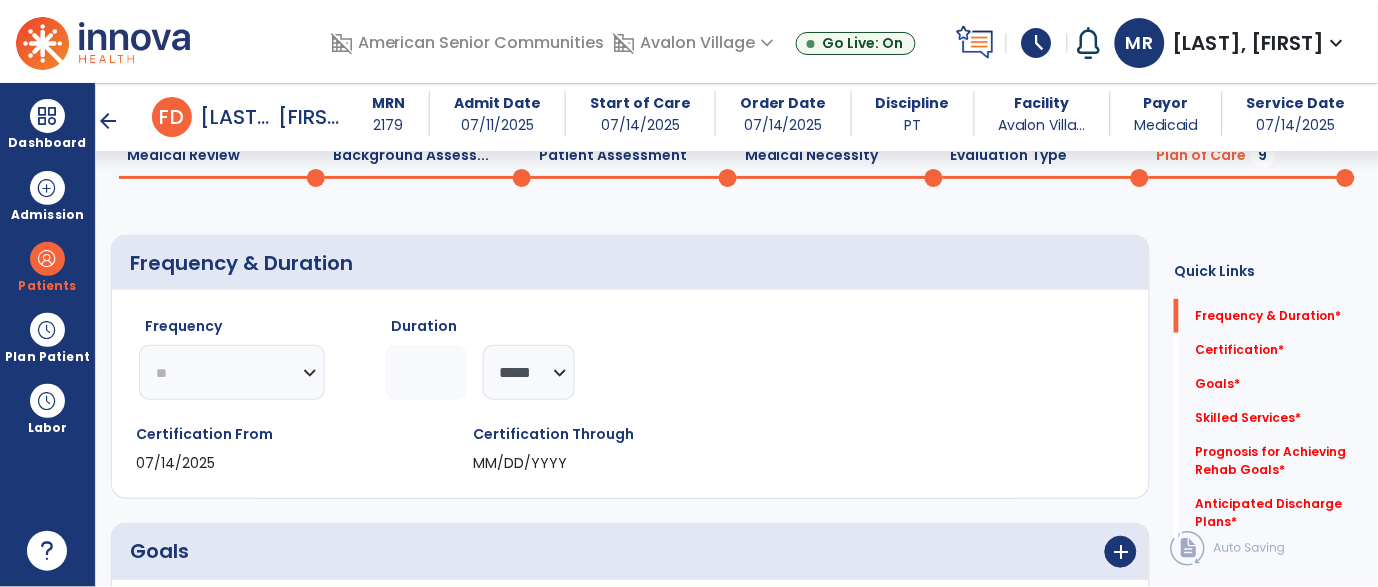 click on "********* ** ** ** ** ** ** **" 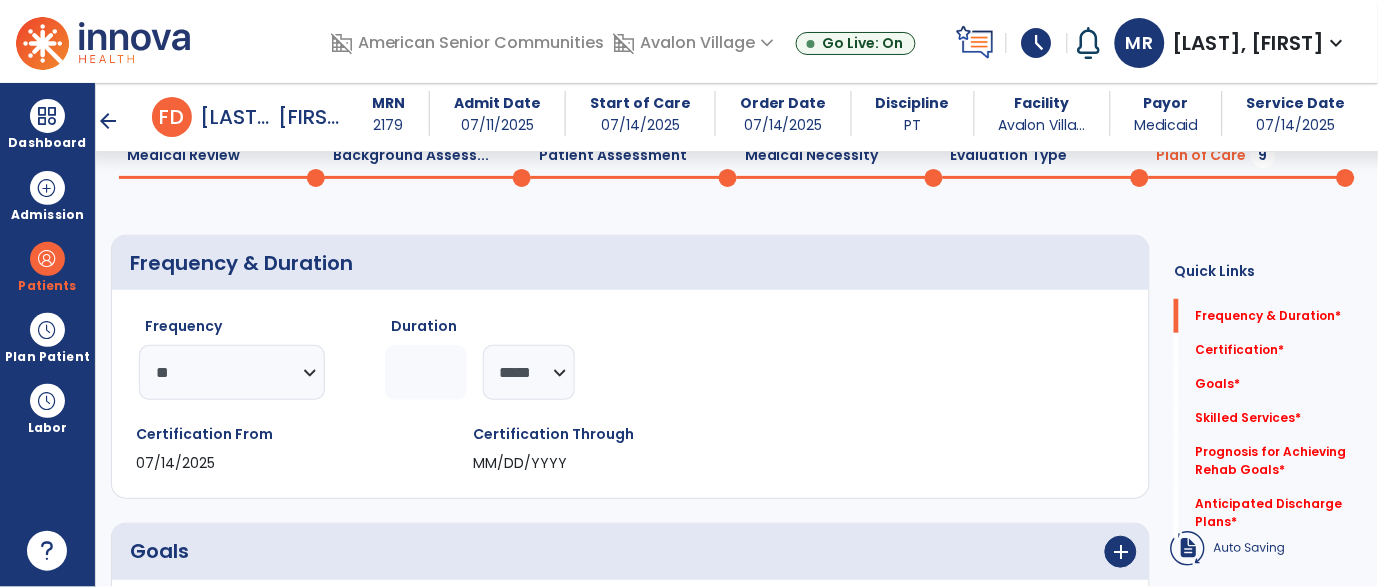click 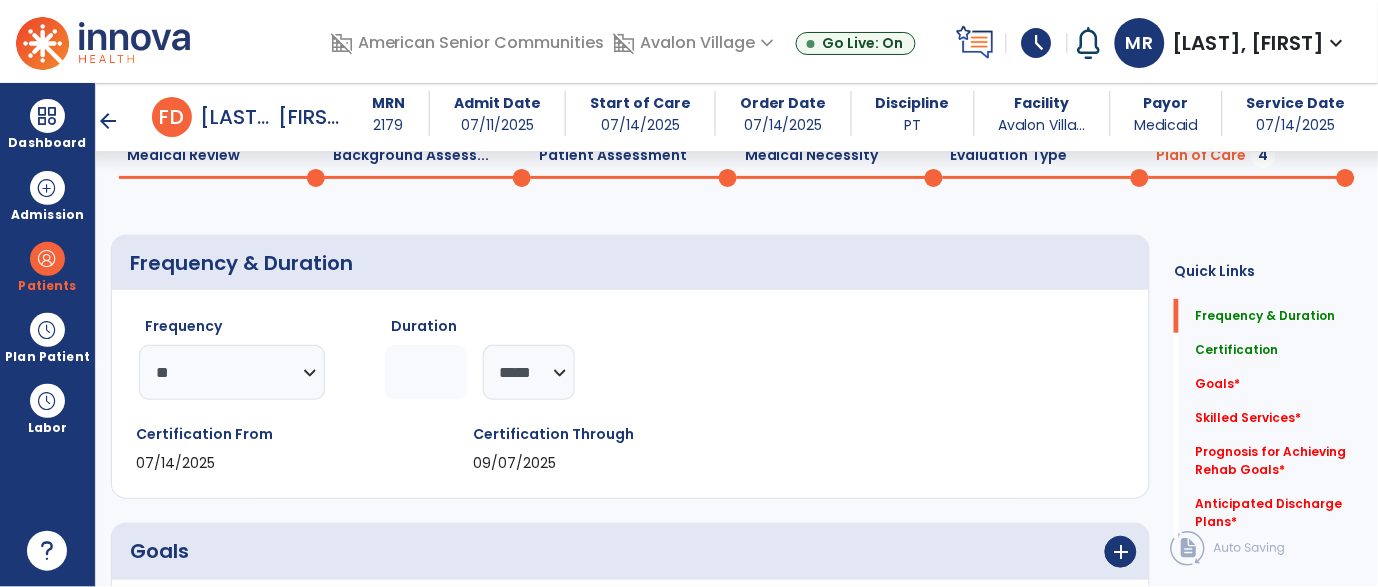 type on "*" 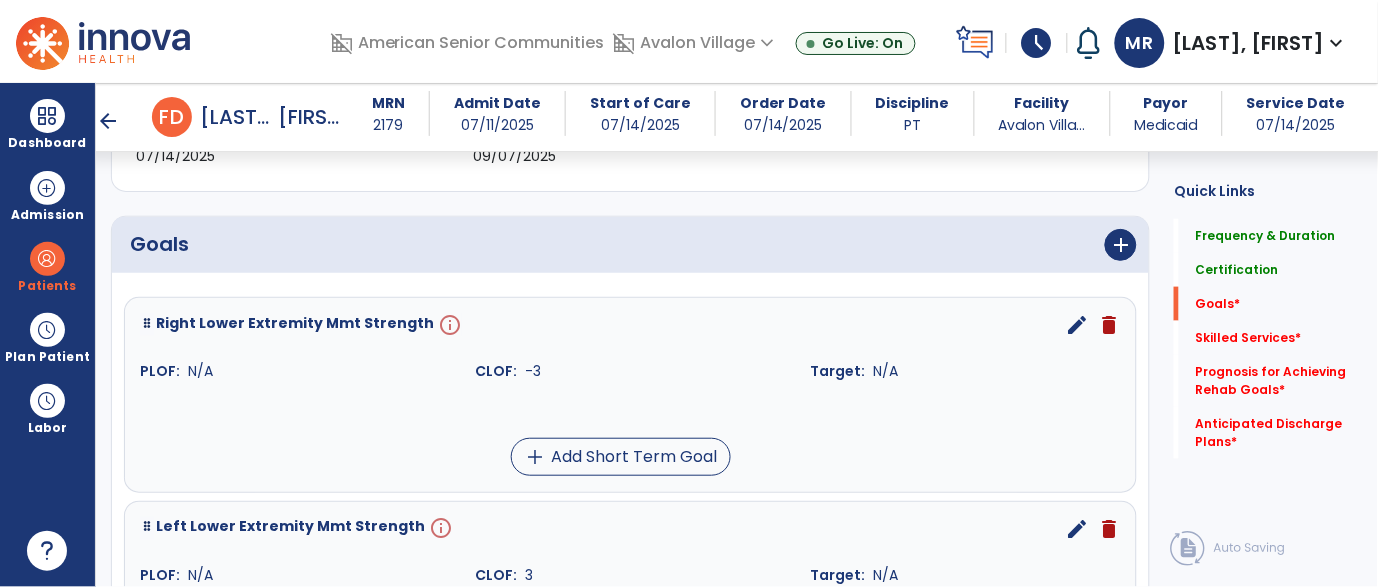 scroll, scrollTop: 407, scrollLeft: 0, axis: vertical 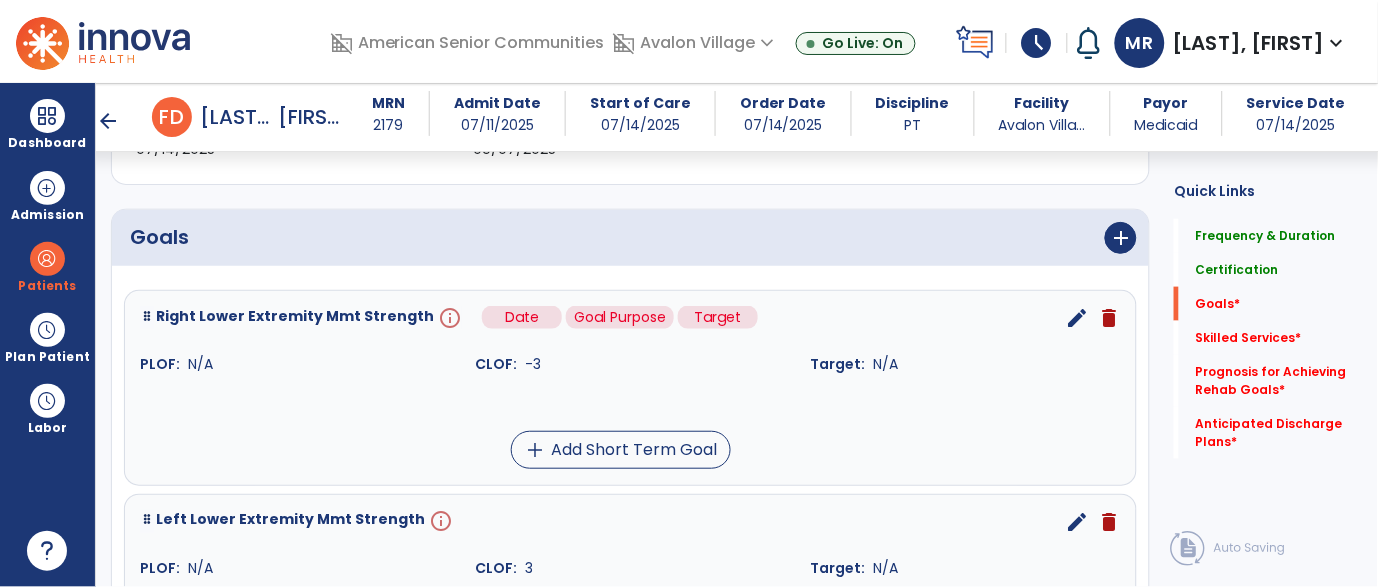 click on "info" at bounding box center [448, 318] 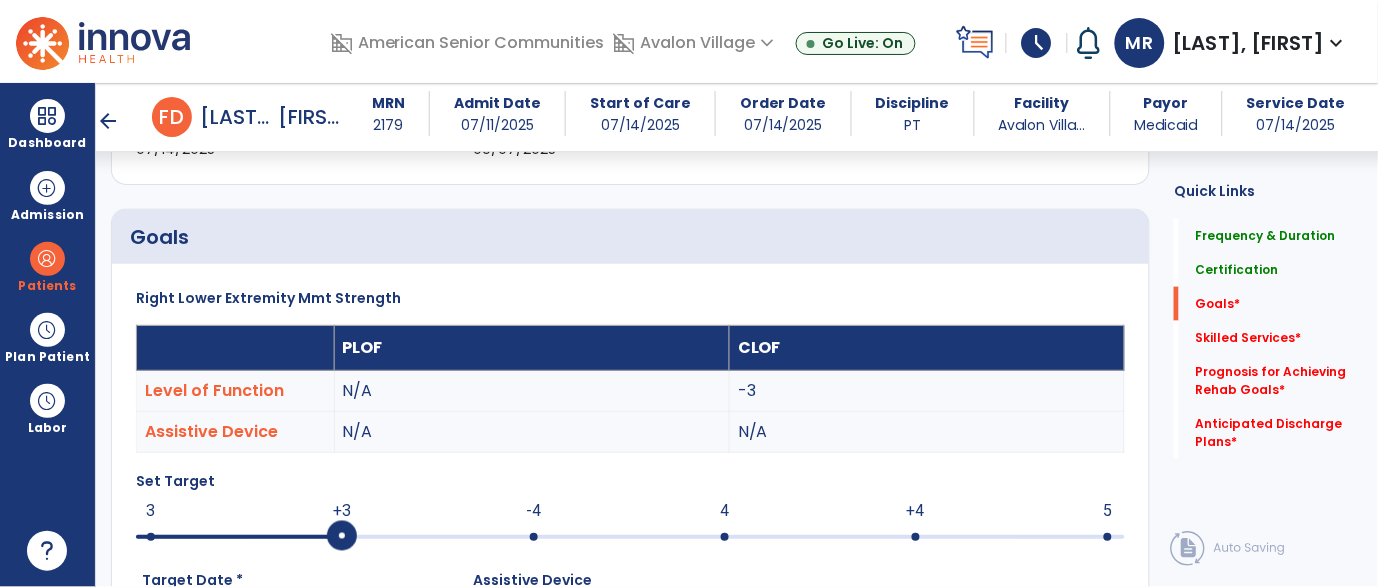 scroll, scrollTop: 532, scrollLeft: 0, axis: vertical 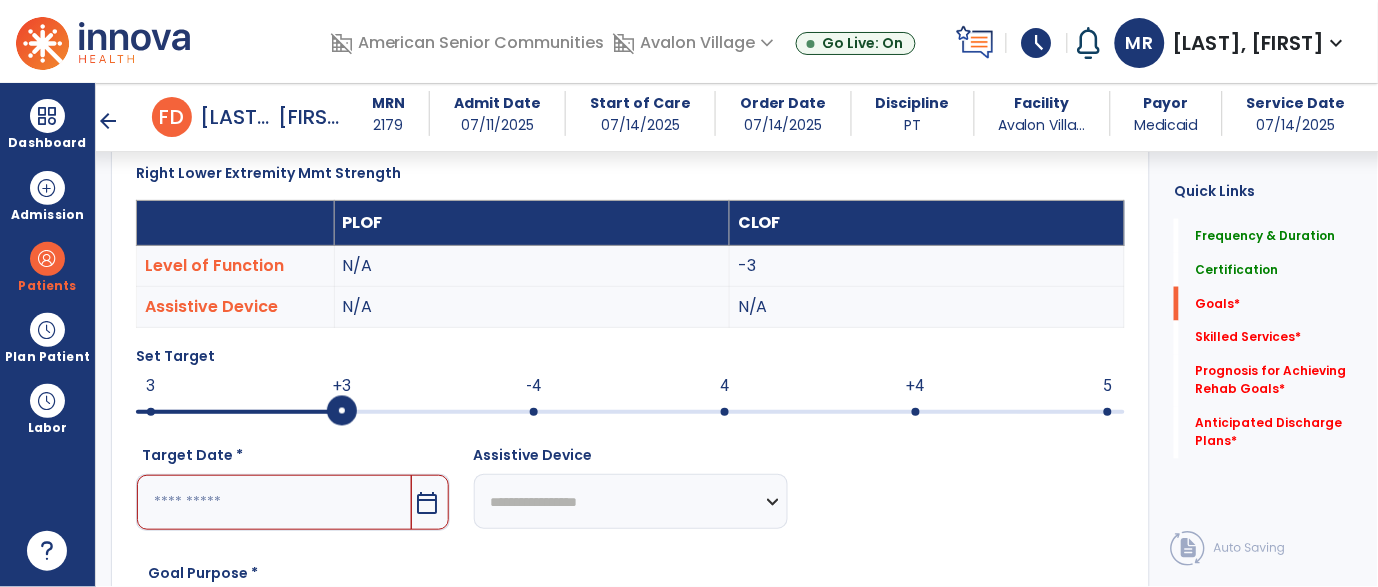 click at bounding box center [725, 412] 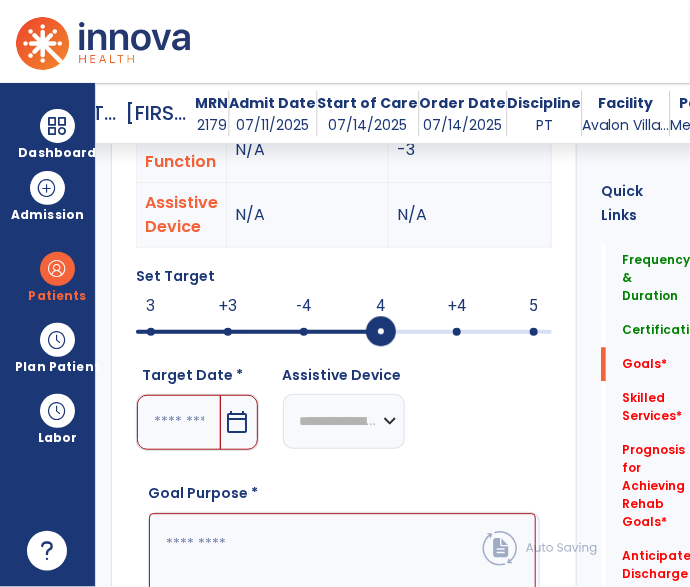 scroll, scrollTop: 858, scrollLeft: 0, axis: vertical 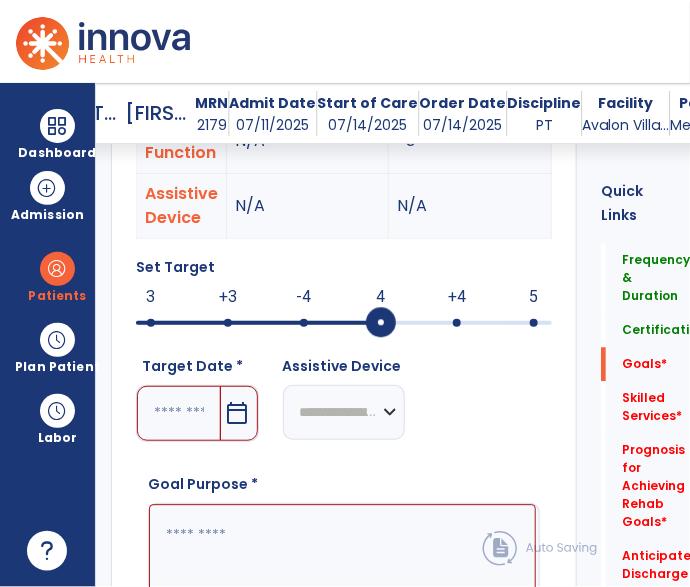click on "calendar_today" at bounding box center [237, 413] 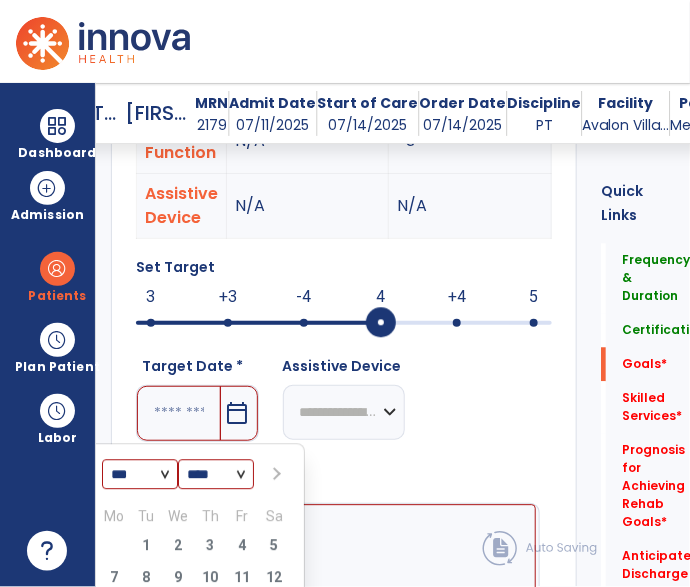 scroll, scrollTop: 1134, scrollLeft: 0, axis: vertical 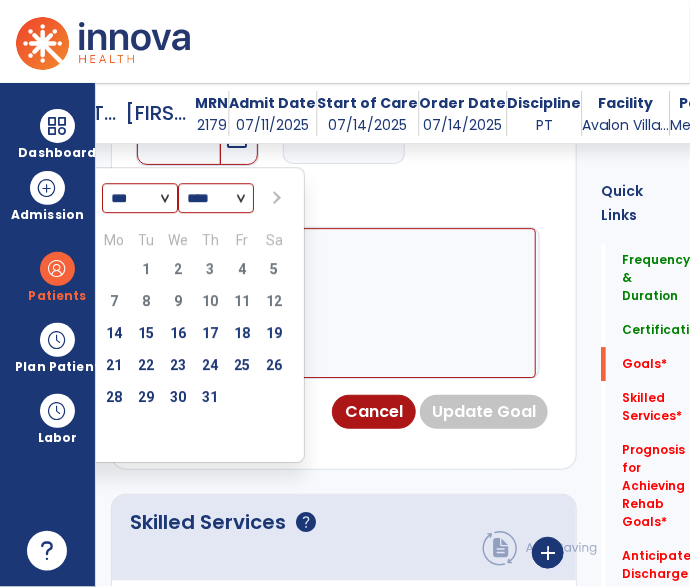 click at bounding box center [274, 197] 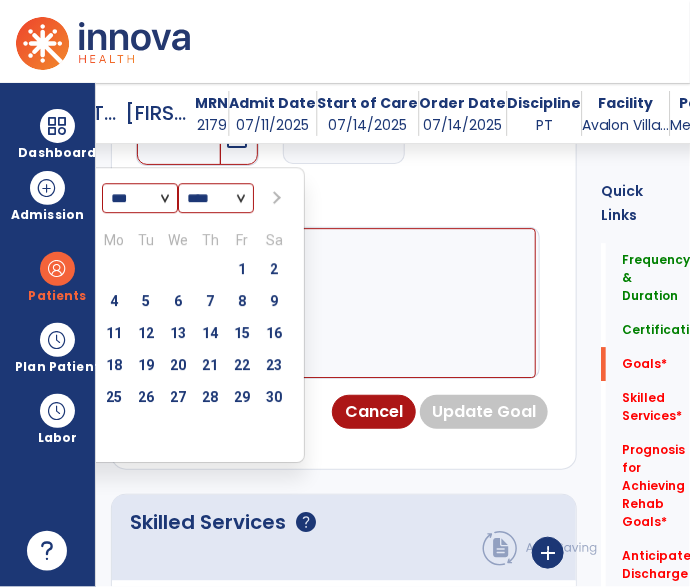 click at bounding box center [274, 197] 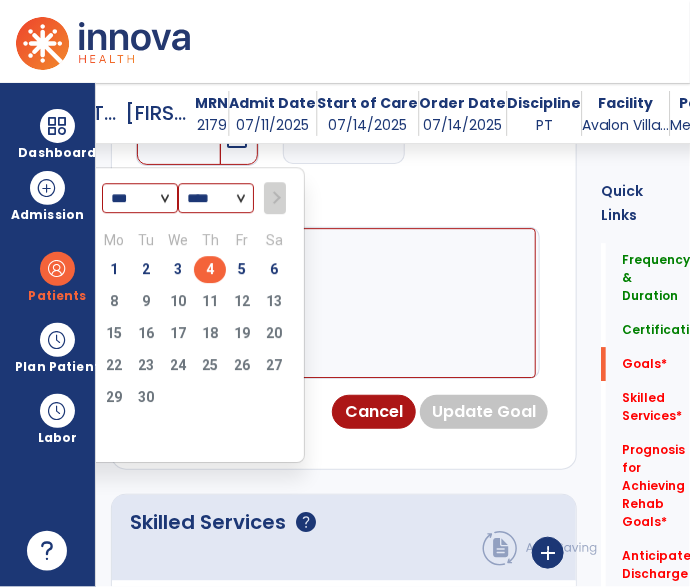 click on "4" at bounding box center [210, 269] 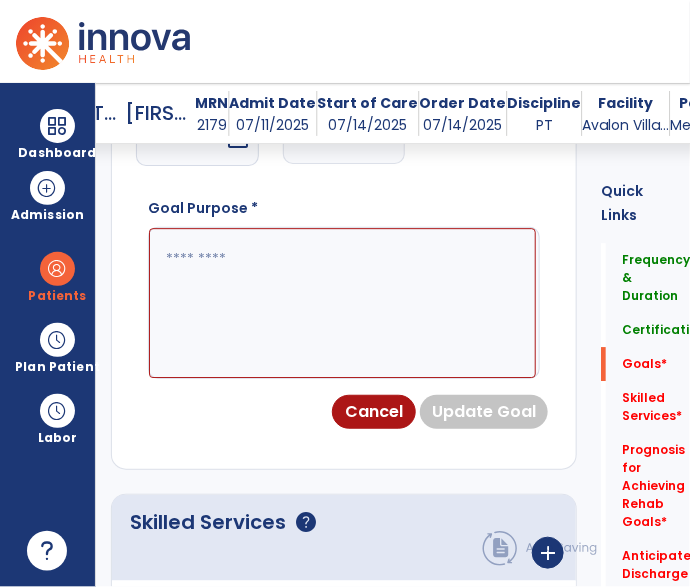 click at bounding box center [342, 303] 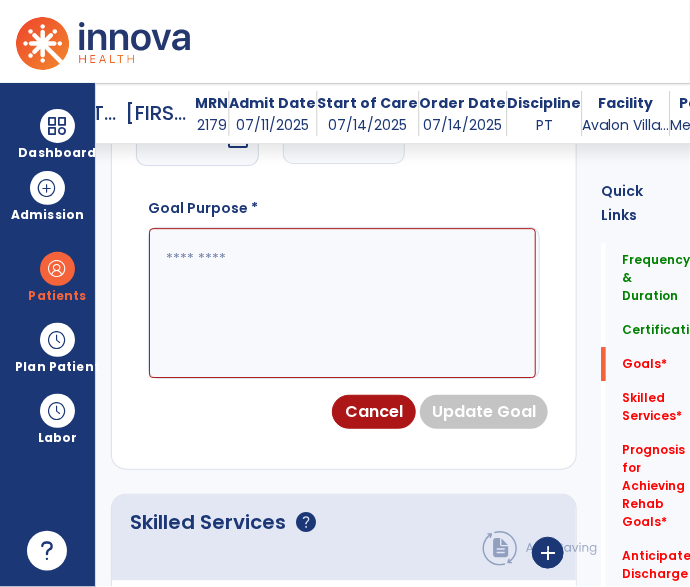 paste on "**********" 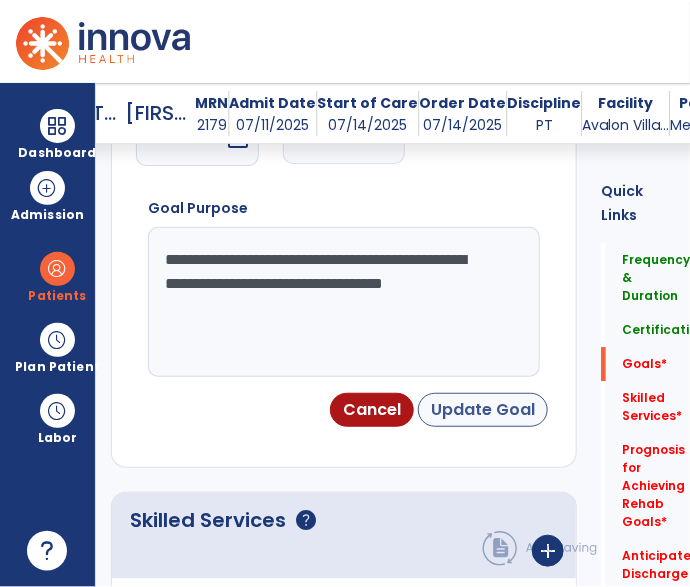 type on "**********" 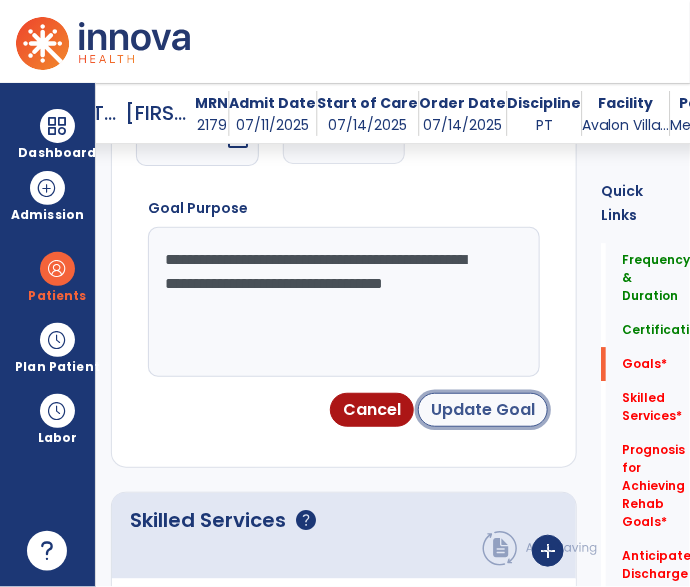click on "Update Goal" at bounding box center (483, 410) 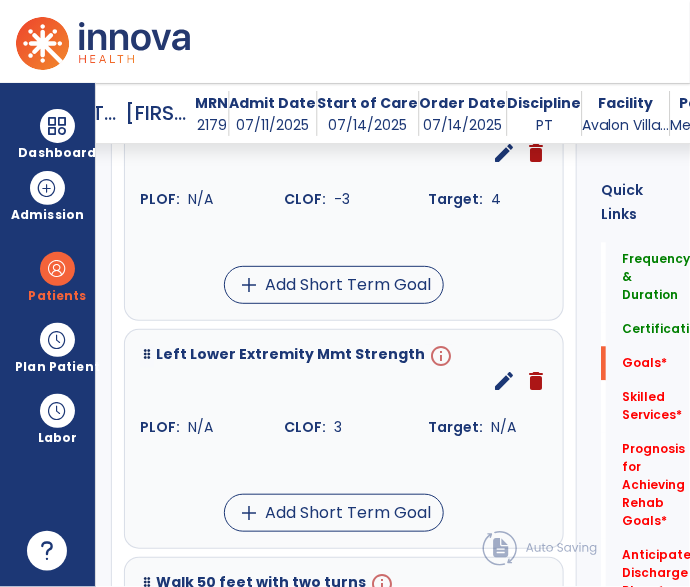 scroll, scrollTop: 835, scrollLeft: 0, axis: vertical 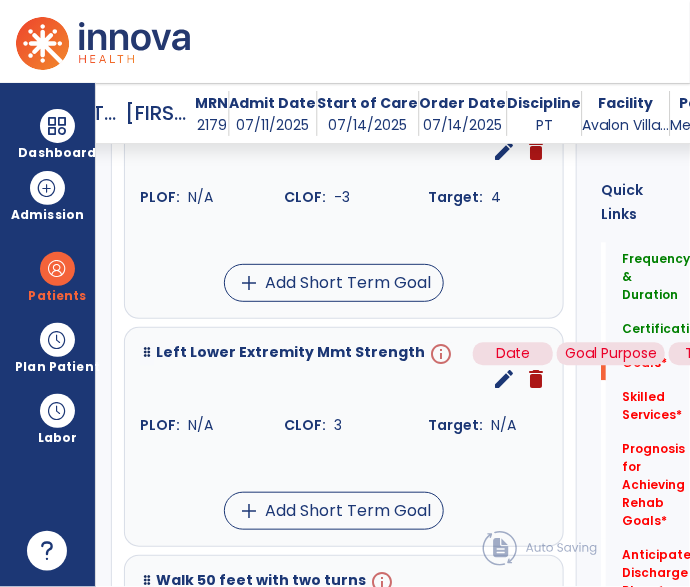 click on "info" at bounding box center (439, 355) 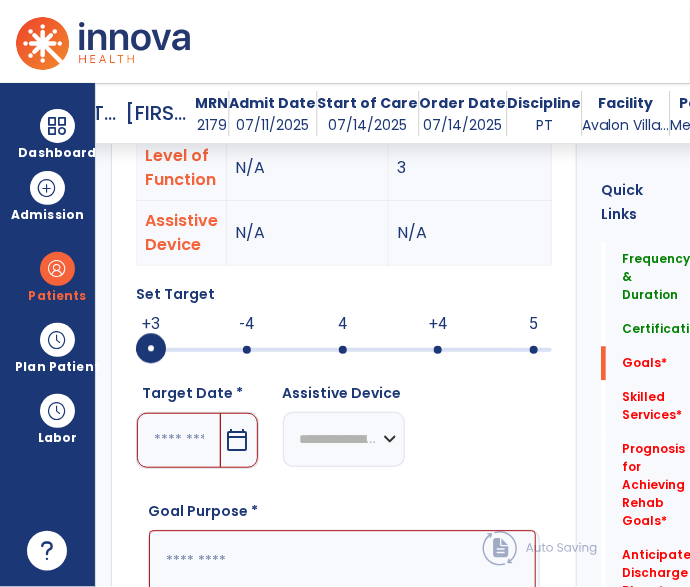 scroll, scrollTop: 721, scrollLeft: 0, axis: vertical 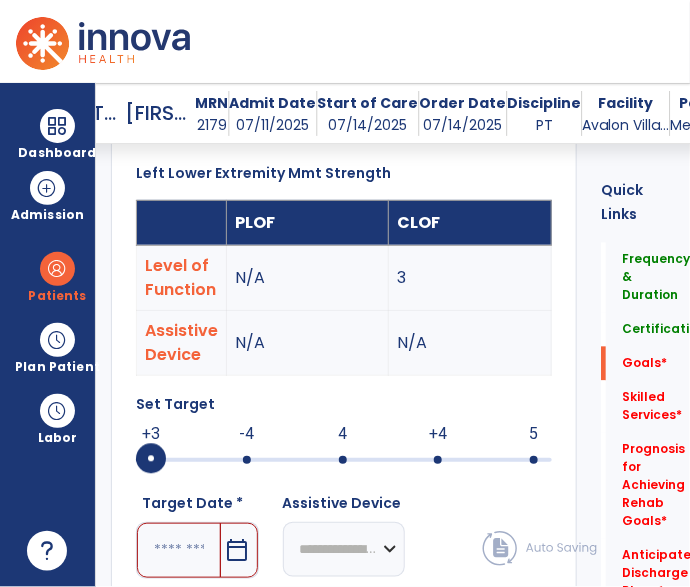 click at bounding box center [343, 460] 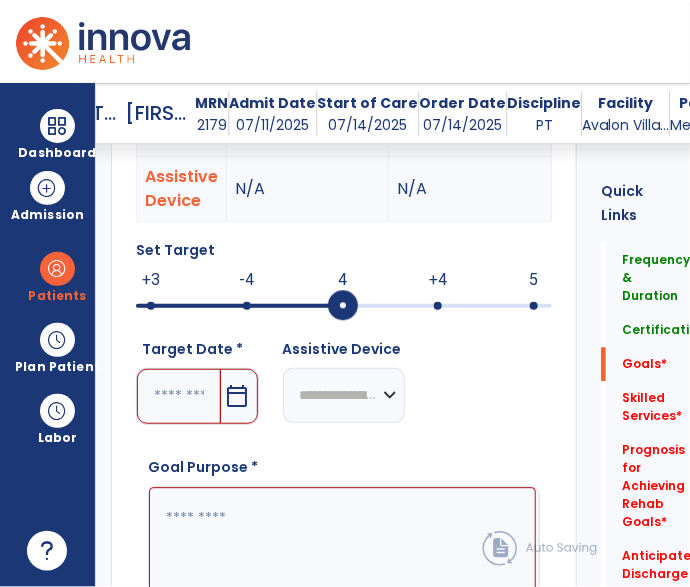 scroll, scrollTop: 876, scrollLeft: 0, axis: vertical 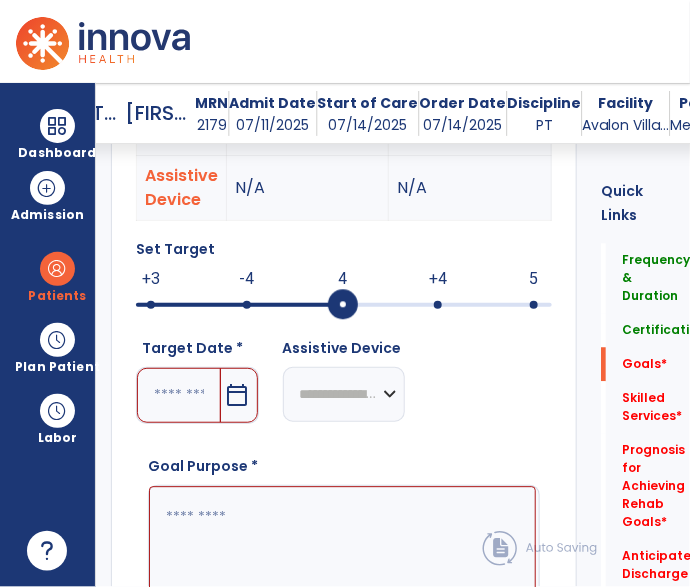click on "calendar_today" at bounding box center (237, 395) 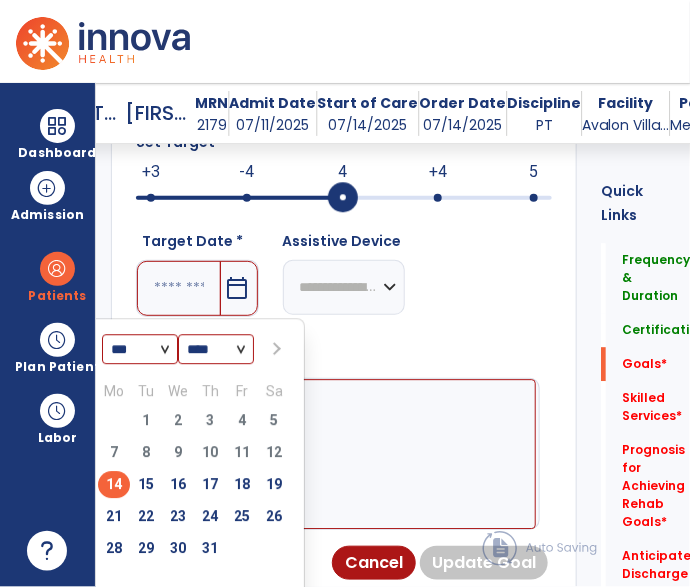 scroll, scrollTop: 990, scrollLeft: 0, axis: vertical 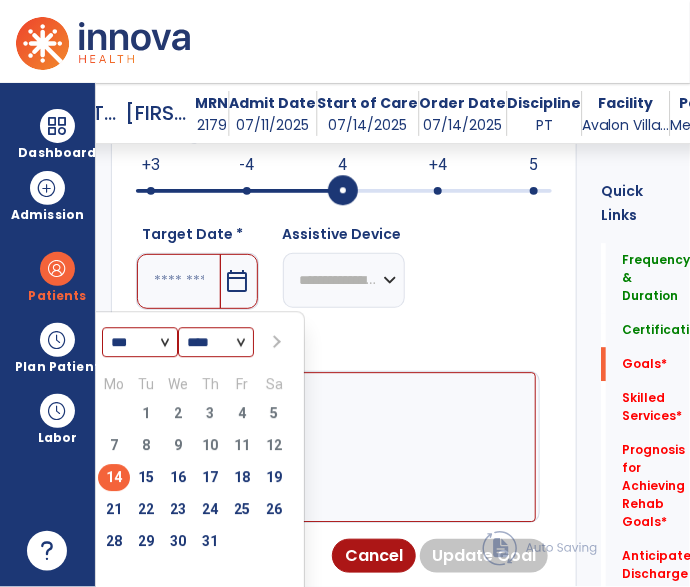 click at bounding box center (274, 341) 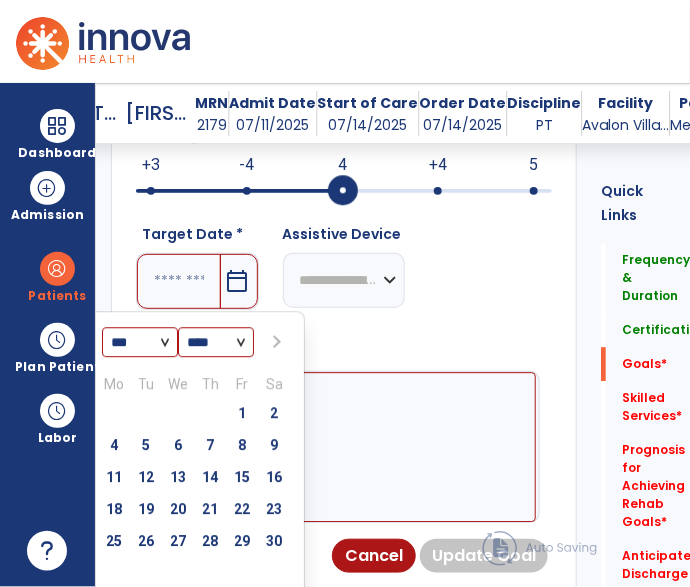click at bounding box center [274, 341] 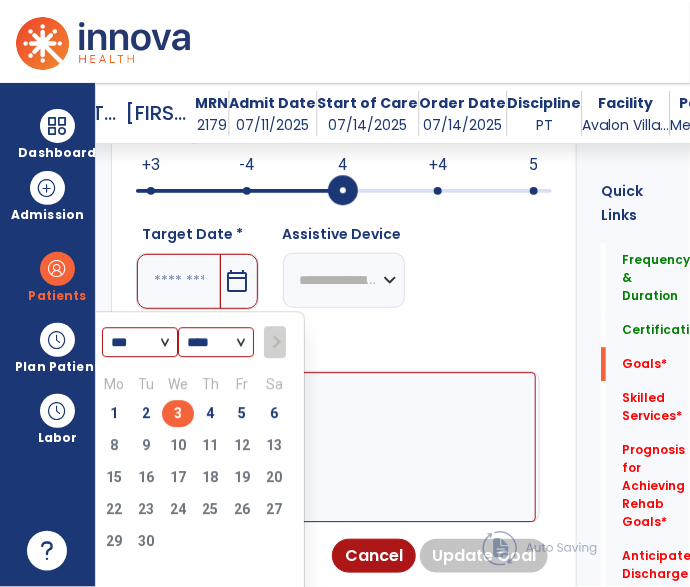 click on "3" at bounding box center (178, 413) 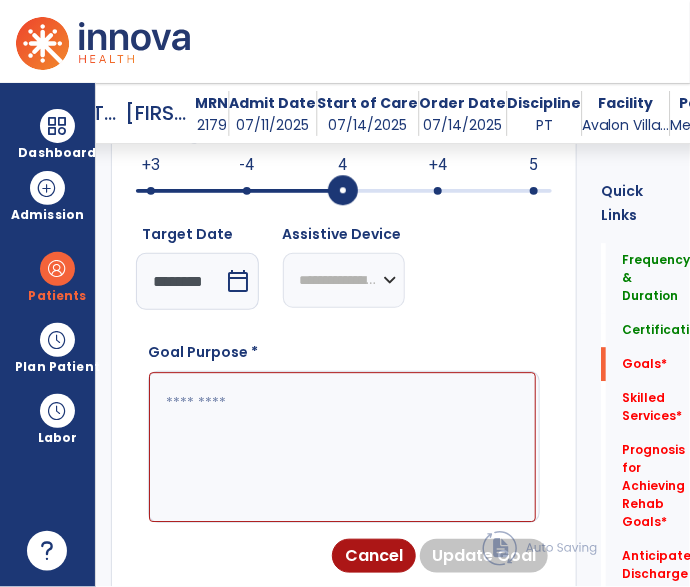 click at bounding box center (342, 447) 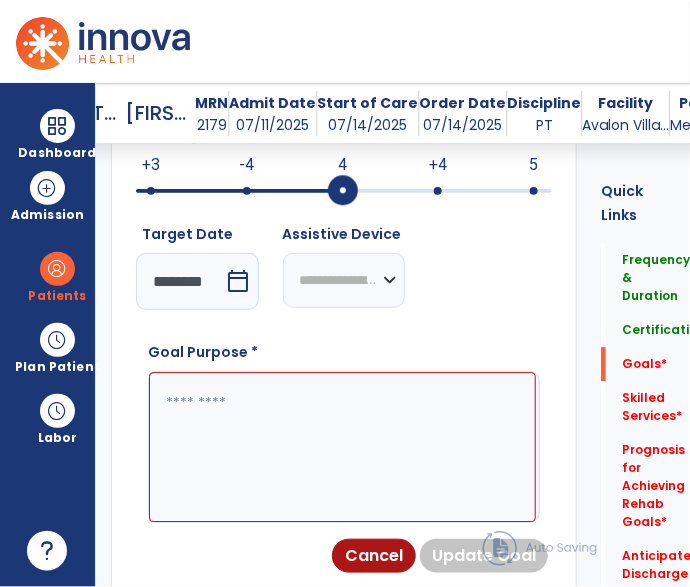 paste on "**********" 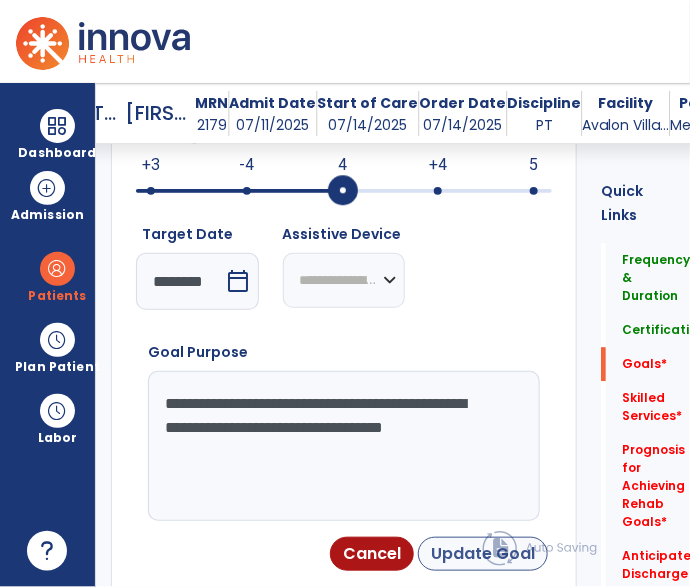 type on "**********" 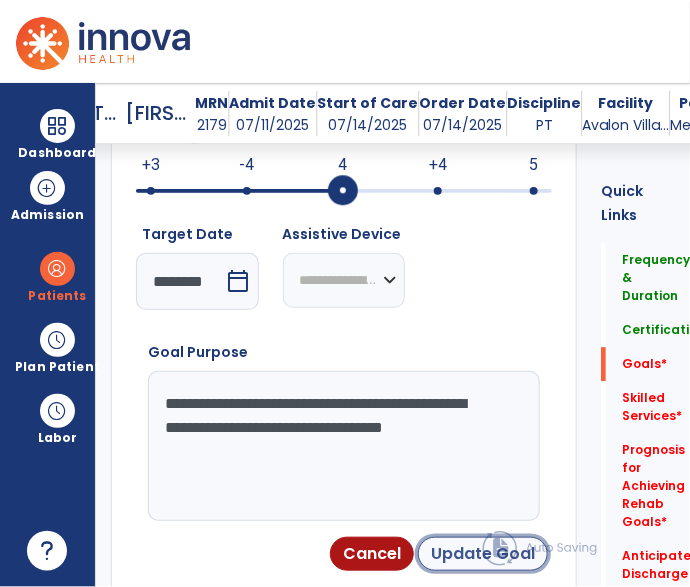 click on "Update Goal" at bounding box center (483, 554) 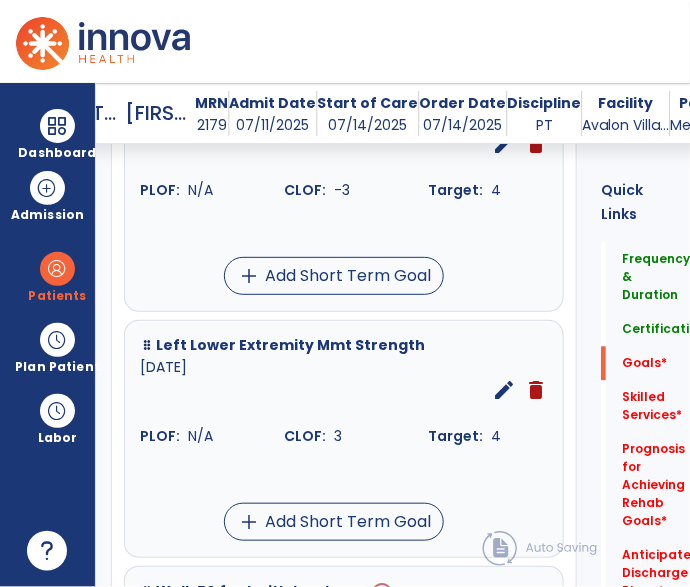 scroll, scrollTop: 1060, scrollLeft: 0, axis: vertical 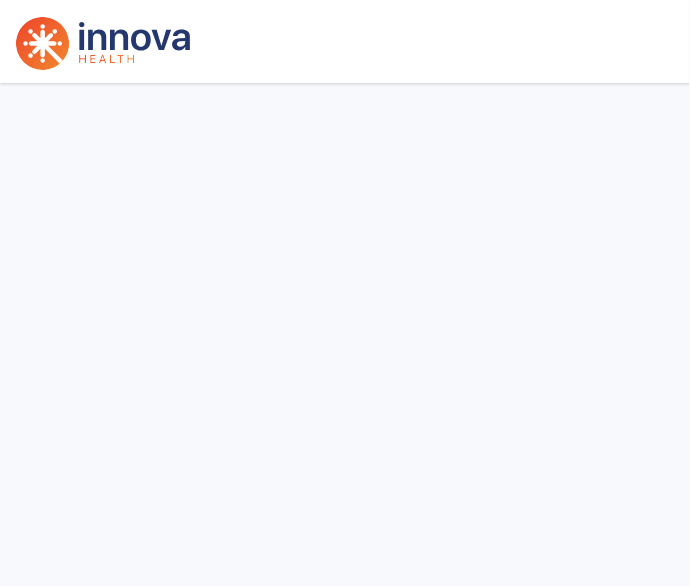 select on "****" 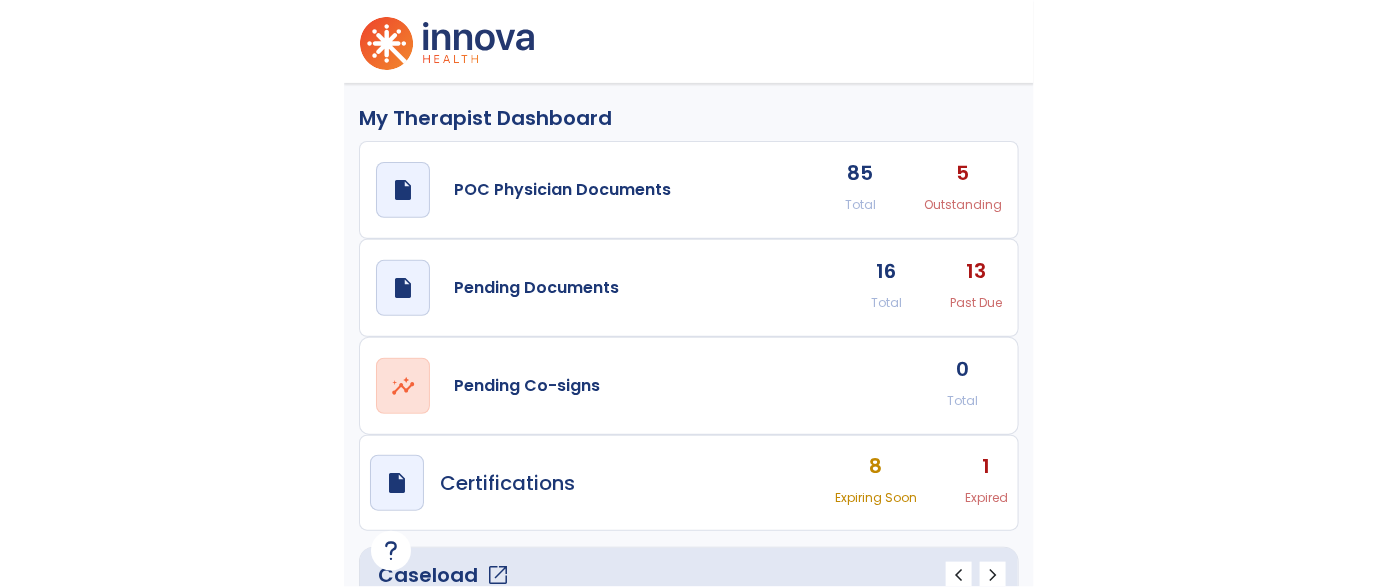 scroll, scrollTop: 4, scrollLeft: 0, axis: vertical 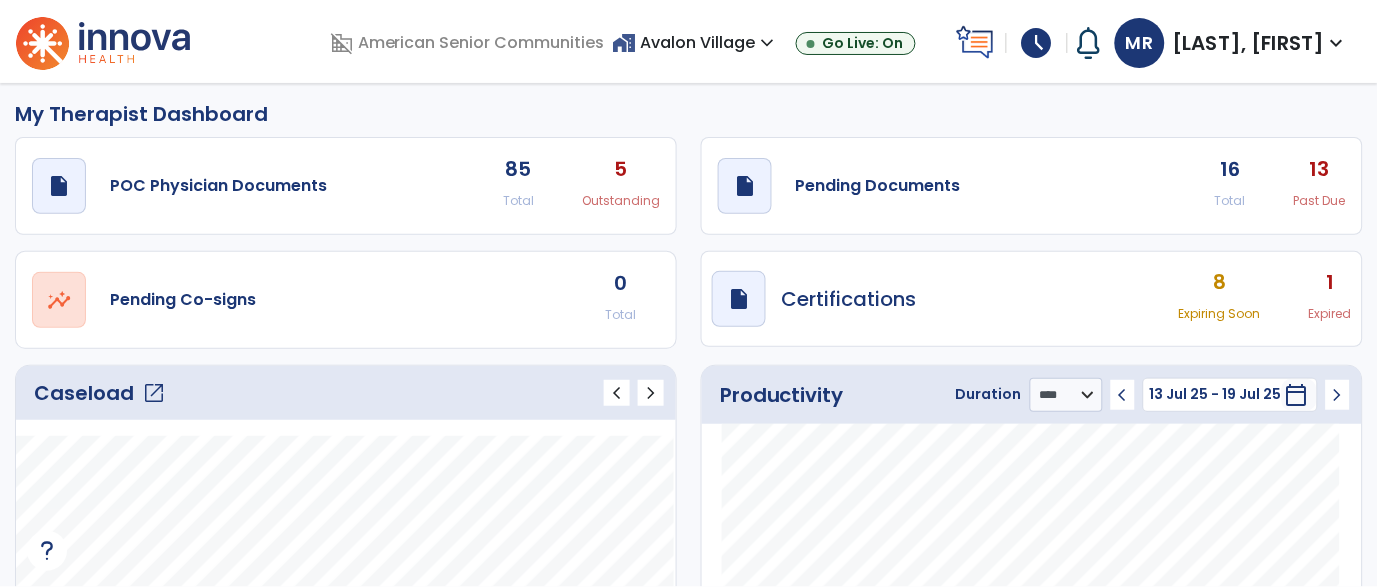 click on "16" 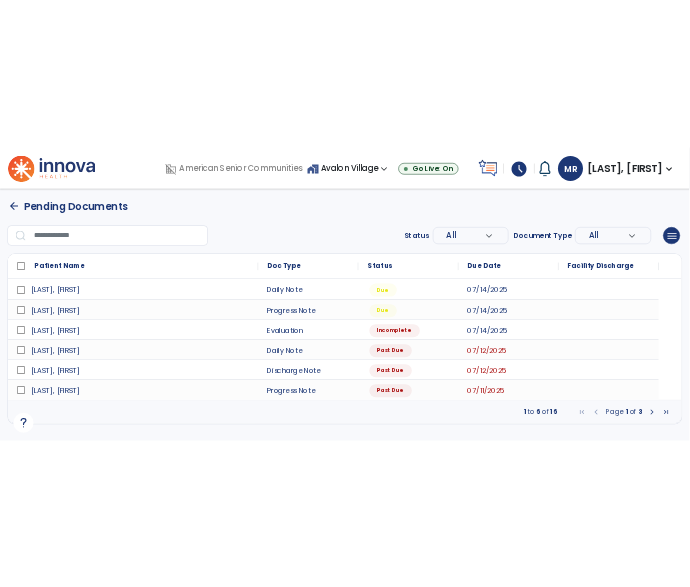 scroll, scrollTop: 0, scrollLeft: 0, axis: both 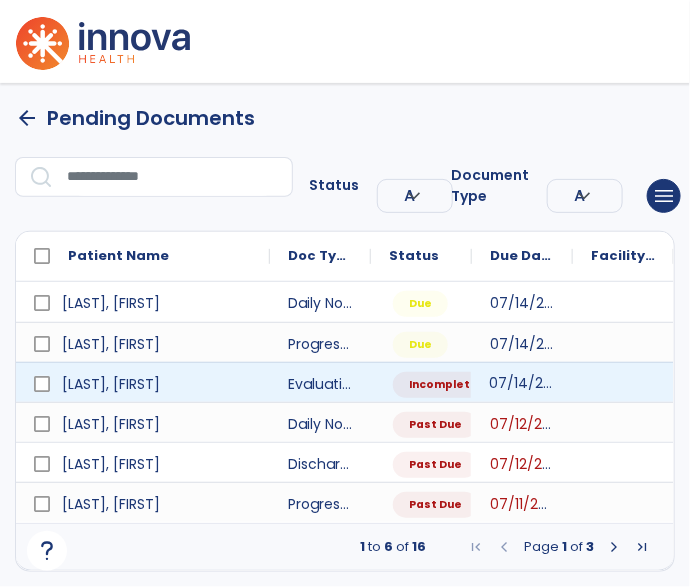 click on "07/14/2025" at bounding box center [528, 383] 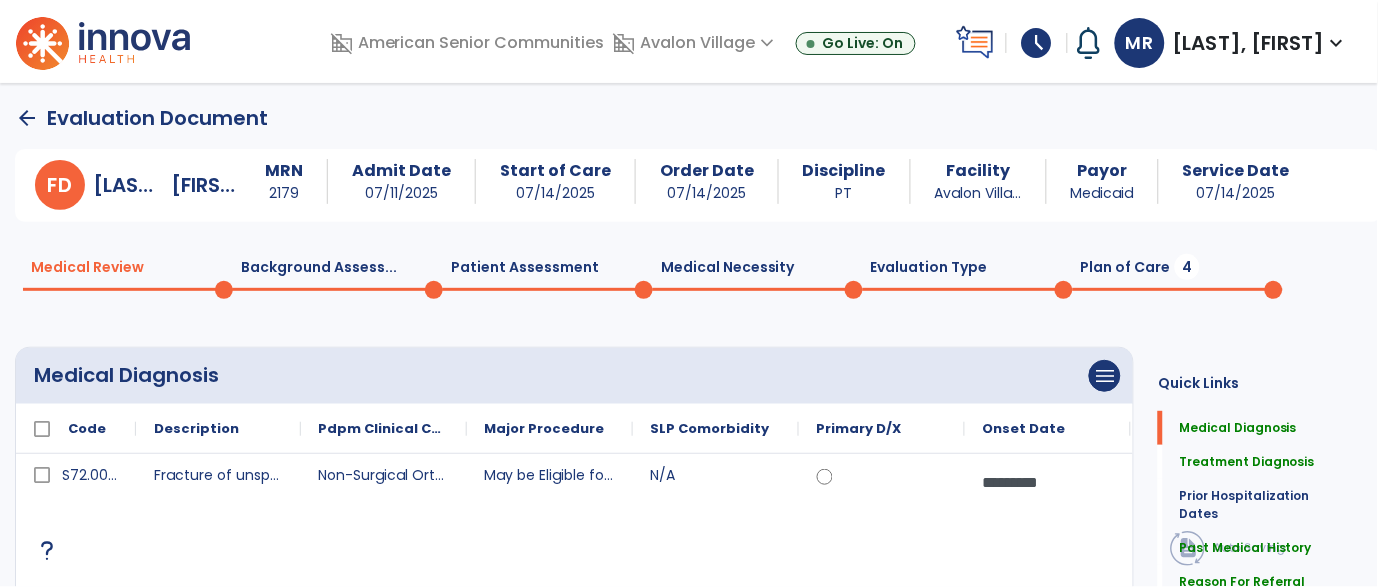 scroll, scrollTop: 2, scrollLeft: 0, axis: vertical 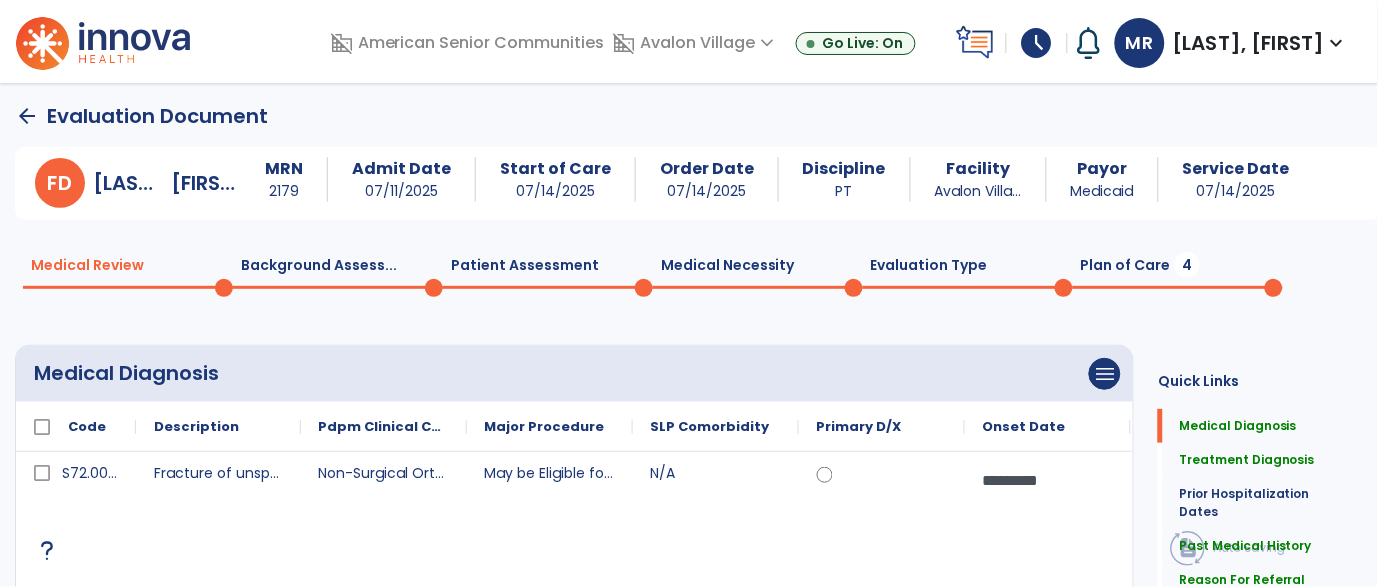 click on "Plan of Care  4" 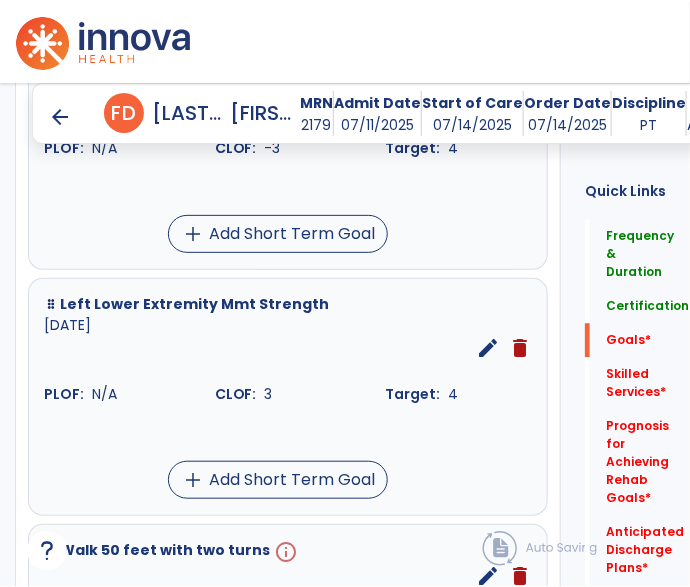 scroll, scrollTop: 1187, scrollLeft: 0, axis: vertical 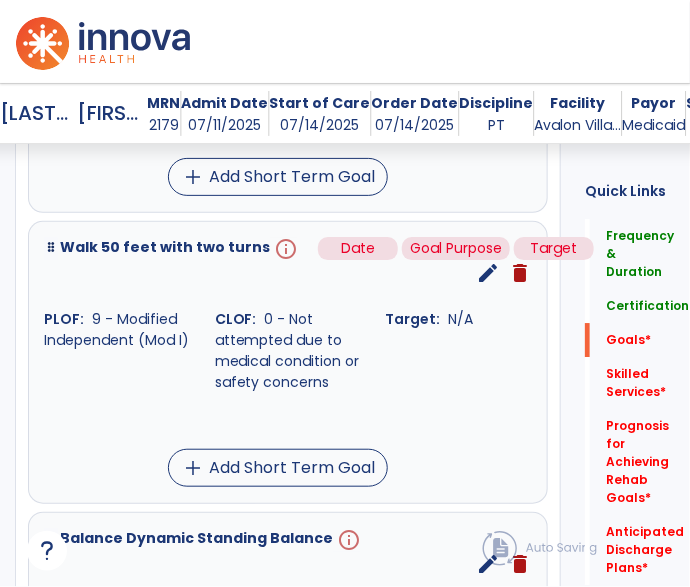 click on "info" at bounding box center (284, 249) 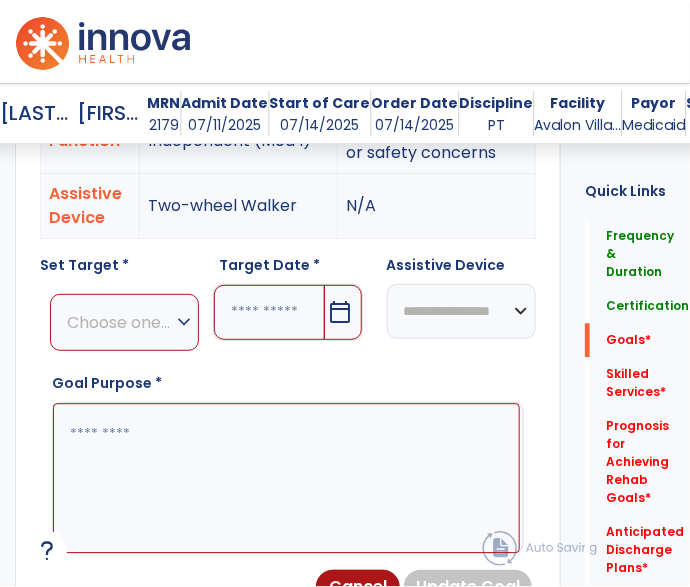 scroll, scrollTop: 721, scrollLeft: 0, axis: vertical 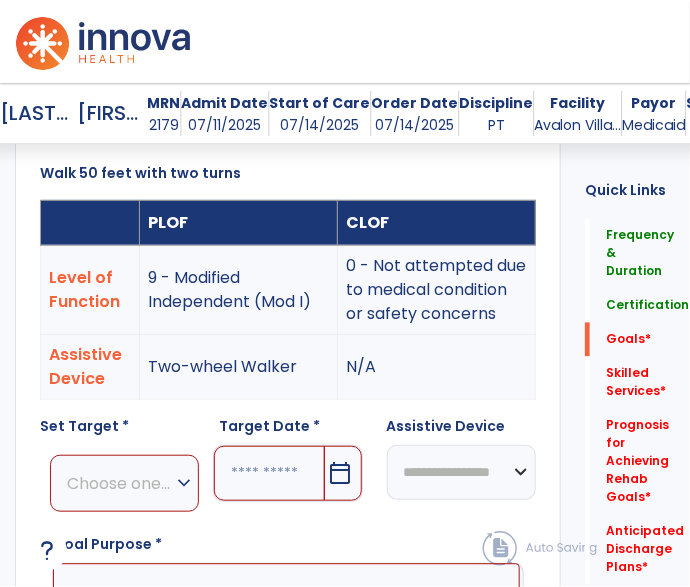 click on "expand_more" at bounding box center [184, 483] 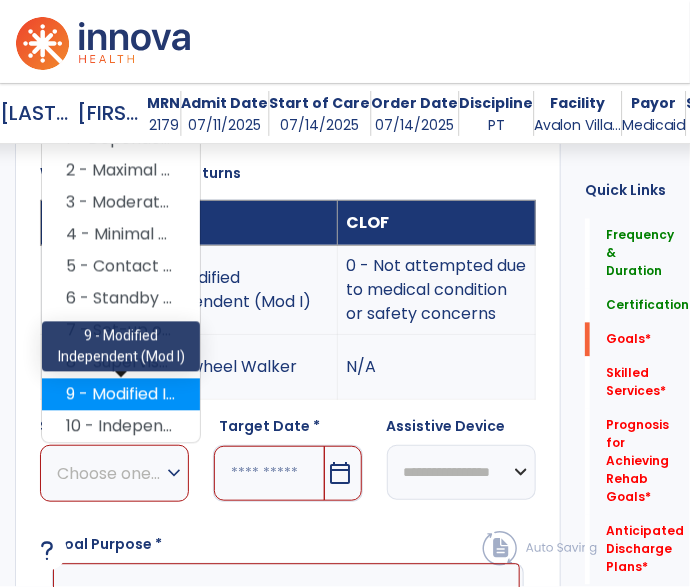 click on "9 - Modified Independent (Mod I)" at bounding box center (121, 395) 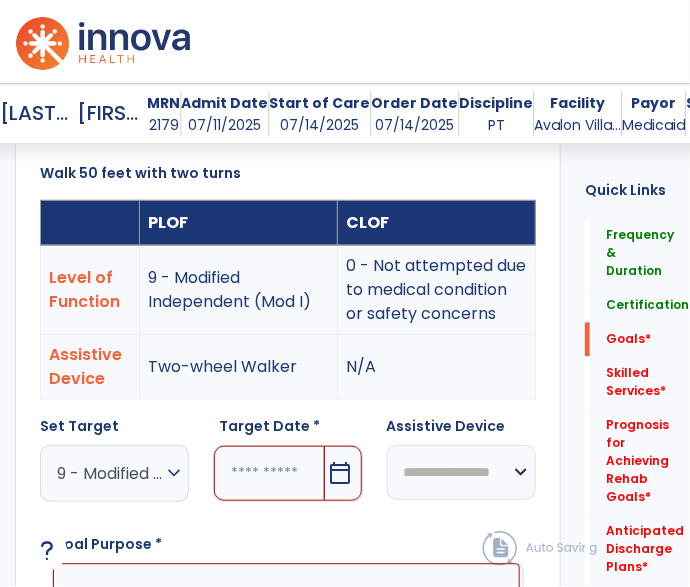 click on "calendar_today" at bounding box center (341, 473) 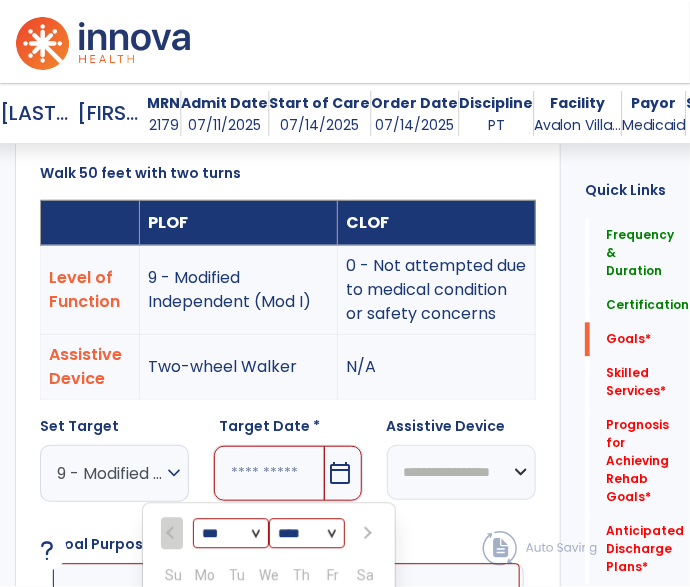 scroll, scrollTop: 1081, scrollLeft: 0, axis: vertical 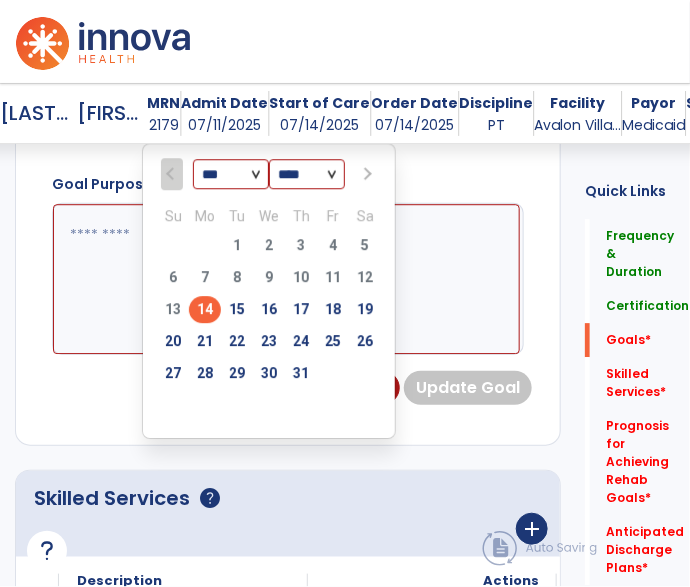 click at bounding box center [367, 174] 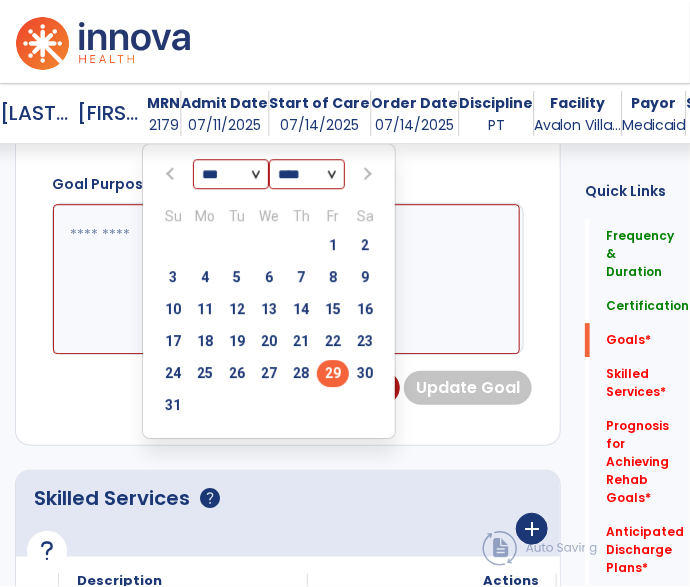 click on "29" at bounding box center [333, 373] 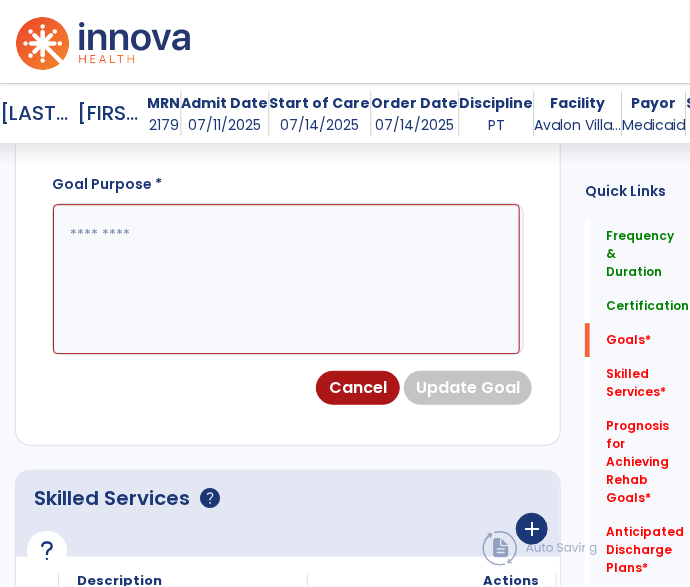 click at bounding box center (286, 279) 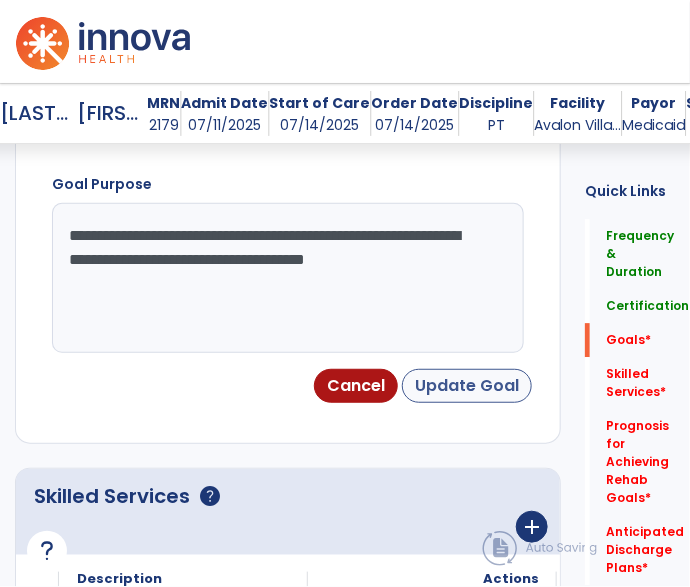 type on "**********" 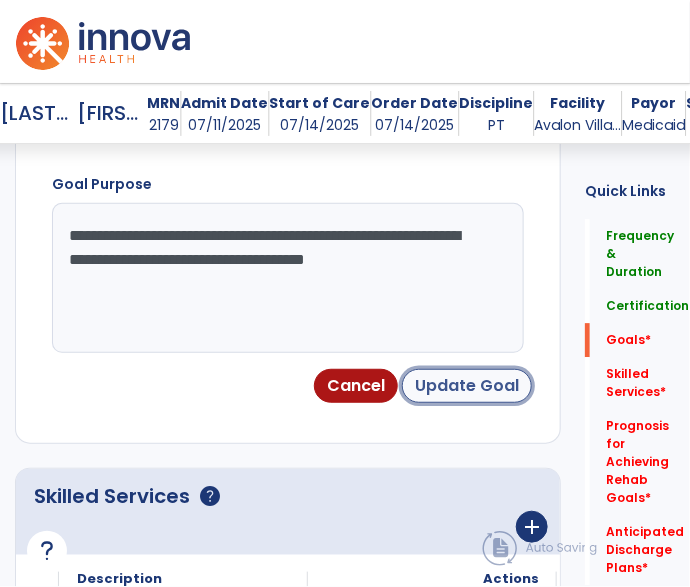 click on "Update Goal" at bounding box center (467, 386) 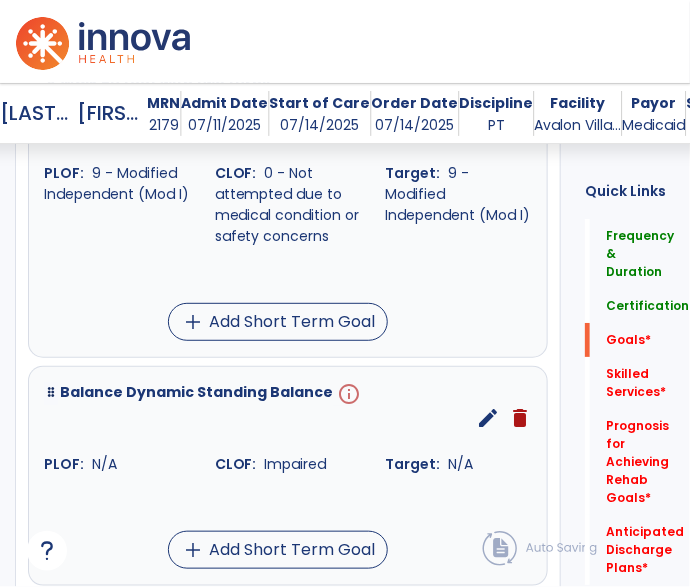 scroll, scrollTop: 1361, scrollLeft: 0, axis: vertical 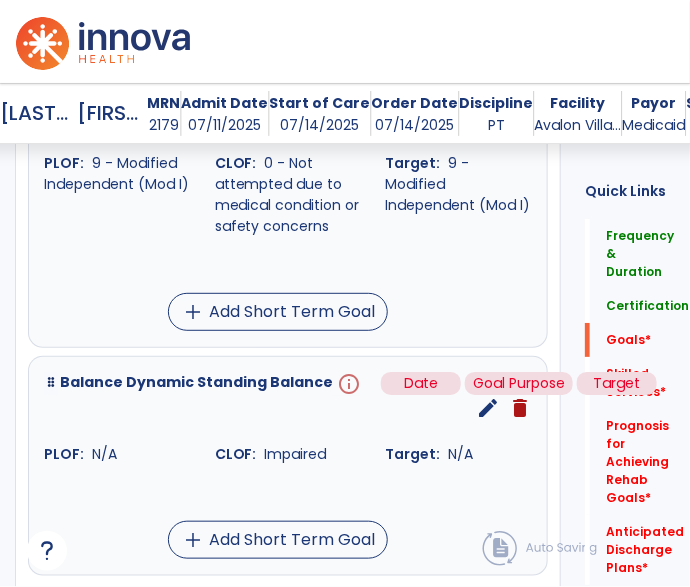 click on "info" at bounding box center [347, 384] 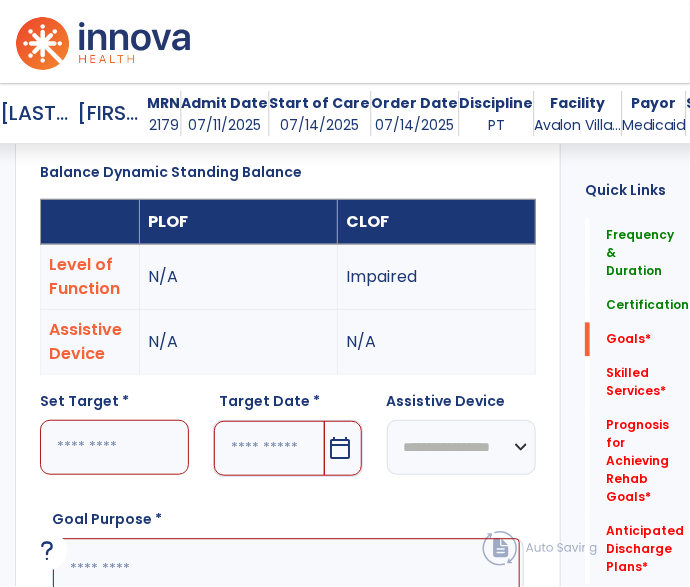 scroll, scrollTop: 721, scrollLeft: 0, axis: vertical 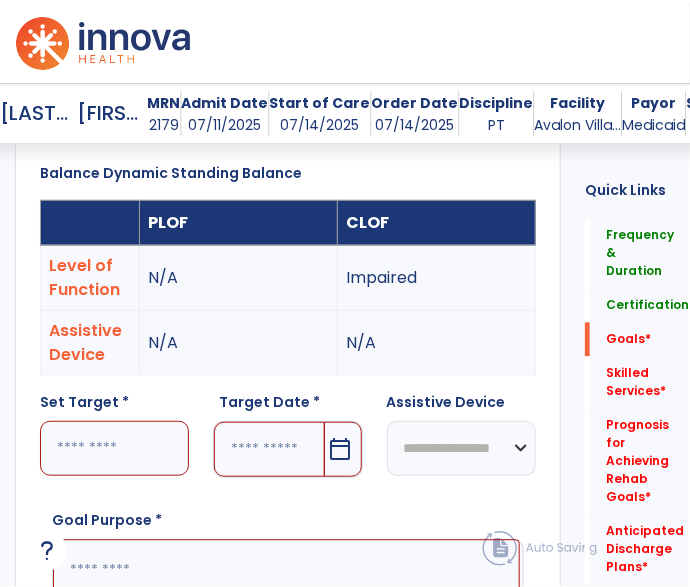 click at bounding box center [114, 448] 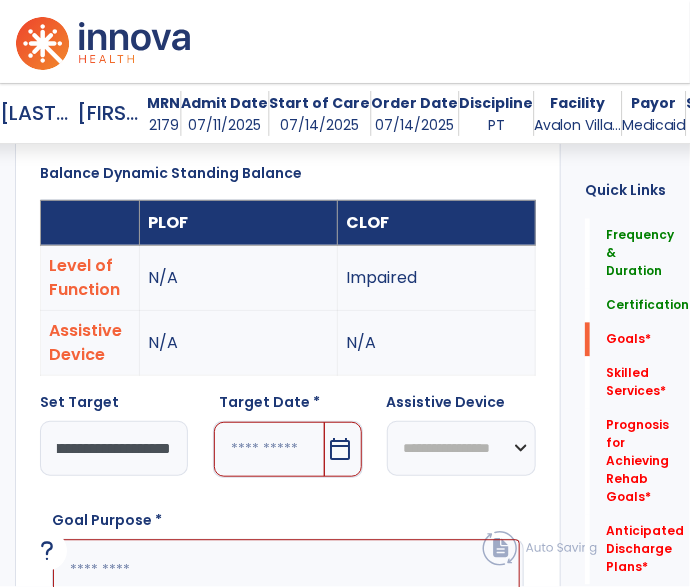 scroll, scrollTop: 0, scrollLeft: 148, axis: horizontal 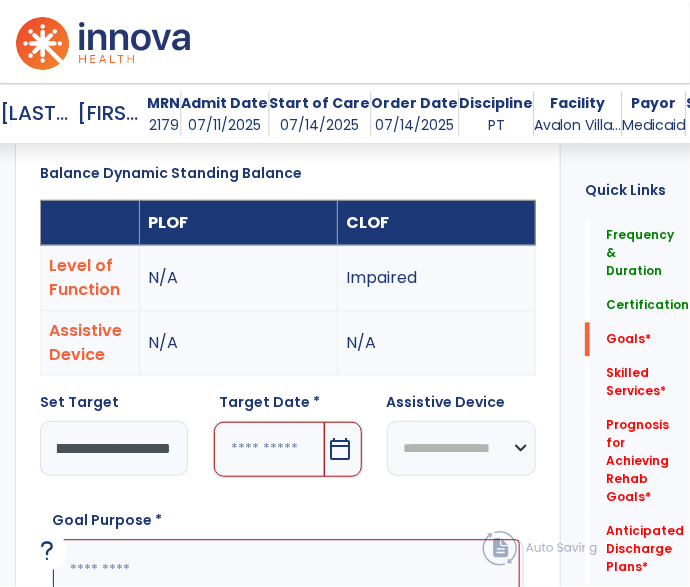 type on "**********" 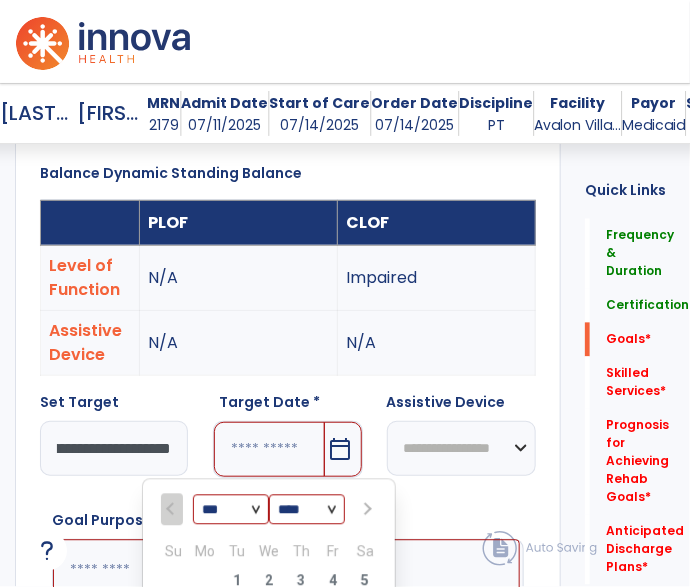 scroll, scrollTop: 0, scrollLeft: 0, axis: both 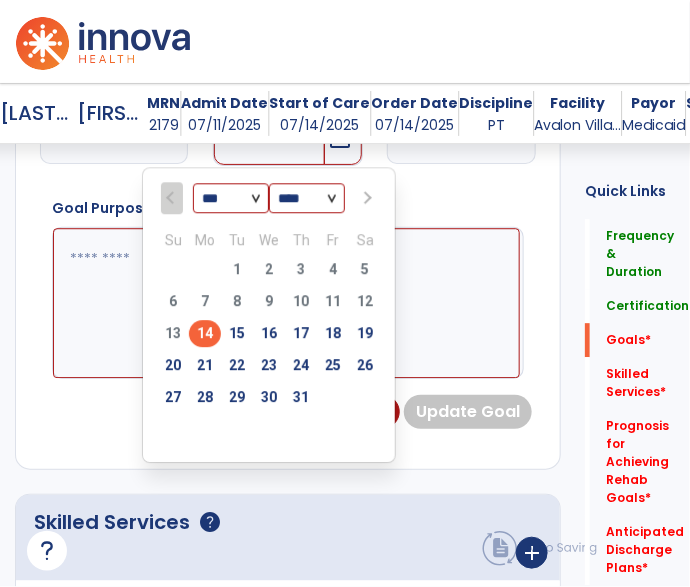 click at bounding box center (365, 197) 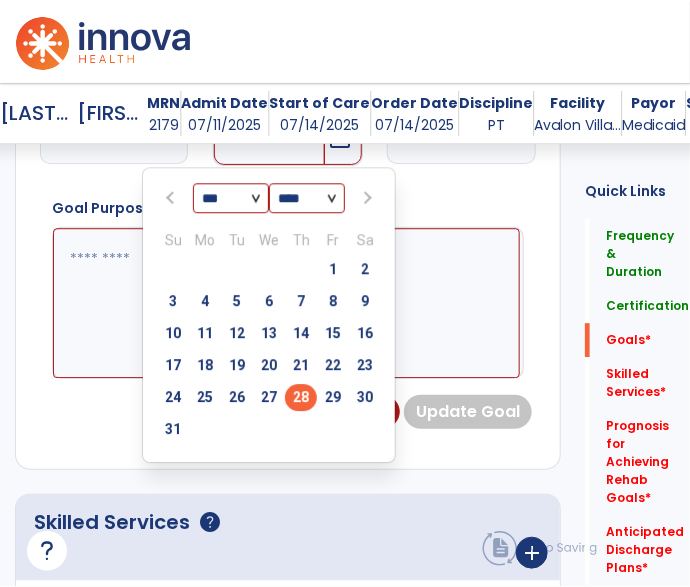 click on "28" at bounding box center [301, 397] 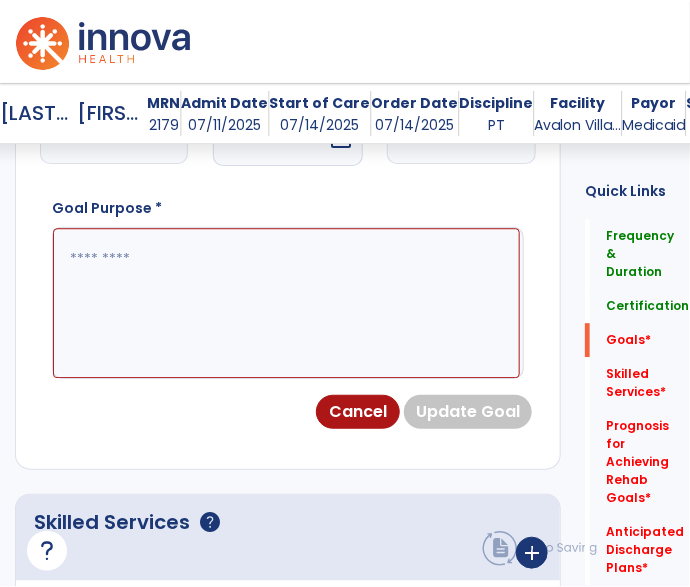 click at bounding box center (286, 303) 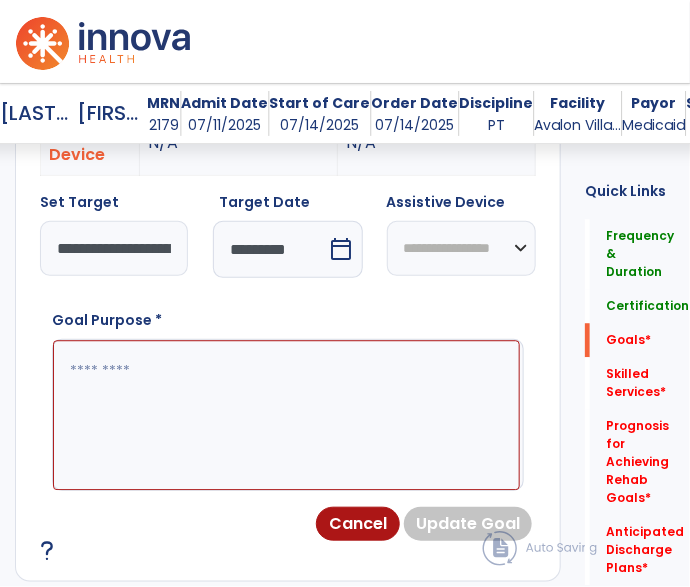 scroll, scrollTop: 916, scrollLeft: 0, axis: vertical 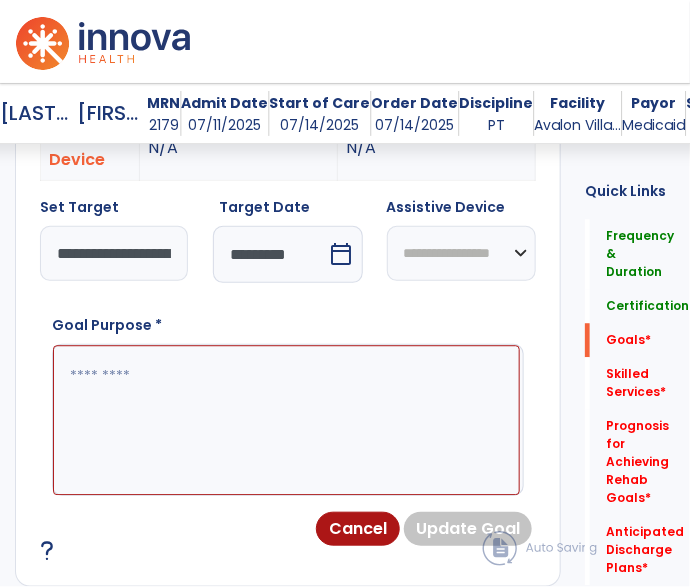 click on "**********" at bounding box center (461, 253) 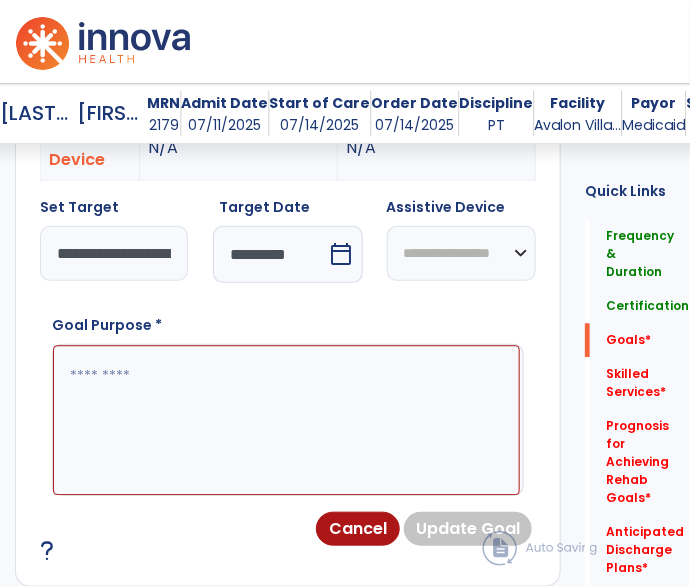 select on "**********" 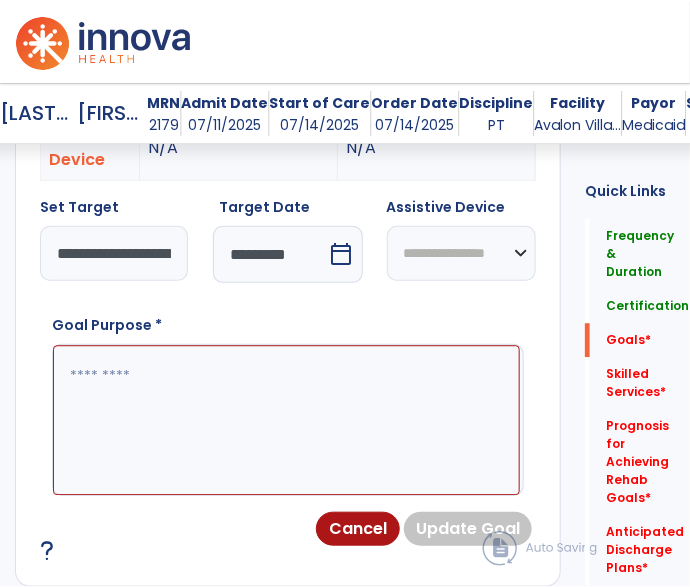 click on "**********" at bounding box center (461, 253) 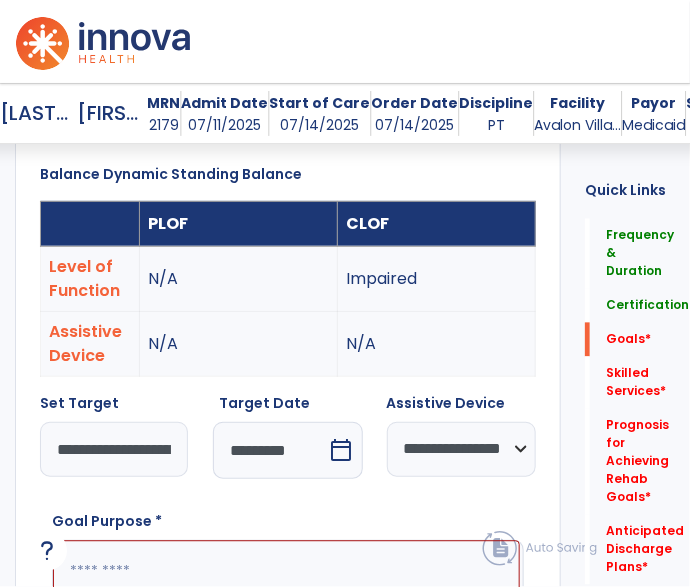 scroll, scrollTop: 779, scrollLeft: 0, axis: vertical 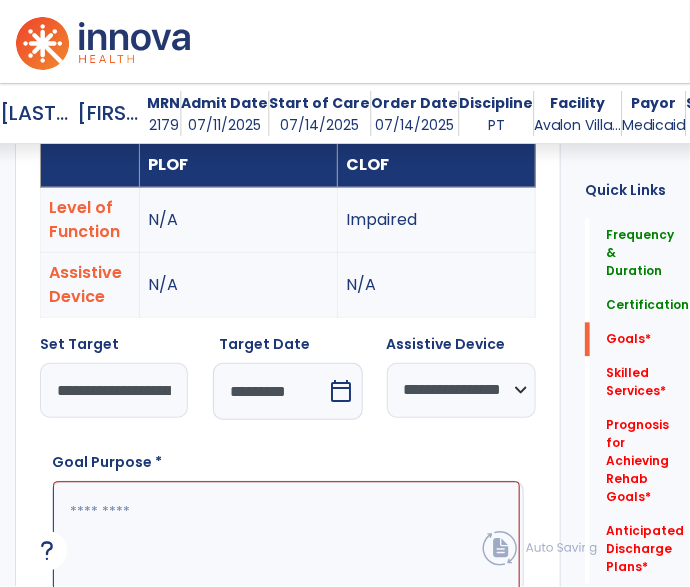 click at bounding box center (286, 557) 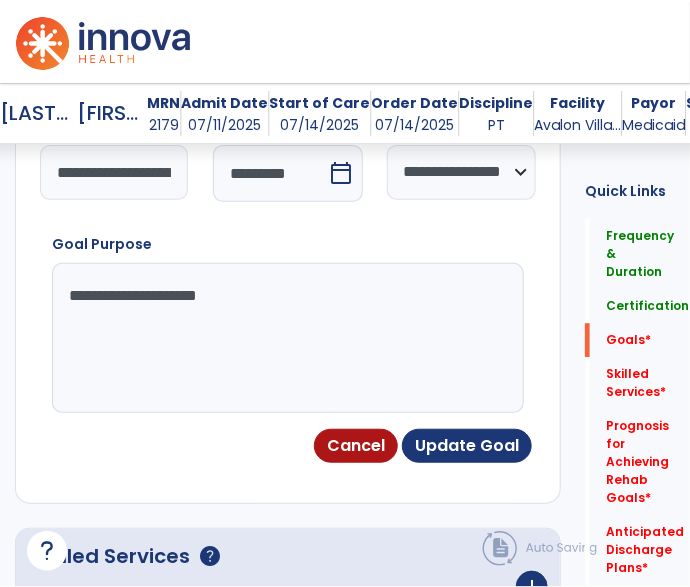 scroll, scrollTop: 1005, scrollLeft: 0, axis: vertical 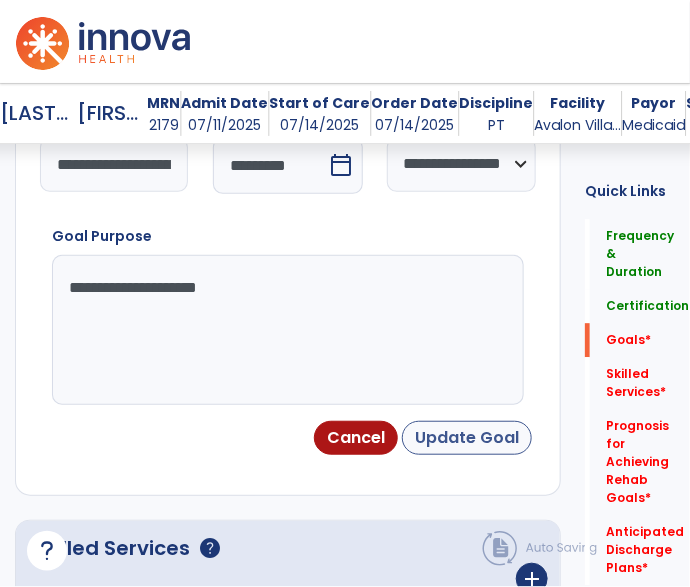 type on "**********" 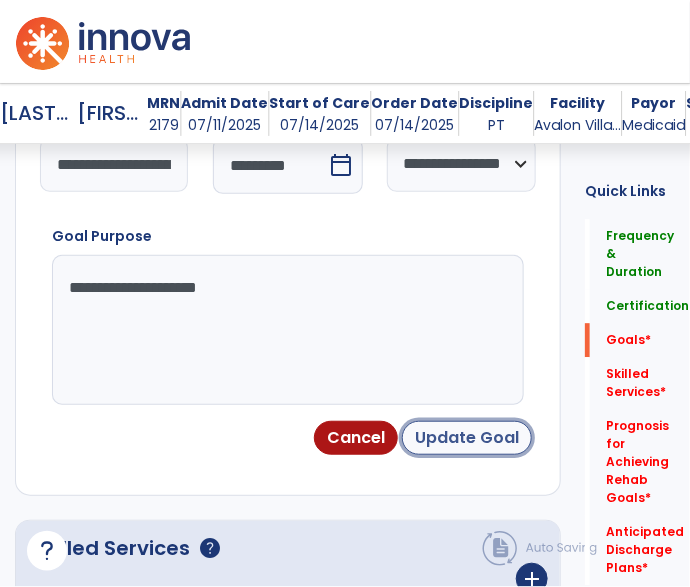 click on "Update Goal" at bounding box center (467, 438) 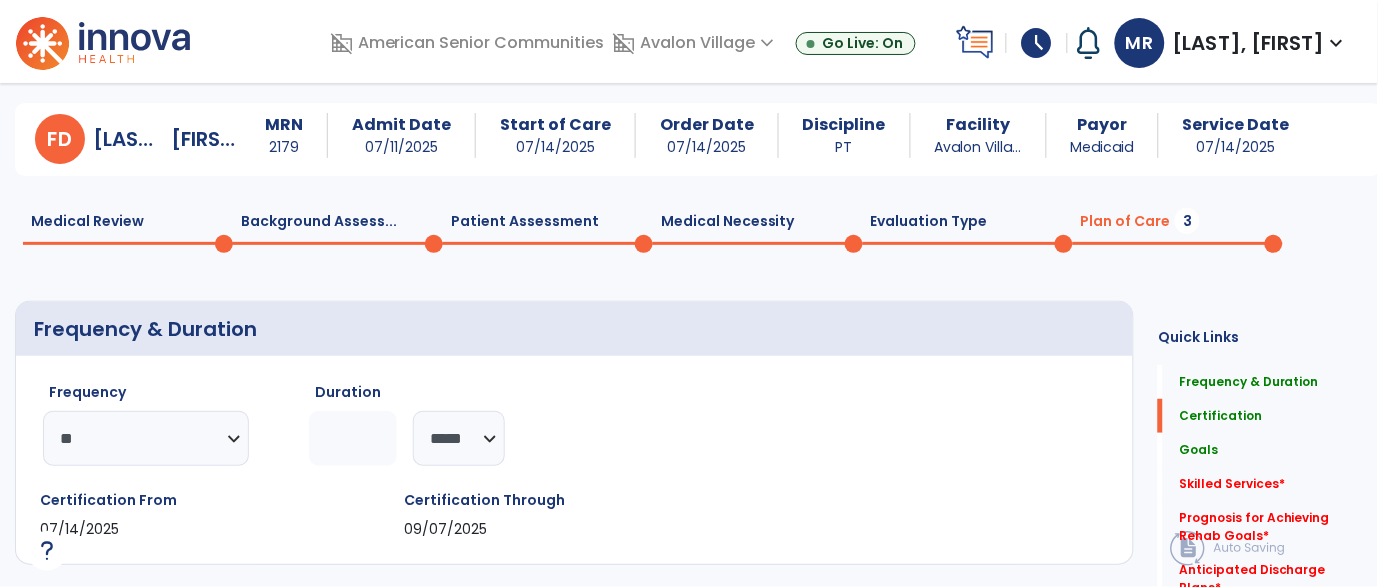 scroll, scrollTop: 0, scrollLeft: 0, axis: both 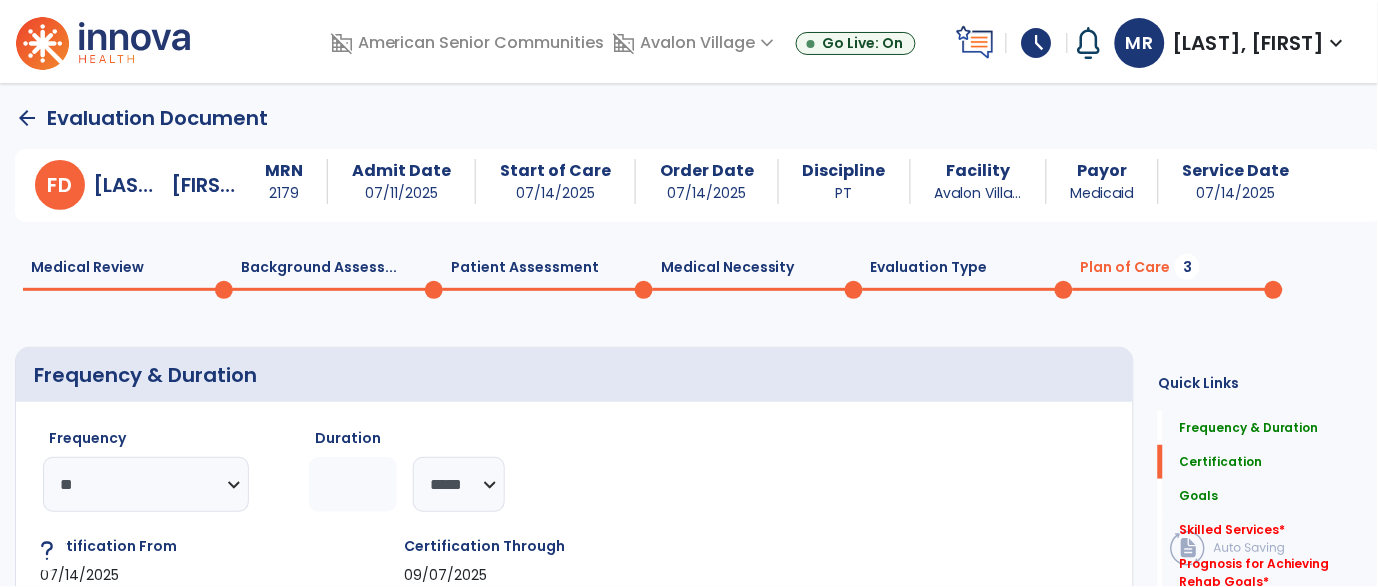 click on "Evaluation Type  0" 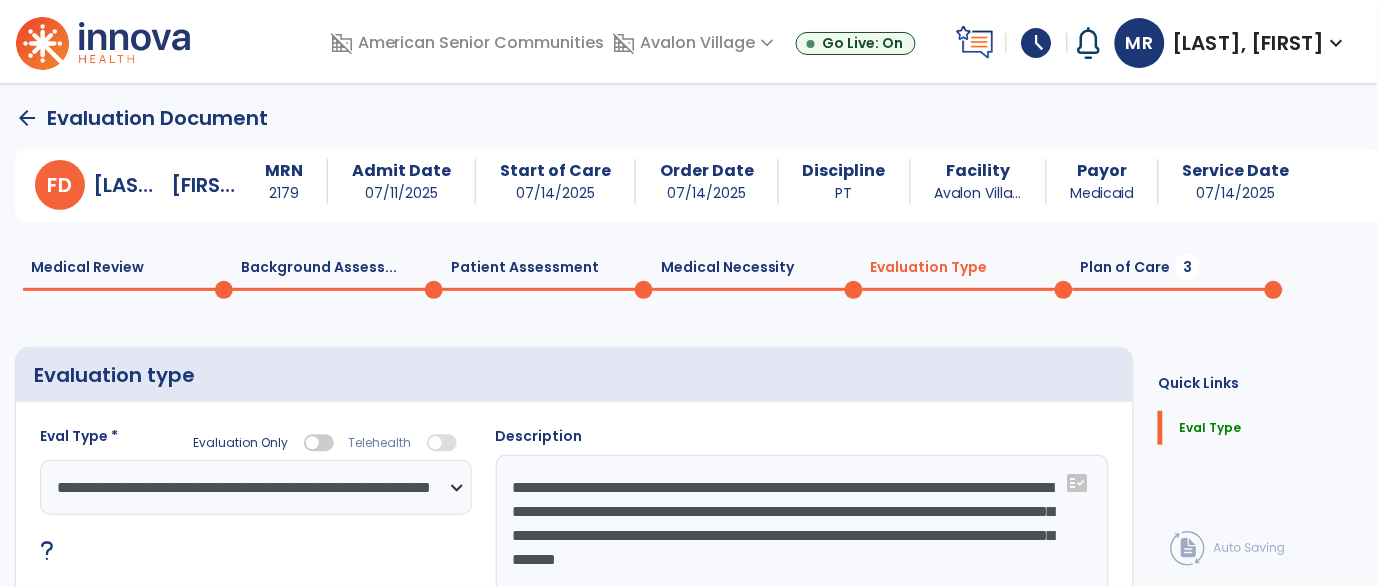 click on "Plan of Care  3" 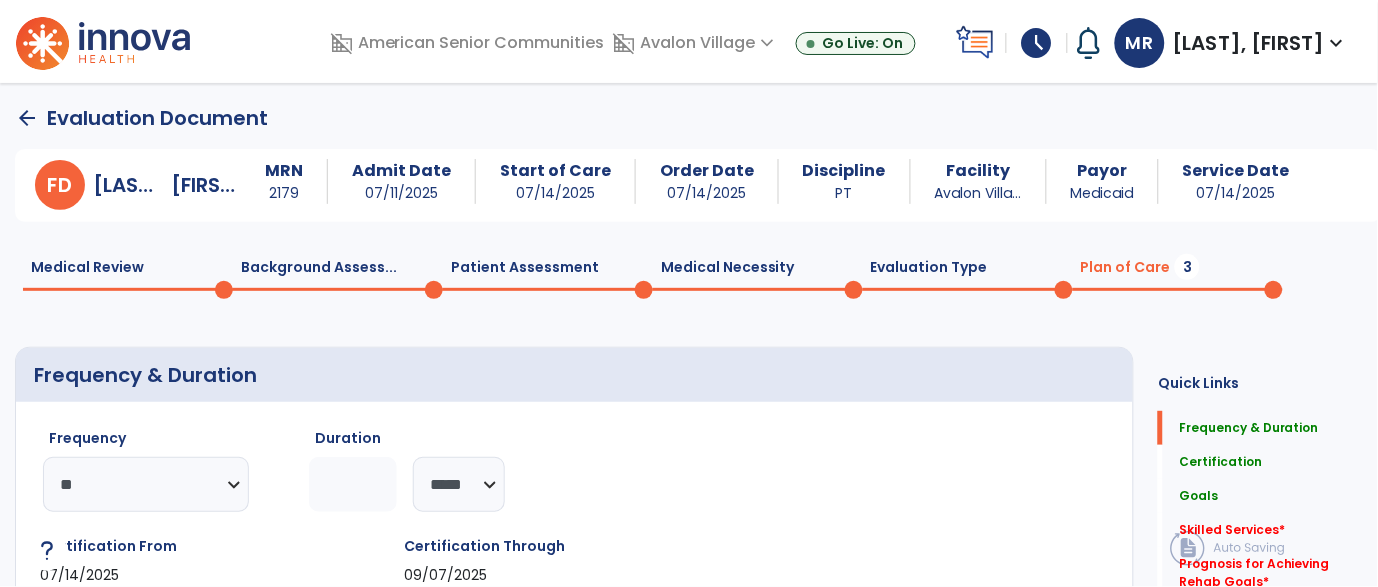 click on "Medical Review  0  Background Assess...  0  Patient Assessment  0  Medical Necessity  0  Evaluation Type  0  Plan of Care  3" 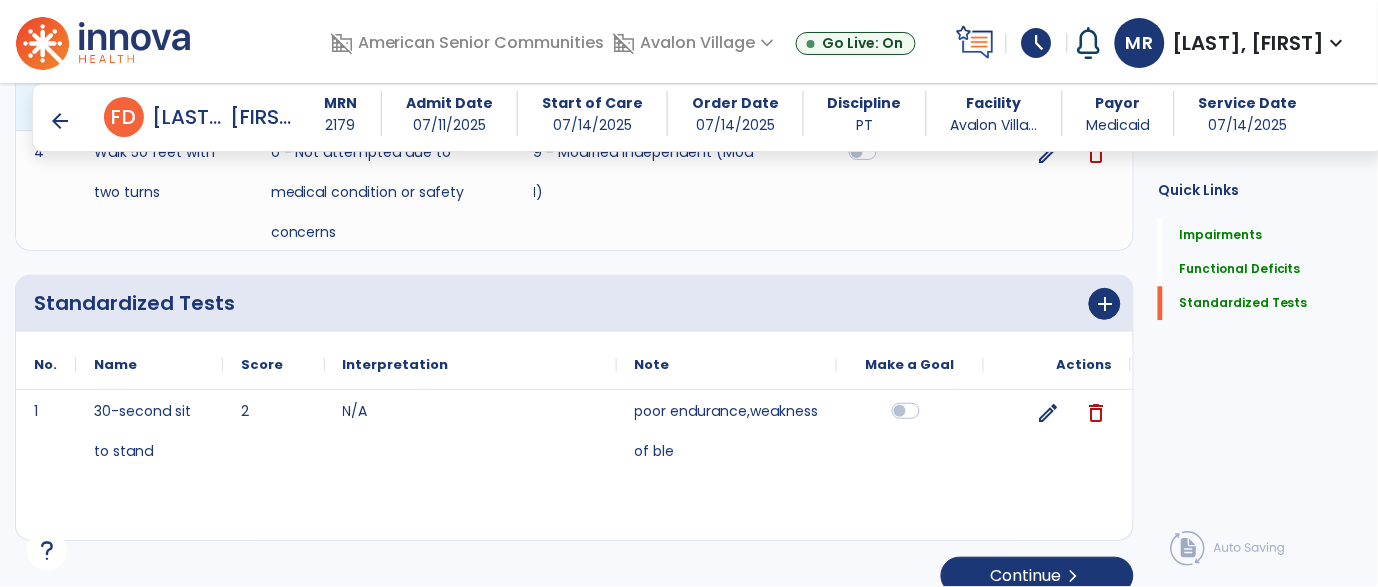 scroll, scrollTop: 965, scrollLeft: 0, axis: vertical 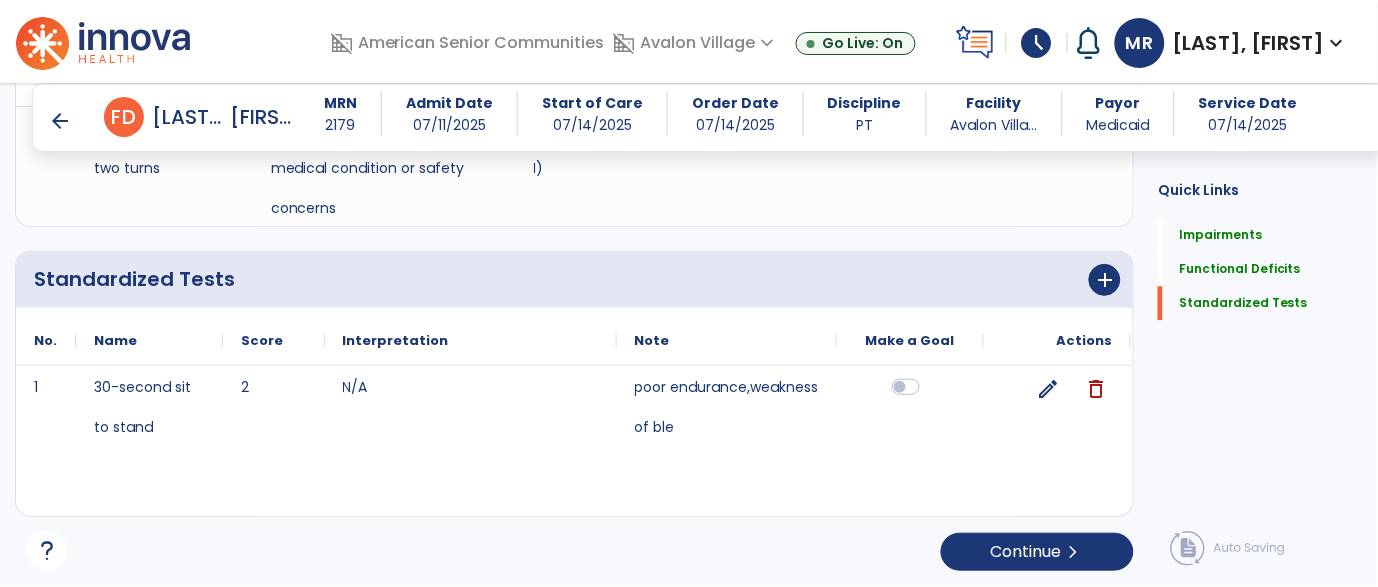 click on "Interpretation" 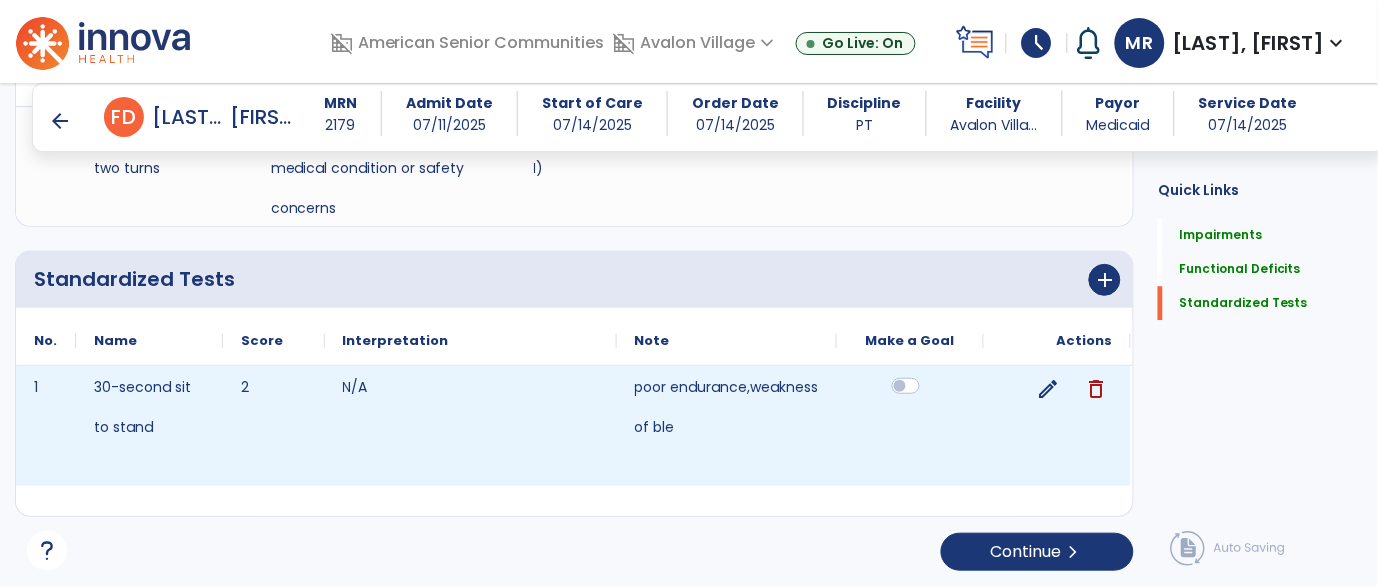 click 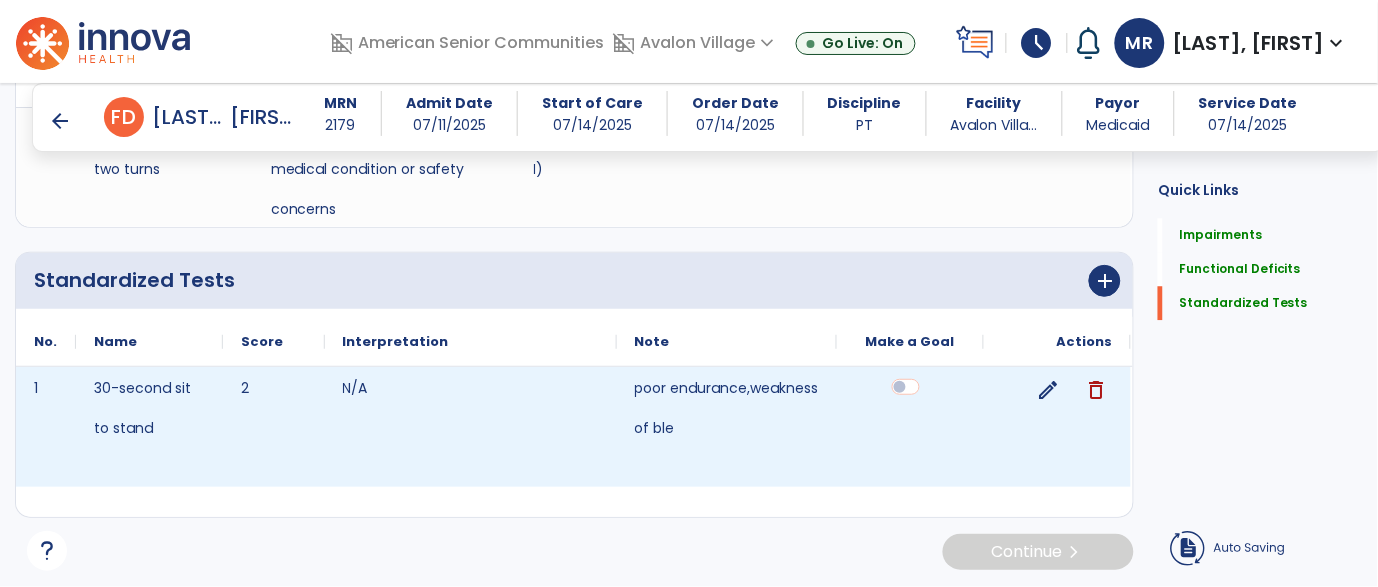 scroll, scrollTop: 963, scrollLeft: 0, axis: vertical 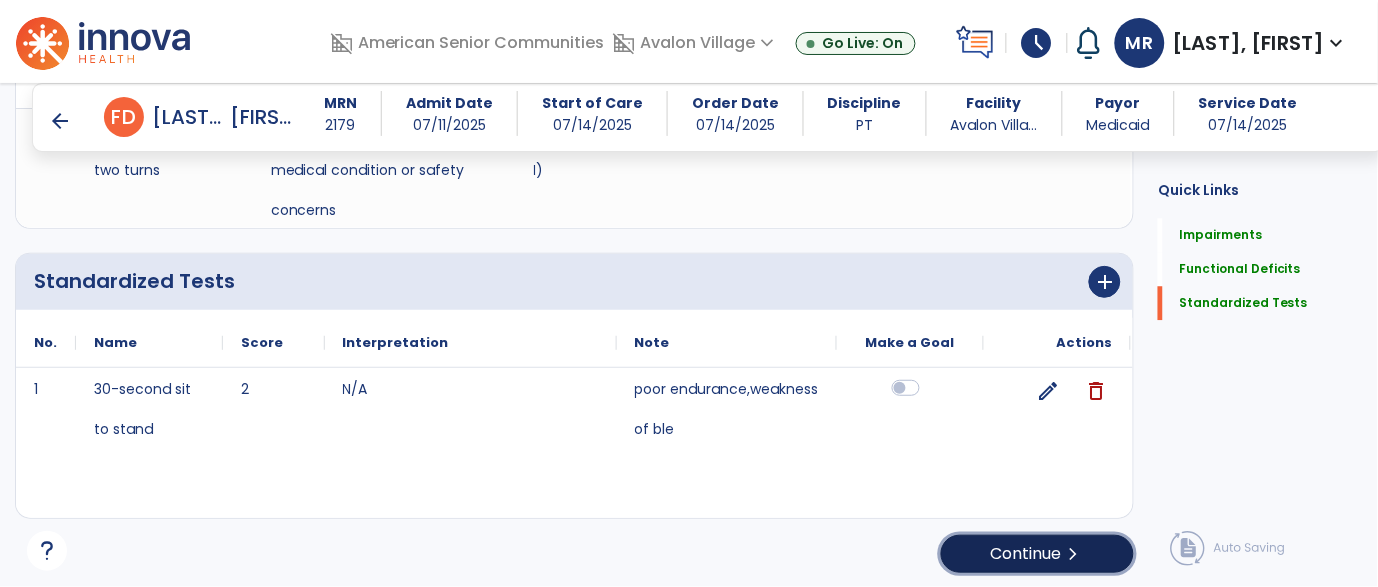 click on "Continue  chevron_right" 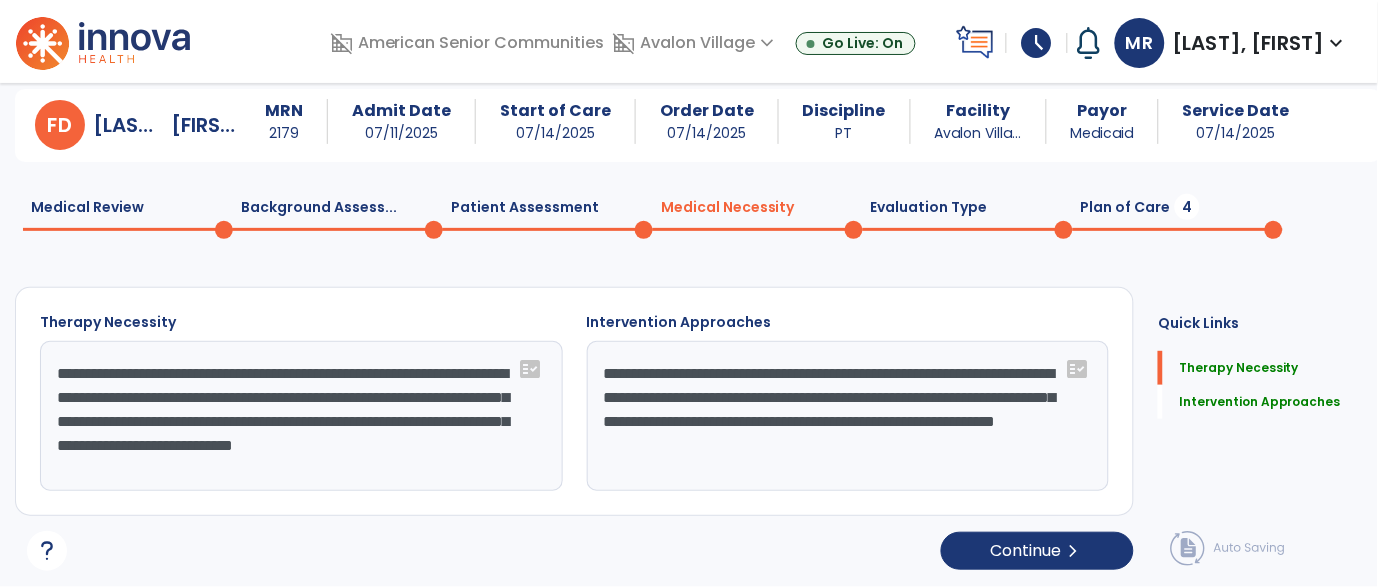 scroll, scrollTop: 39, scrollLeft: 0, axis: vertical 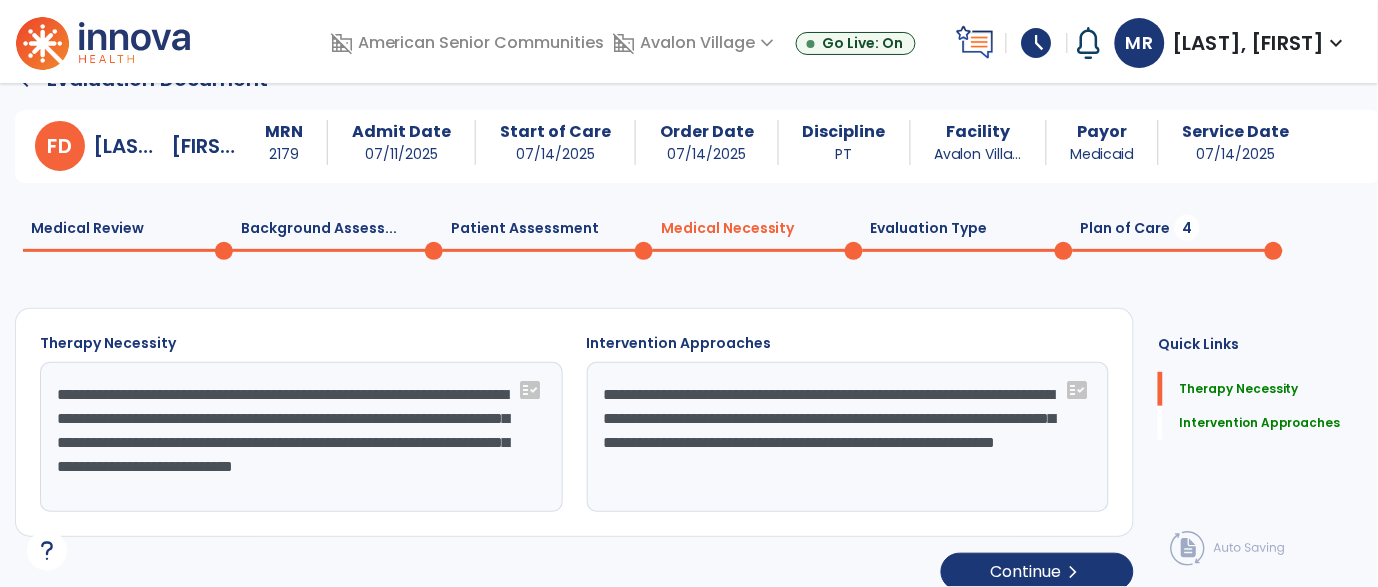 click on "Plan of Care  4" 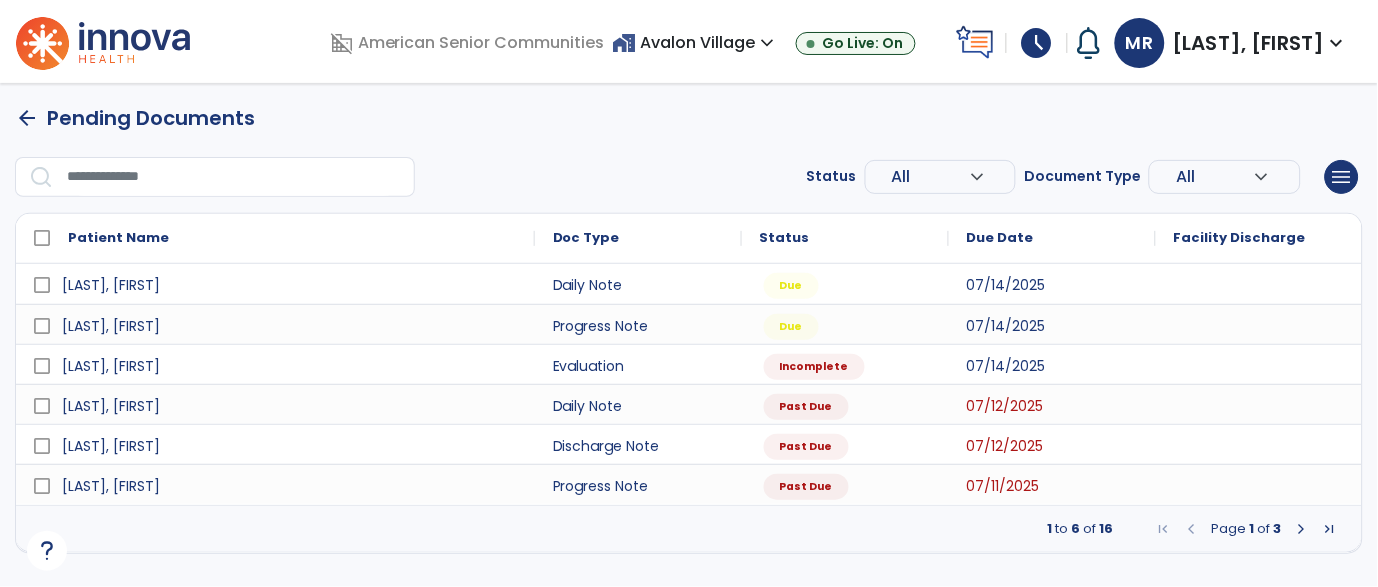 scroll, scrollTop: 0, scrollLeft: 0, axis: both 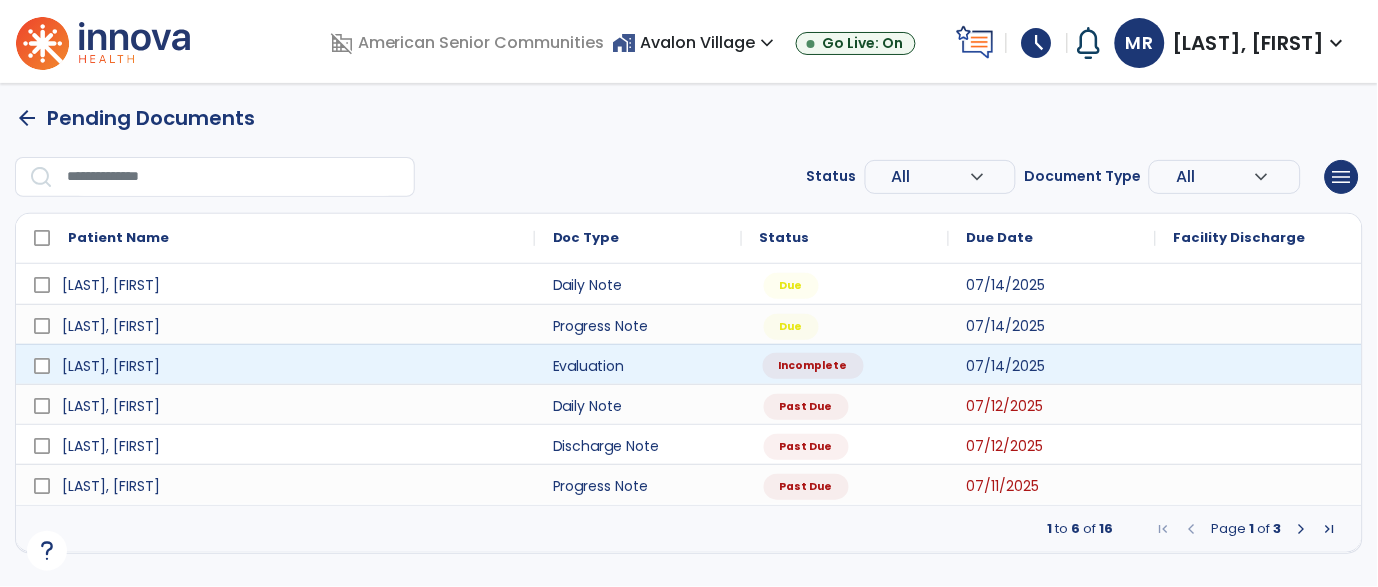 click on "Incomplete" at bounding box center (813, 366) 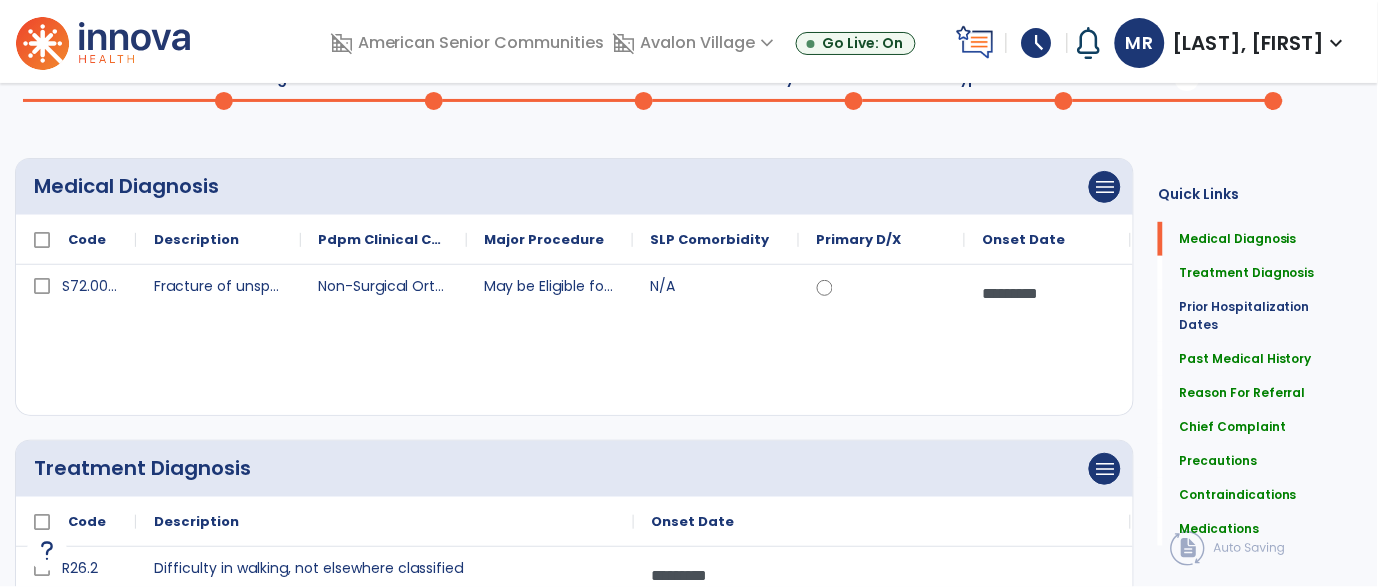 scroll, scrollTop: 0, scrollLeft: 0, axis: both 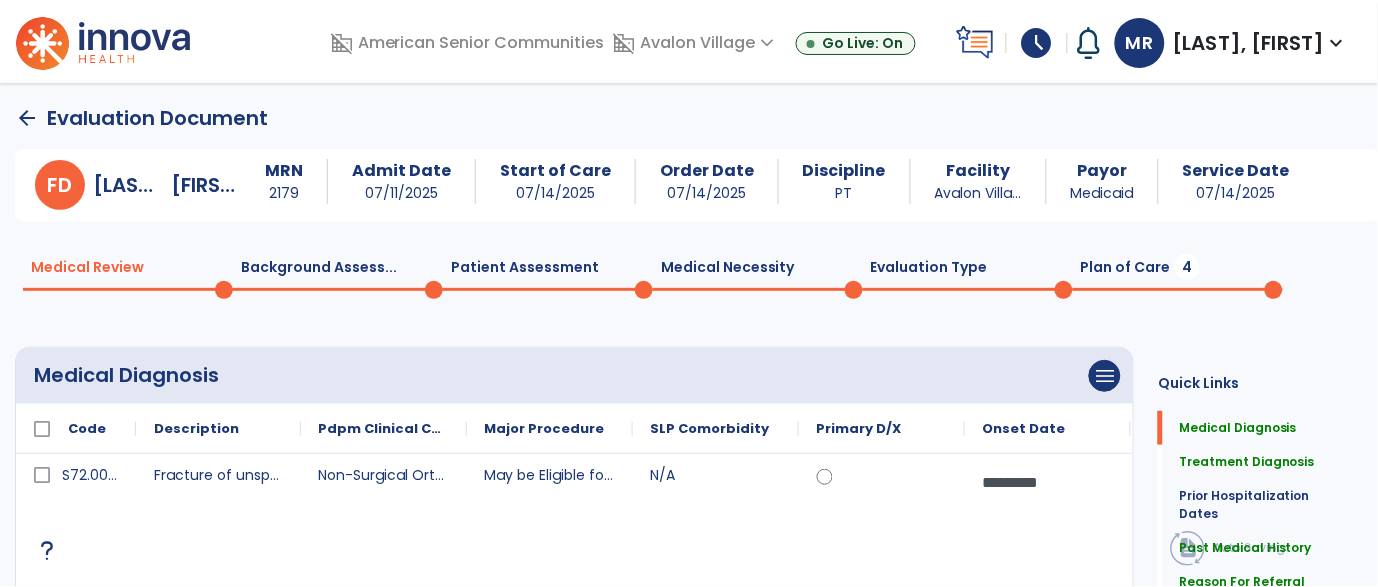 click on "Plan of Care  4" 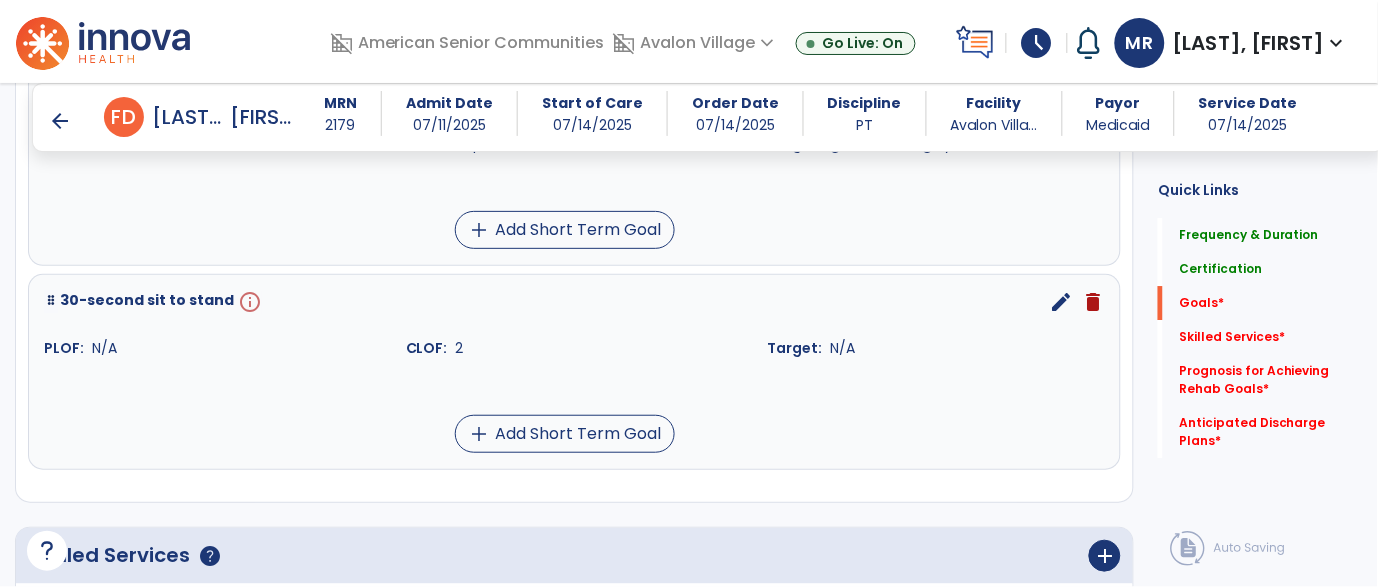 scroll, scrollTop: 1257, scrollLeft: 0, axis: vertical 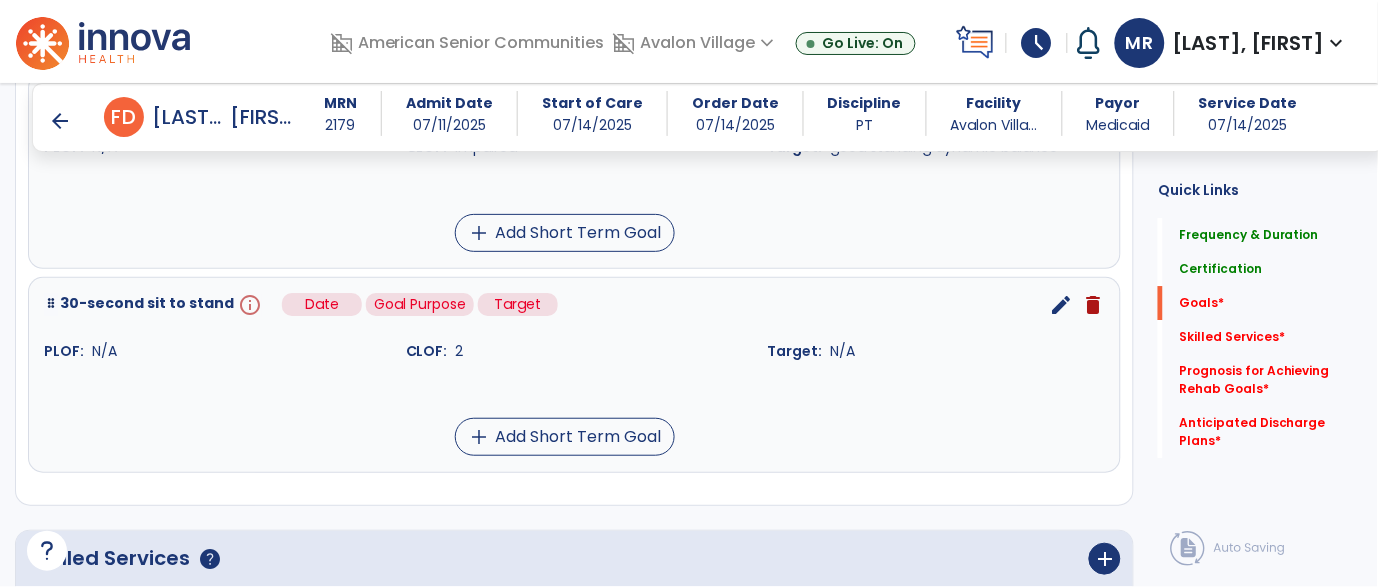 click on "info" at bounding box center (248, 305) 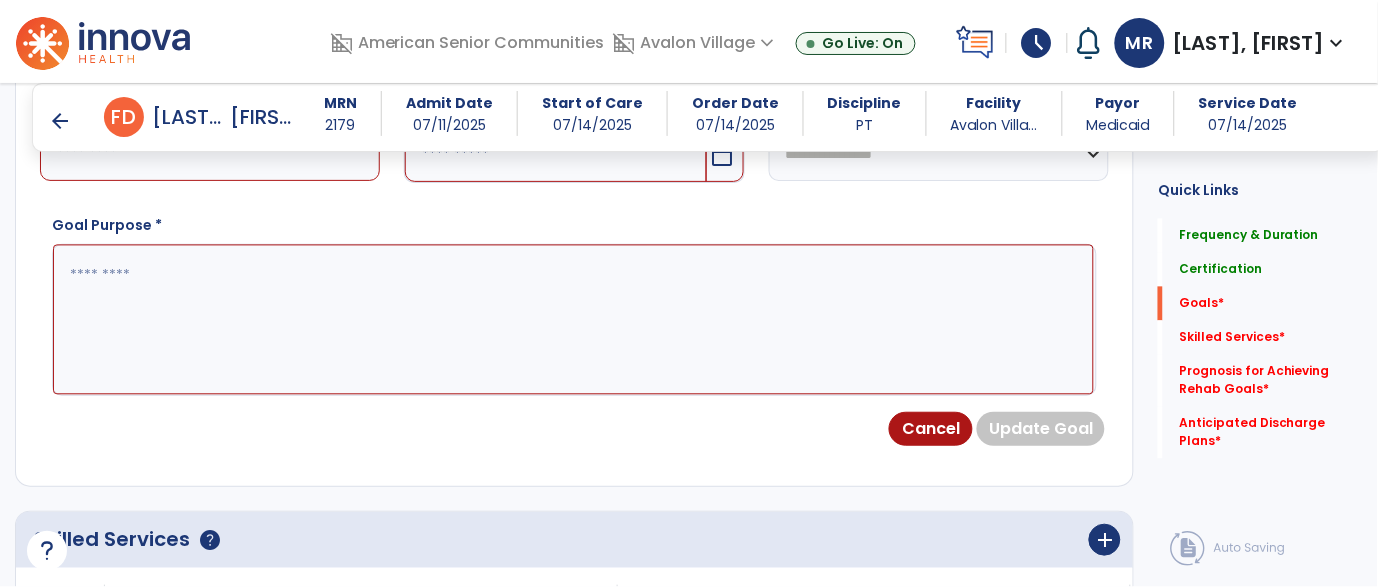 scroll, scrollTop: 532, scrollLeft: 0, axis: vertical 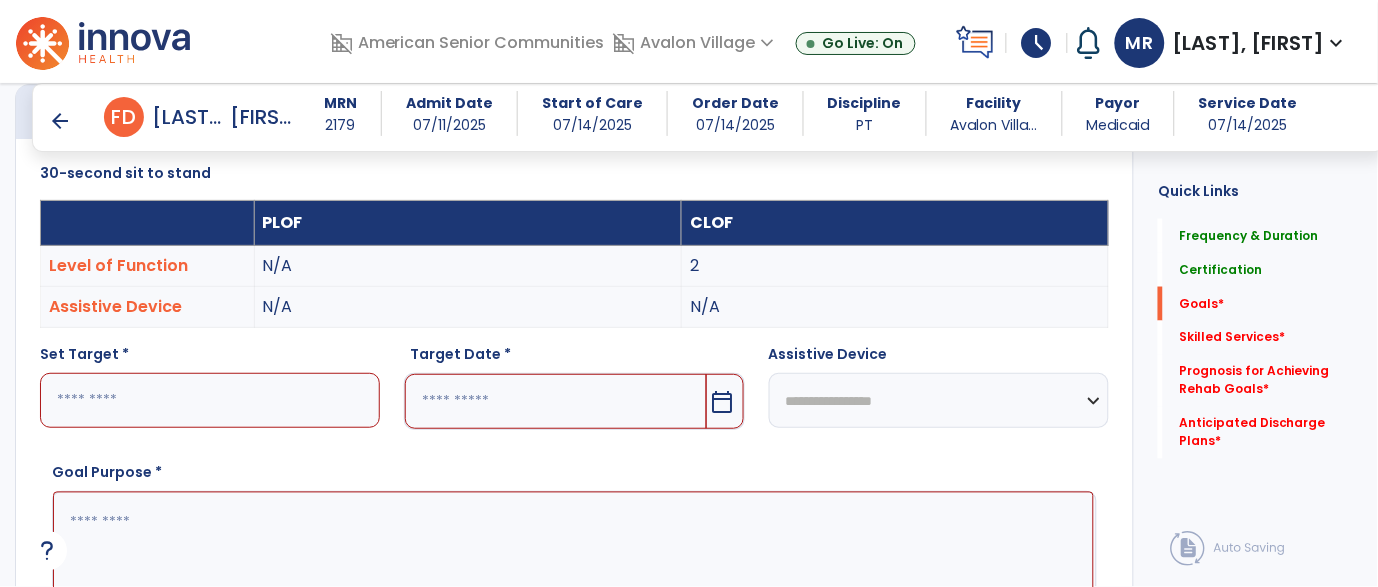 click at bounding box center [210, 400] 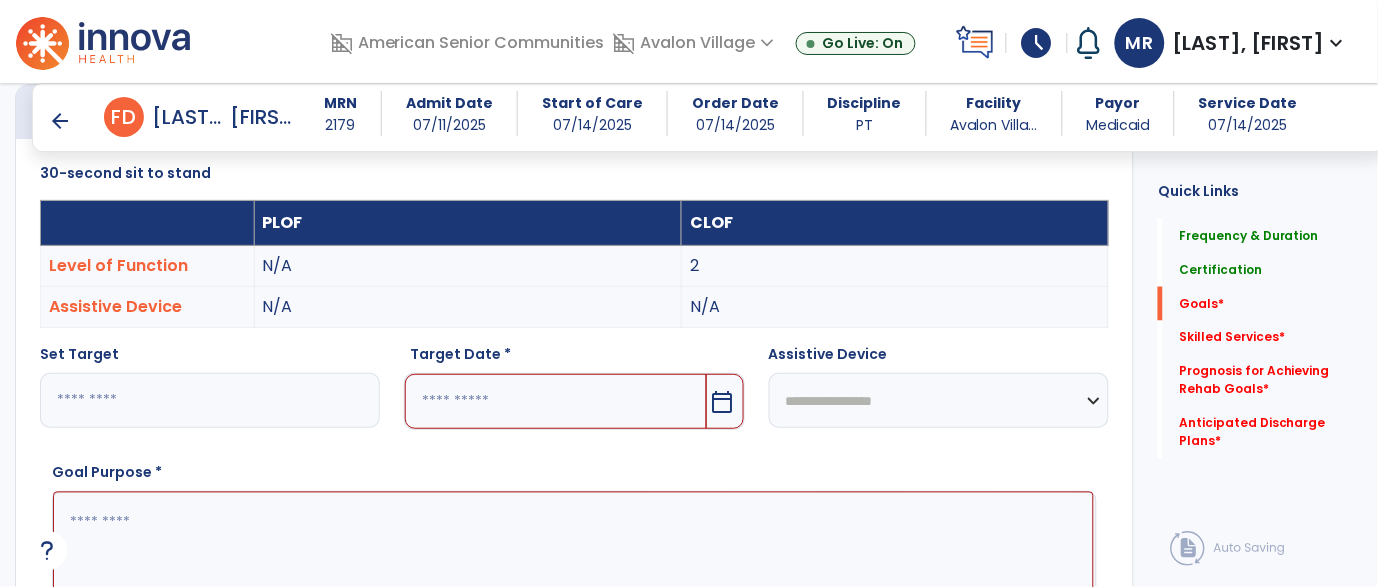 type on "**" 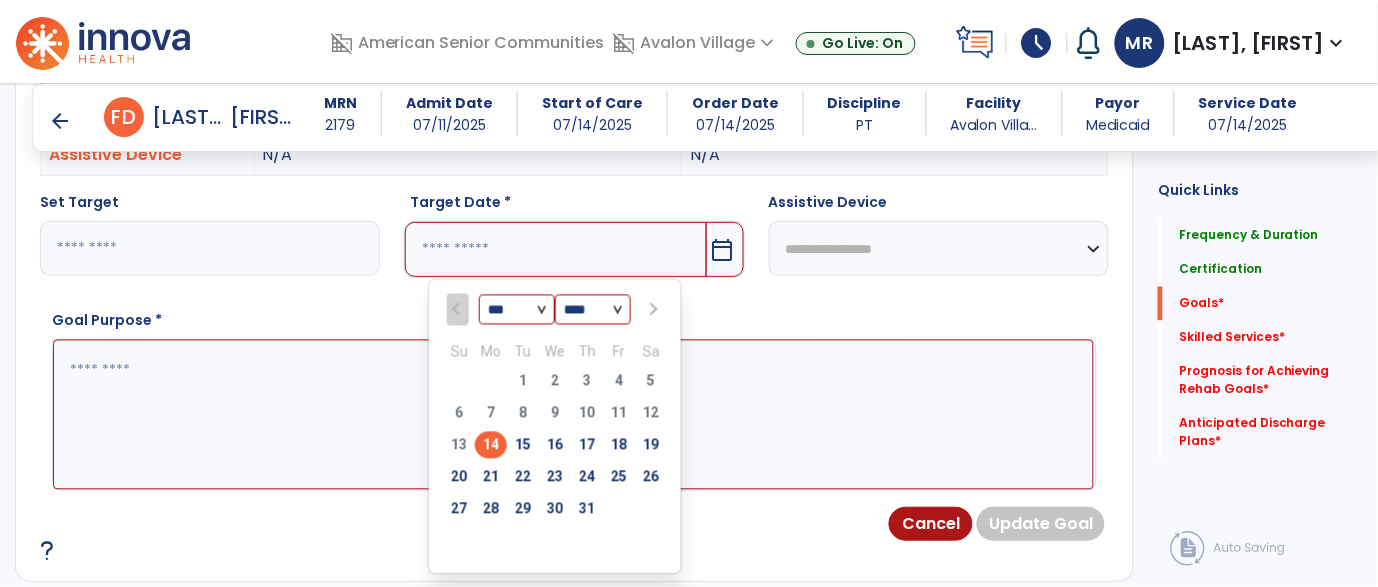scroll, scrollTop: 691, scrollLeft: 0, axis: vertical 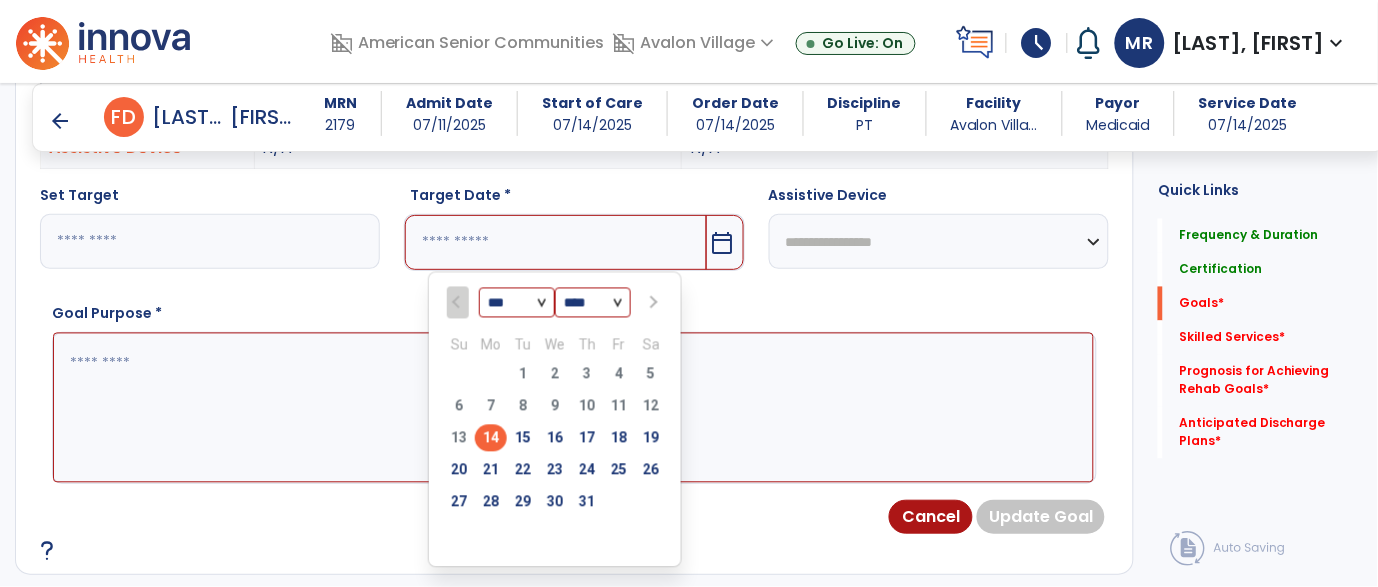 click at bounding box center (652, 303) 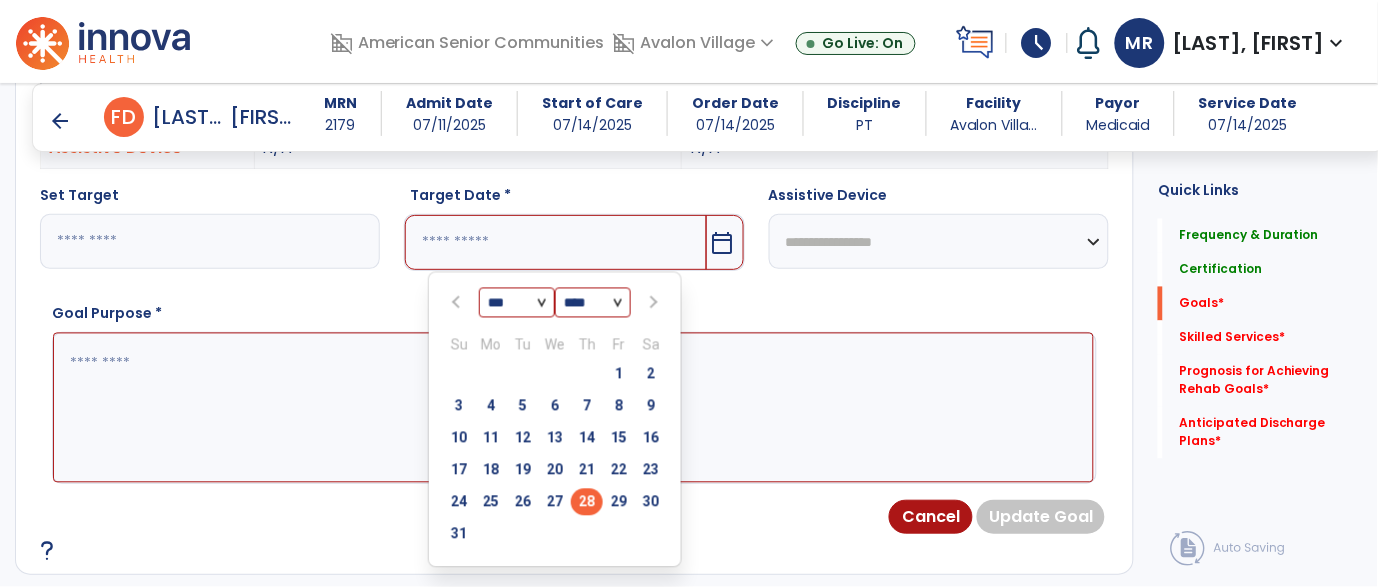 click on "28" at bounding box center [587, 502] 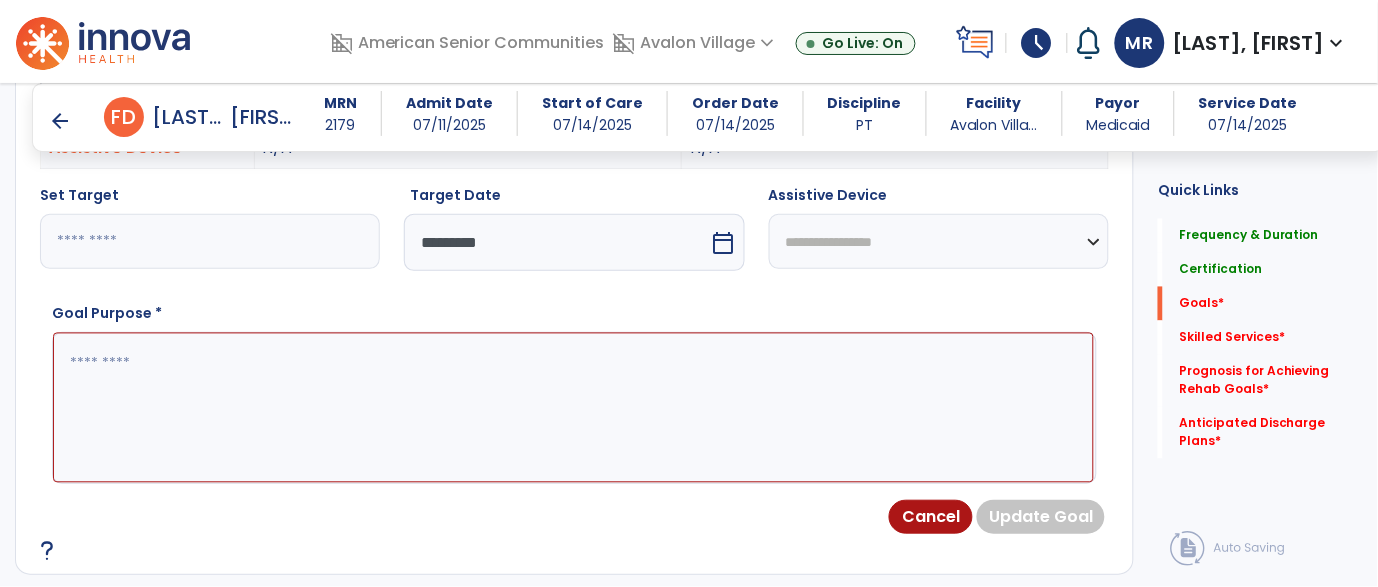 click at bounding box center (573, 408) 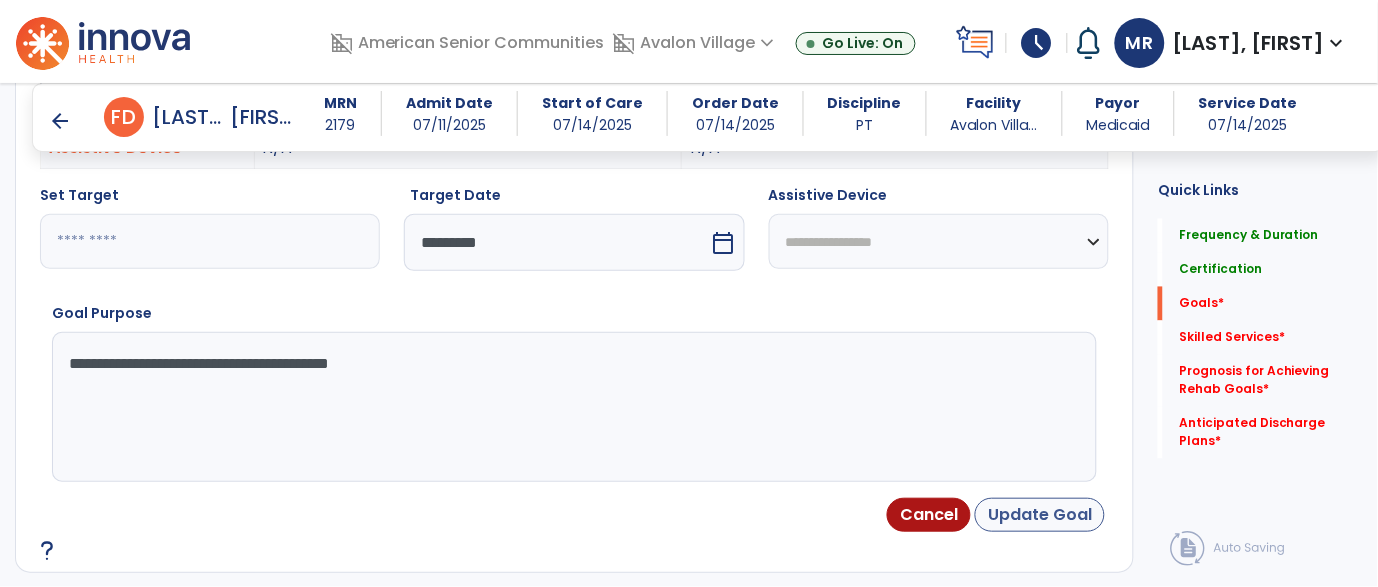 type on "**********" 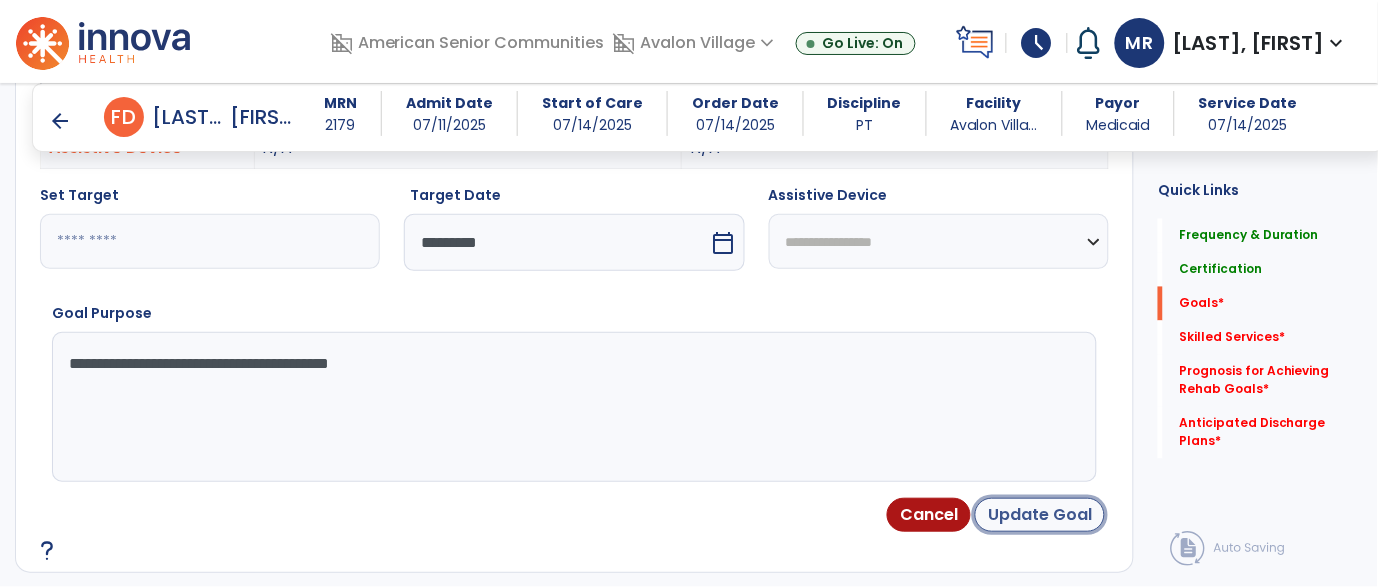 click on "Update Goal" at bounding box center (1040, 515) 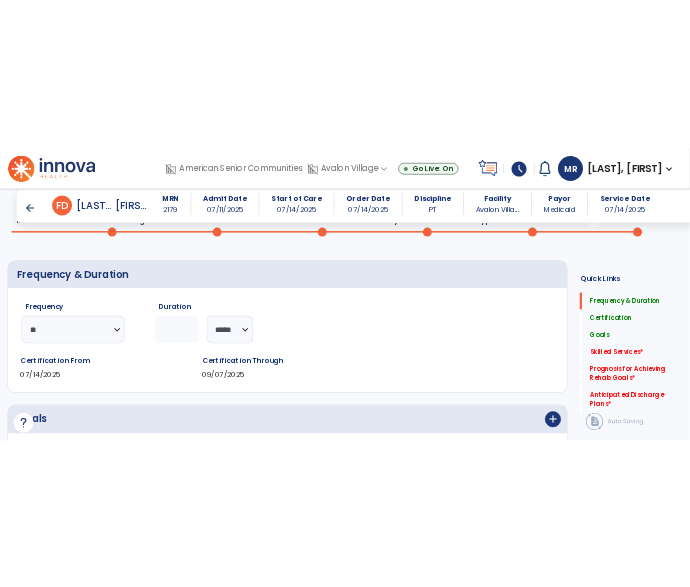 scroll, scrollTop: 319, scrollLeft: 0, axis: vertical 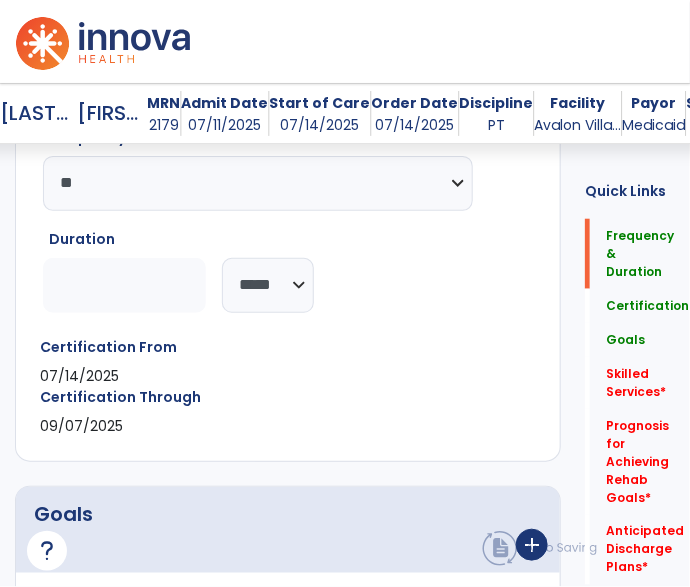 click on "Frequency  ********* ** ** ** ** ** ** **  Duration  * ******** ***** Certification From 07/14/2025 Certification Through 09/07/2025" 